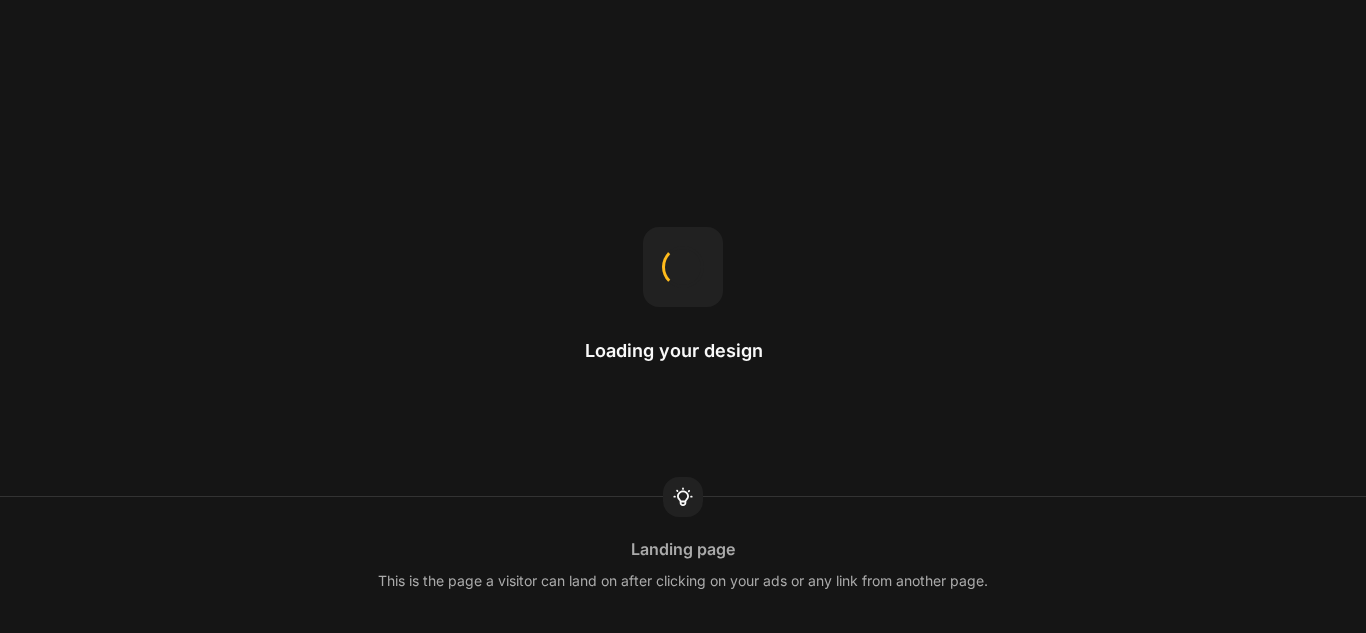 scroll, scrollTop: 0, scrollLeft: 0, axis: both 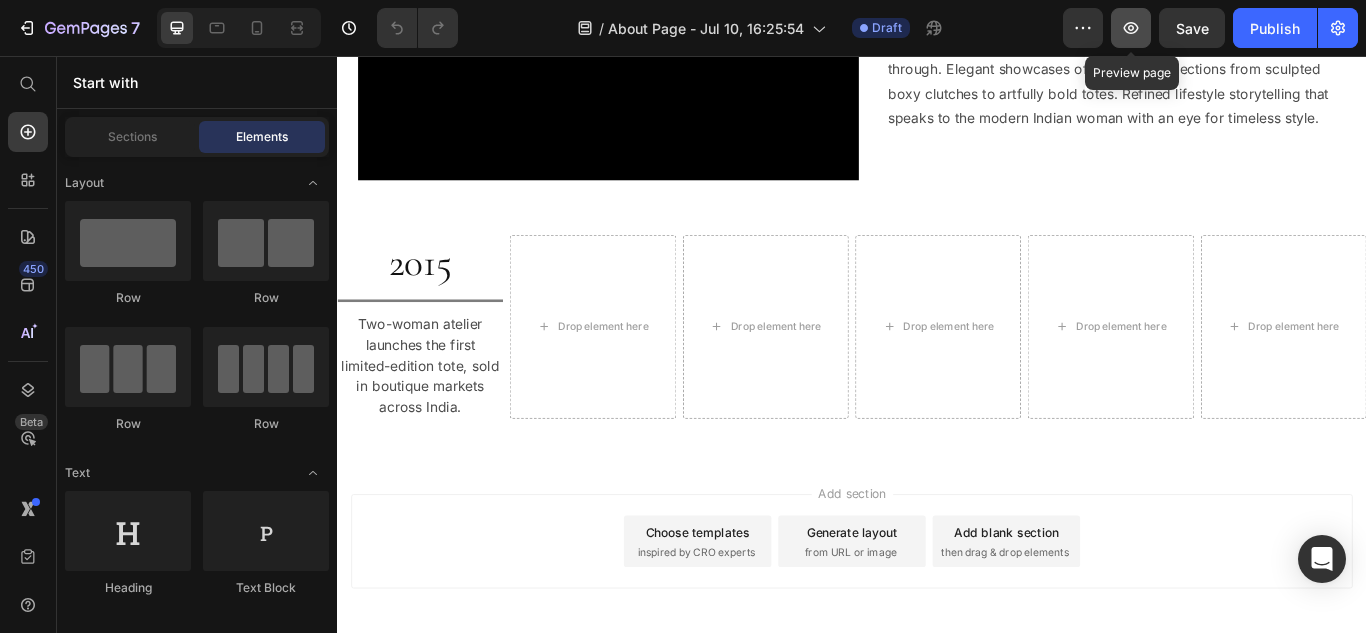 click 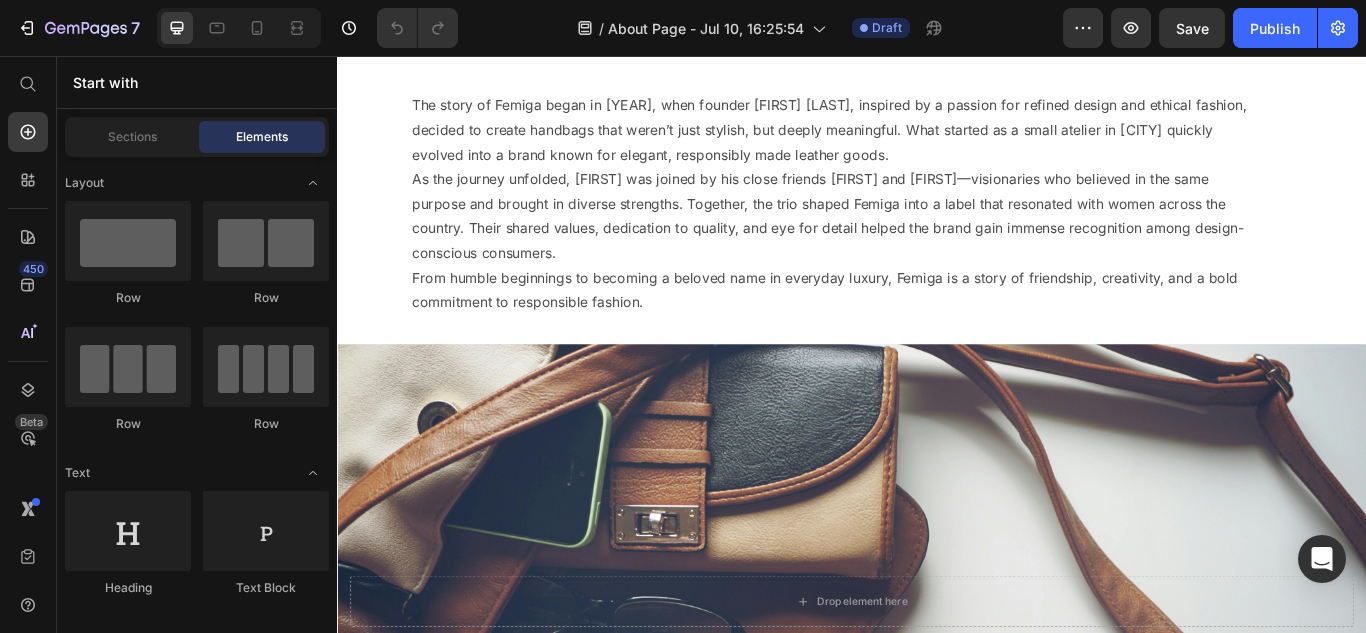 scroll, scrollTop: 0, scrollLeft: 0, axis: both 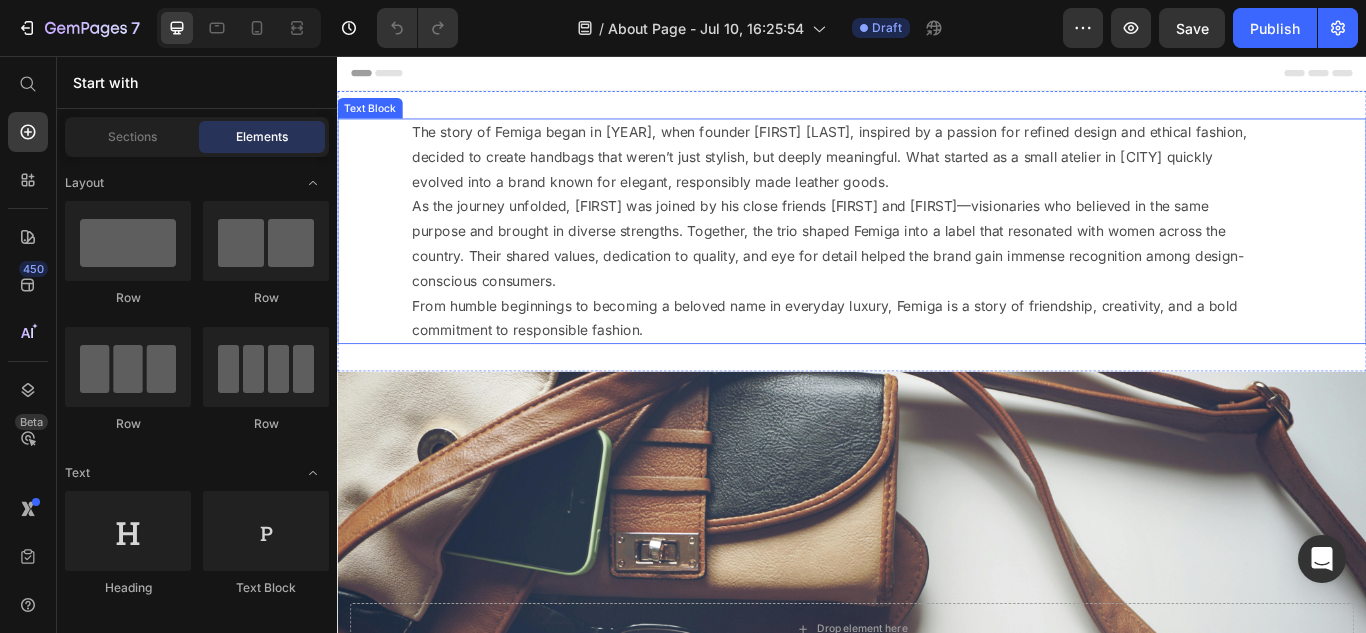 click on "The story of Femiga began in [YEAR], when founder [FIRST] [LAST], inspired by a passion for refined design and ethical fashion, decided to create handbags that weren’t just stylish, but deeply meaningful. What started as a small atelier in [CITY] quickly evolved into a brand known for elegant, responsibly made leather goods." at bounding box center (914, 174) 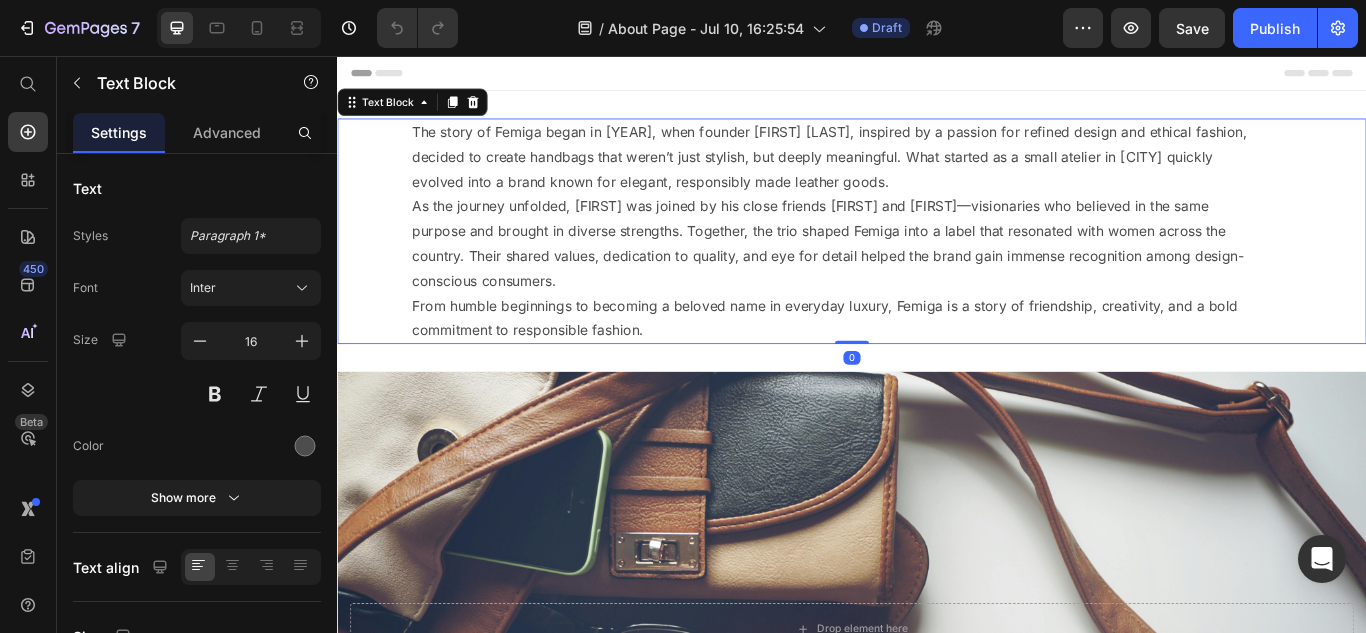 click on "The story of Femiga began in [YEAR], when founder [FIRST] [LAST], inspired by a passion for refined design and ethical fashion, decided to create handbags that weren’t just stylish, but deeply meaningful. What started as a small atelier in [CITY] quickly evolved into a brand known for elegant, responsibly made leather goods." at bounding box center [914, 174] 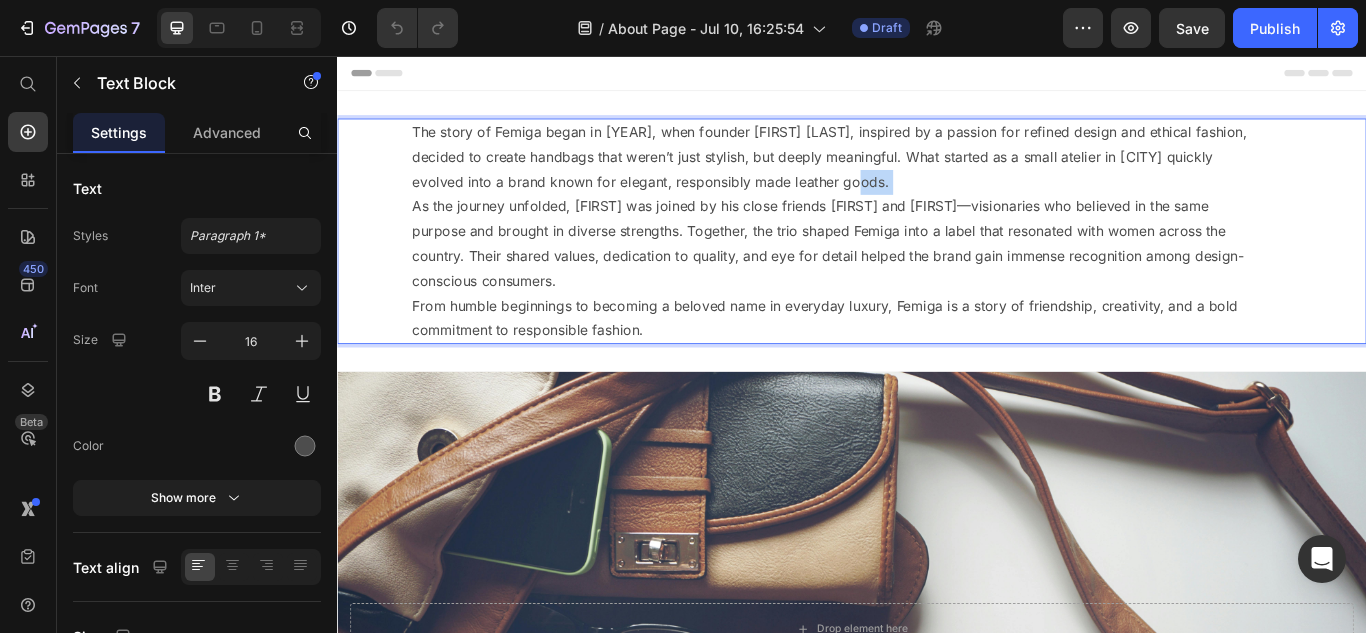 click on "The story of Femiga began in [YEAR], when founder [FIRST] [LAST], inspired by a passion for refined design and ethical fashion, decided to create handbags that weren’t just stylish, but deeply meaningful. What started as a small atelier in [CITY] quickly evolved into a brand known for elegant, responsibly made leather goods." at bounding box center [914, 174] 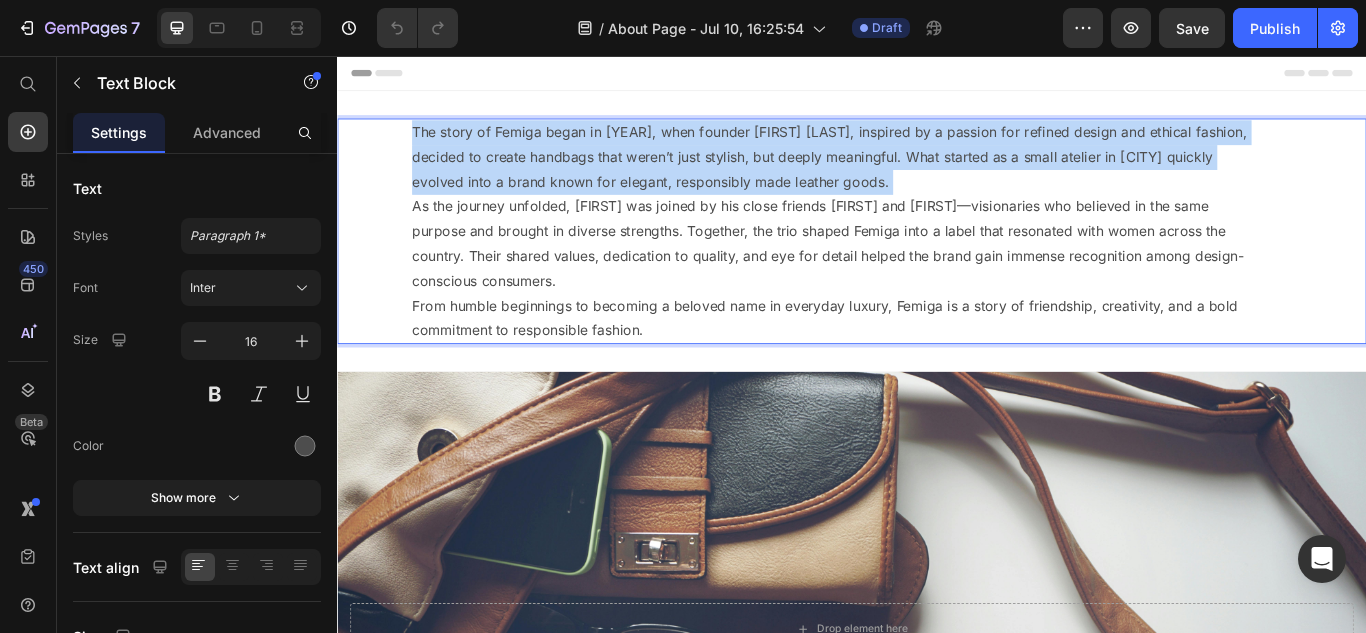 click on "The story of Femiga began in [YEAR], when founder [FIRST] [LAST], inspired by a passion for refined design and ethical fashion, decided to create handbags that weren’t just stylish, but deeply meaningful. What started as a small atelier in [CITY] quickly evolved into a brand known for elegant, responsibly made leather goods." at bounding box center (914, 174) 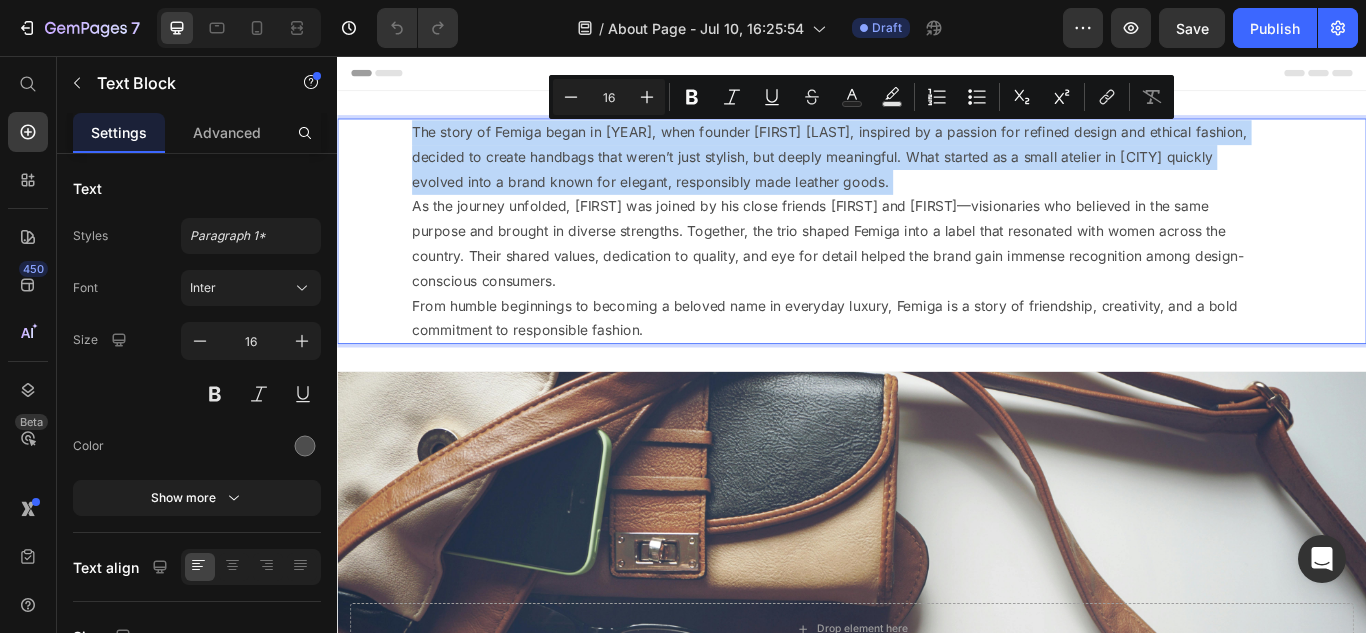 click on "The story of Femiga began in [YEAR], when founder [FIRST] [LAST], inspired by a passion for refined design and ethical fashion, decided to create handbags that weren’t just stylish, but deeply meaningful. What started as a small atelier in [CITY] quickly evolved into a brand known for elegant, responsibly made leather goods." at bounding box center (914, 174) 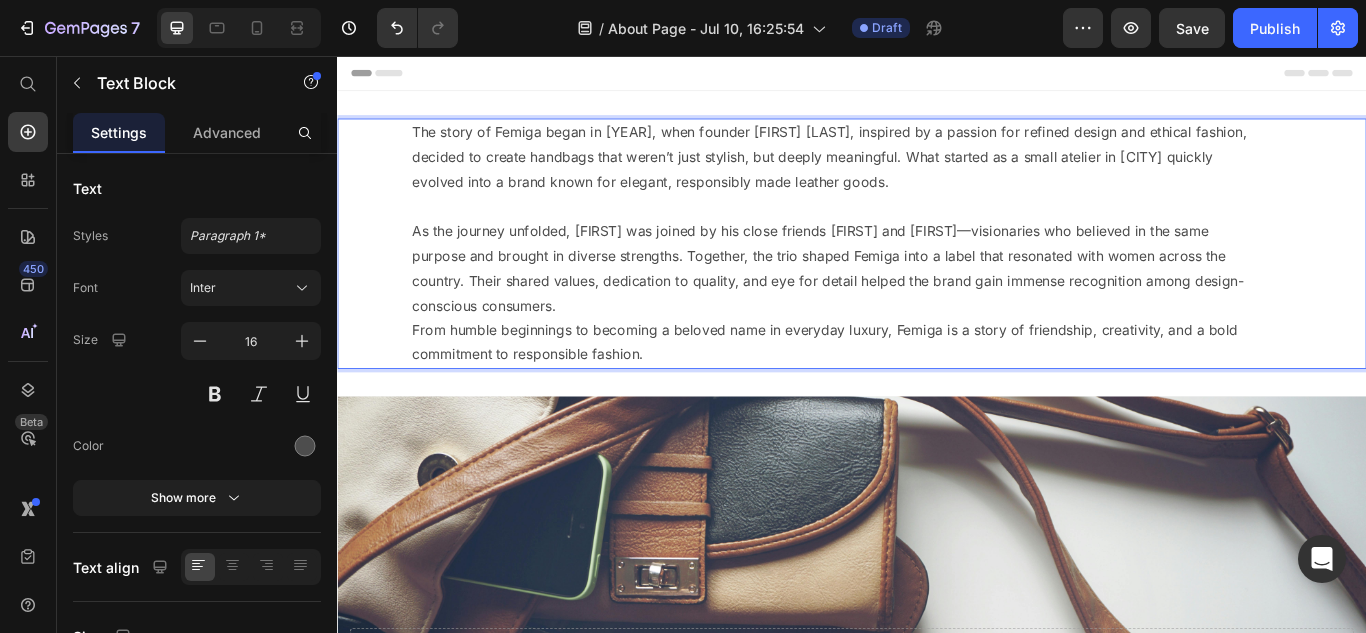 click on "As the journey unfolded, [FIRST] was joined by his close friends [FIRST] and [FIRST]—visionaries who believed in the same purpose and brought in diverse strengths. Together, the trio shaped Femiga into a label that resonated with women across the country. Their shared values, dedication to quality, and eye for detail helped the brand gain immense recognition among design-conscious consumers." at bounding box center (914, 303) 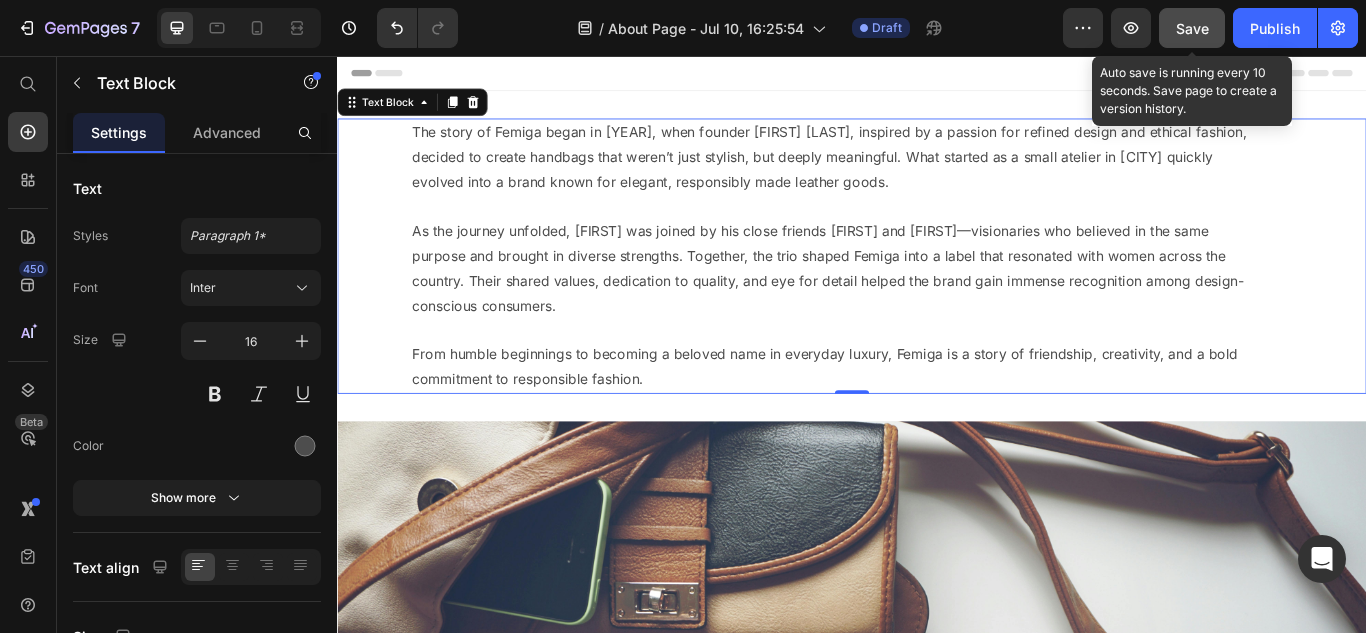 click on "Save" at bounding box center (1192, 28) 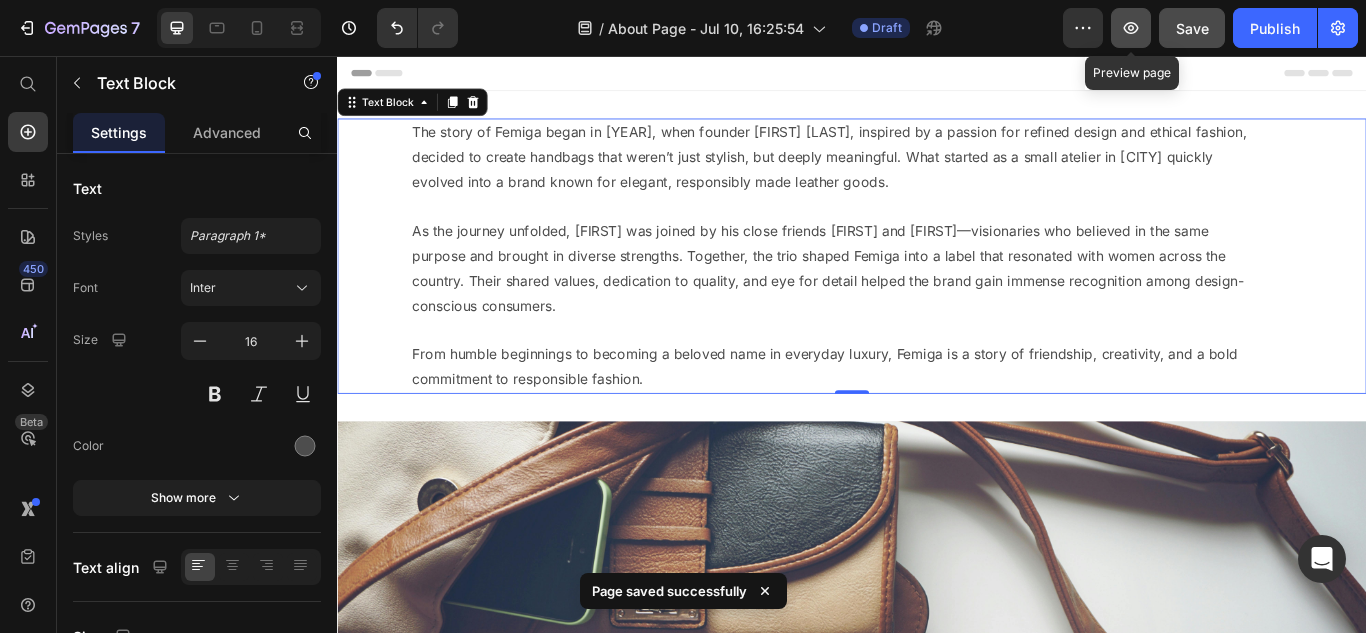 click 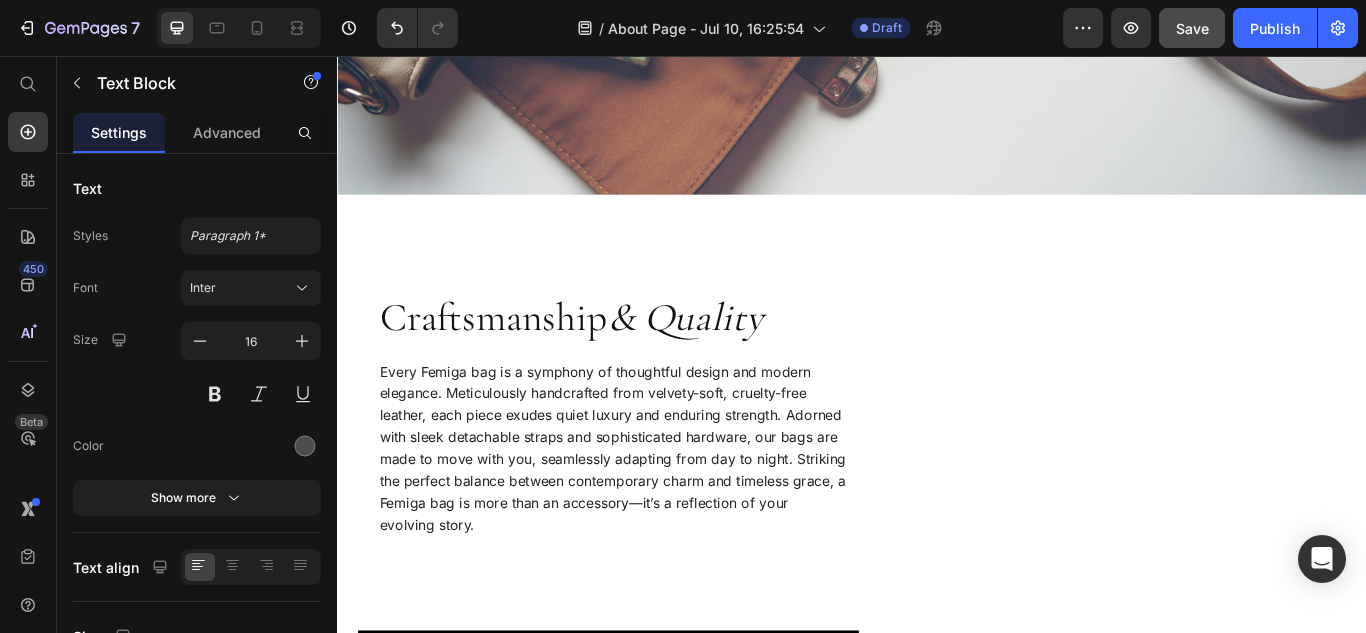 scroll, scrollTop: 900, scrollLeft: 0, axis: vertical 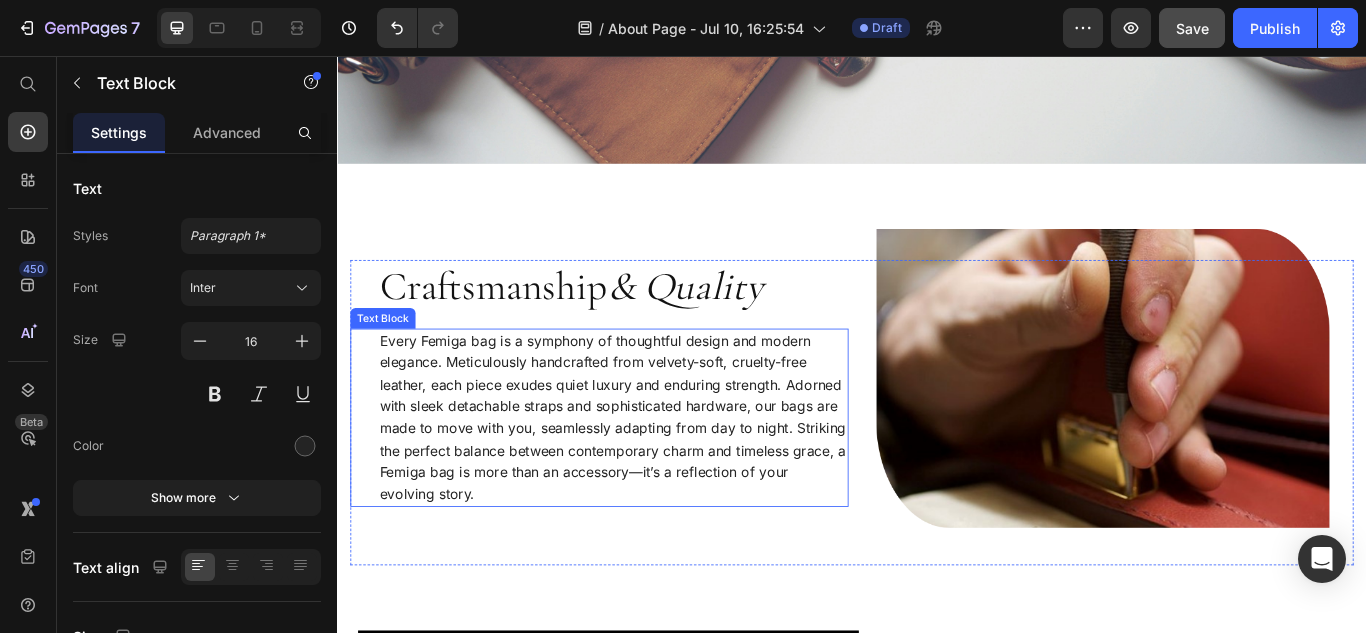 click on "Every Femiga bag is a symphony of thoughtful design and modern elegance. Meticulously handcrafted from velvety-soft, cruelty-free leather, each piece exudes quiet luxury and enduring strength. Adorned with sleek detachable straps and sophisticated hardware, our bags are made to move with you, seamlessly adapting from day to night. Striking the perfect balance between contemporary charm and timeless grace, a Femiga bag is more than an accessory—it’s a reflection of your evolving story." at bounding box center [658, 478] 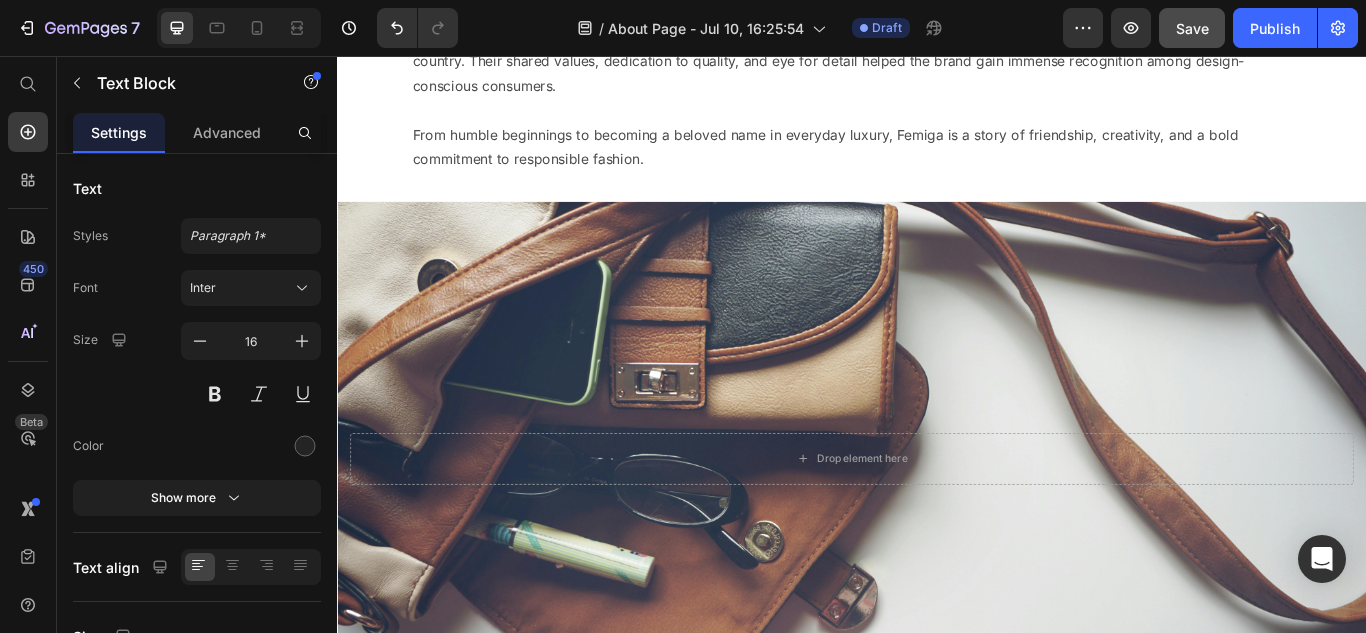scroll, scrollTop: 0, scrollLeft: 0, axis: both 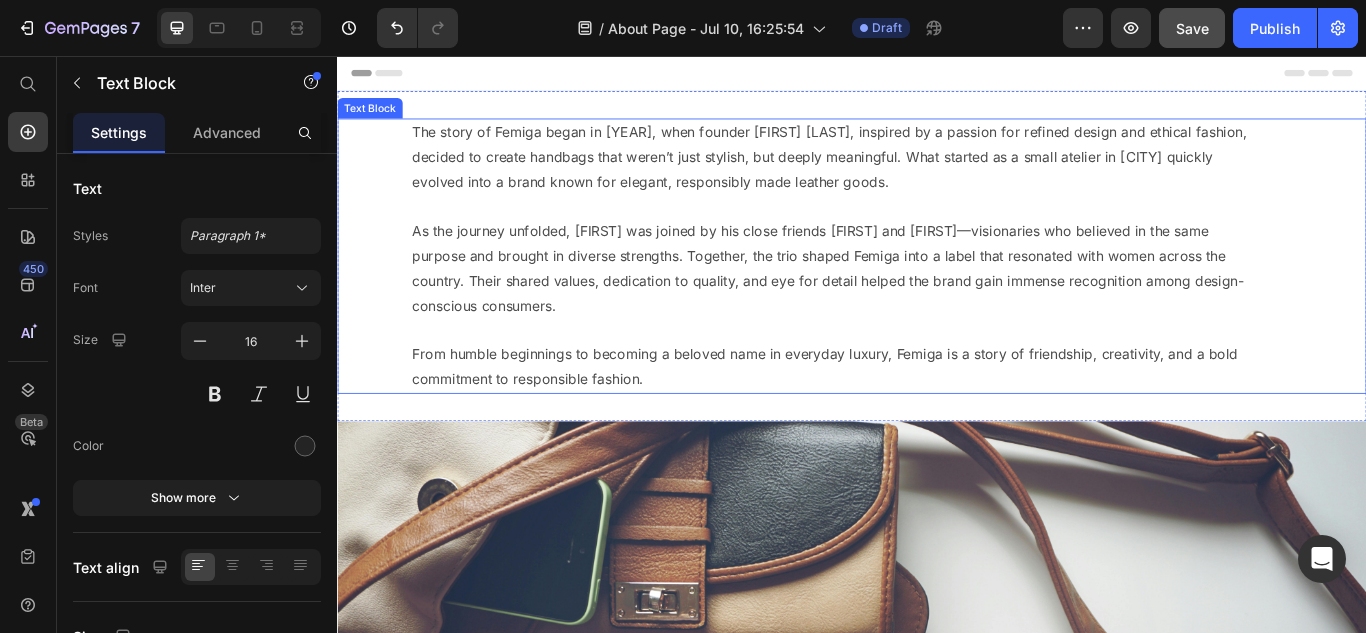 click on "The story of Femiga began in [YEAR], when founder [FIRST] [LAST], inspired by a passion for refined design and ethical fashion, decided to create handbags that weren’t just stylish, but deeply meaningful. What started as a small atelier in [CITY] quickly evolved into a brand known for elegant, responsibly made leather goods." at bounding box center [914, 174] 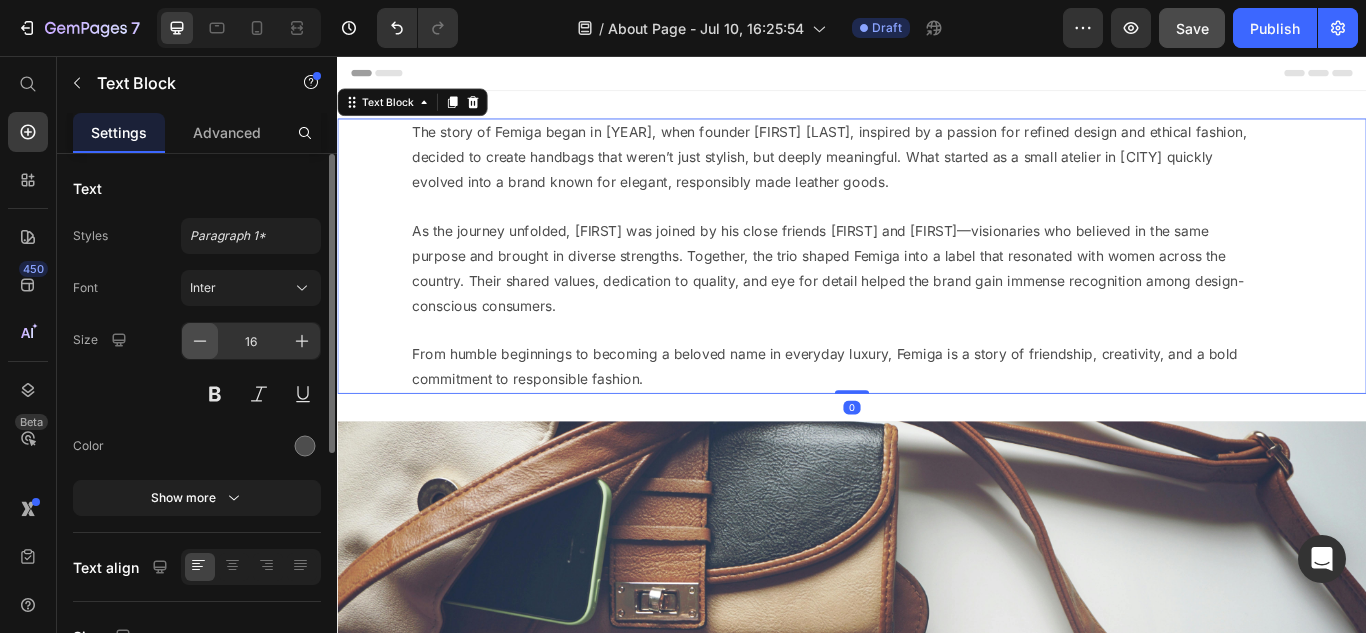 click 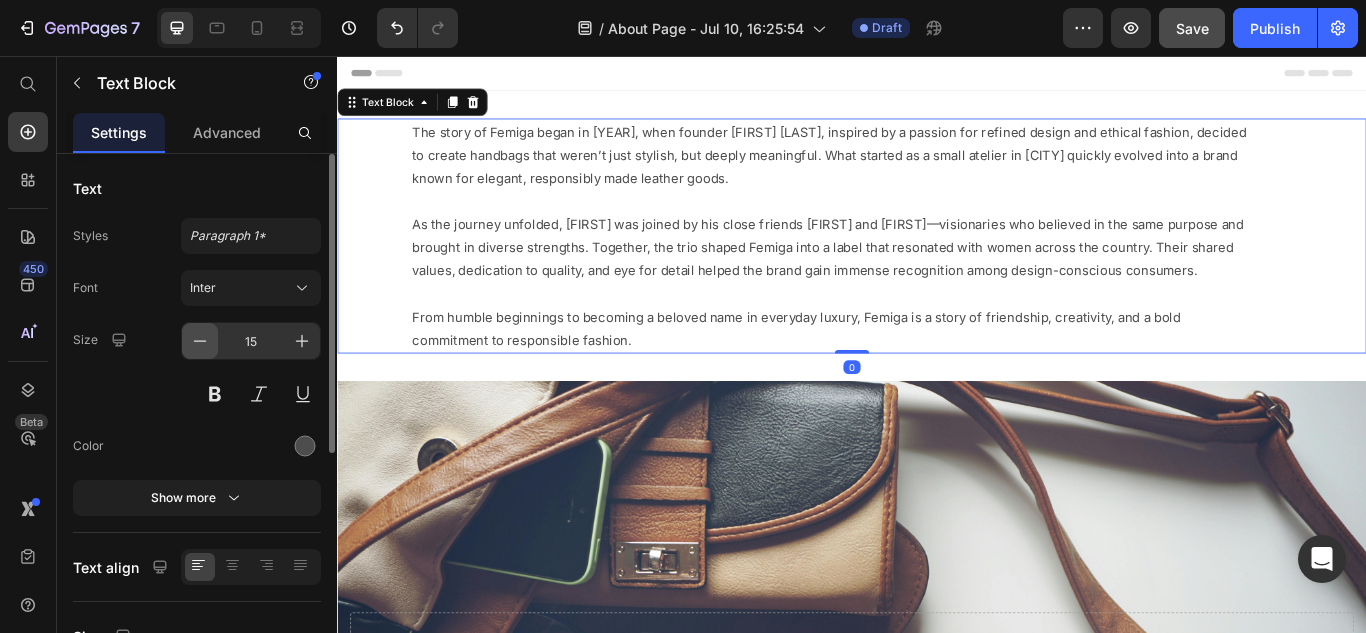 click 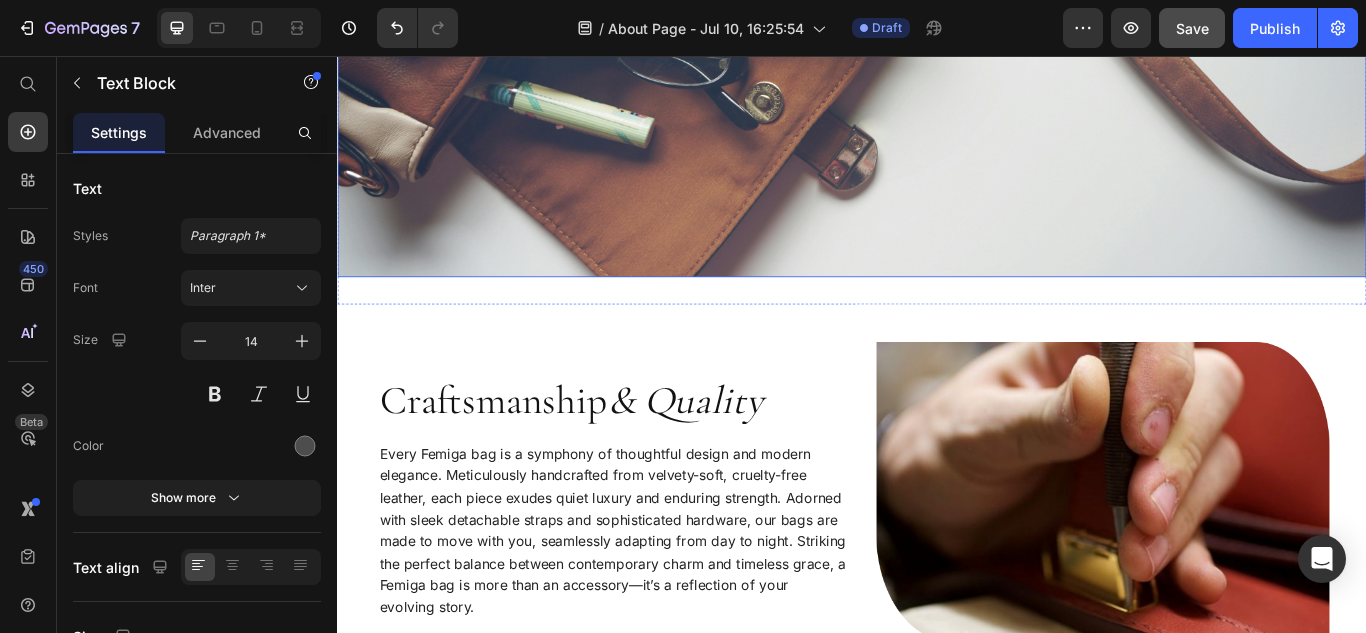 scroll, scrollTop: 800, scrollLeft: 0, axis: vertical 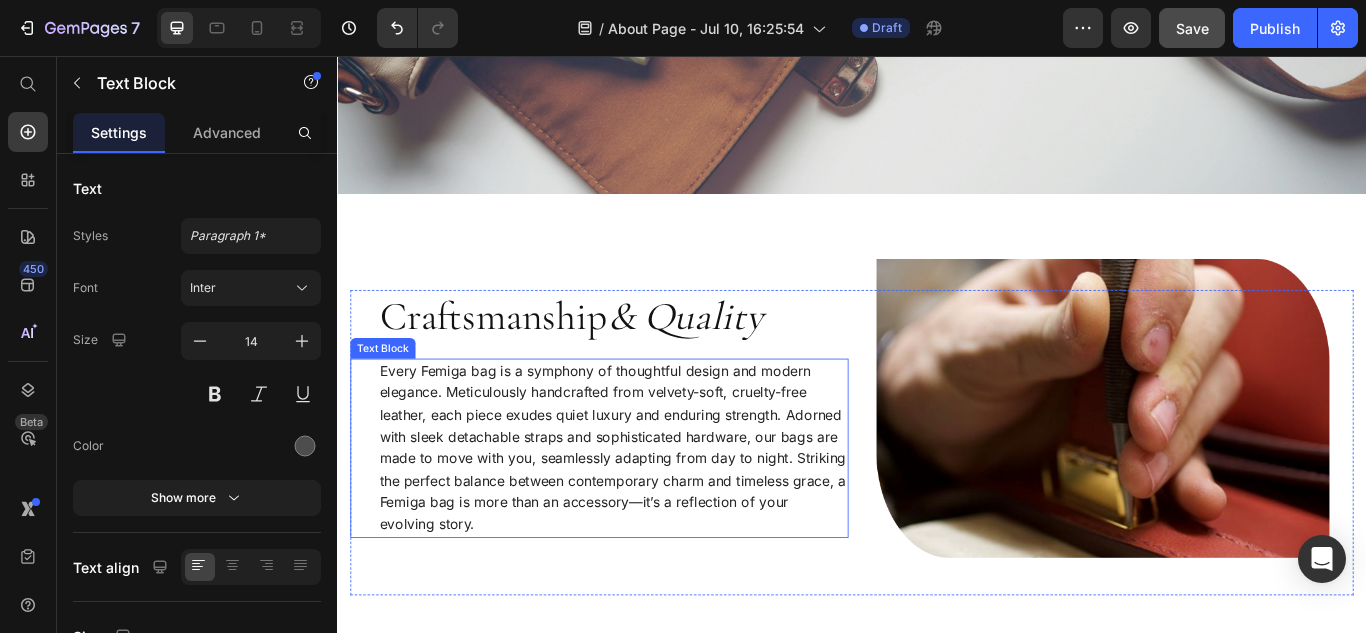 click on "Every Femiga bag is a symphony of thoughtful design and modern elegance. Meticulously handcrafted from velvety-soft, cruelty-free leather, each piece exudes quiet luxury and enduring strength. Adorned with sleek detachable straps and sophisticated hardware, our bags are made to move with you, seamlessly adapting from day to night. Striking the perfect balance between contemporary charm and timeless grace, a Femiga bag is more than an accessory—it’s a reflection of your evolving story." at bounding box center [658, 513] 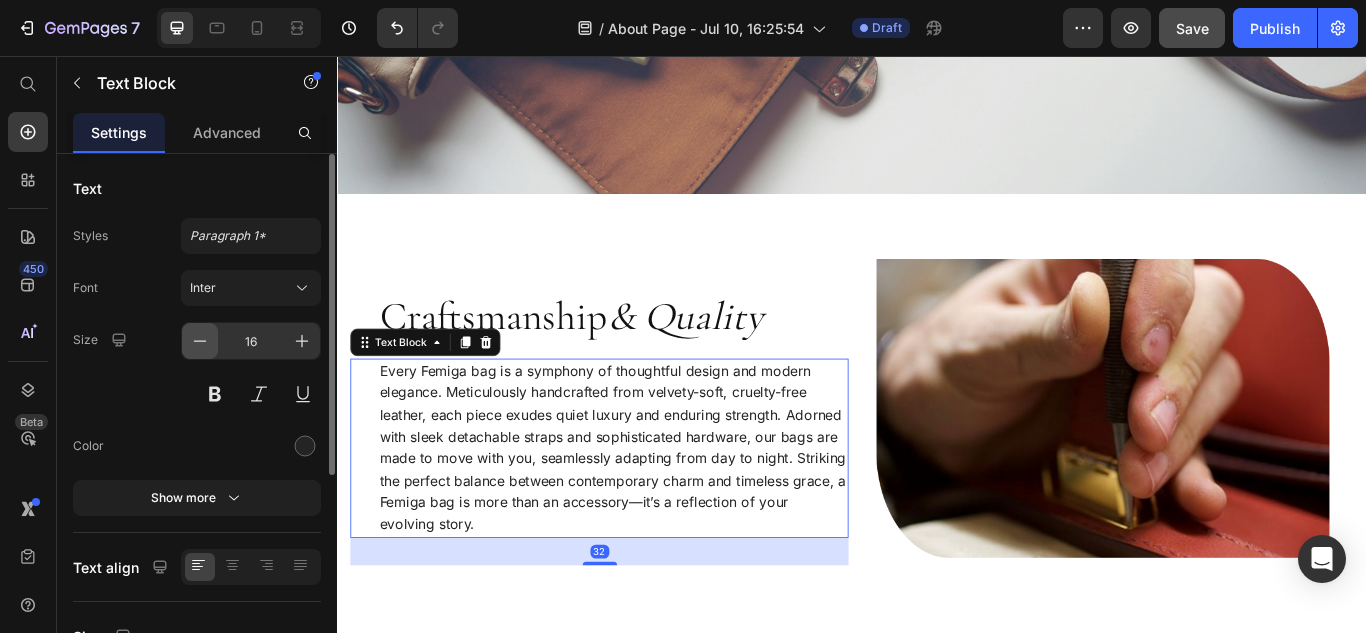 click 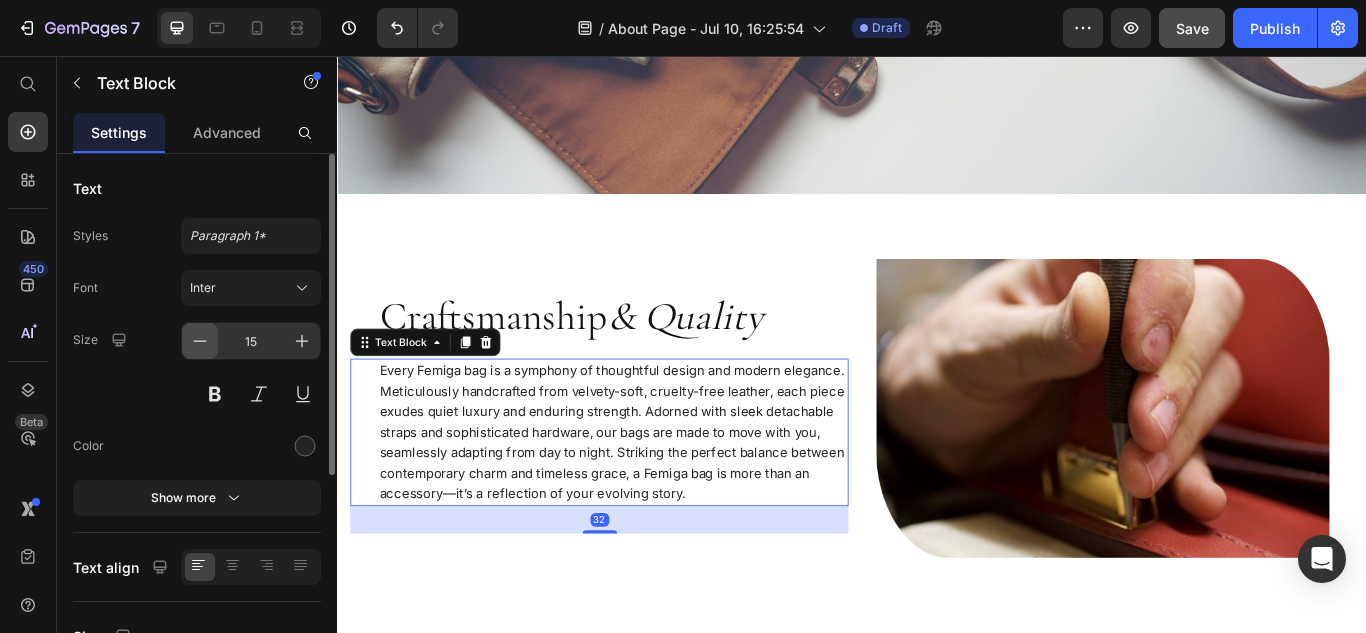 click 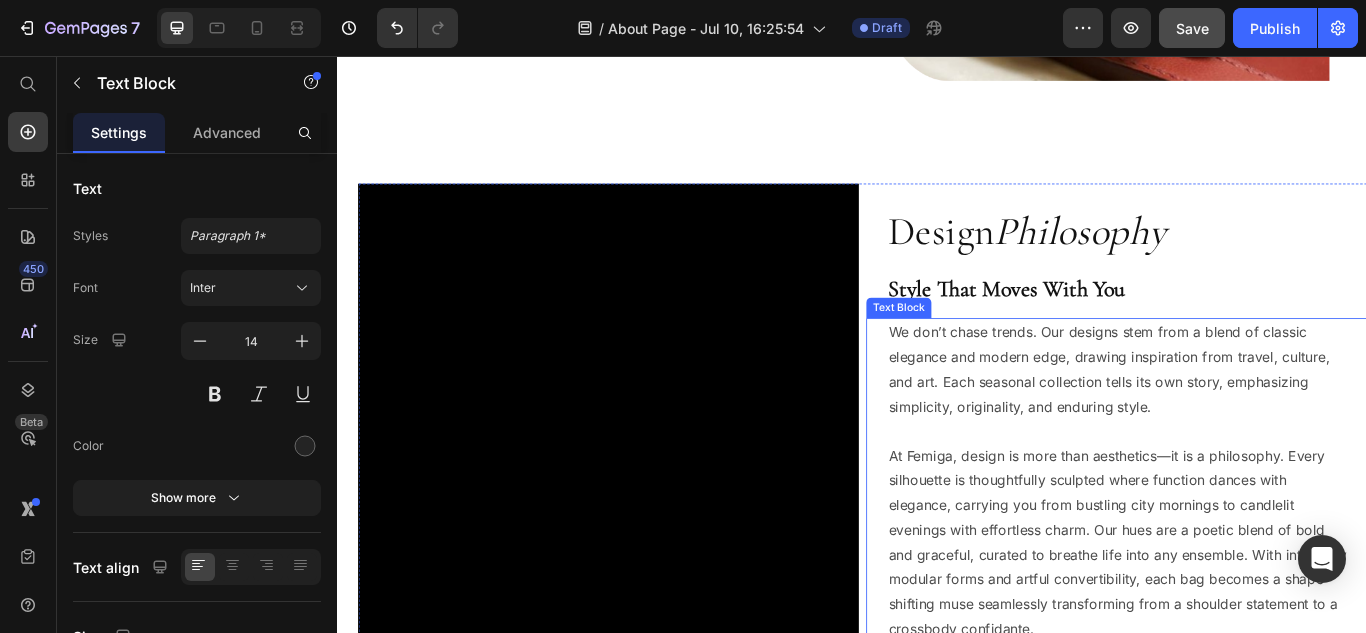 scroll, scrollTop: 1400, scrollLeft: 0, axis: vertical 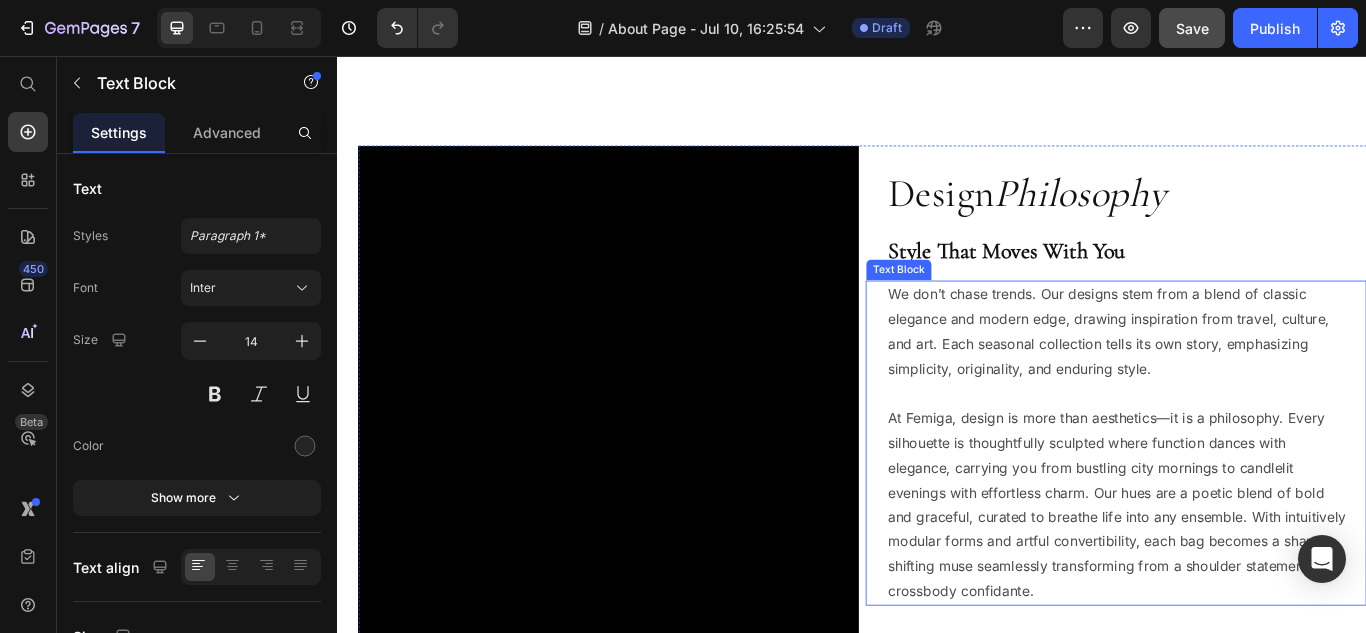 click on "We don’t chase trends. Our designs stem from a blend of classic elegance and modern edge, drawing inspiration from travel, culture, and art. Each seasonal collection tells its own story, emphasizing simplicity, originality, and enduring style." at bounding box center [1249, 377] 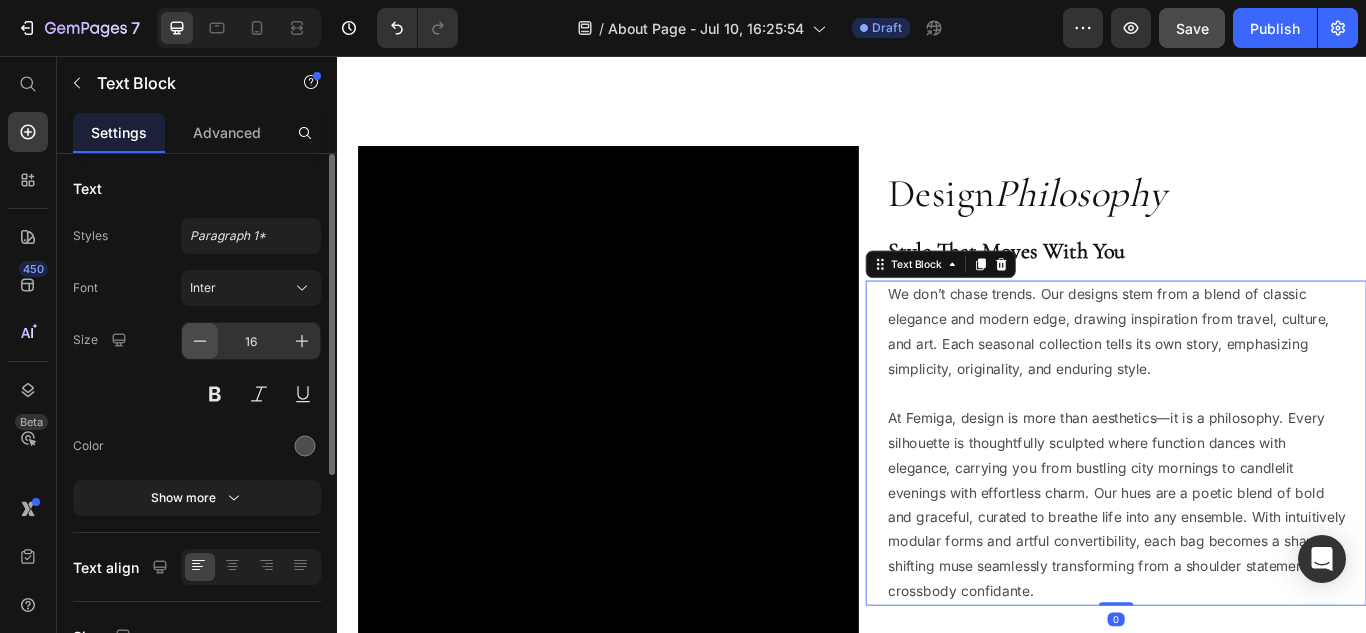 click 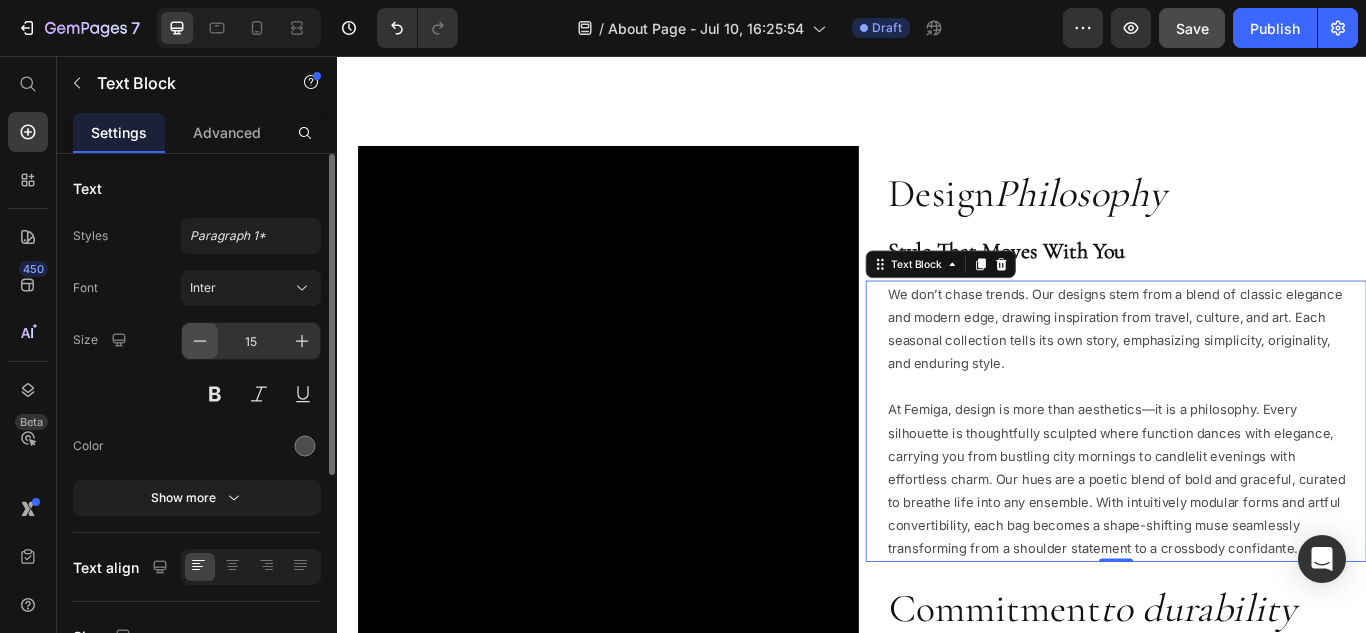 click 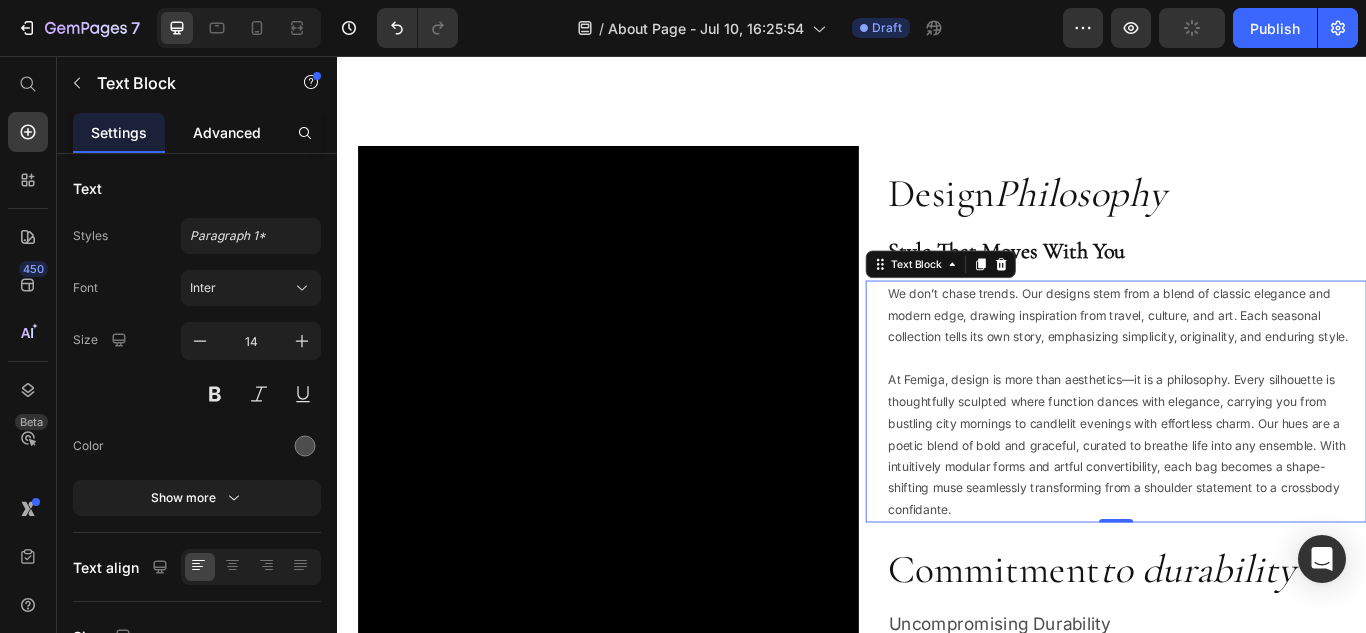 click on "Advanced" at bounding box center [227, 132] 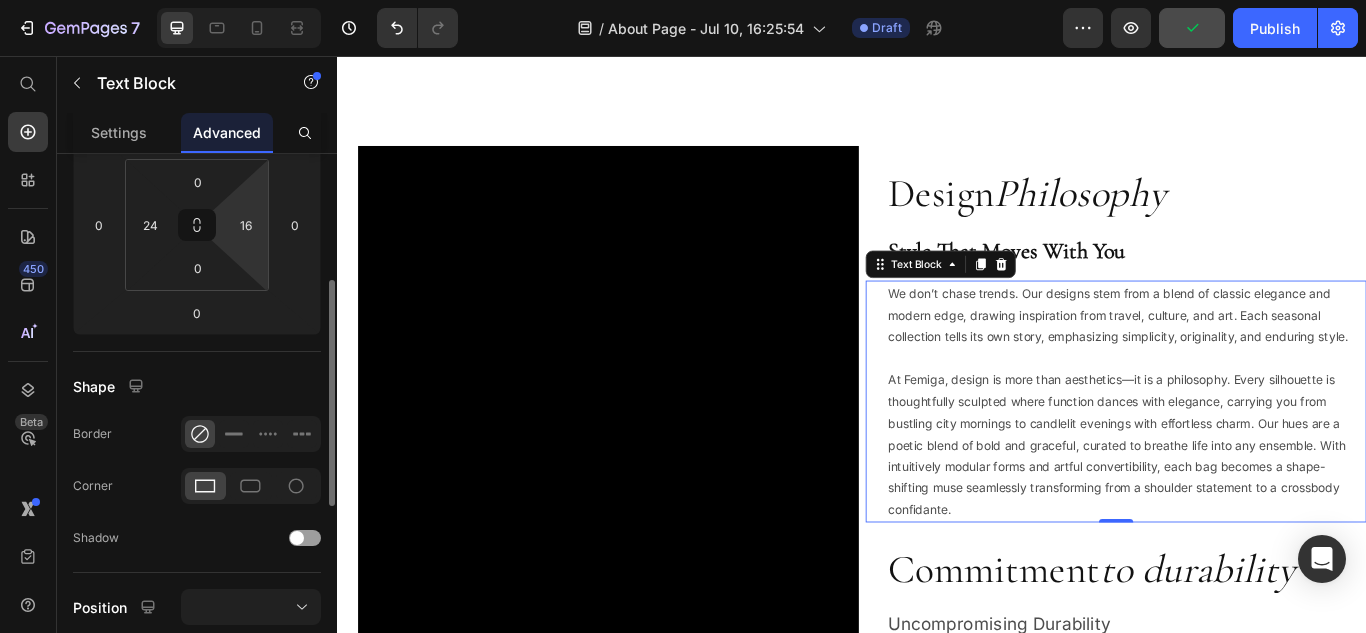 scroll, scrollTop: 200, scrollLeft: 0, axis: vertical 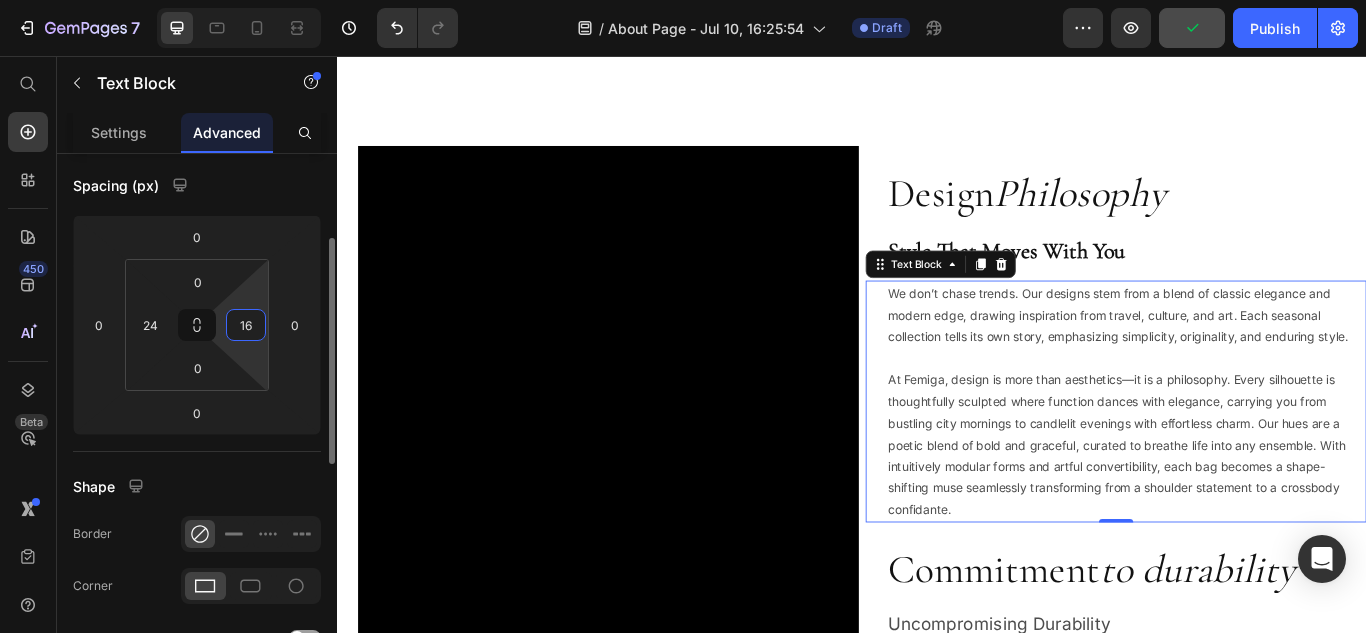 click on "16" at bounding box center [246, 325] 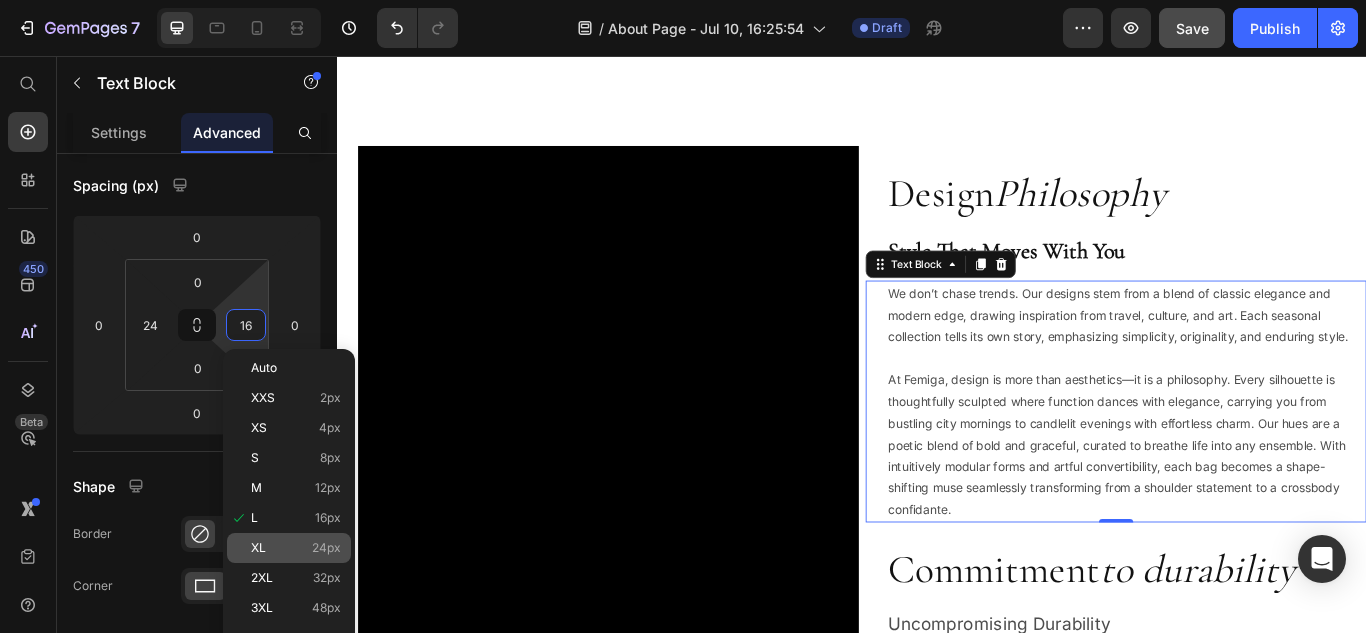 click on "24px" at bounding box center (326, 548) 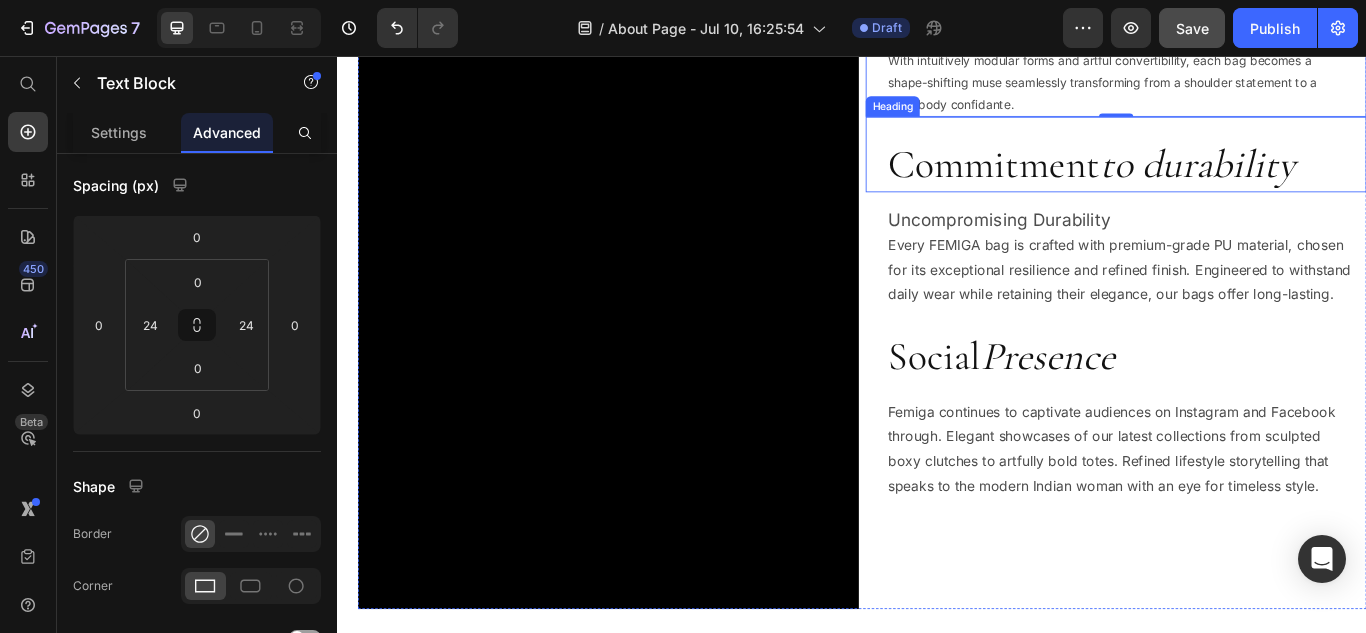 scroll, scrollTop: 1900, scrollLeft: 0, axis: vertical 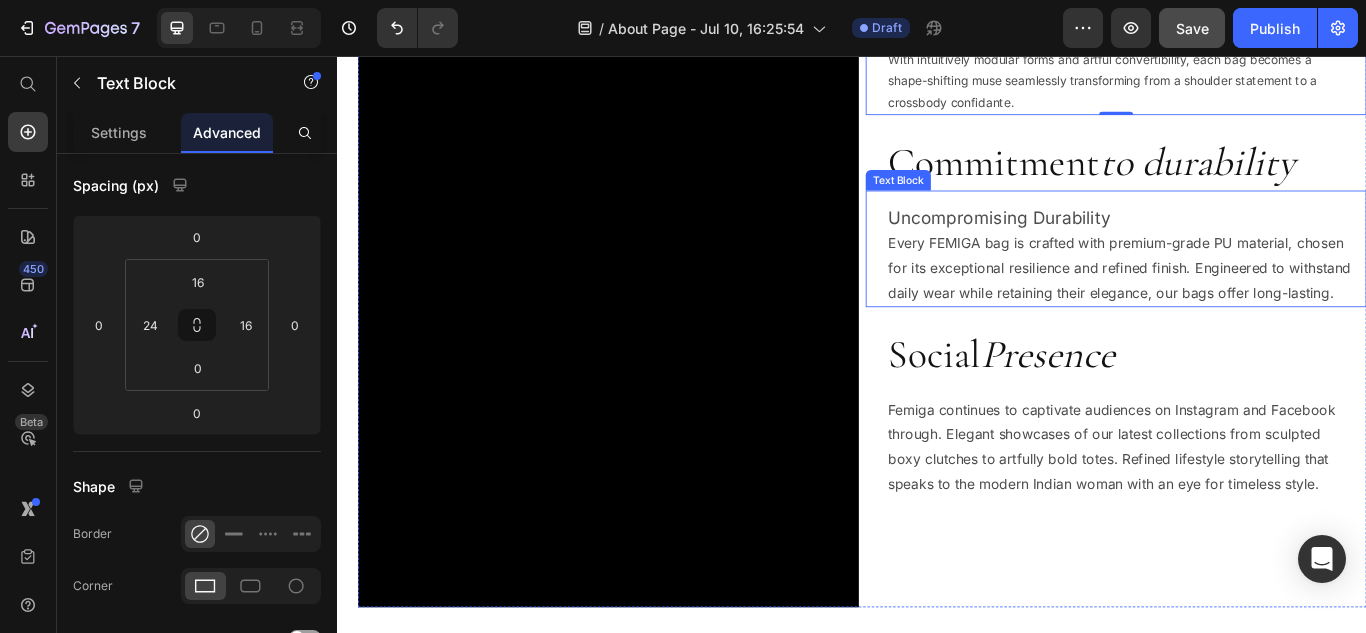 click on "Uncompromising Durability Every FEMIGA bag is crafted with premium-grade PU material, chosen for its exceptional resilience and refined finish. Engineered to withstand daily wear while retaining their elegance, our bags offer long-lasting." at bounding box center [1249, 289] 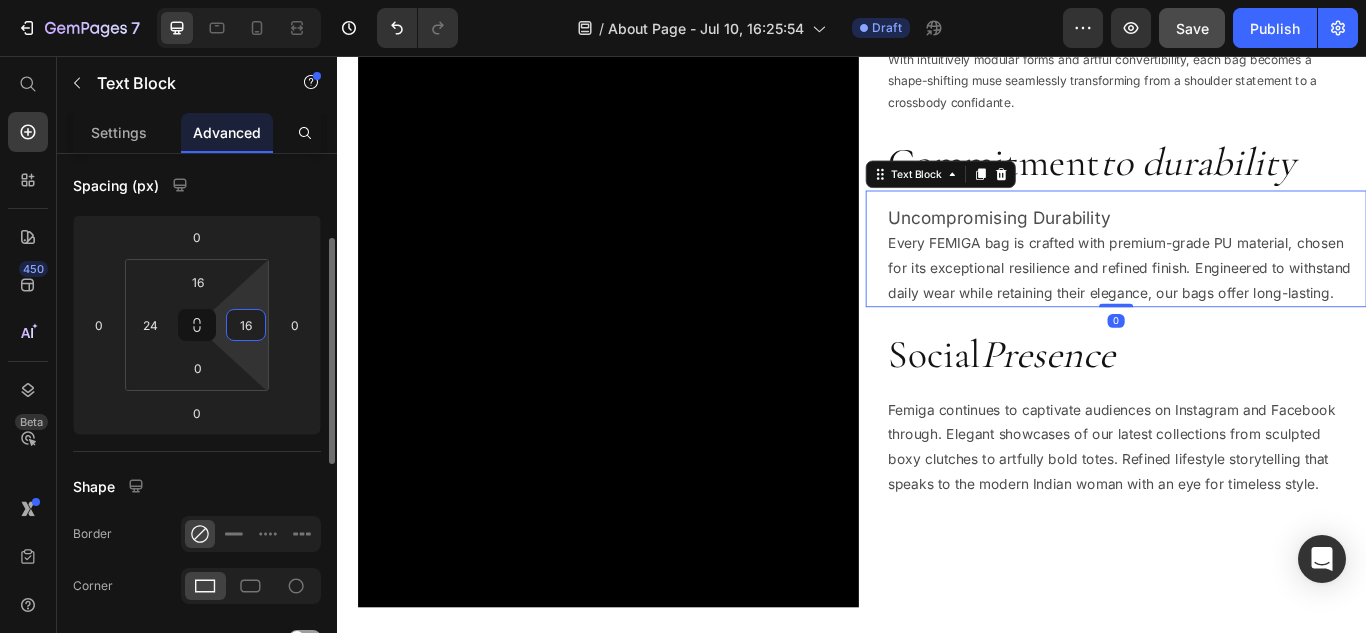 click on "16" at bounding box center [246, 325] 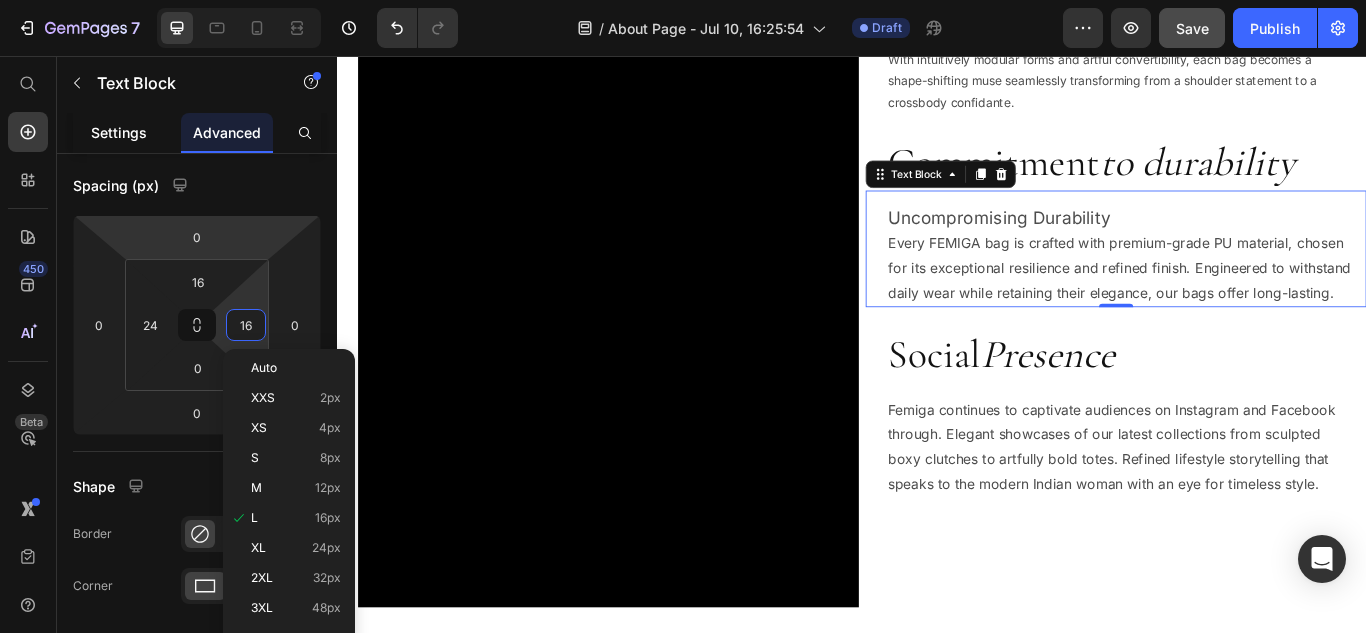 click on "Settings" at bounding box center (119, 132) 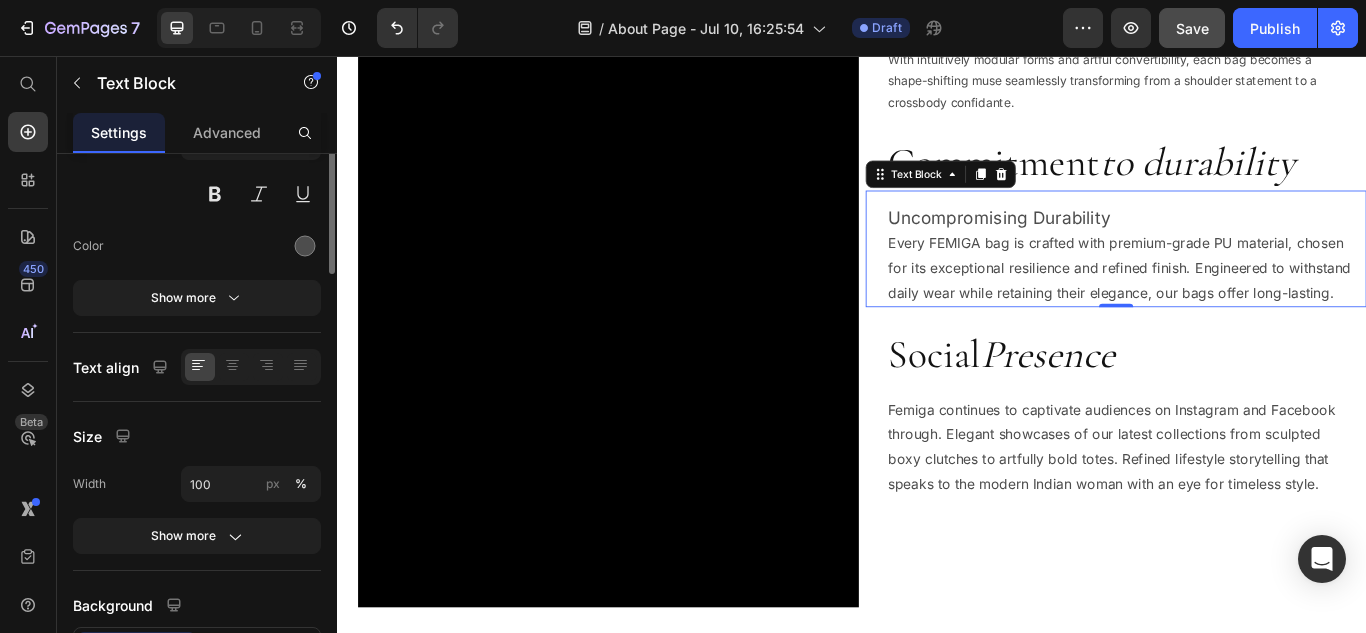 scroll, scrollTop: 0, scrollLeft: 0, axis: both 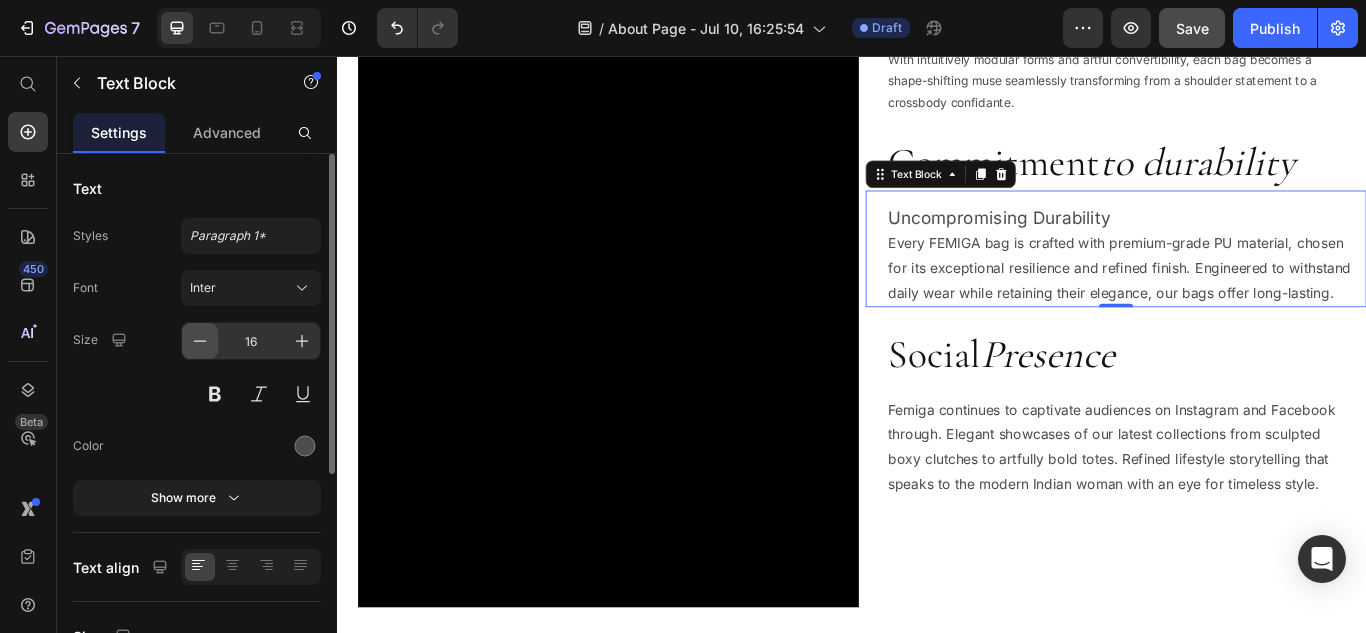 click 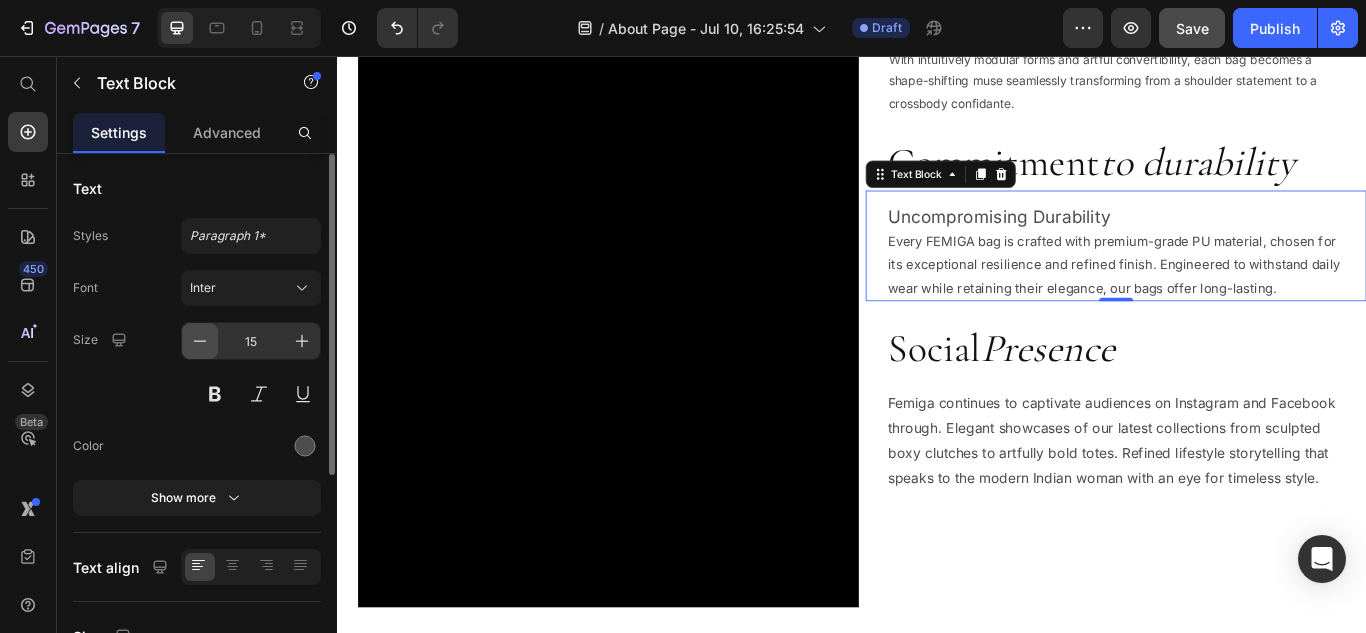 click 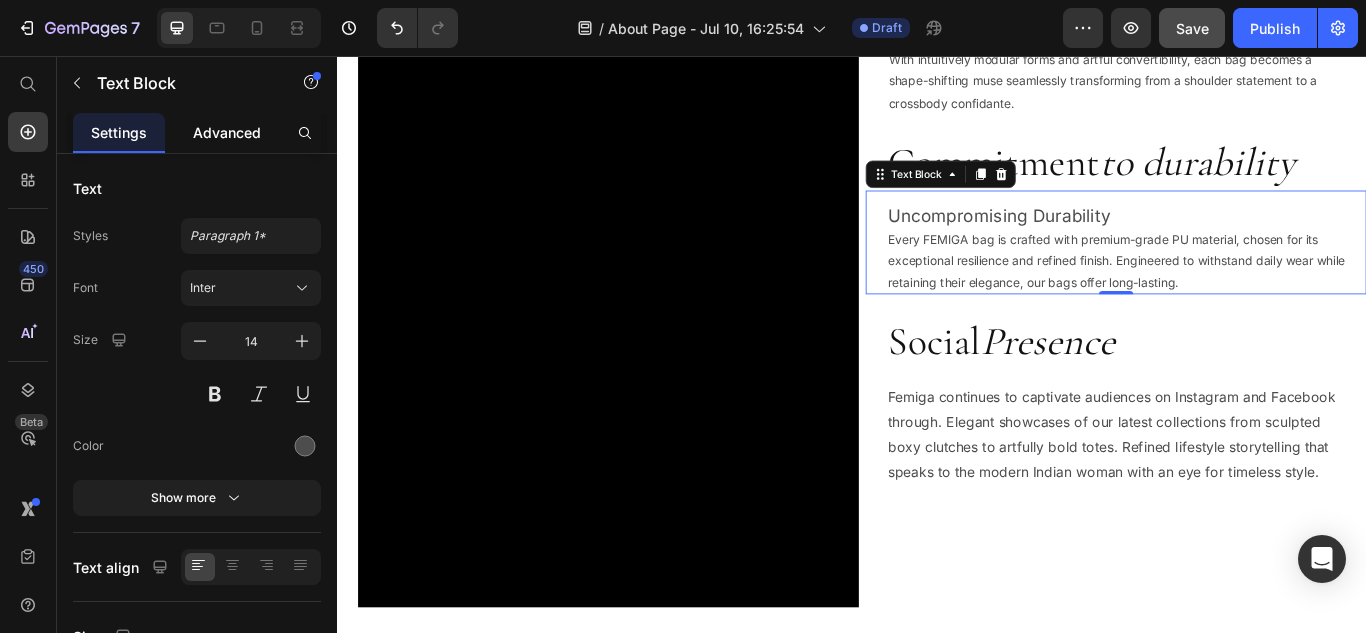 click on "Advanced" 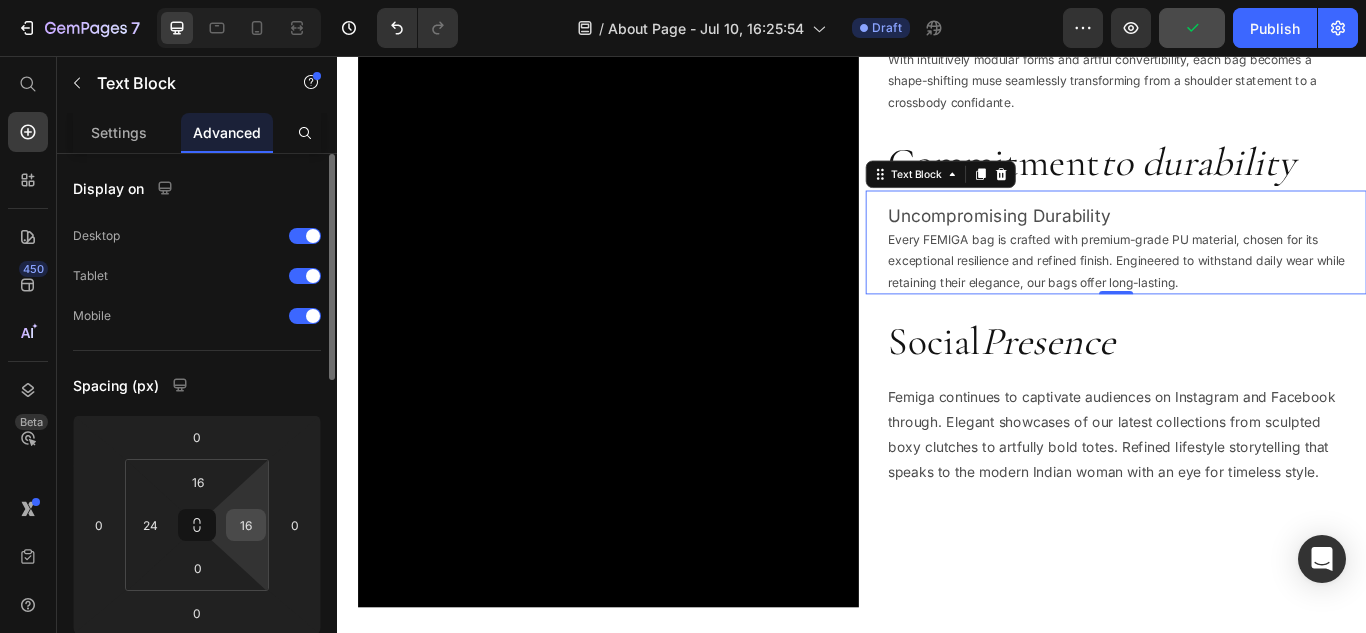 click on "16" at bounding box center (246, 525) 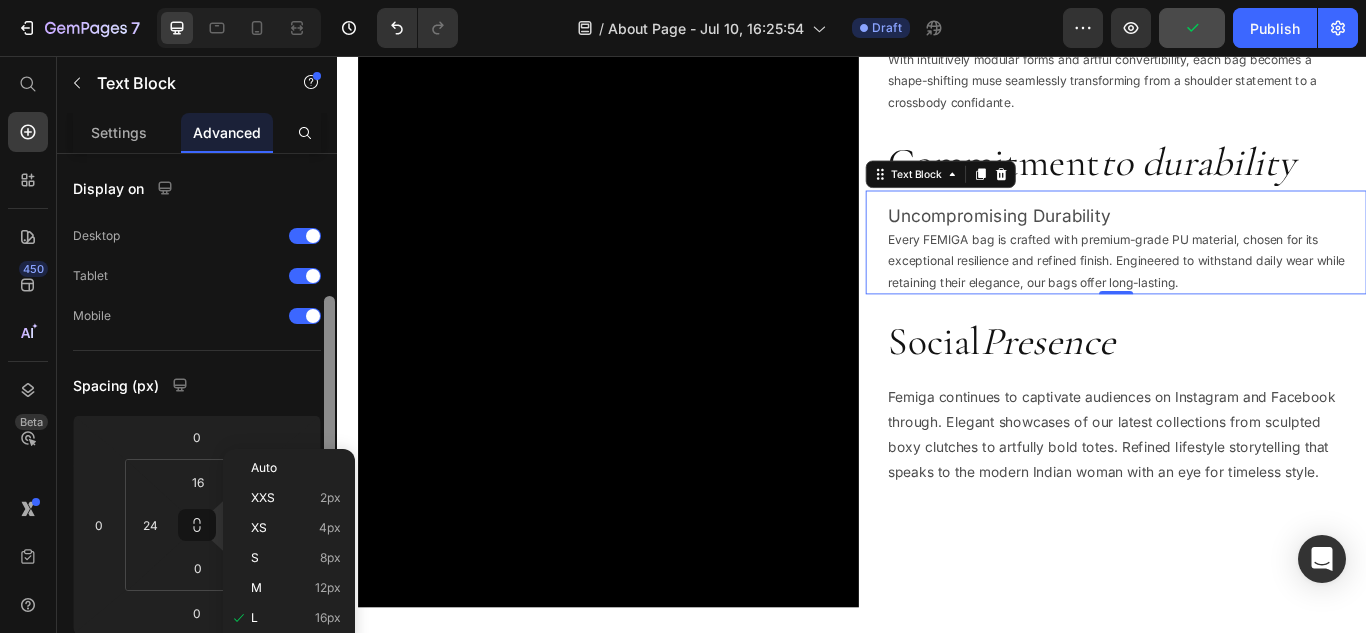 scroll, scrollTop: 200, scrollLeft: 0, axis: vertical 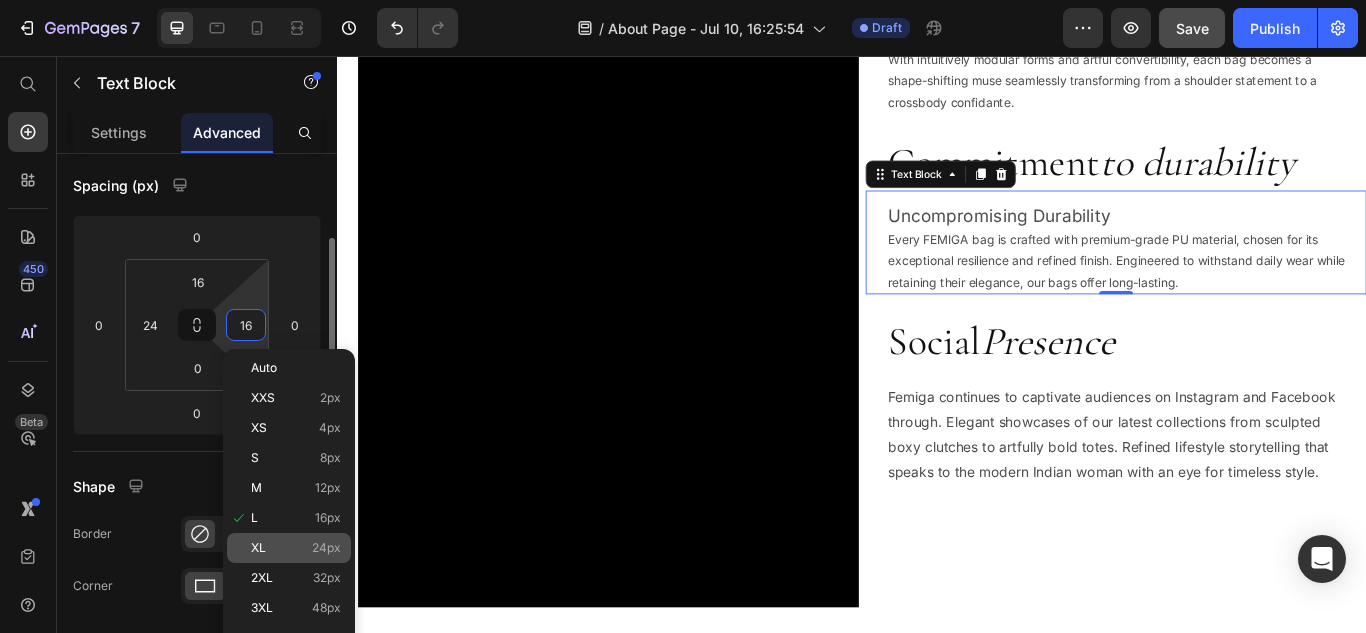 click on "24px" at bounding box center (326, 548) 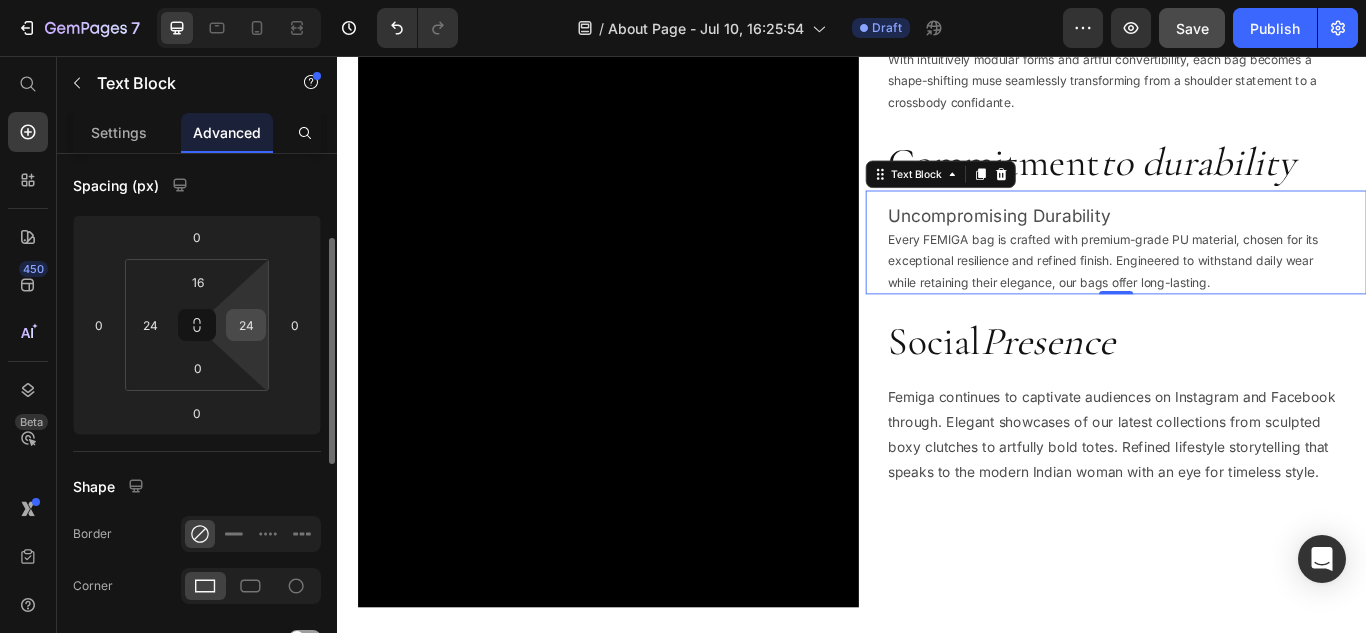 click on "24" at bounding box center (246, 325) 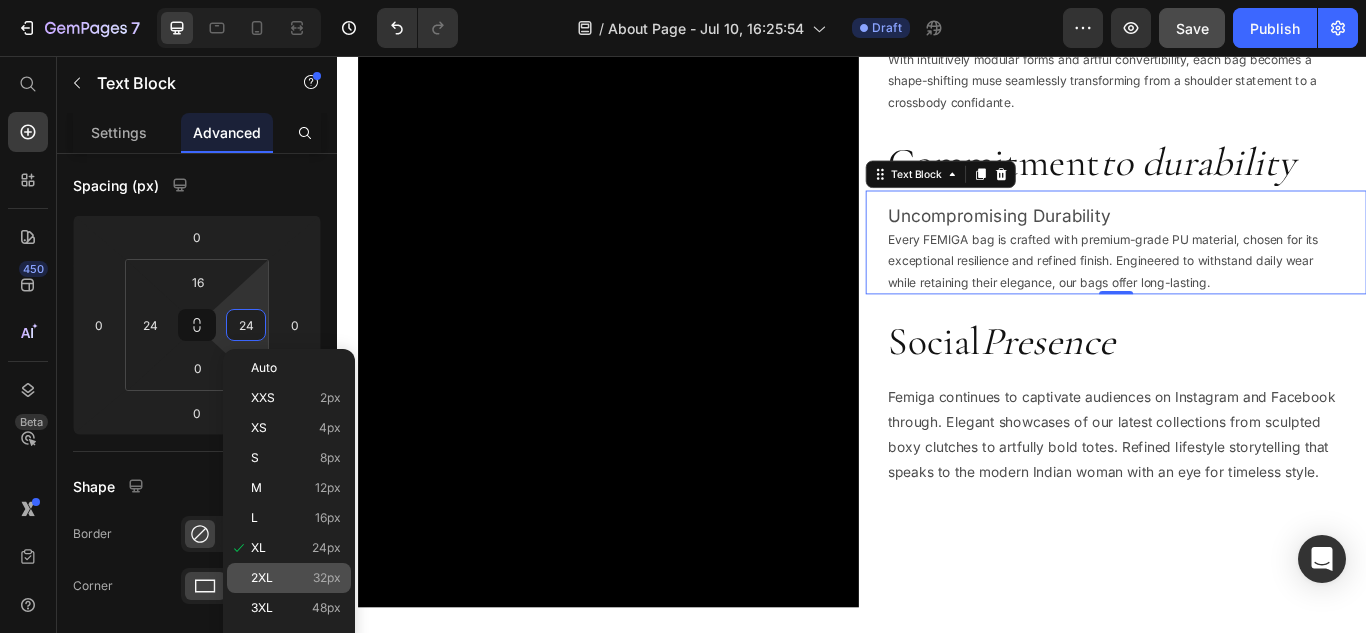 click on "2XL 32px" at bounding box center [296, 578] 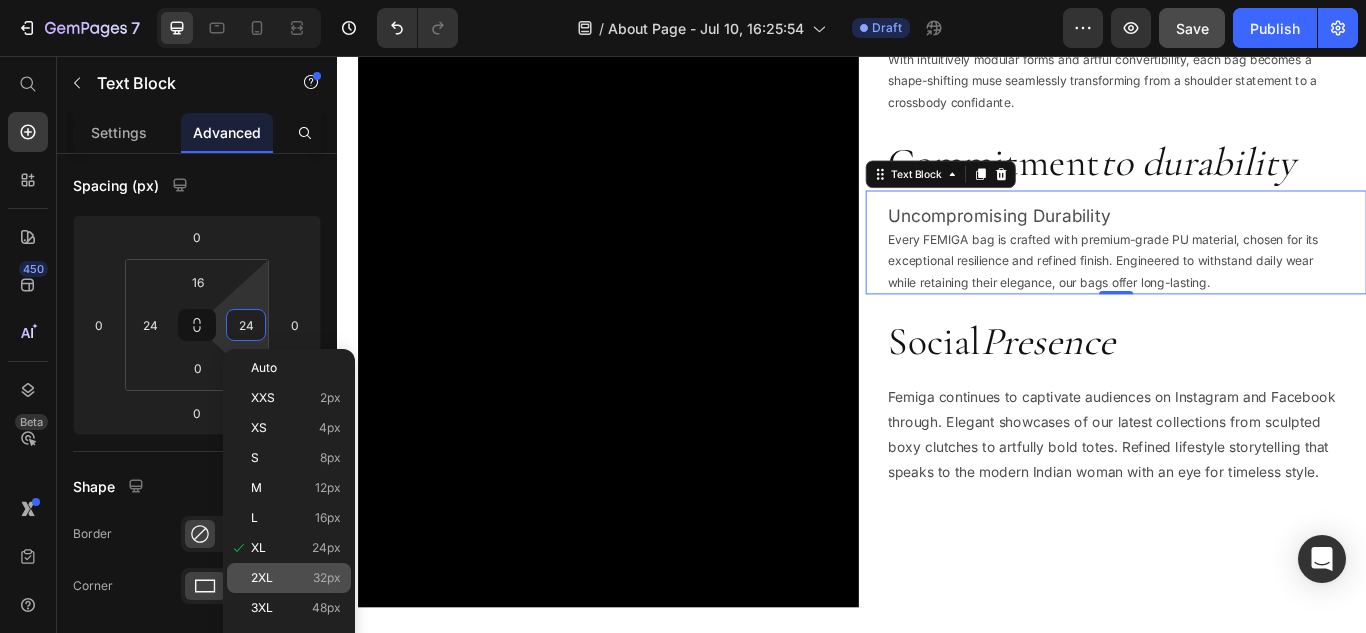type on "32" 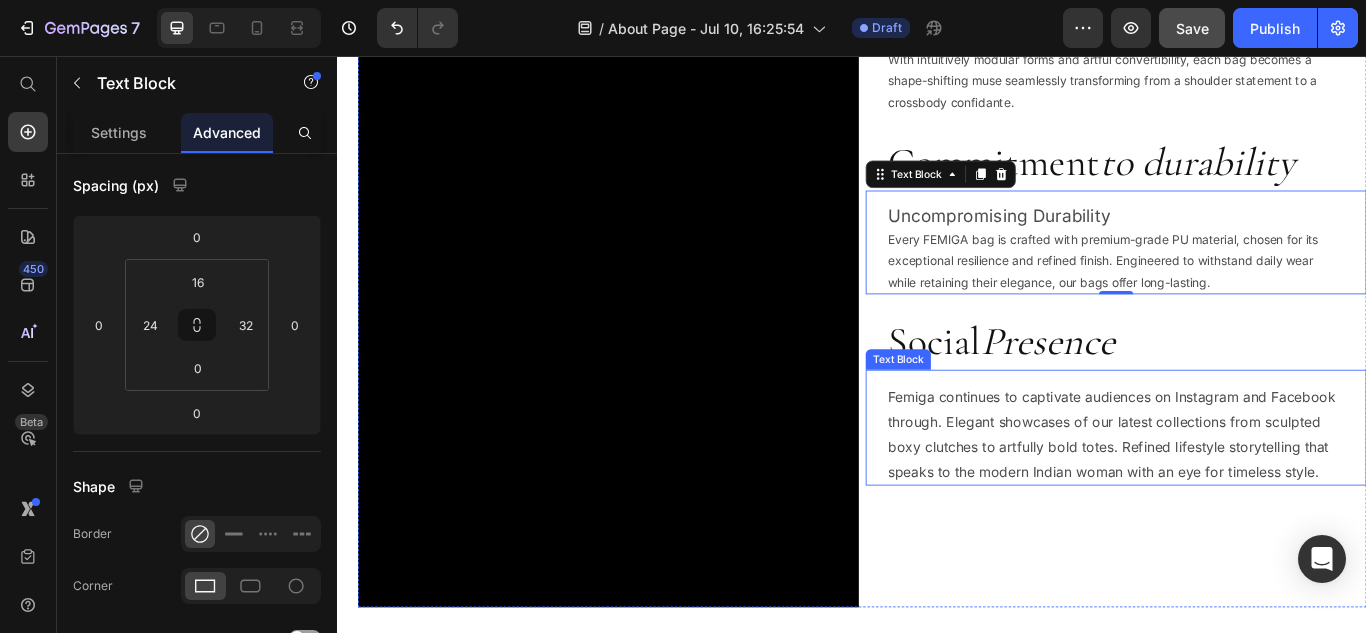 click on "Femiga continues to captivate audiences on Instagram and Facebook through. Elegant showcases of our latest collections from sculpted boxy clutches to artfully bold totes. Refined lifestyle storytelling that speaks to the modern Indian woman with an eye for timeless style." at bounding box center (1249, 497) 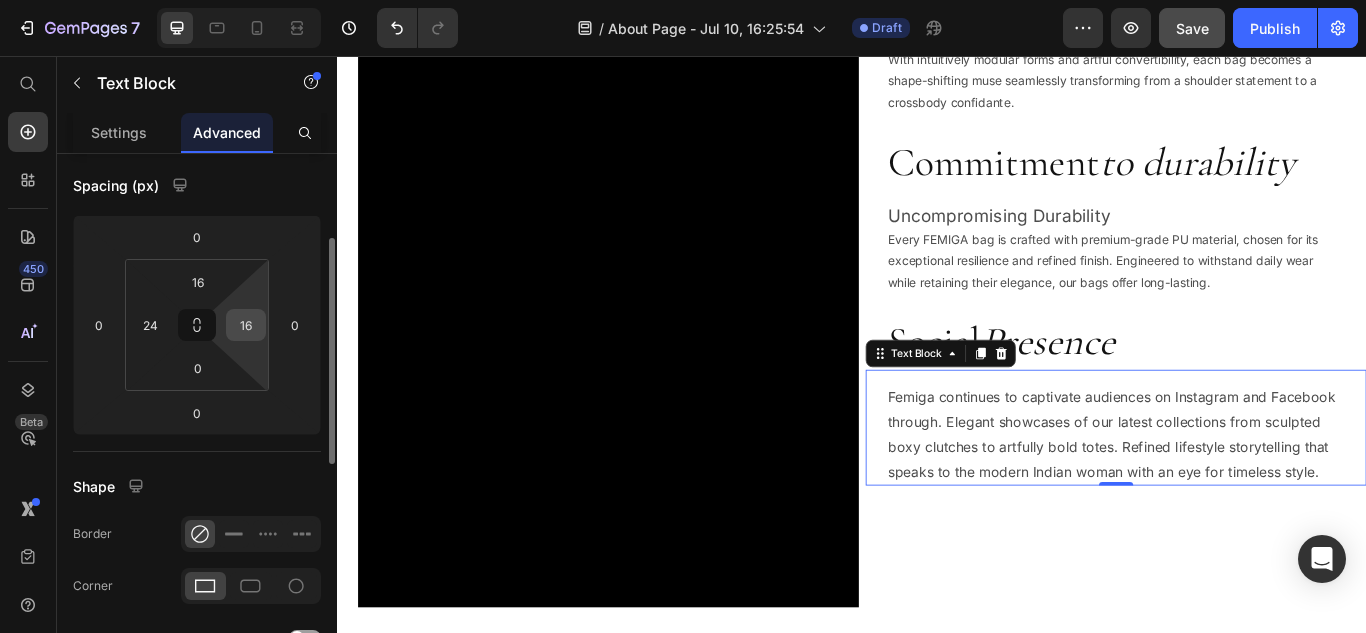 click on "16" at bounding box center [246, 325] 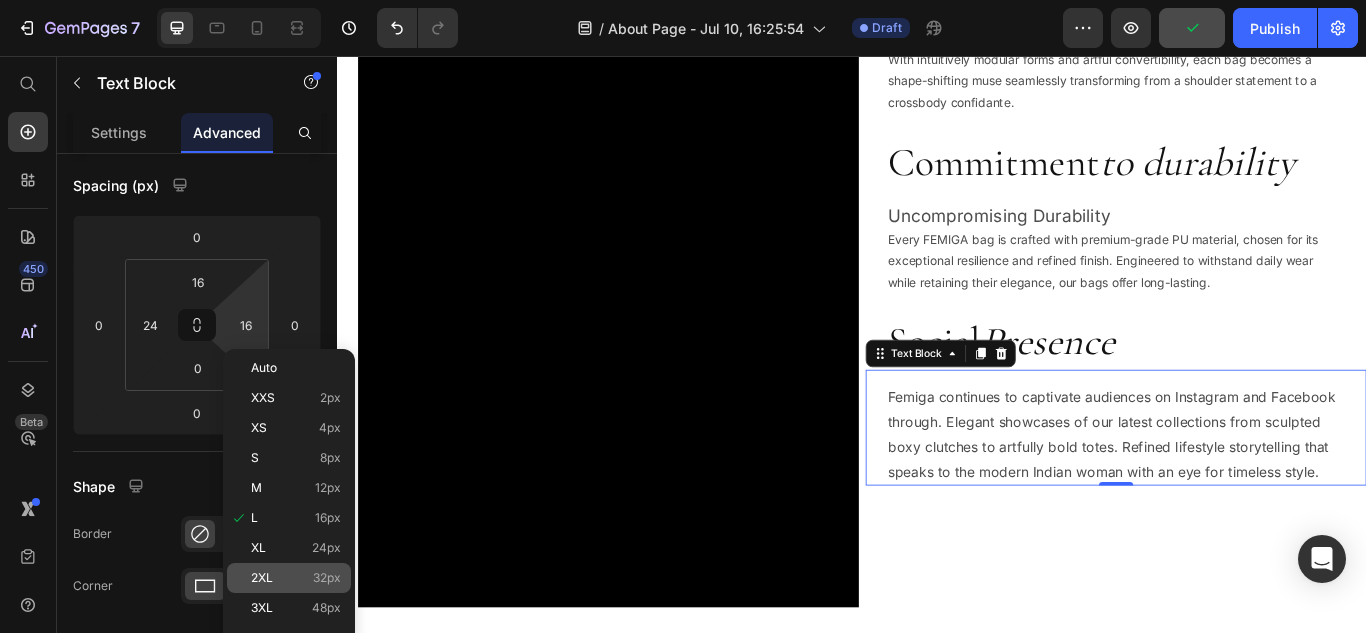 click on "32px" at bounding box center (327, 578) 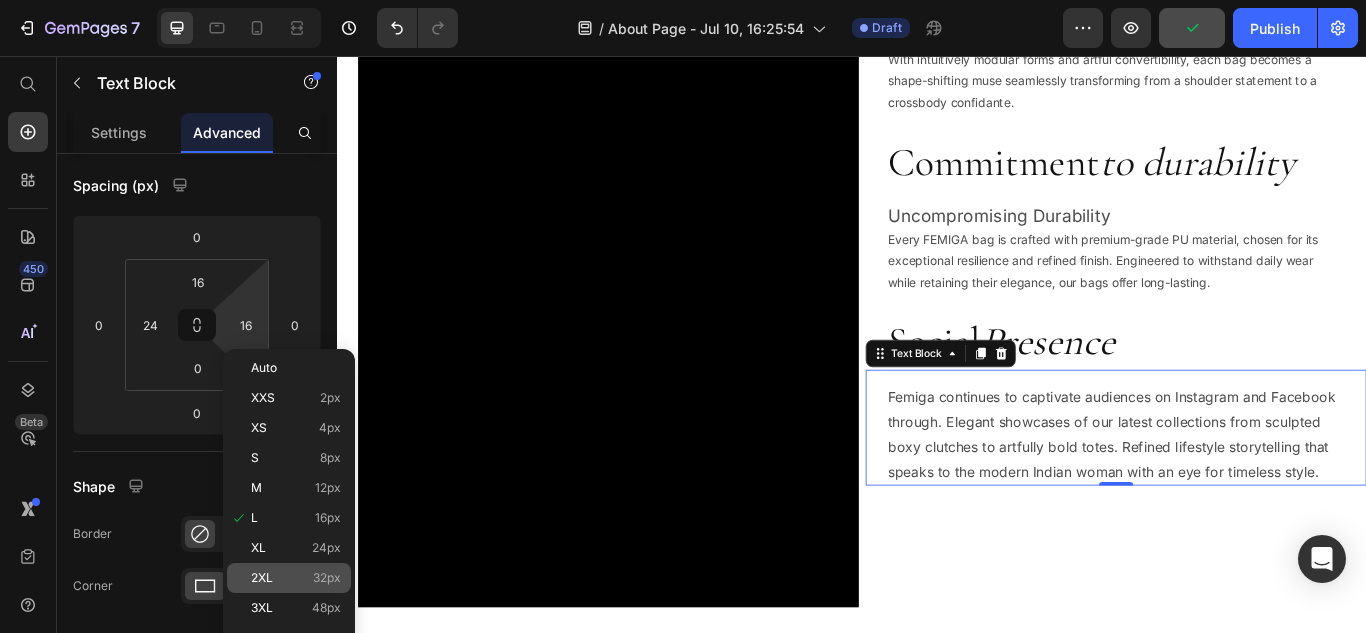 type on "32" 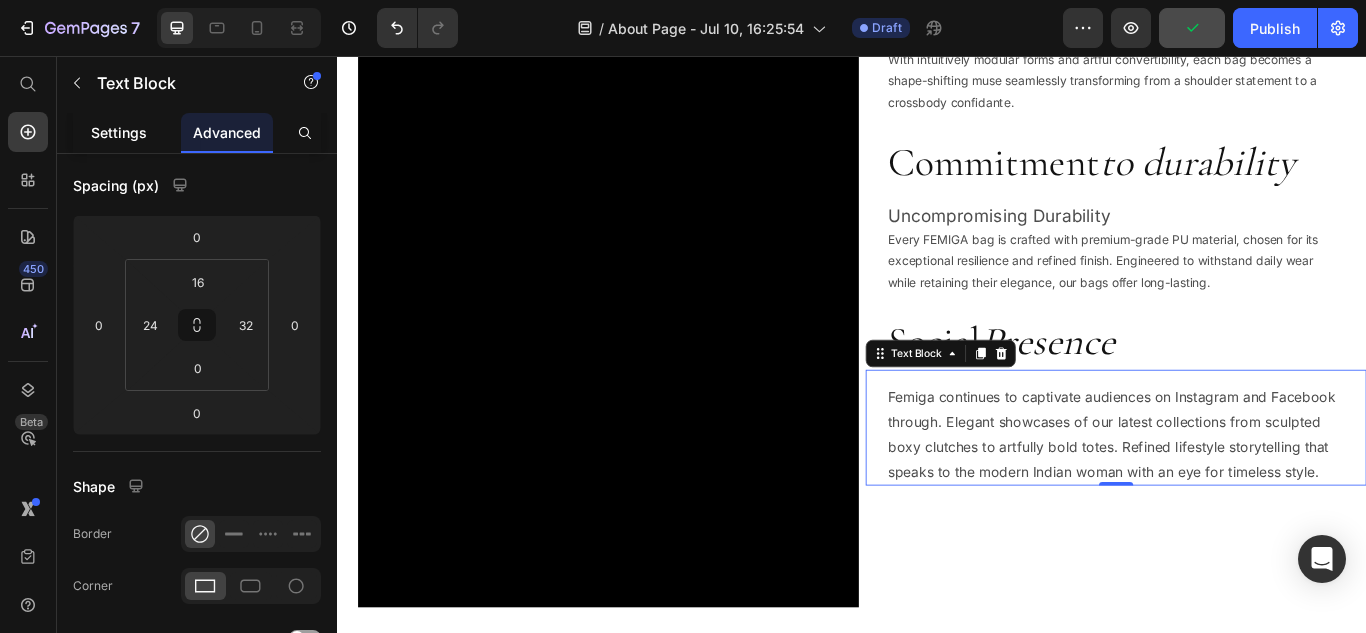 click on "Settings" at bounding box center [119, 132] 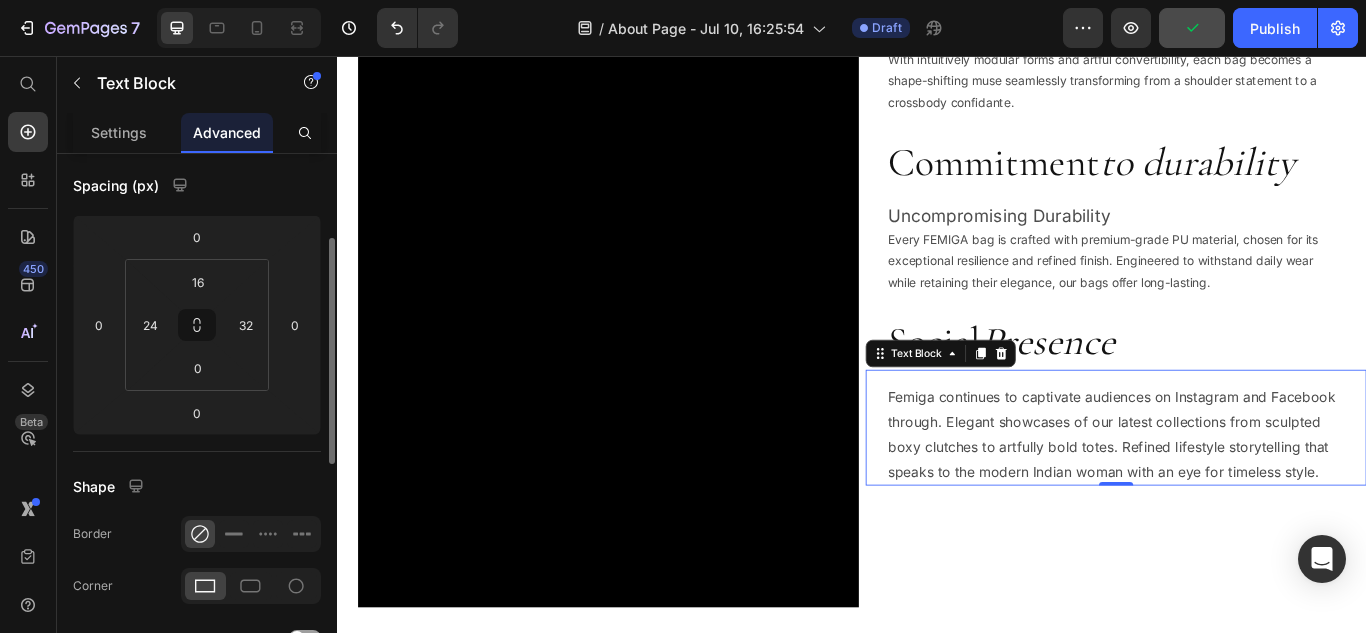 scroll, scrollTop: 0, scrollLeft: 0, axis: both 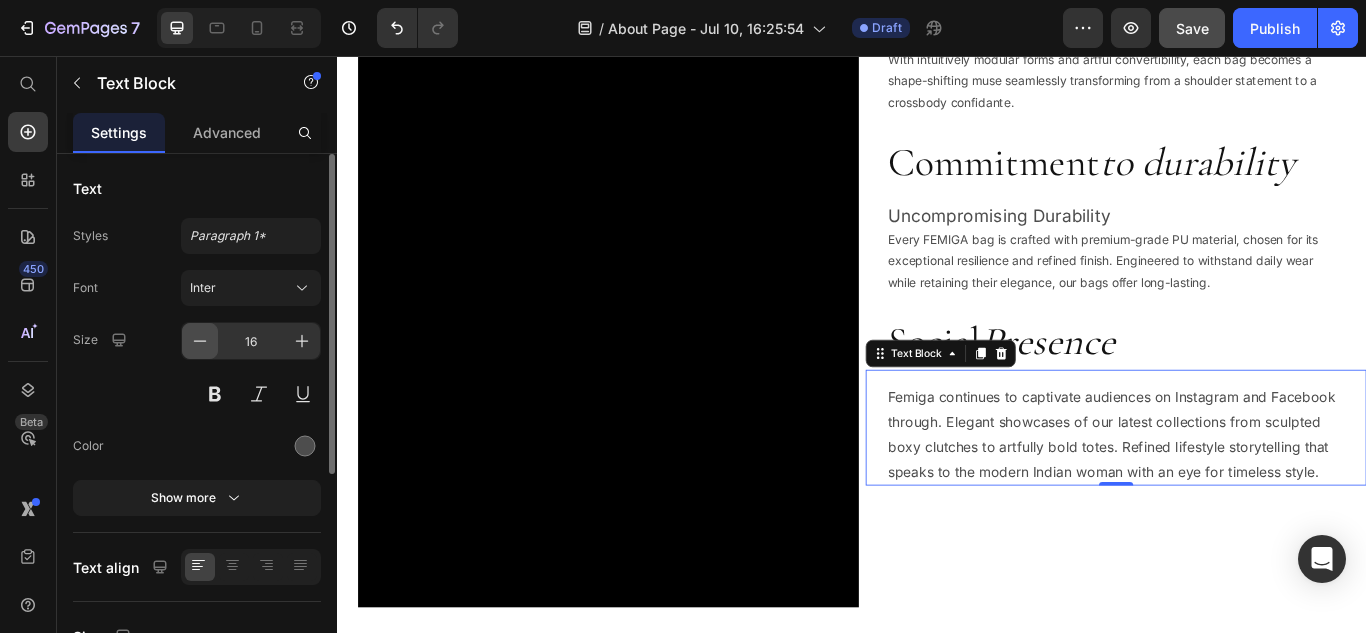 click at bounding box center (200, 341) 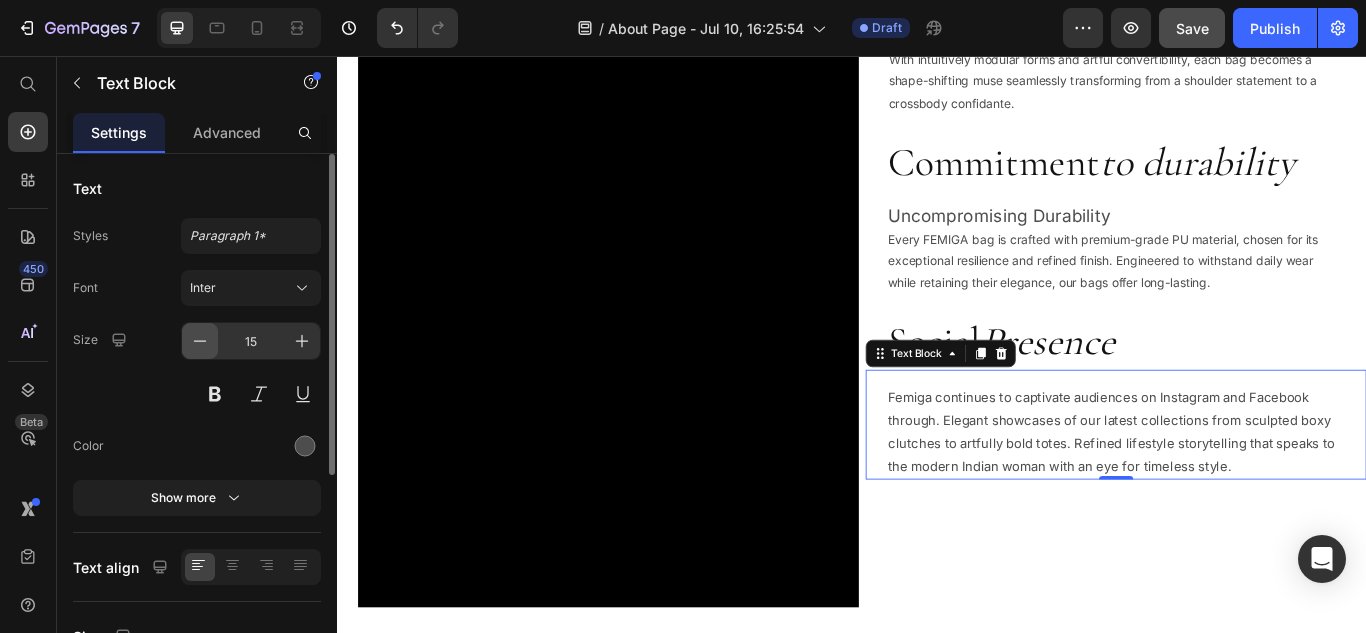 click 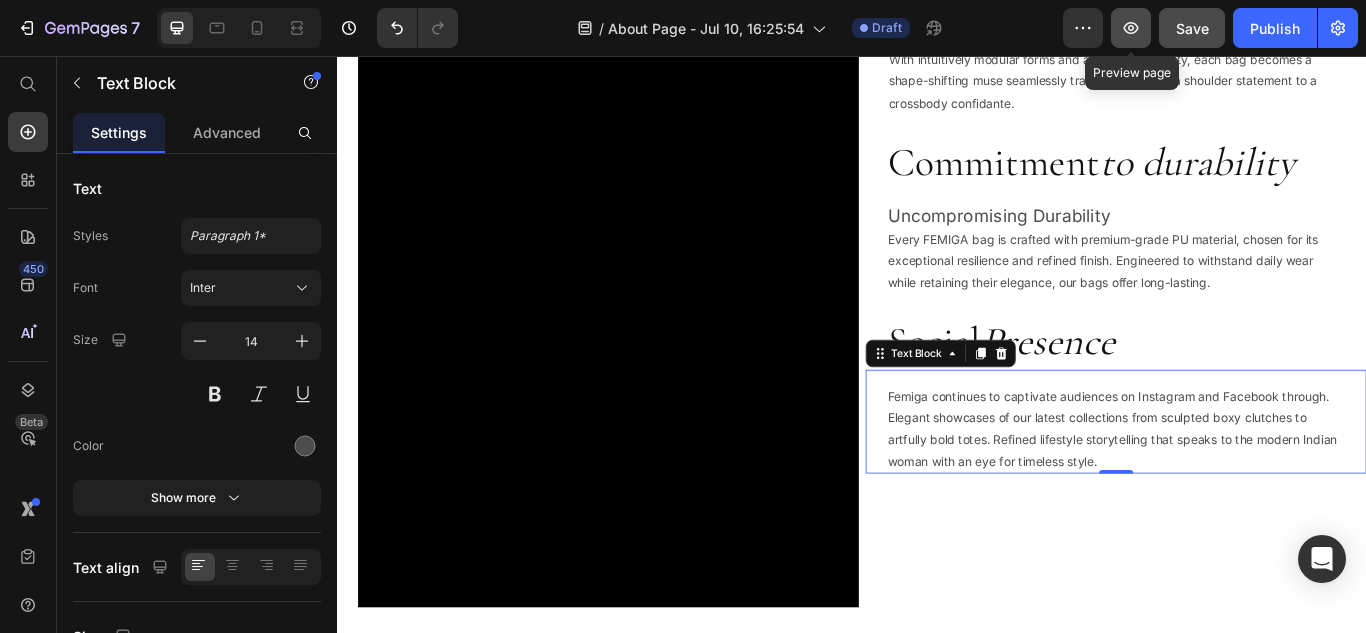 click 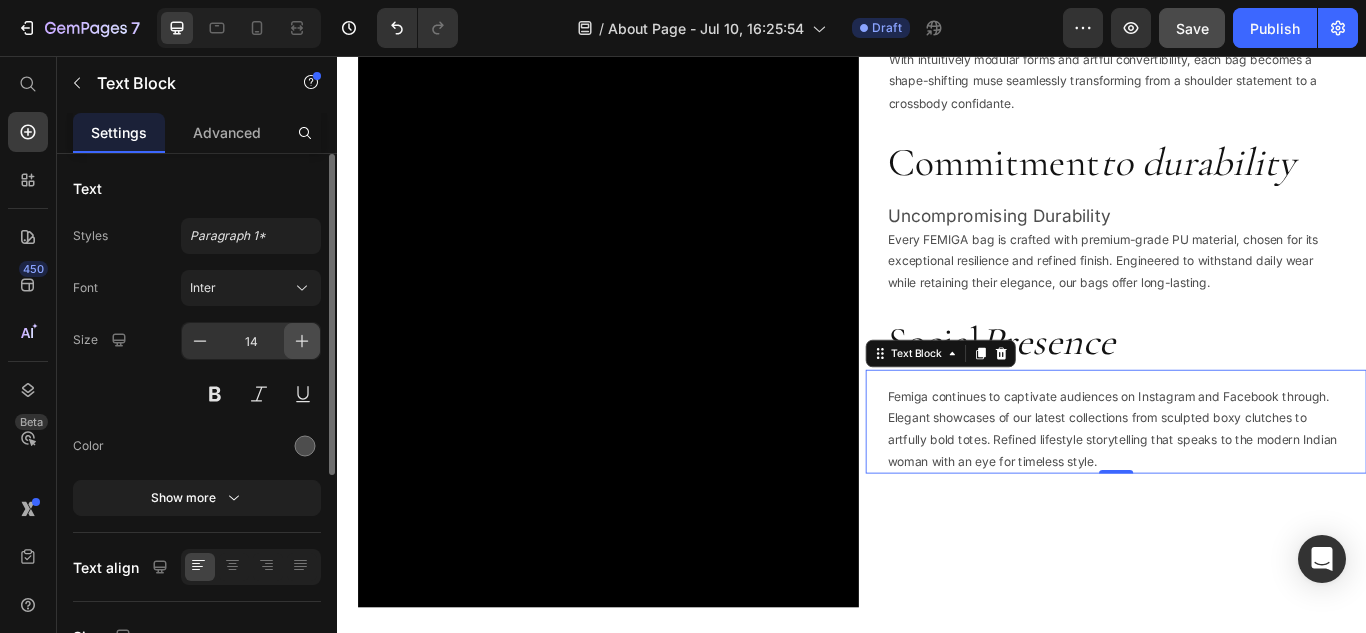 click 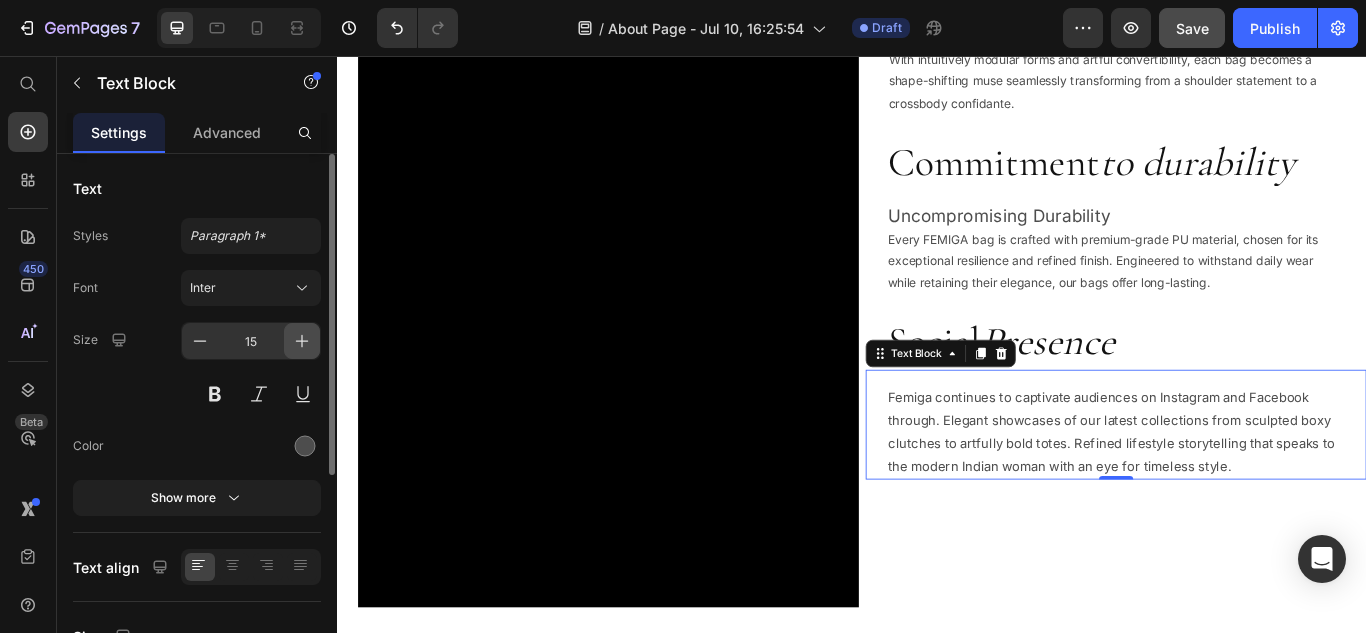 click 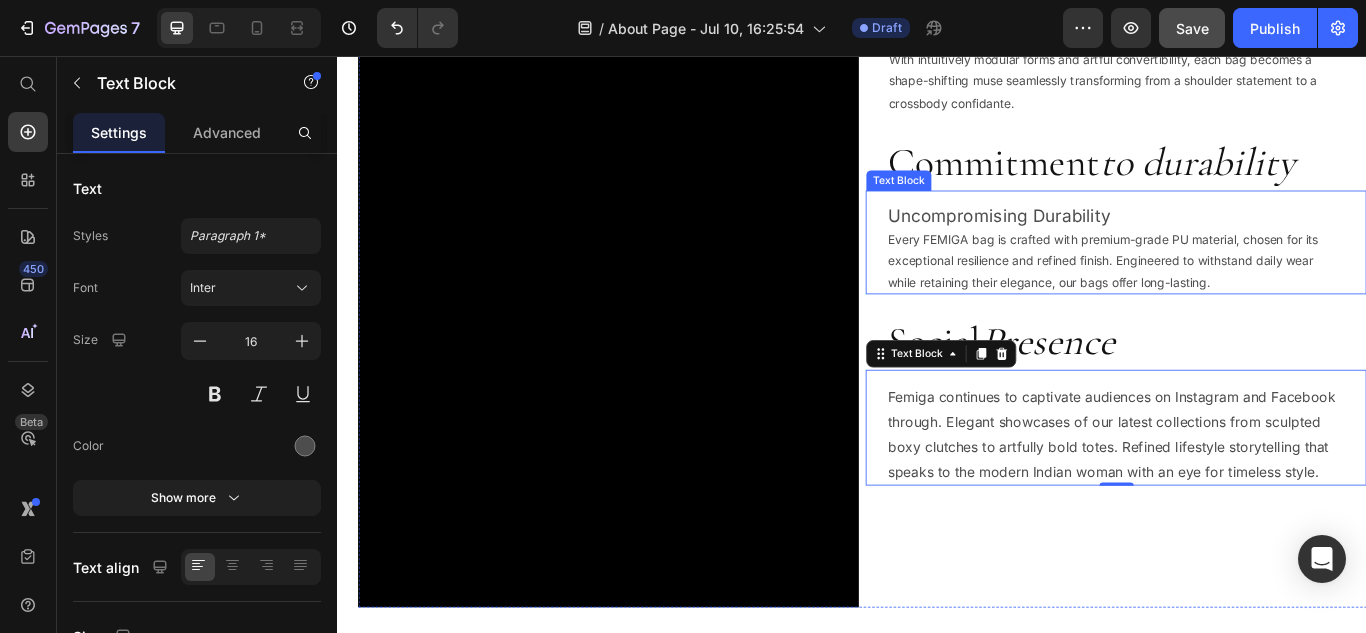 click on "Uncompromising Durability Every FEMIGA bag is crafted with premium-grade PU material, chosen for its exceptional resilience and refined finish. Engineered to withstand daily wear while retaining their elegance, our bags offer long-lasting." at bounding box center [1241, 282] 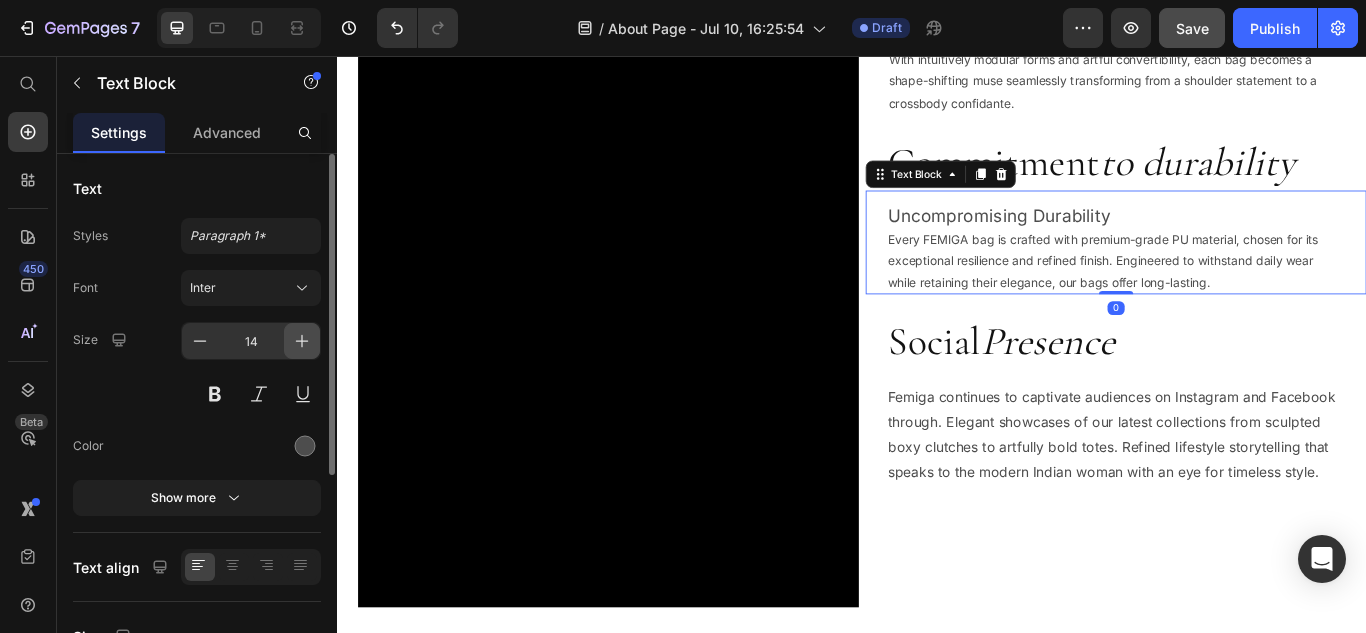 click 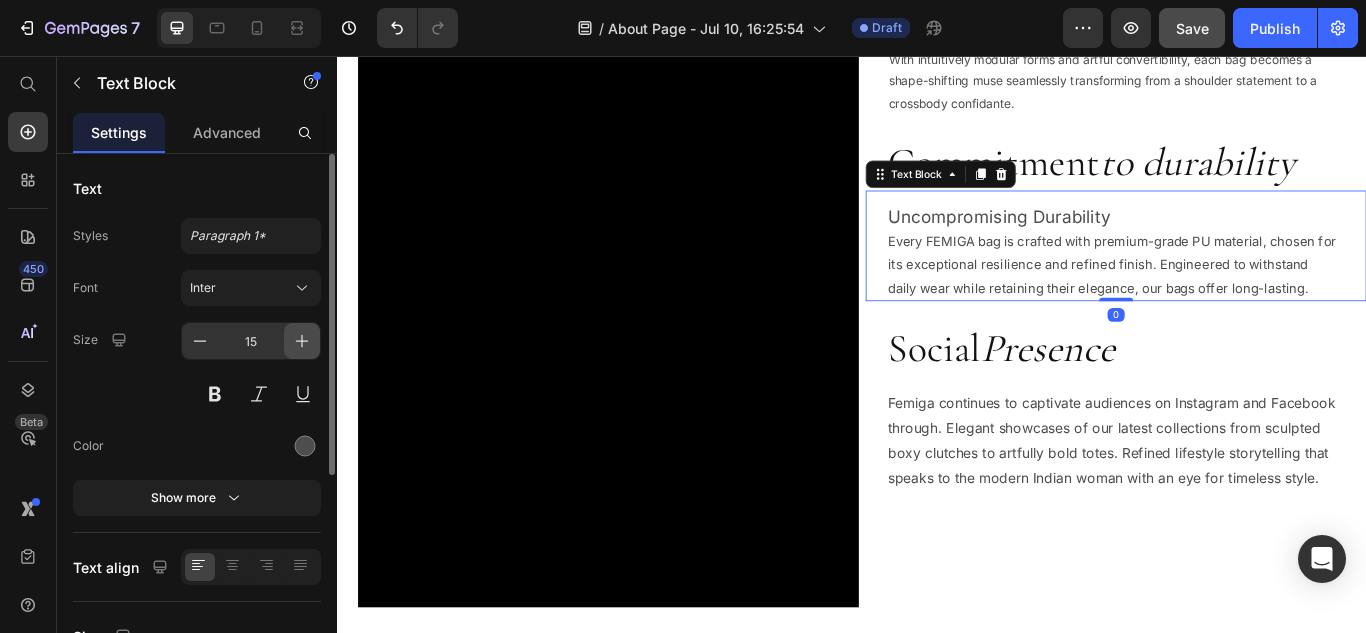 click 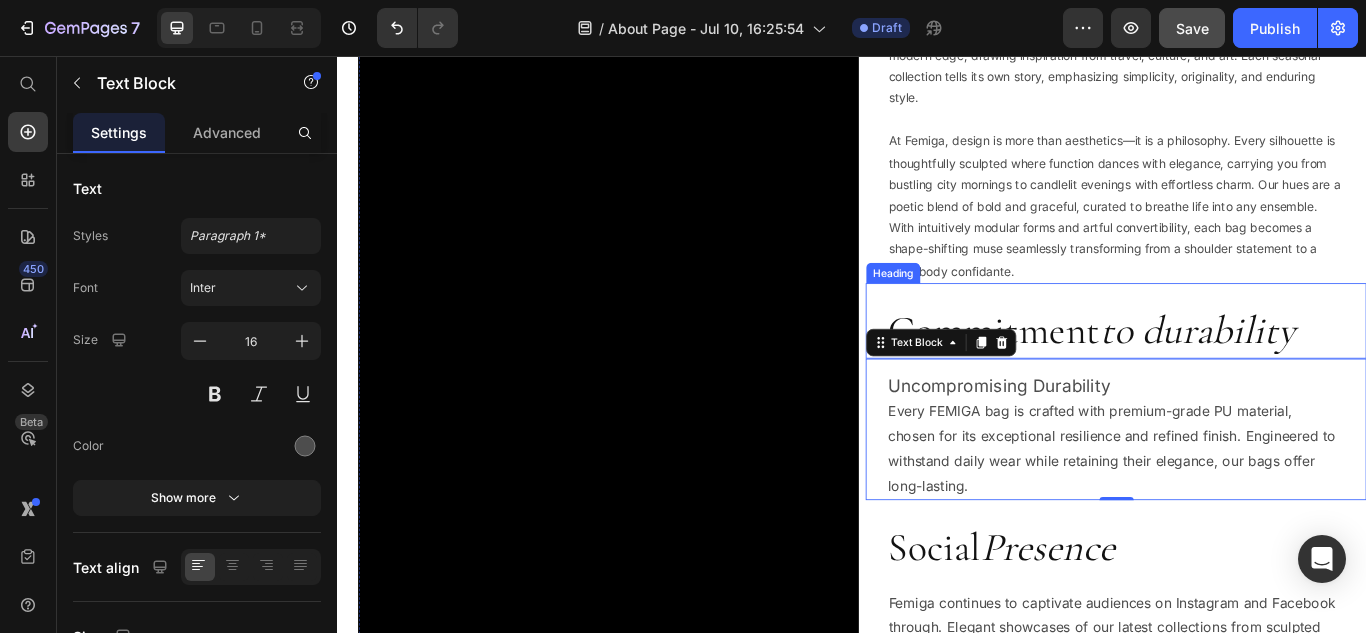 scroll, scrollTop: 1700, scrollLeft: 0, axis: vertical 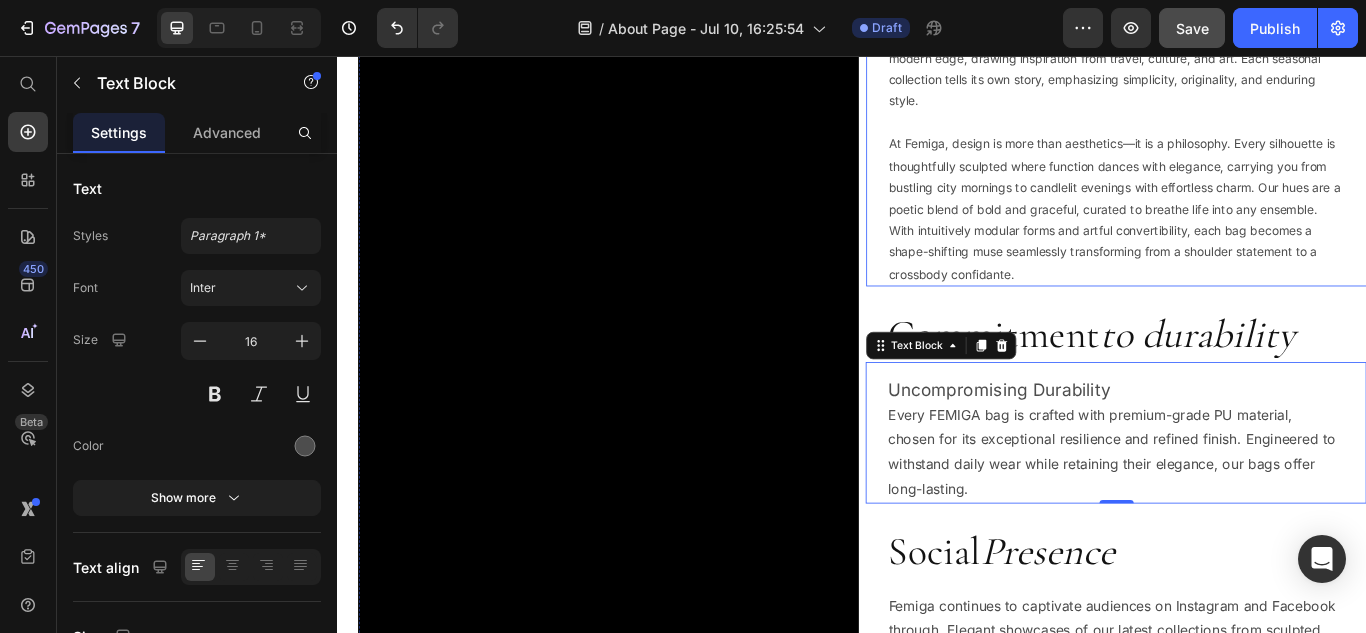 click on "At Femiga, design is more than aesthetics—it is a philosophy. Every silhouette is thoughtfully sculpted where function dances with elegance, carrying you from bustling city mornings to candlelit evenings with effortless charm. Our hues are a poetic blend of bold and graceful, curated to breathe life into any ensemble. With intuitively modular forms and artful convertibility, each bag becomes a shape-shifting muse seamlessly transforming from a shoulder statement to a crossbody confidante." at bounding box center [1245, 234] 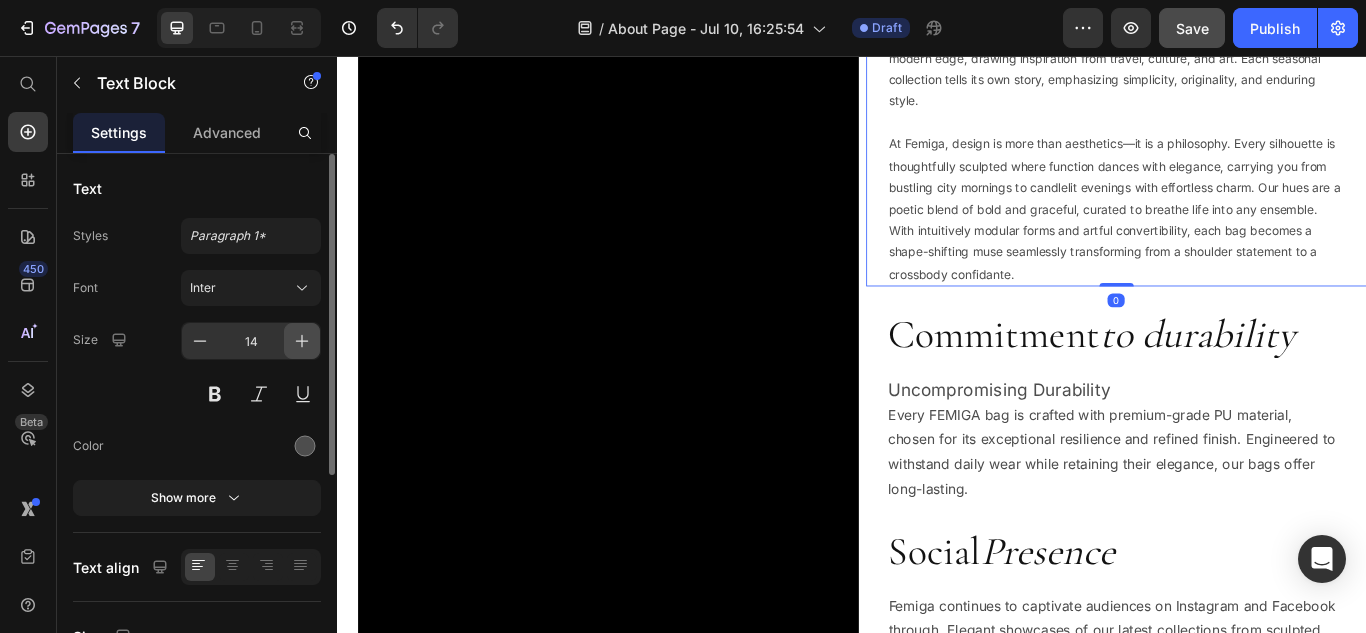 click 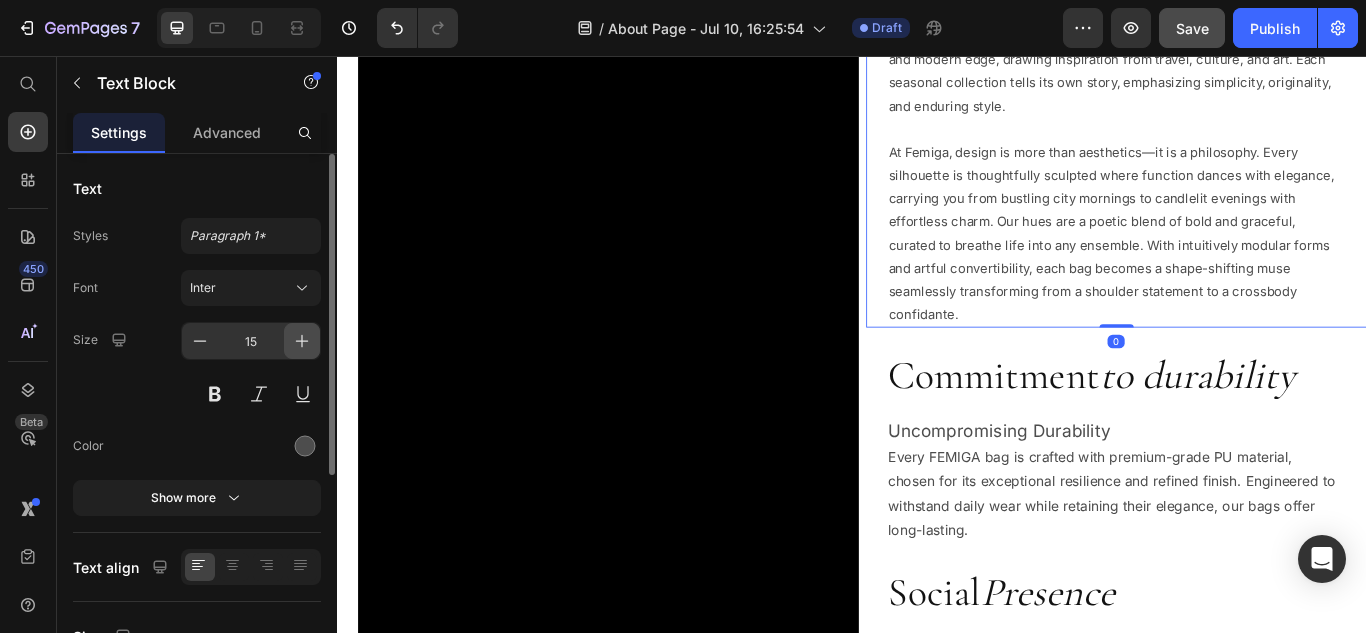 click 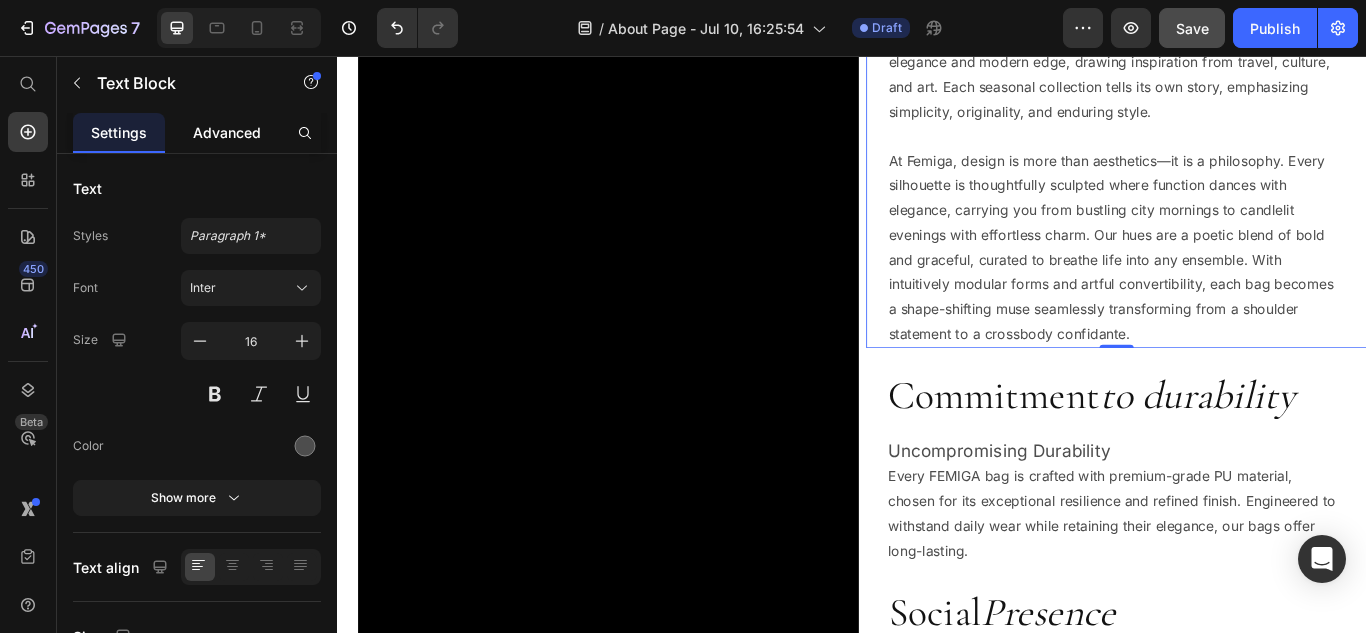 click on "Advanced" at bounding box center [227, 132] 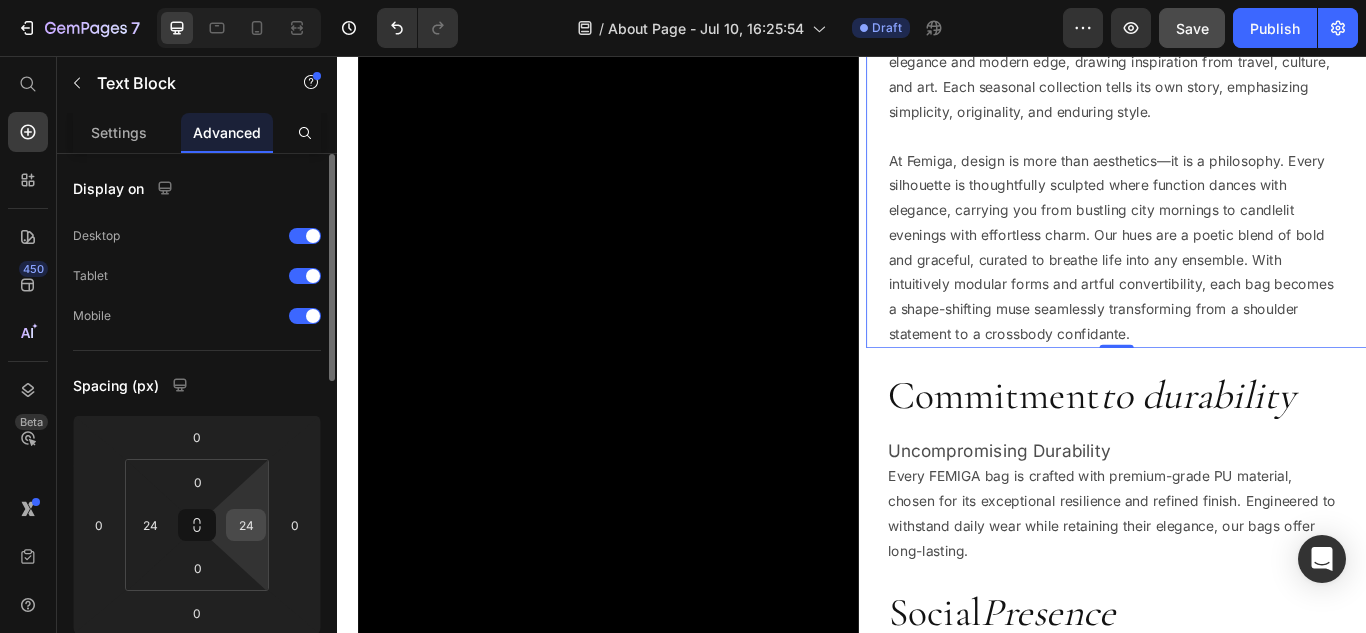 click on "24" at bounding box center [246, 525] 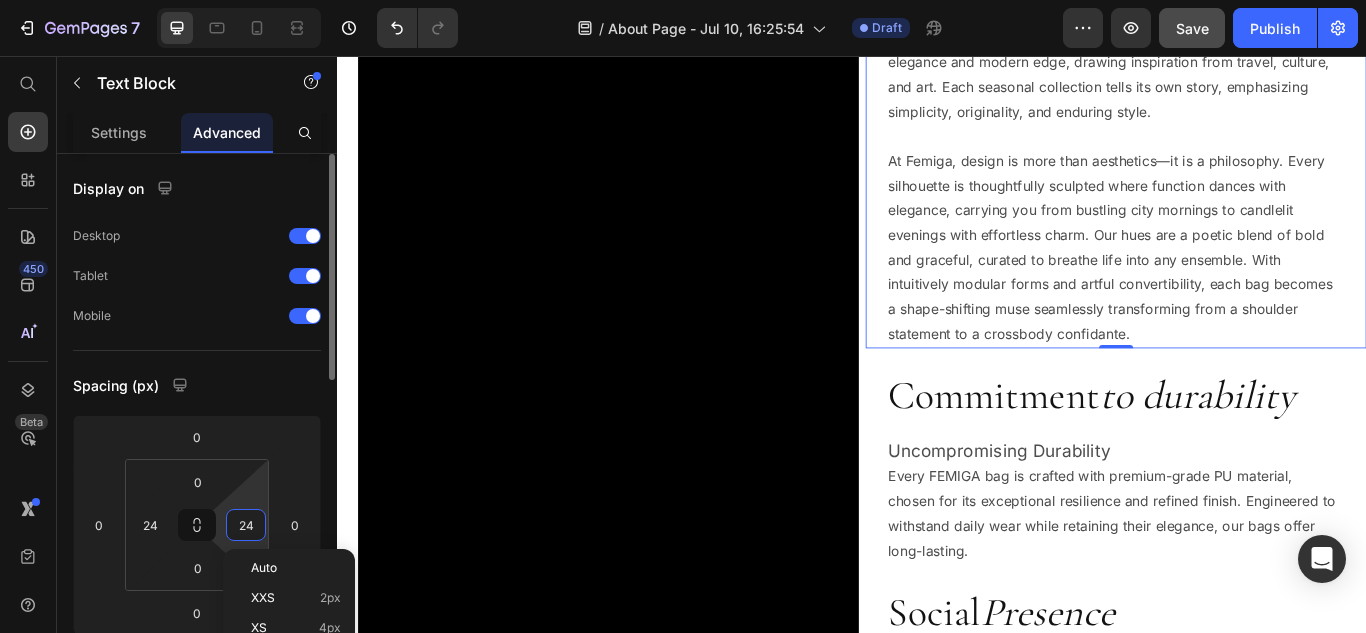 scroll, scrollTop: 200, scrollLeft: 0, axis: vertical 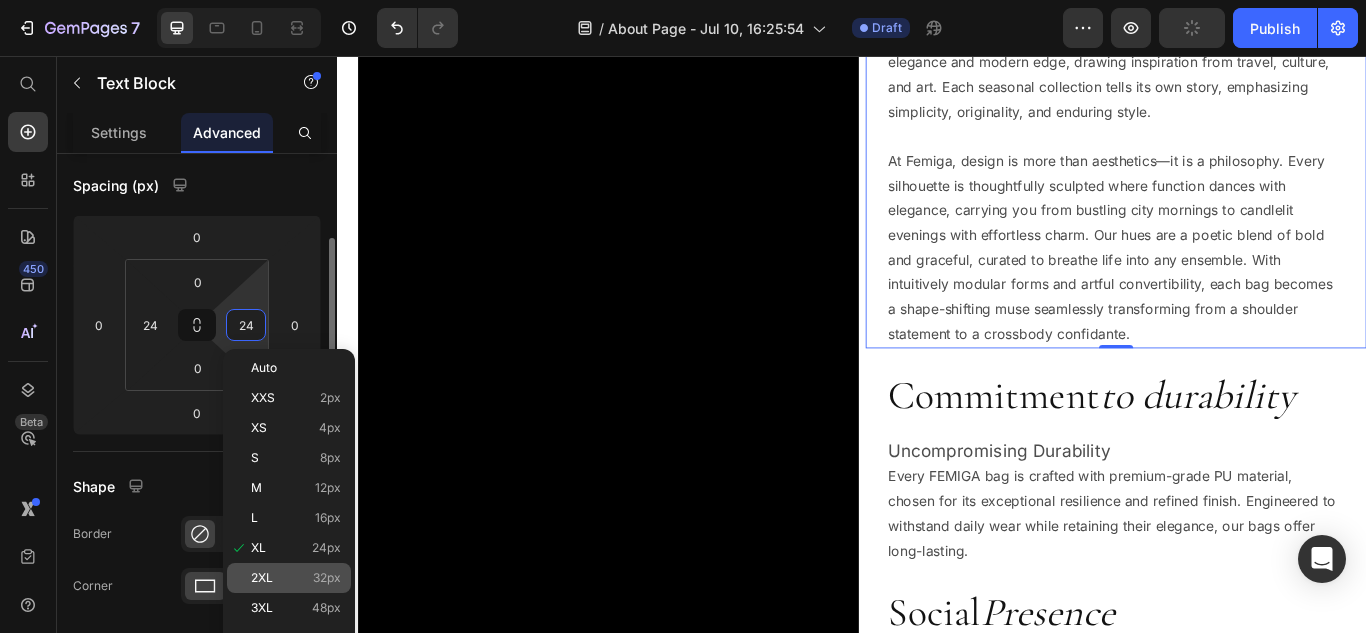 click on "2XL 32px" at bounding box center (296, 578) 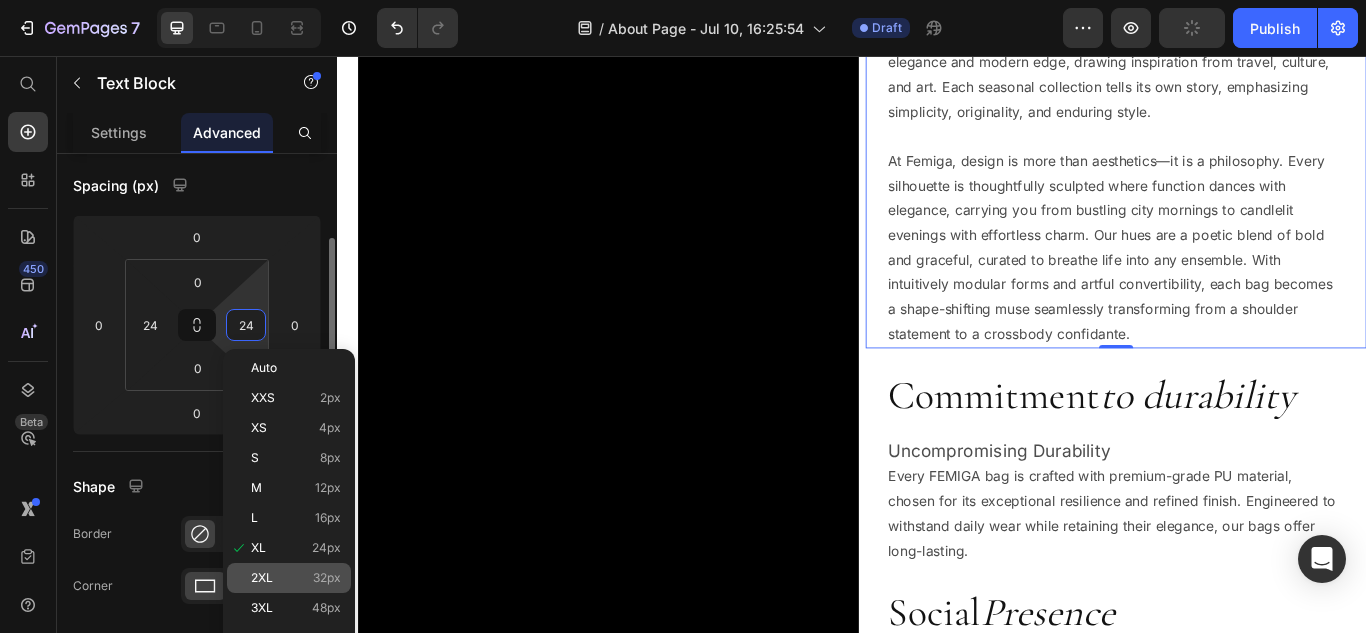 type on "32" 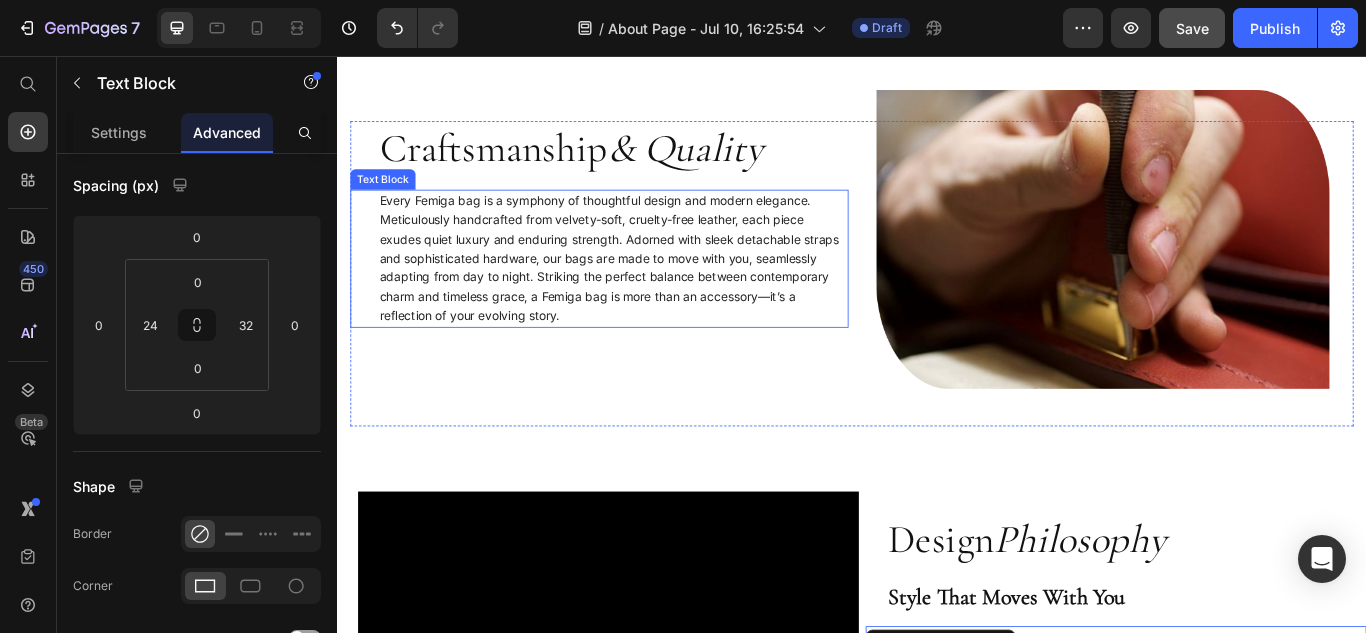 scroll, scrollTop: 900, scrollLeft: 0, axis: vertical 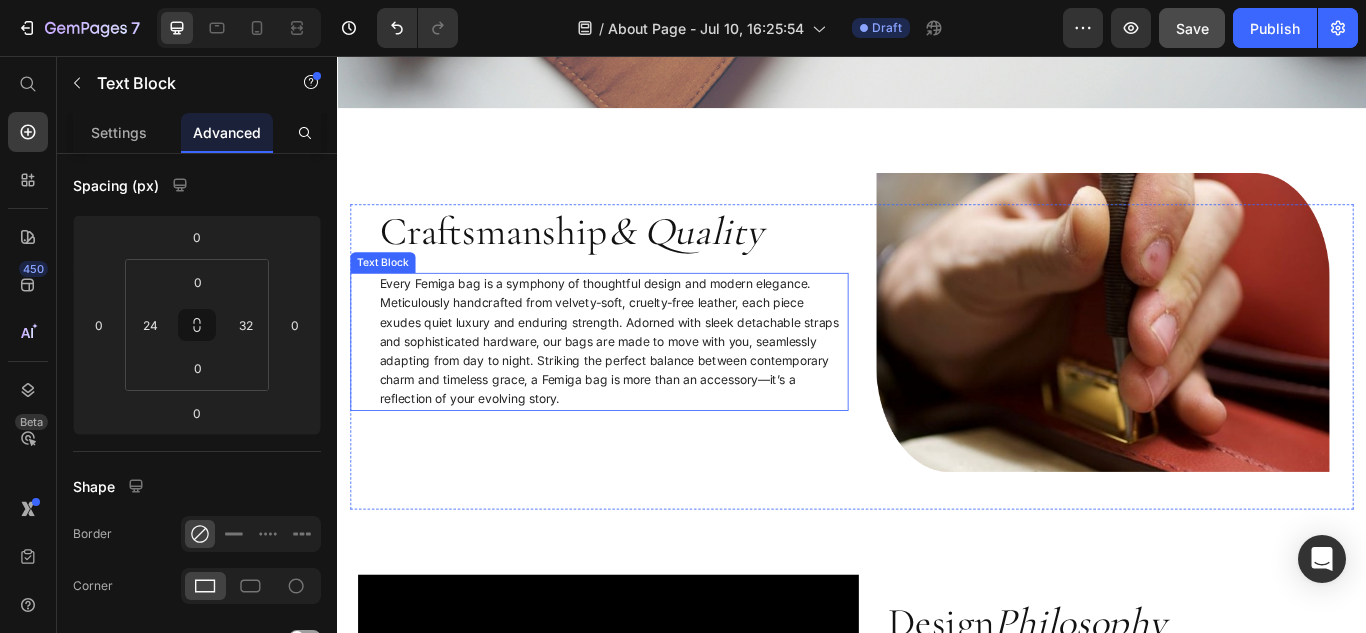 click on "Every Femiga bag is a symphony of thoughtful design and modern elegance. Meticulously handcrafted from velvety-soft, cruelty-free leather, each piece exudes quiet luxury and enduring strength. Adorned with sleek detachable straps and sophisticated hardware, our bags are made to move with you, seamlessly adapting from day to night. Striking the perfect balance between contemporary charm and timeless grace, a Femiga bag is more than an accessory—it’s a reflection of your evolving story." at bounding box center (658, 389) 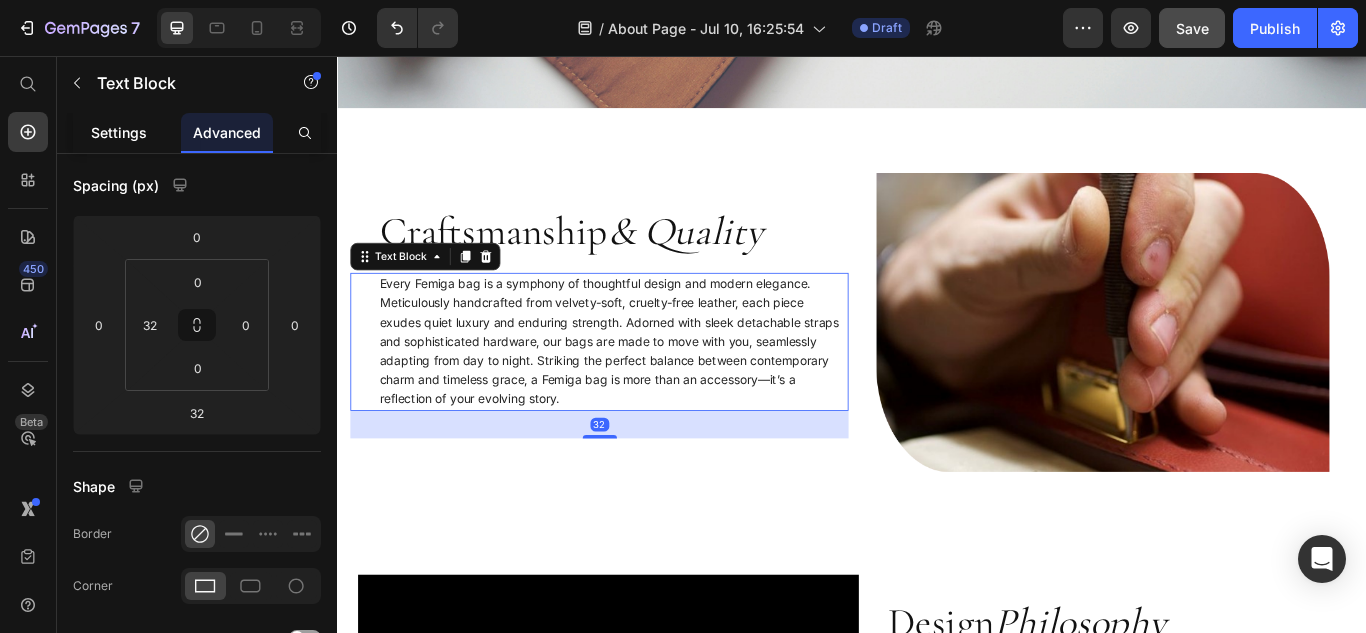 click on "Settings" 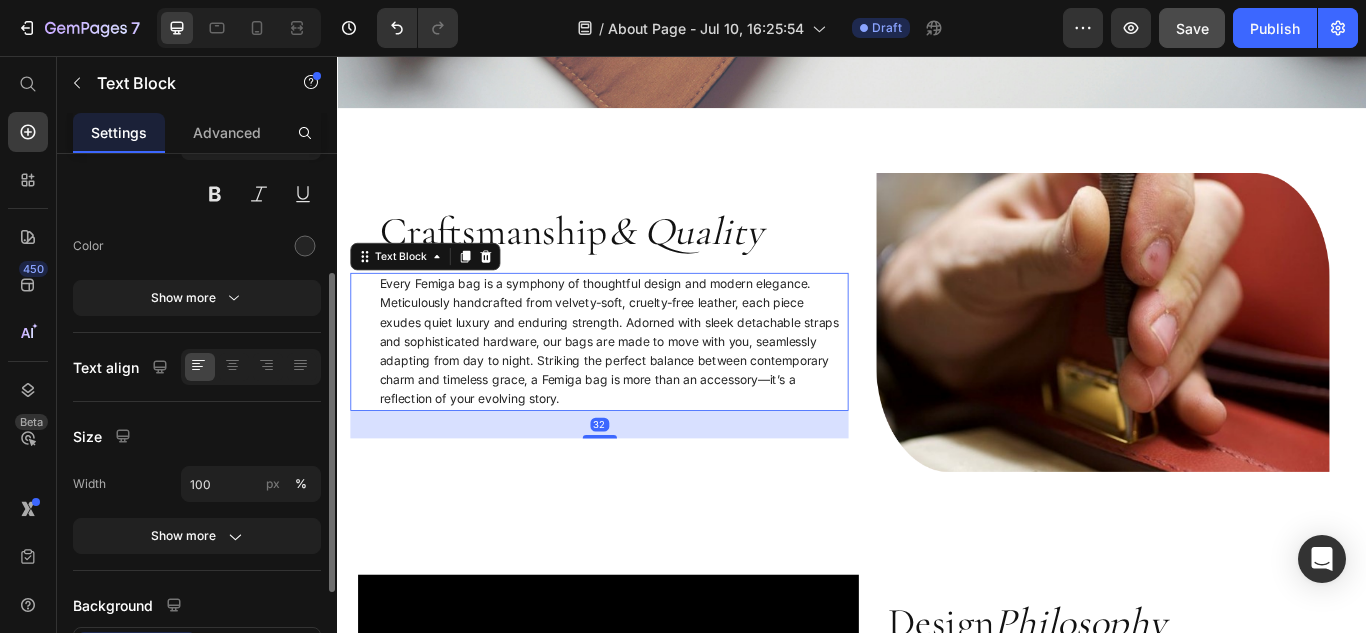 scroll, scrollTop: 0, scrollLeft: 0, axis: both 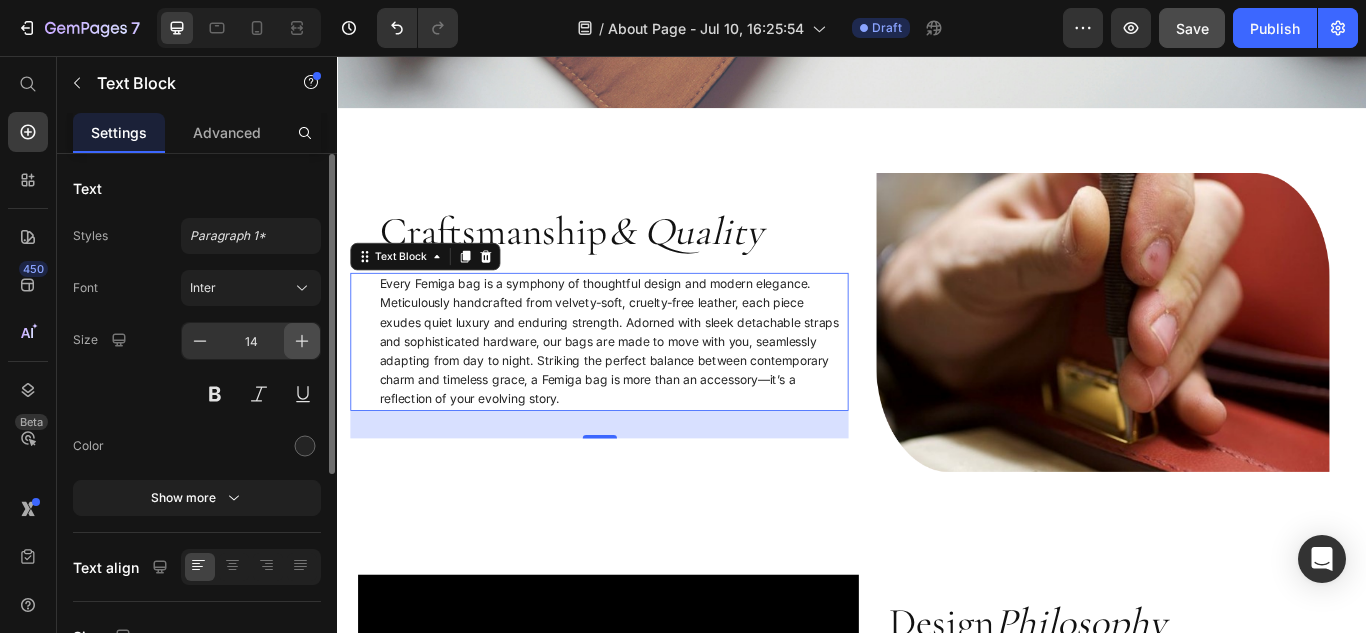 click 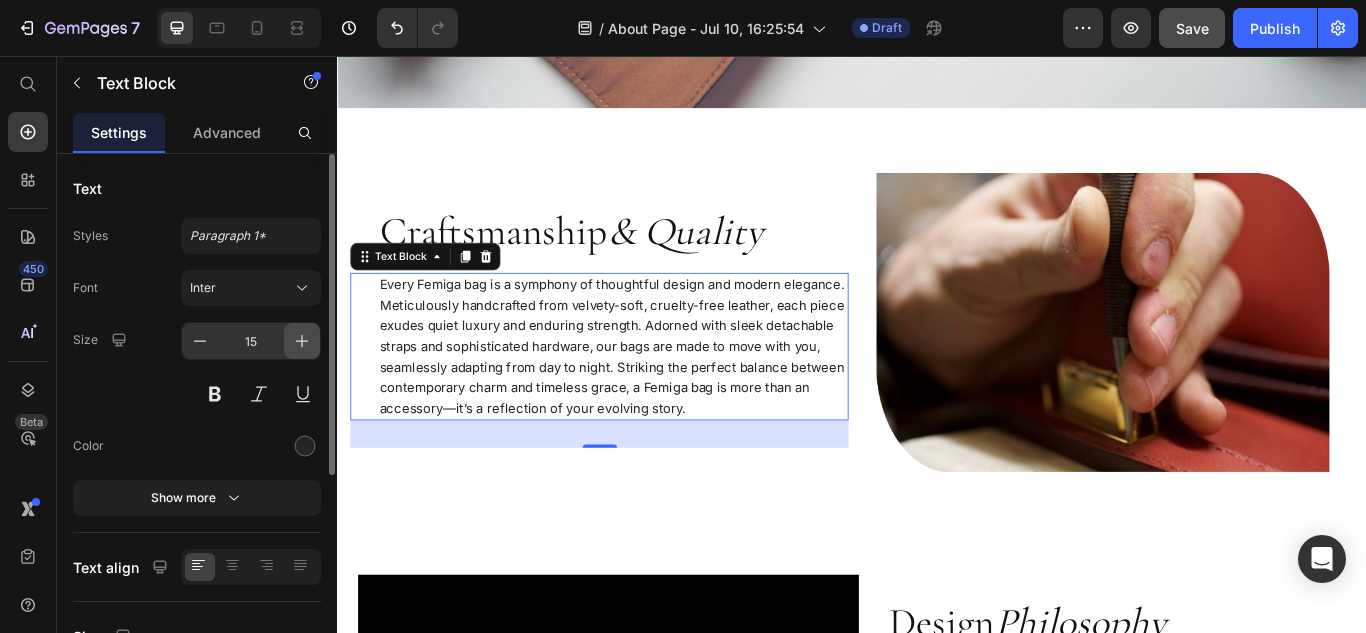 click 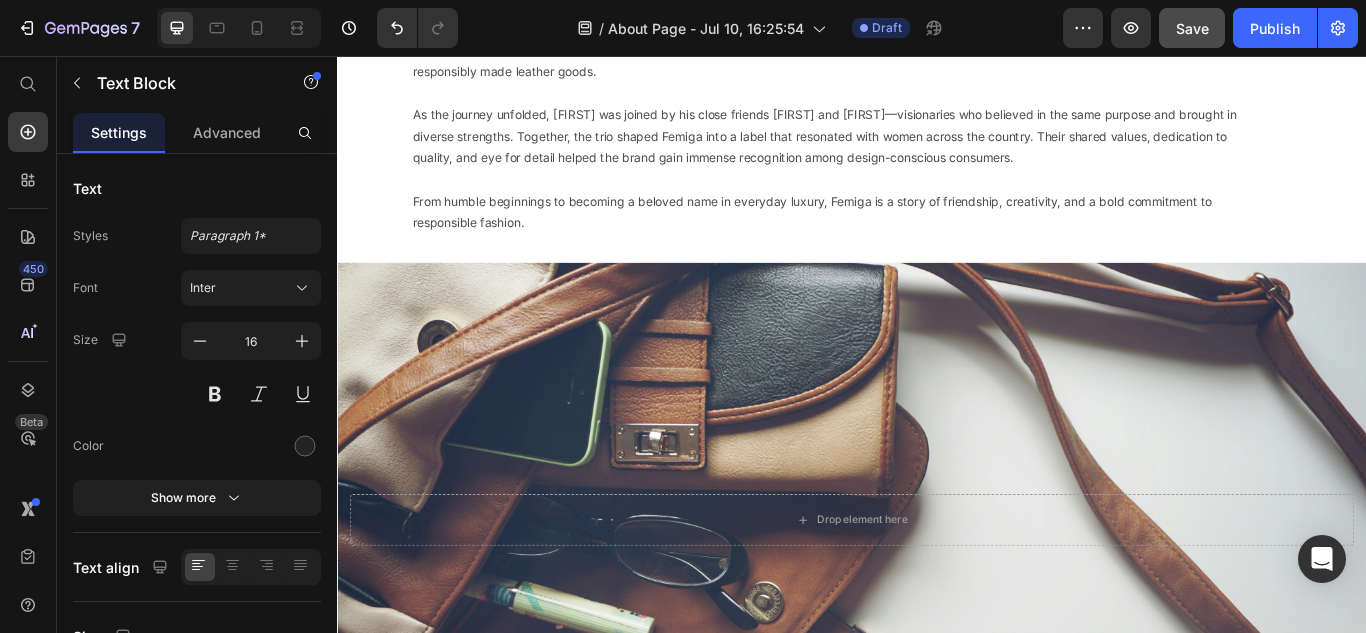 scroll, scrollTop: 0, scrollLeft: 0, axis: both 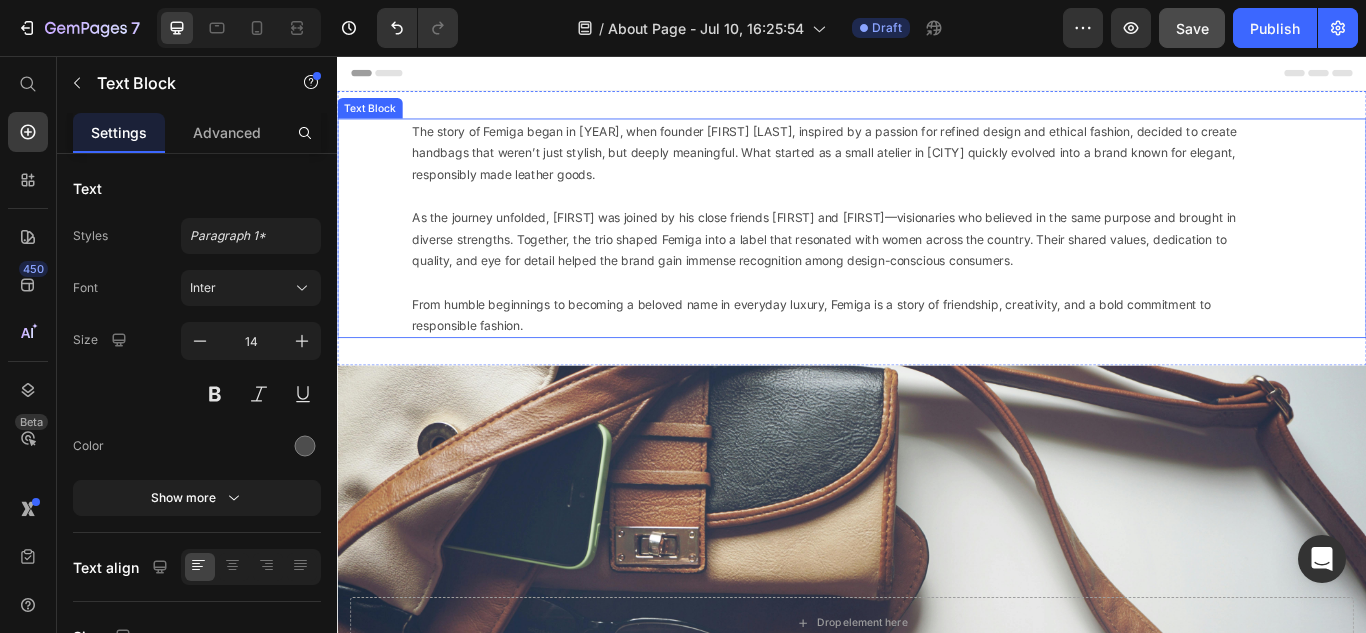 click on "As the journey unfolded, [FIRST] was joined by his close friends [FIRST] and [FIRST]—visionaries who believed in the same purpose and brought in diverse strengths. Together, the trio shaped Femiga into a label that resonated with women across the country. Their shared values, dedication to quality, and eye for detail helped the brand gain immense recognition among design-conscious consumers." at bounding box center [914, 270] 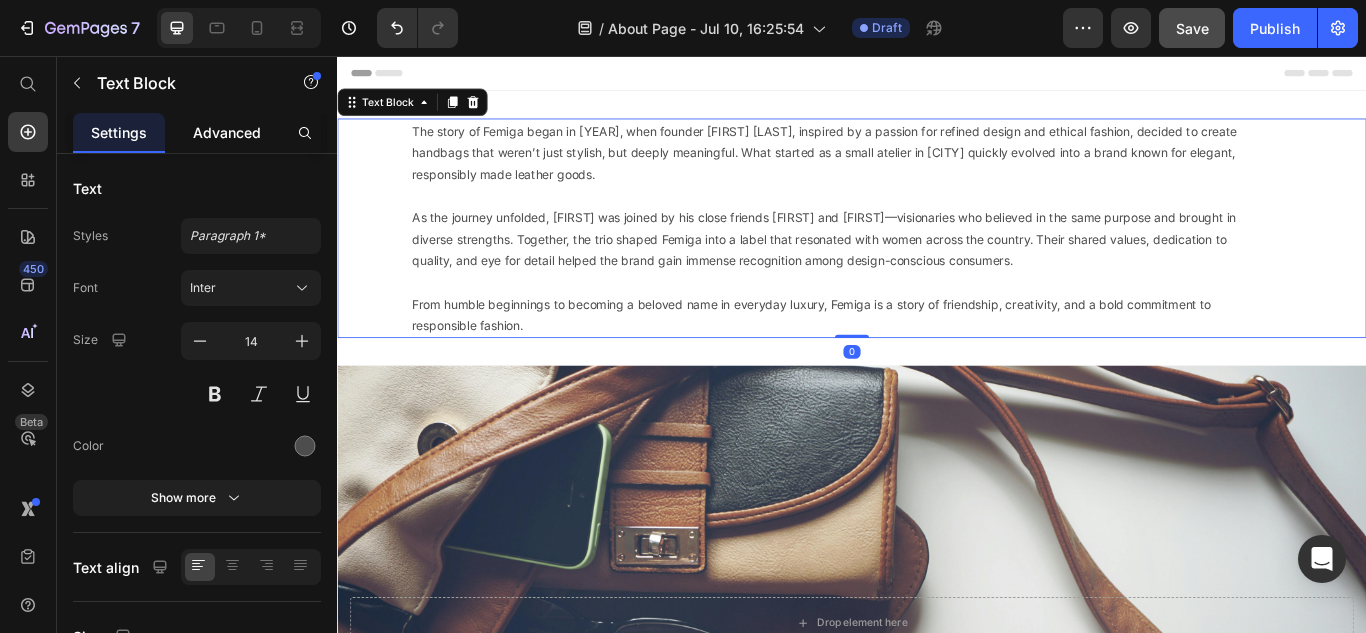 click on "Advanced" 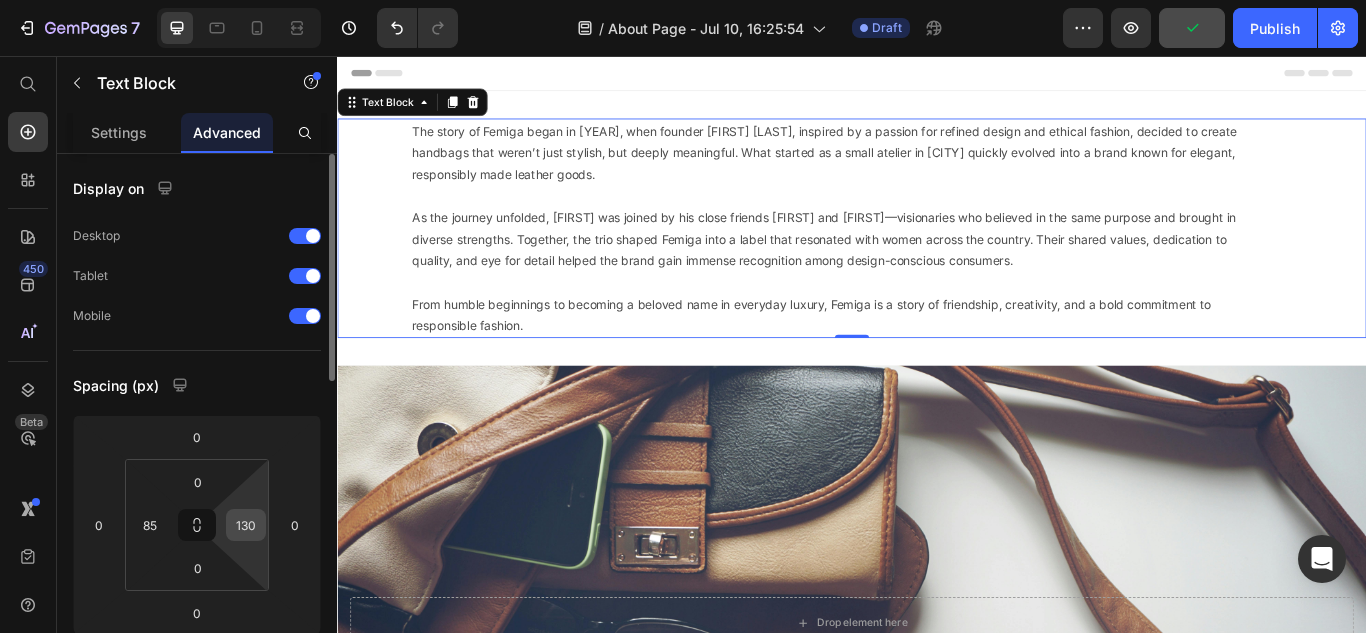 click on "130" at bounding box center [246, 525] 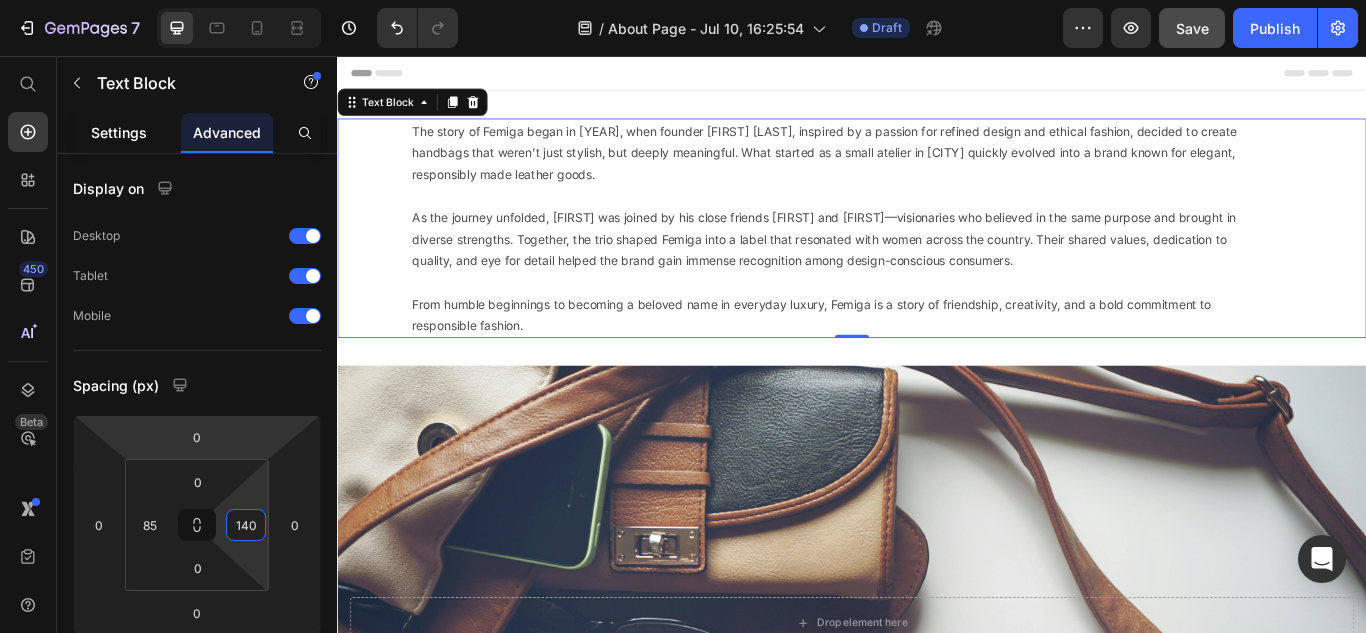 type on "140" 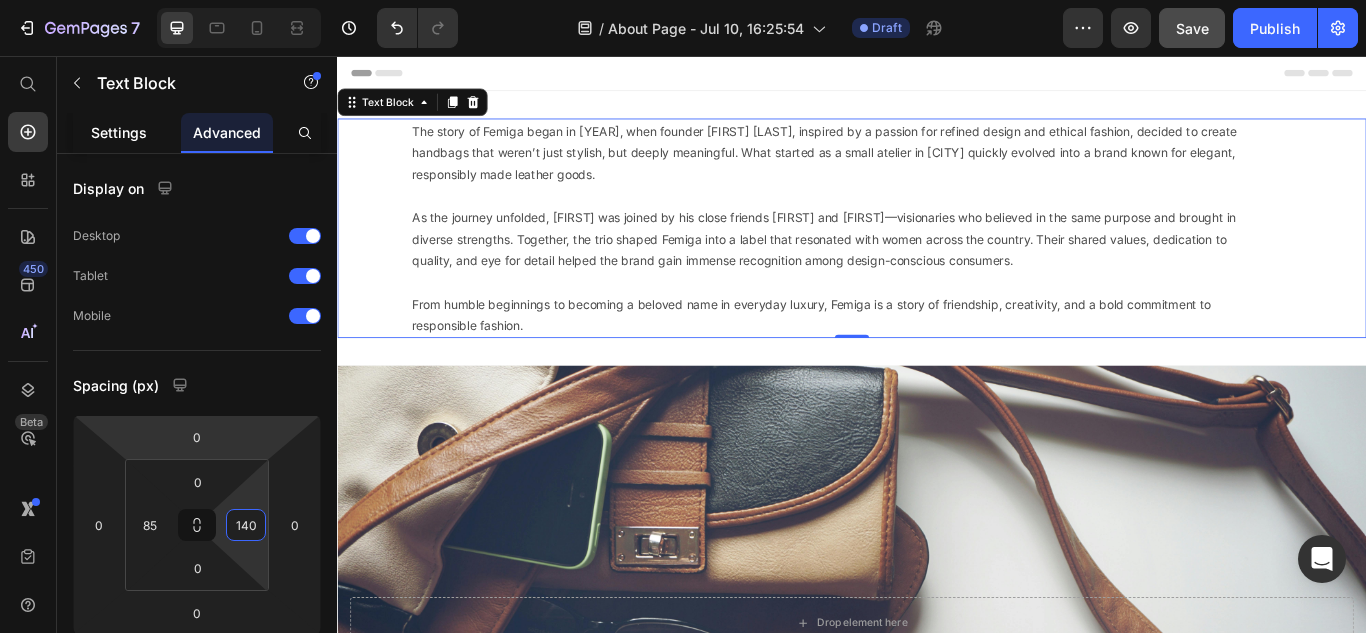 click on "Settings" at bounding box center (119, 132) 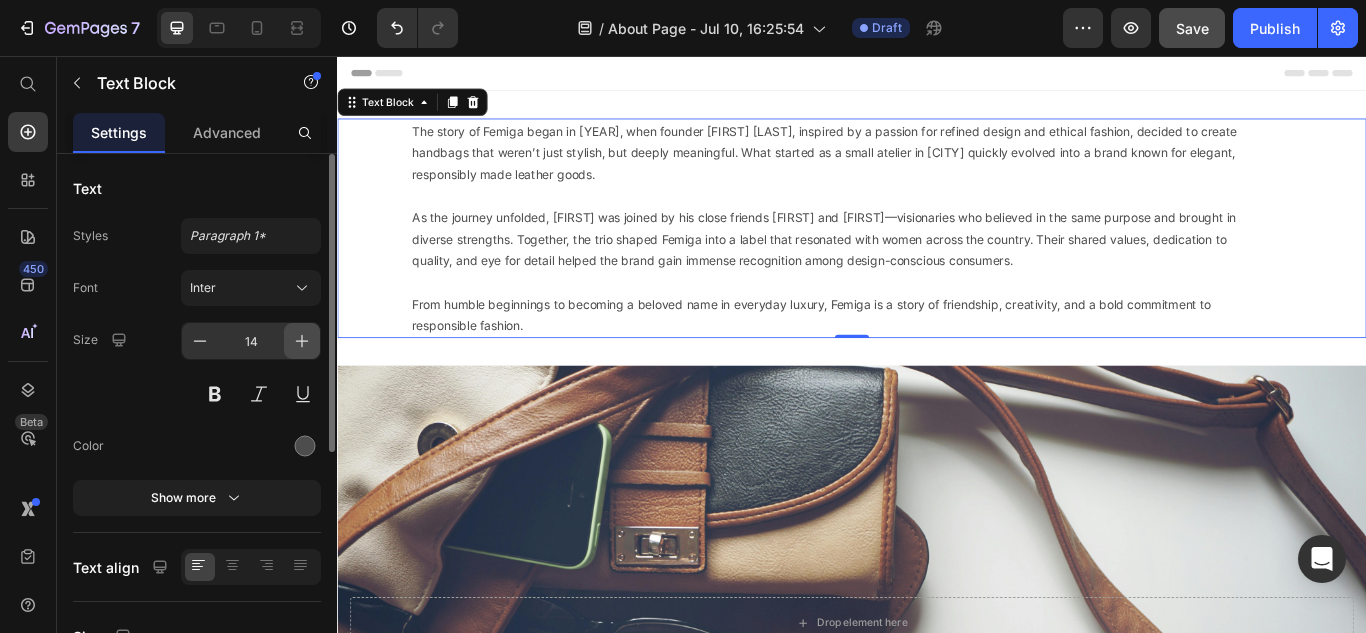 click 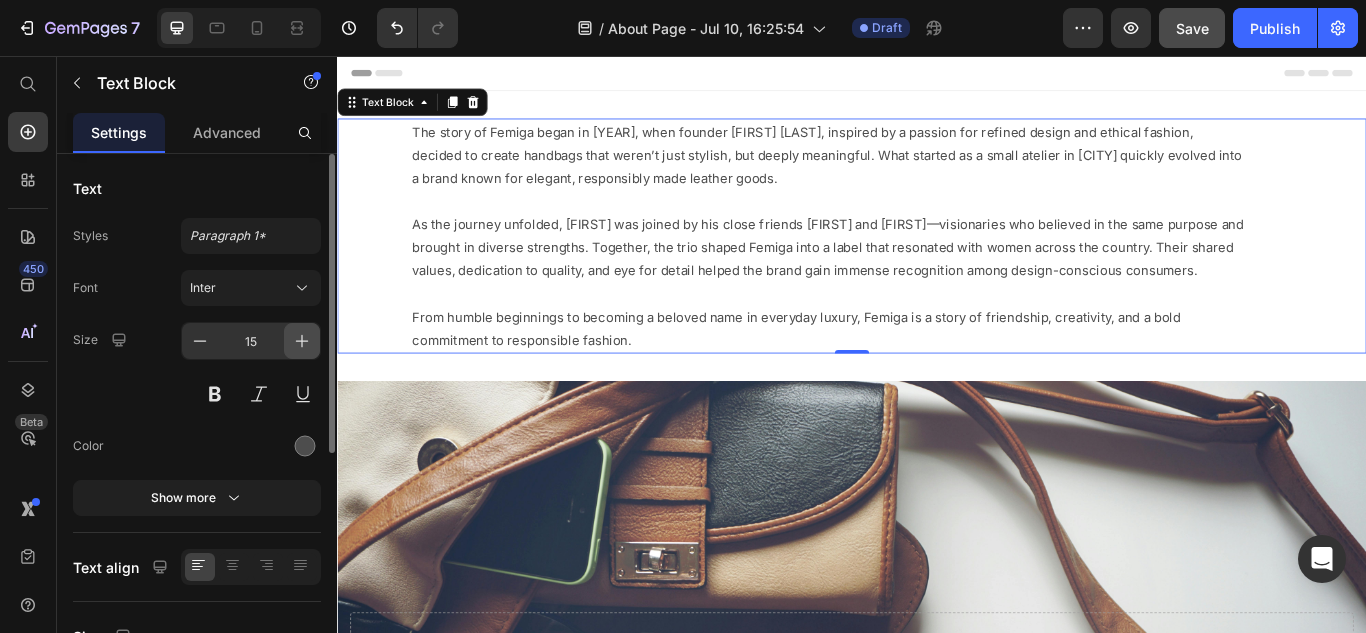 click 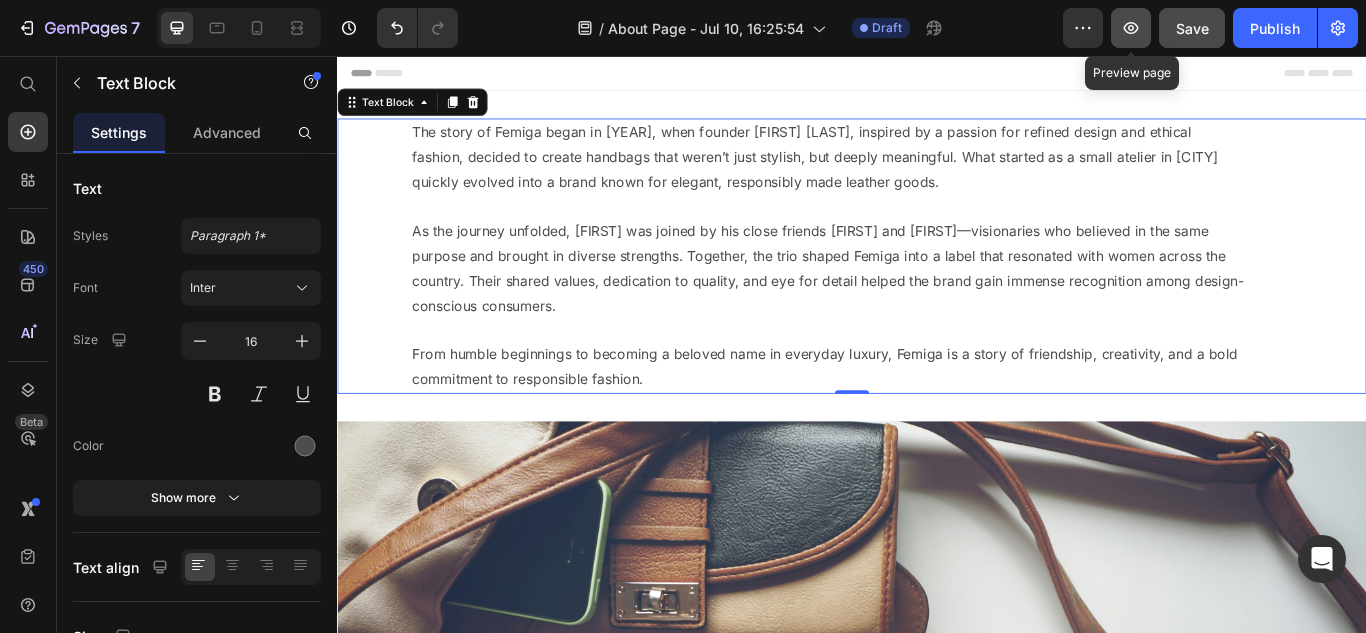 click 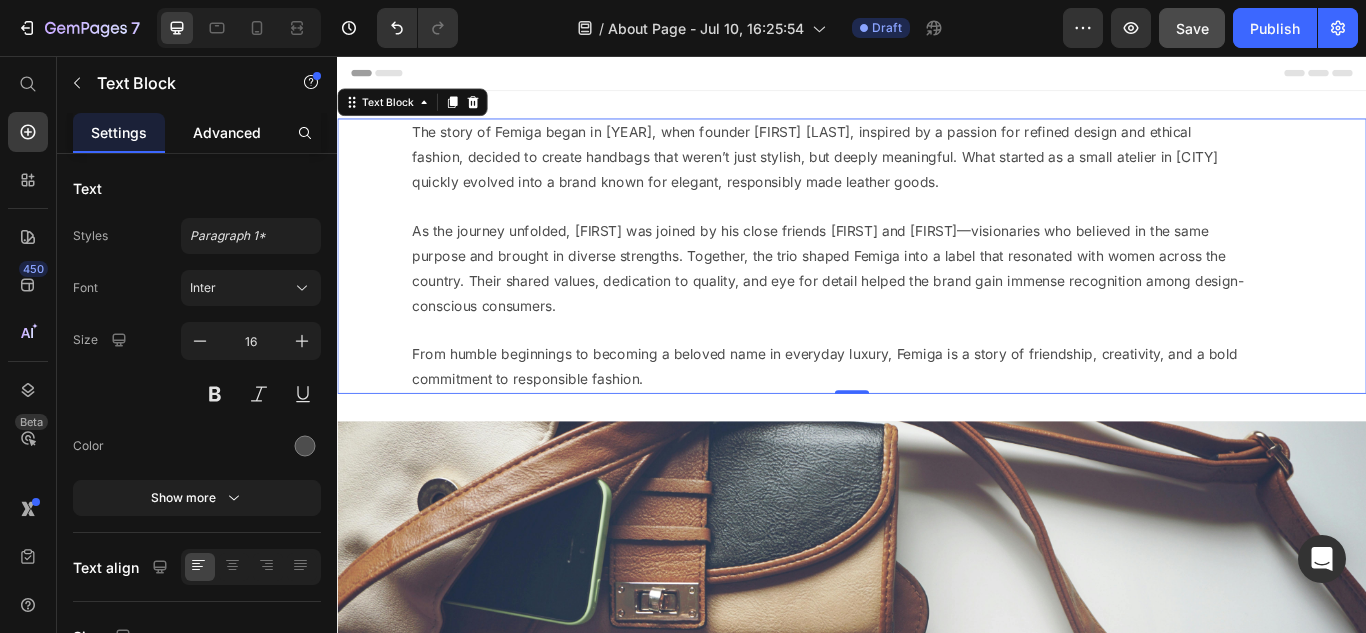 click on "Advanced" at bounding box center (227, 132) 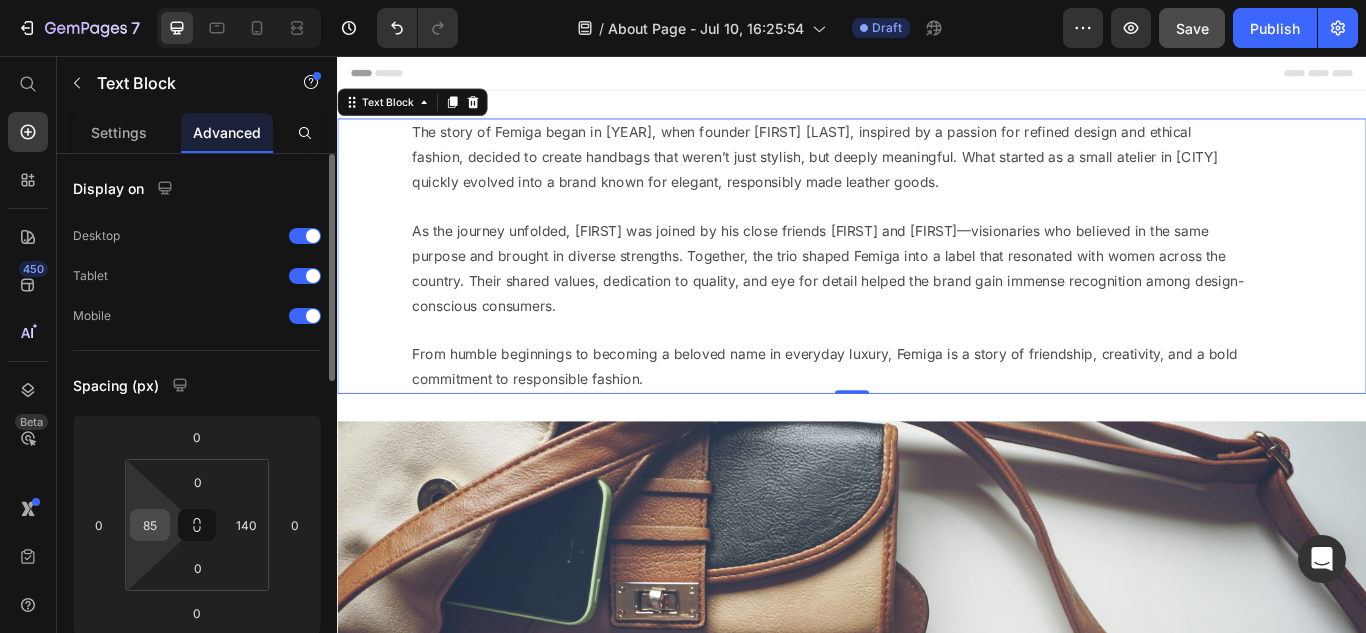 click on "85" at bounding box center [150, 525] 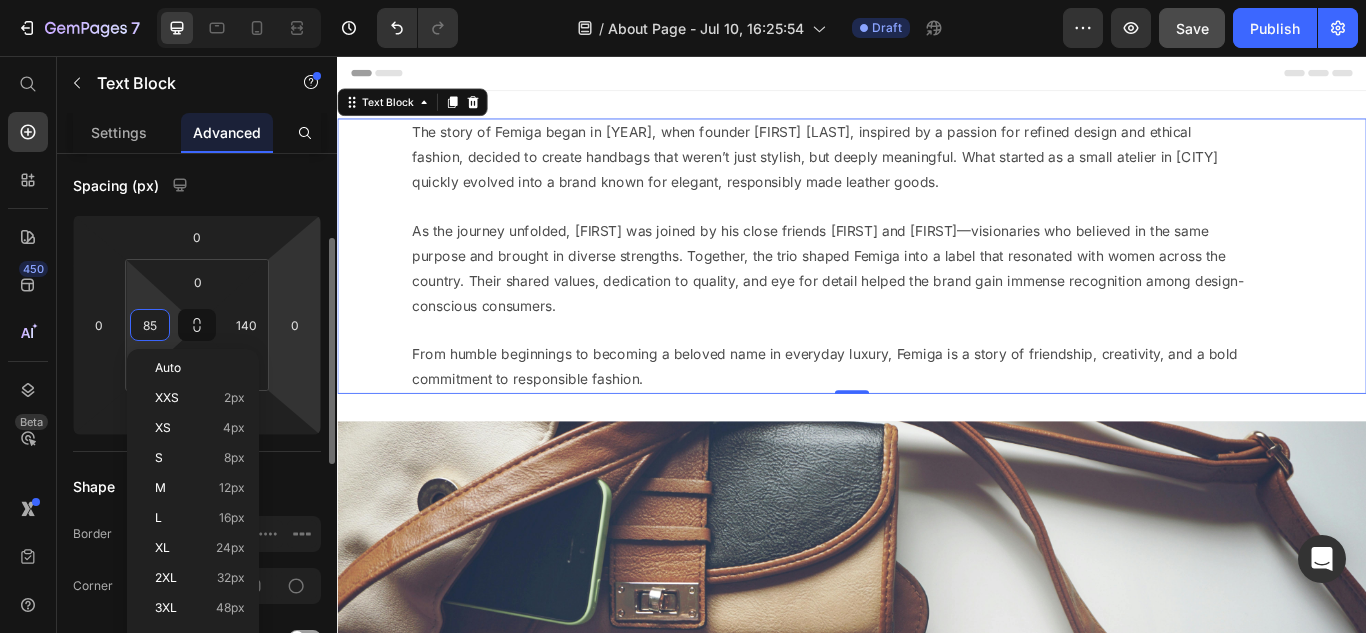 scroll, scrollTop: 300, scrollLeft: 0, axis: vertical 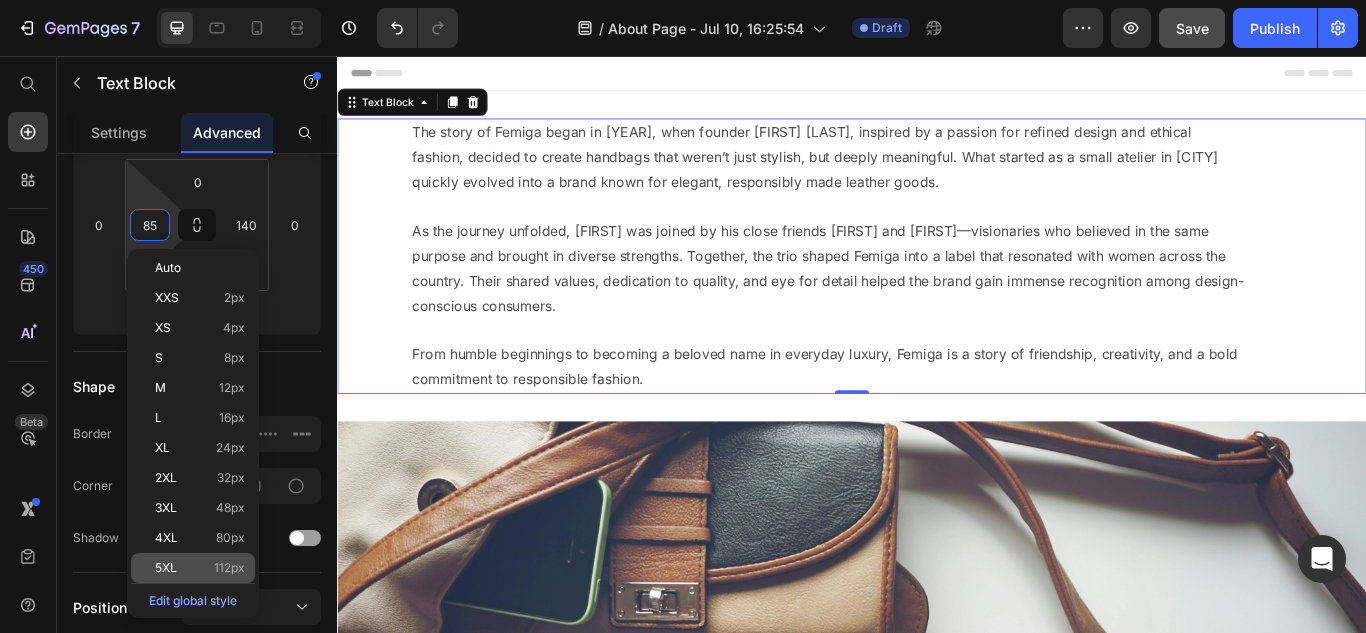 click on "5XL 112px" 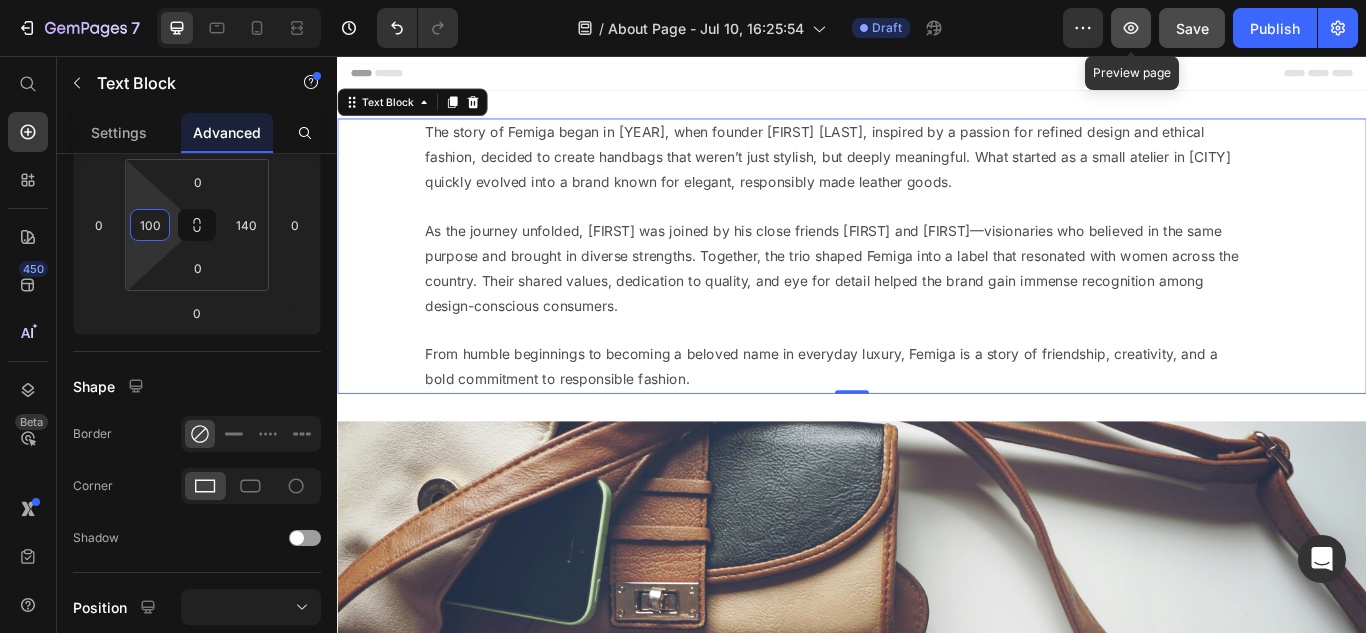 type on "100" 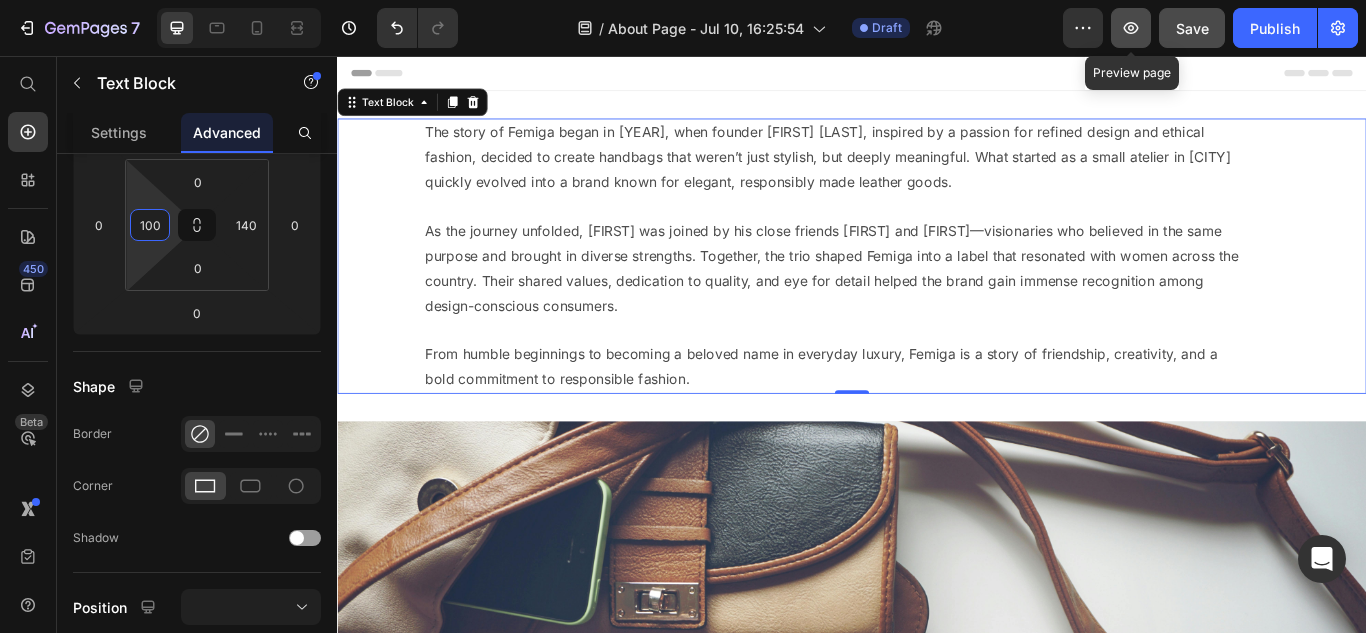 click 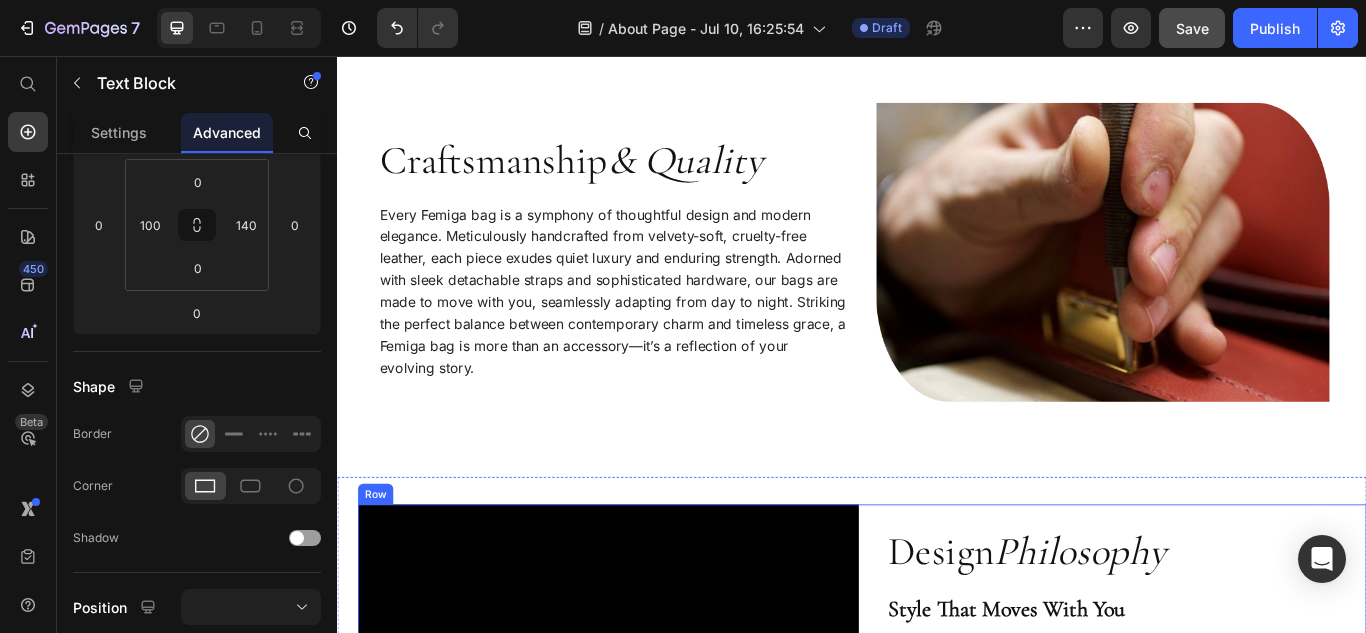 scroll, scrollTop: 1200, scrollLeft: 0, axis: vertical 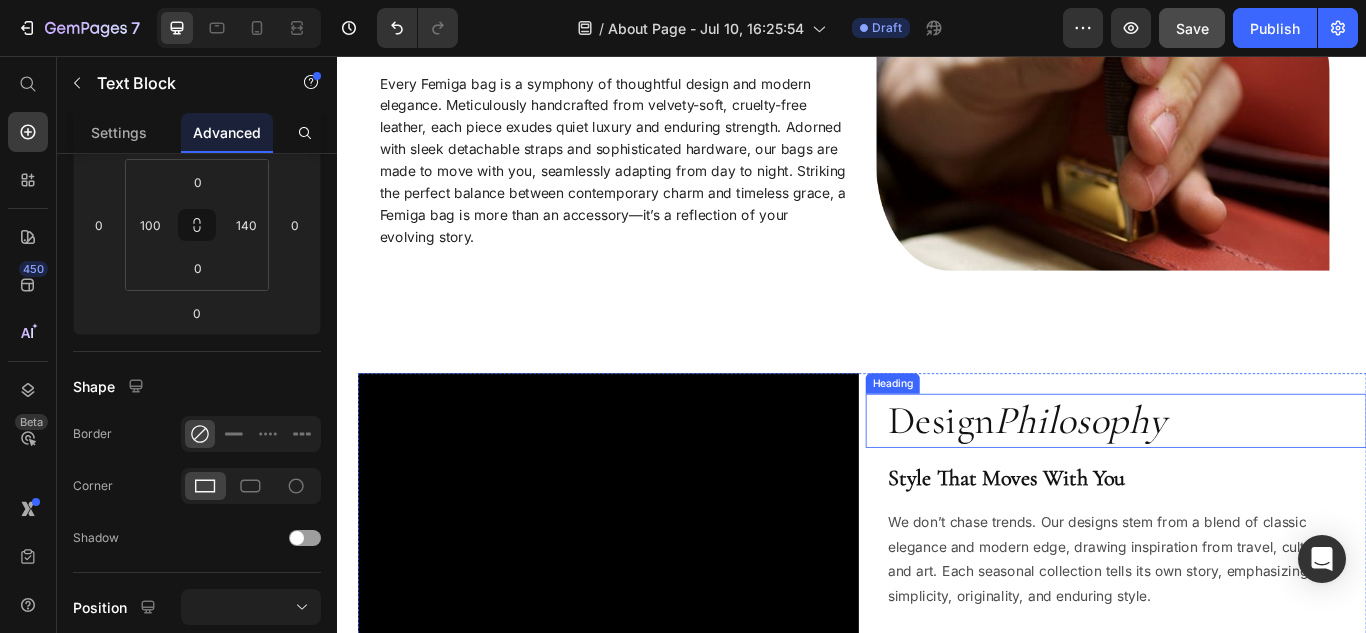 click on "Design  Philosophy" at bounding box center [1249, 482] 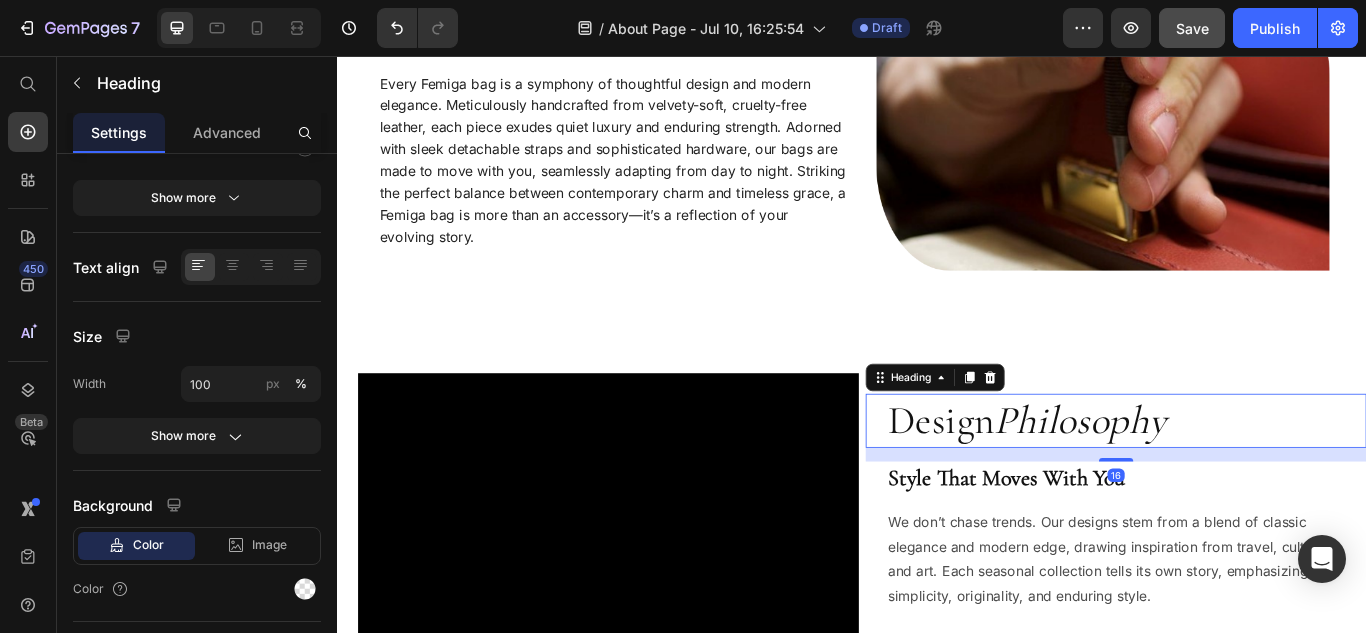 scroll, scrollTop: 0, scrollLeft: 0, axis: both 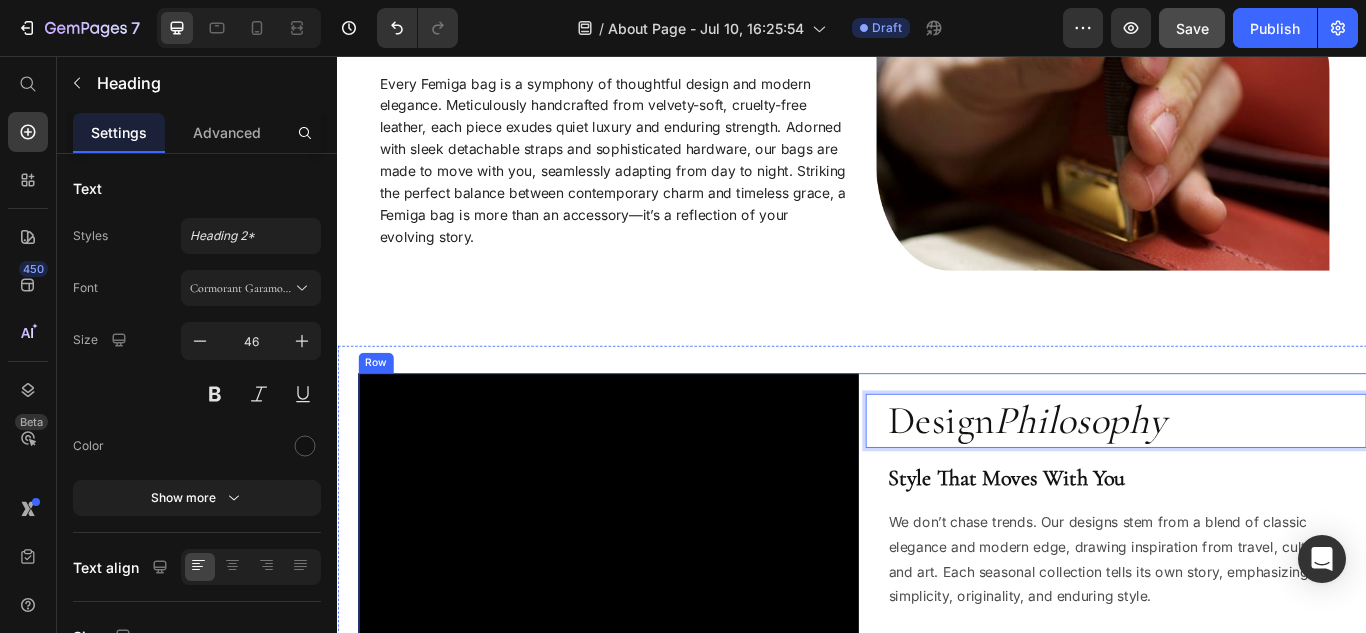click on "Design  Philosophy Heading   16 Style That Moves With You Heading We don’t chase trends. Our designs stem from a blend of classic elegance and modern edge, drawing inspiration from travel, culture, and art. Each seasonal collection tells its own story, emphasizing simplicity, originality, and enduring style.   At Femiga, design is more than aesthetics—it is a philosophy. Every silhouette is thoughtfully sculpted where function dances with elegance, carrying you from bustling city mornings to candlelit evenings with effortless charm. Our hues are a poetic blend of bold and graceful, curated to breathe life into any ensemble. With intuitively modular forms and artful convertibility, each bag becomes a shape-shifting muse seamlessly transforming from a shoulder statement to a crossbody confidante. Text Block Commitment  to durability Heading Uncompromising Durability Text Block Social  Presence Heading Text Block" at bounding box center (1245, 945) 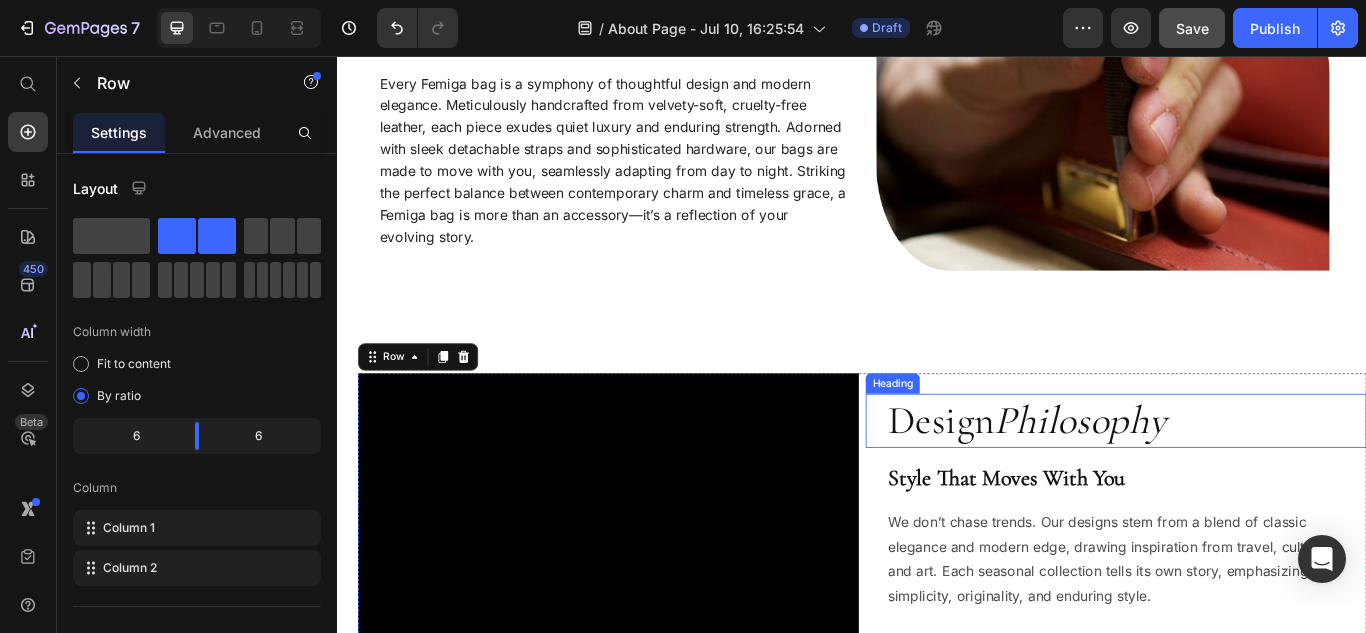 click on "Design  Philosophy" at bounding box center [1249, 482] 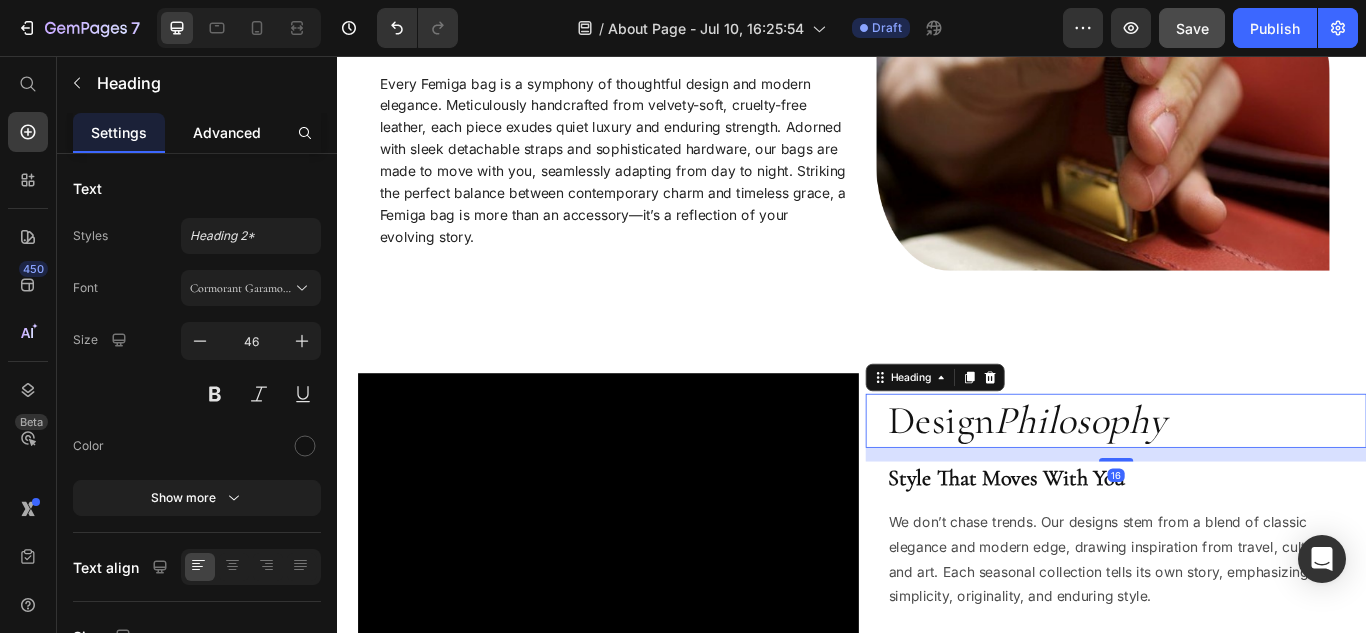 click on "Advanced" 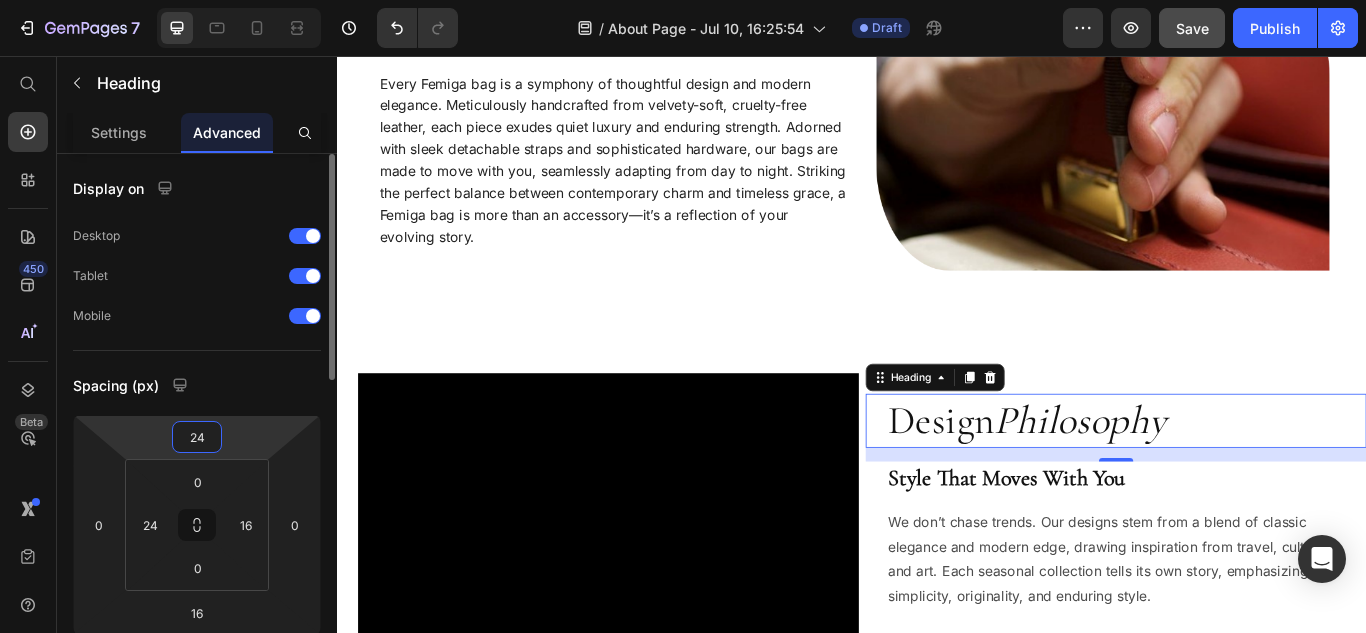 click on "24" at bounding box center (197, 437) 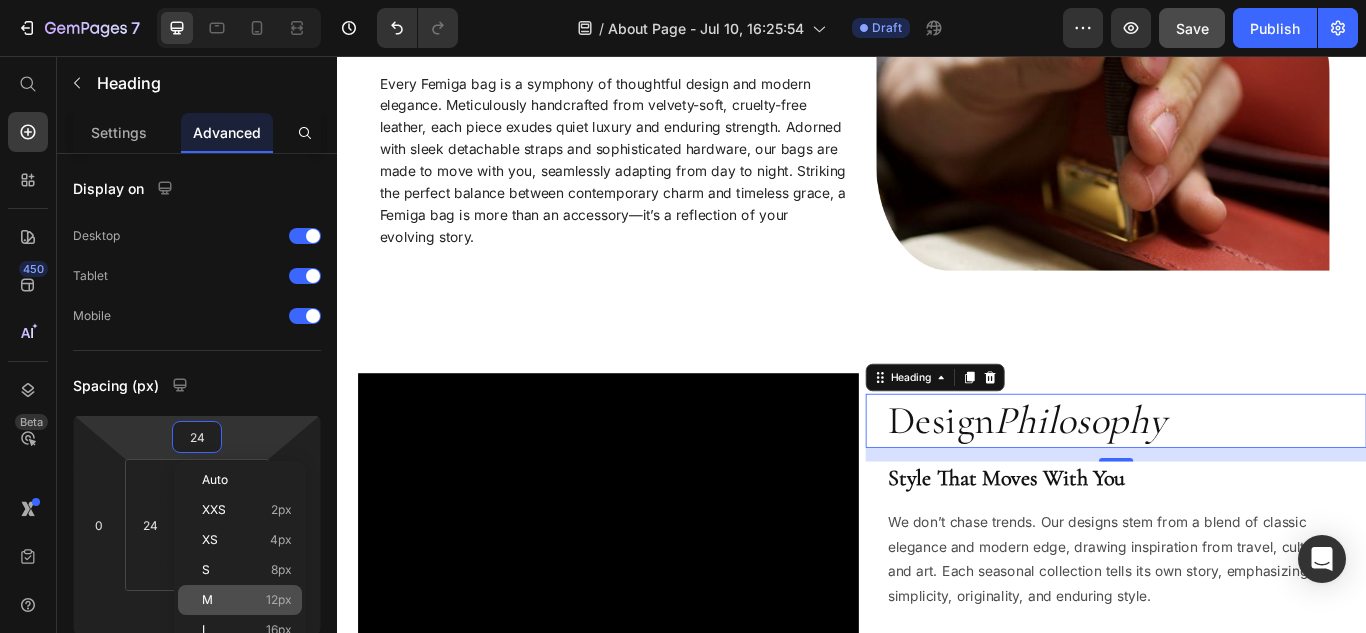 click on "12px" at bounding box center [279, 600] 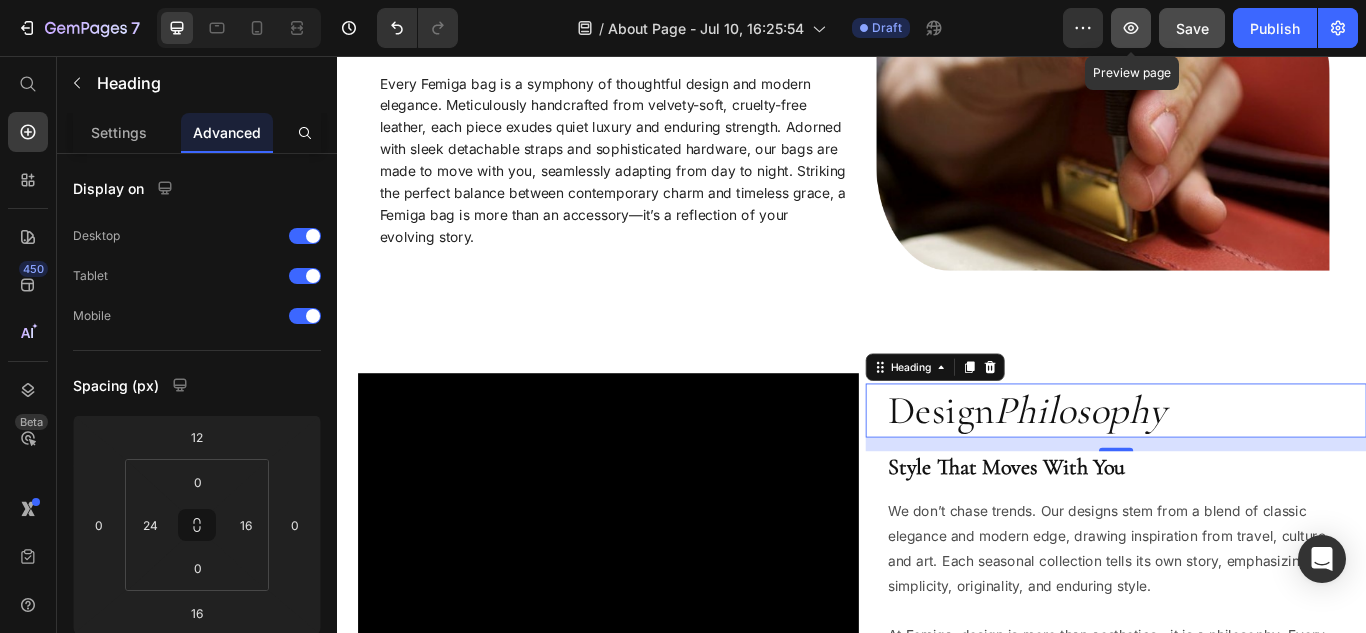 click 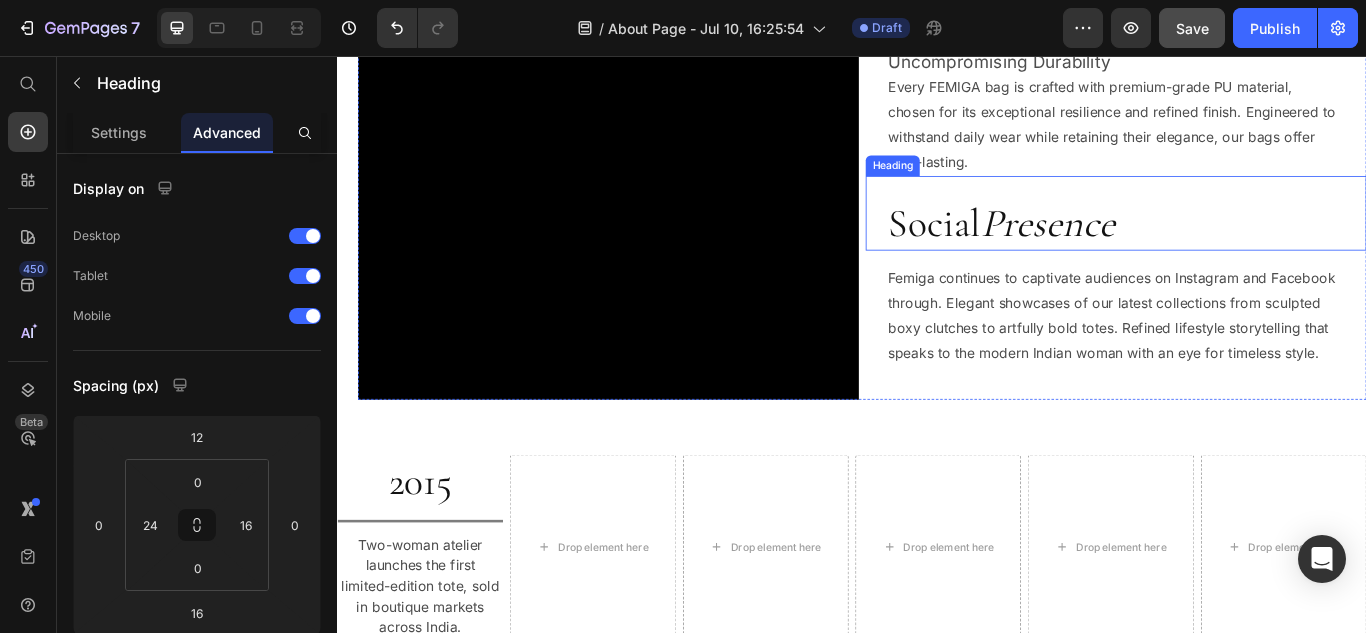 scroll, scrollTop: 2400, scrollLeft: 0, axis: vertical 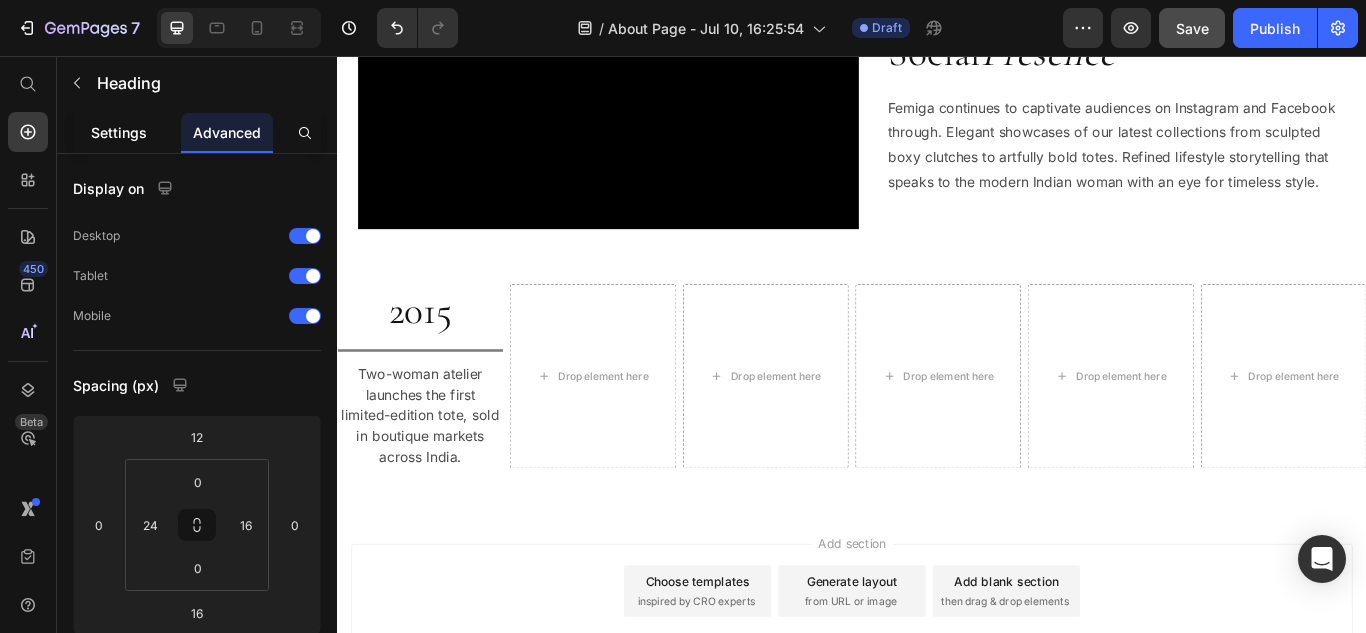 click on "Settings" at bounding box center [119, 132] 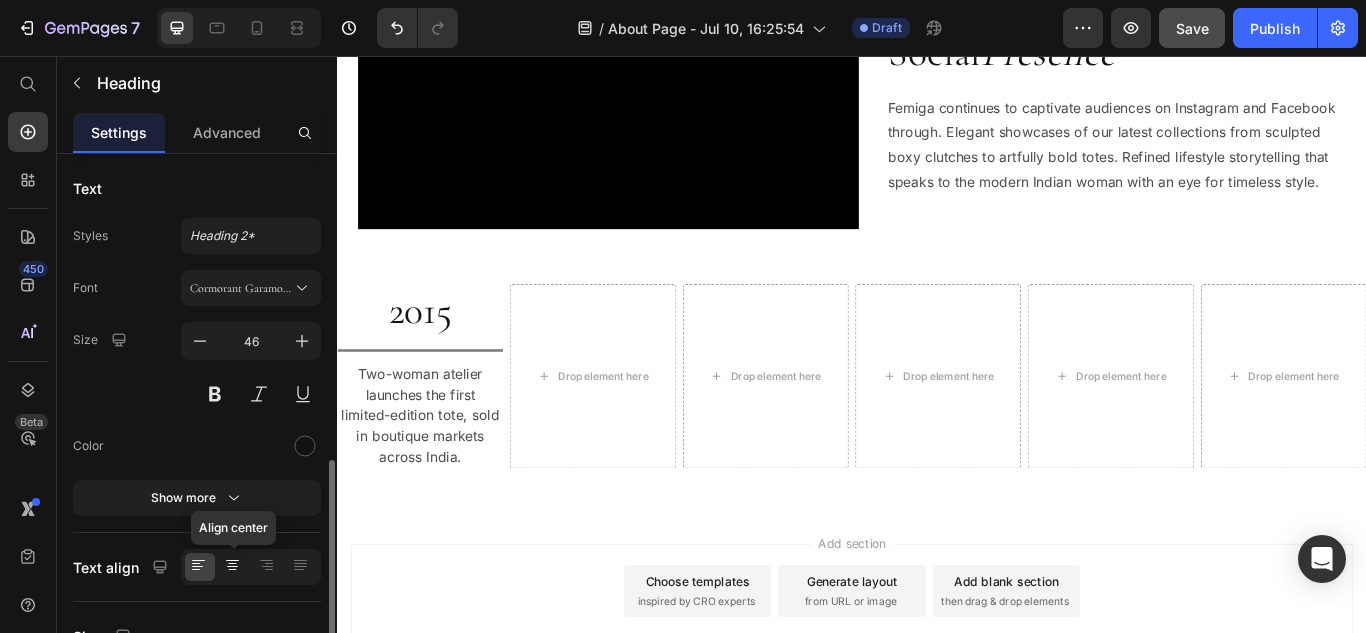 scroll, scrollTop: 300, scrollLeft: 0, axis: vertical 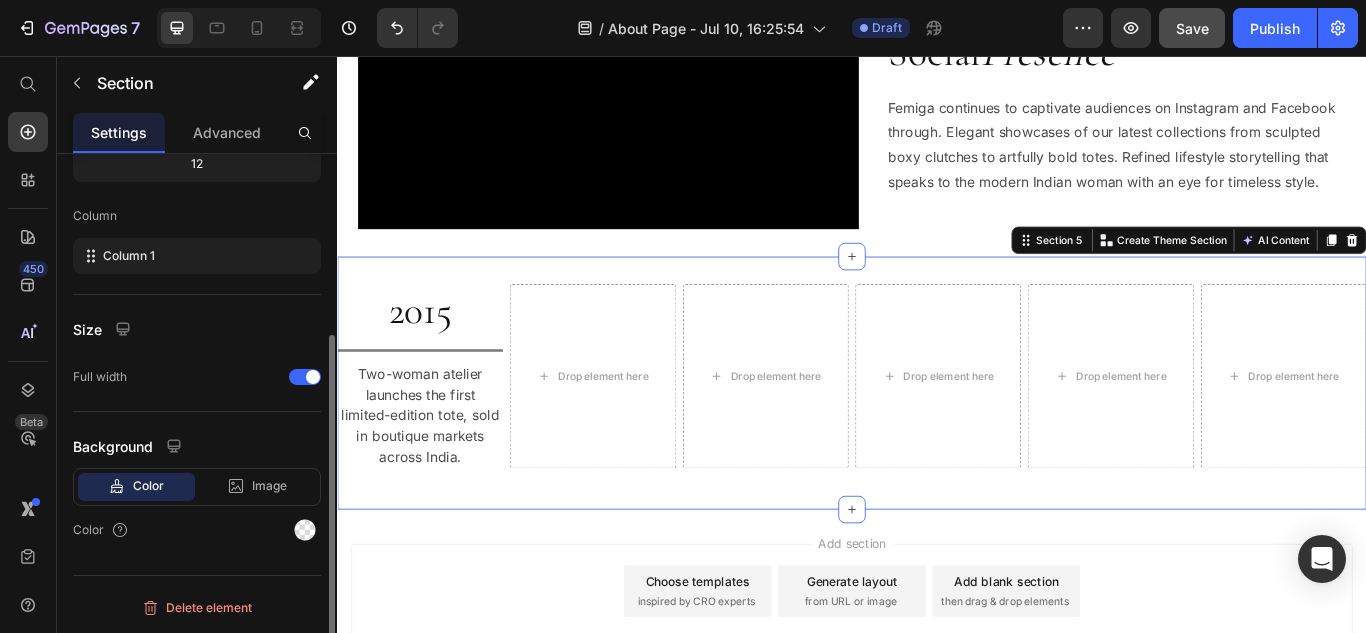 click on "2015 Heading                Title Line Two-woman atelier launches the first limited-edition tote, sold in boutique markets across India. Text Block
Drop element here
Drop element here
Drop element here
Drop element here
Drop element here Row Section 5   You can create reusable sections Create Theme Section AI Content Write with GemAI What would you like to describe here? Tone and Voice Persuasive Product Getting products... Show more Generate" at bounding box center [937, 437] 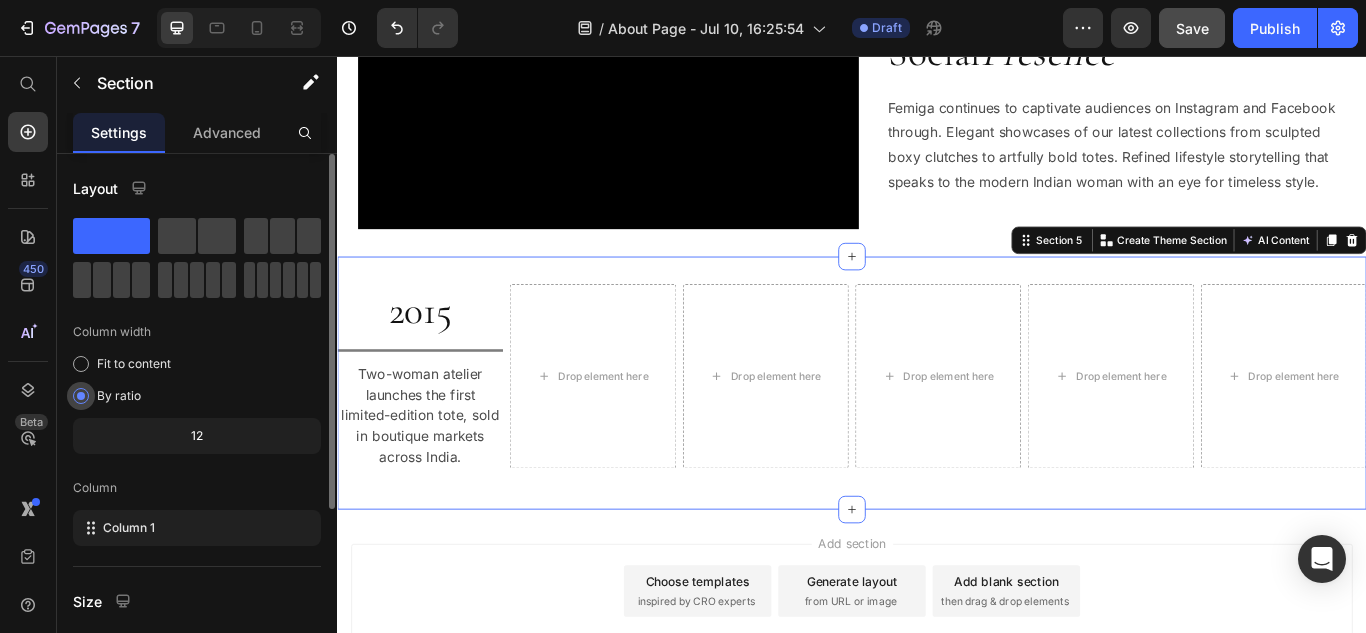 scroll, scrollTop: 200, scrollLeft: 0, axis: vertical 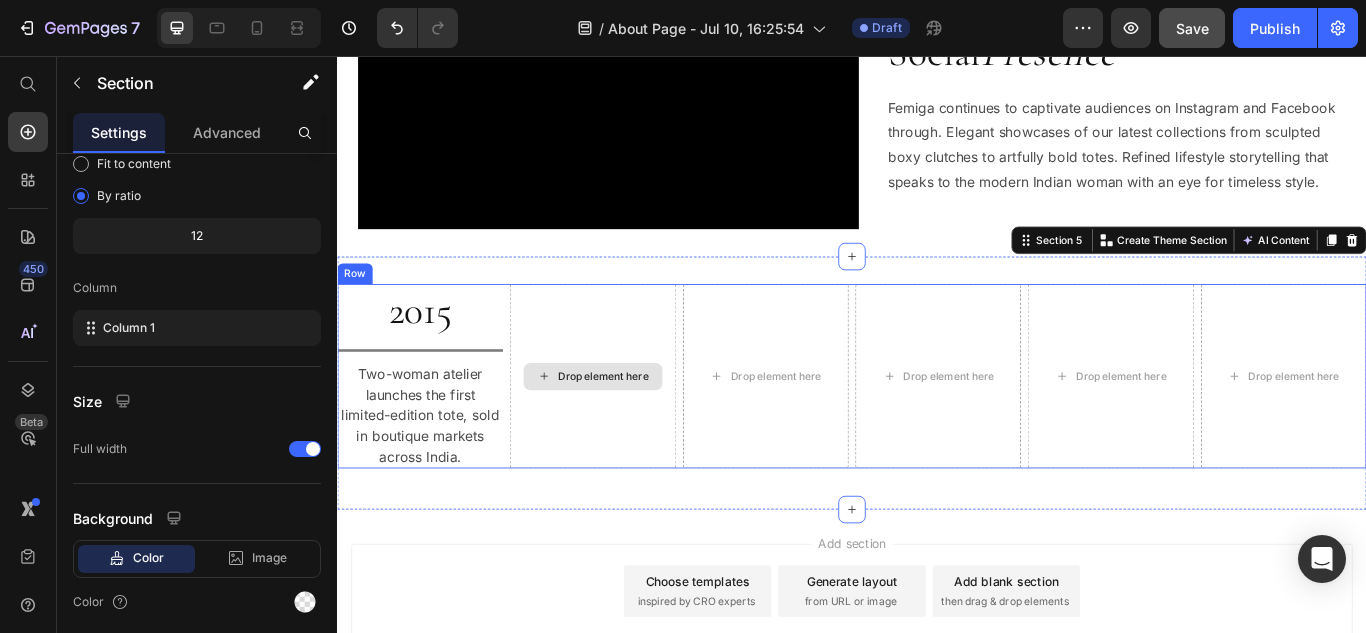 click on "Drop element here" at bounding box center [634, 429] 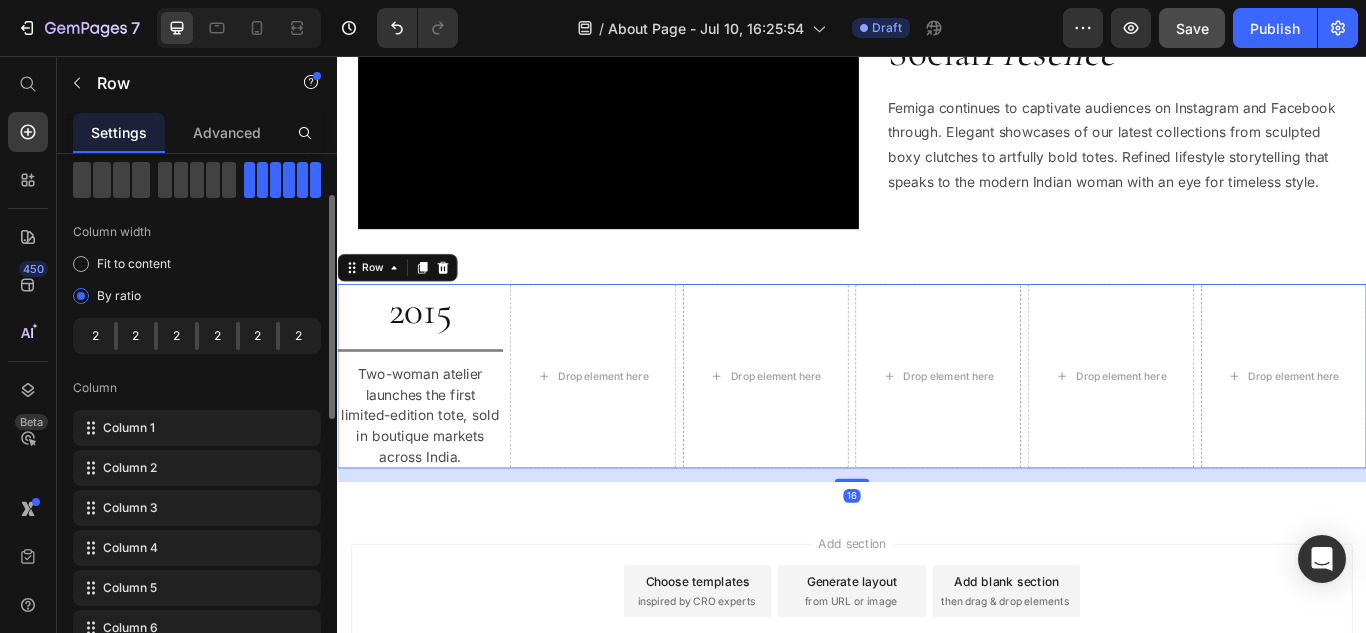 scroll, scrollTop: 200, scrollLeft: 0, axis: vertical 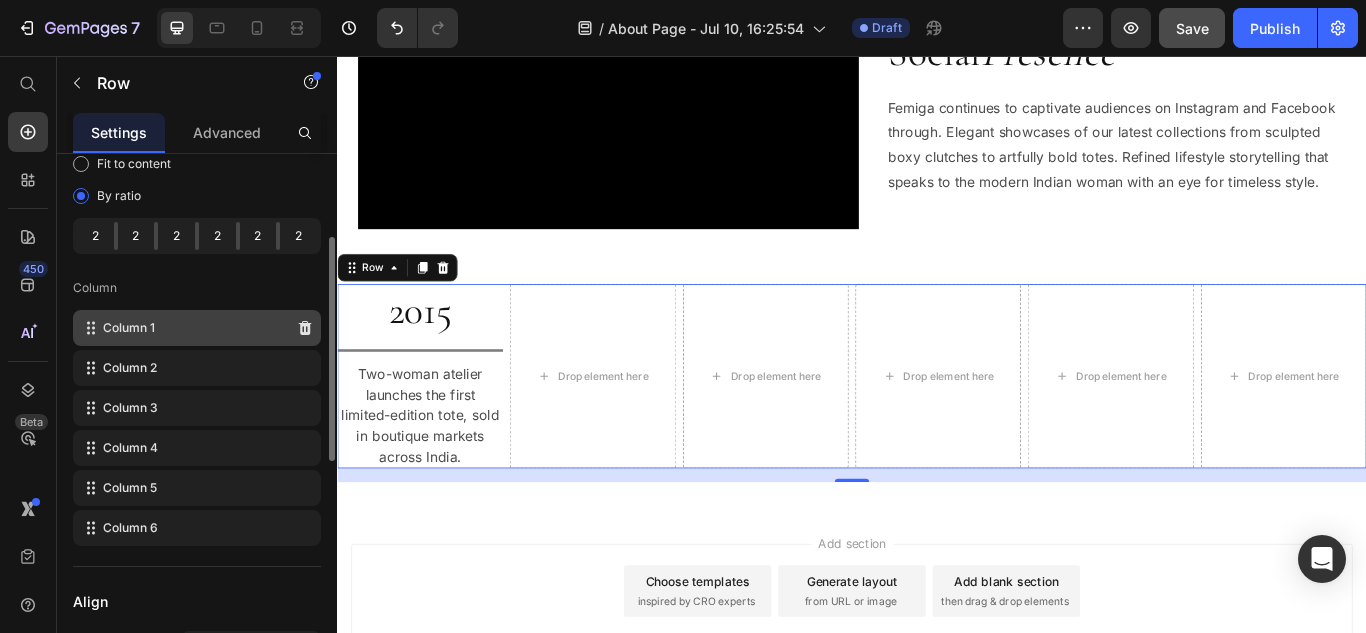 click on "Column 1" 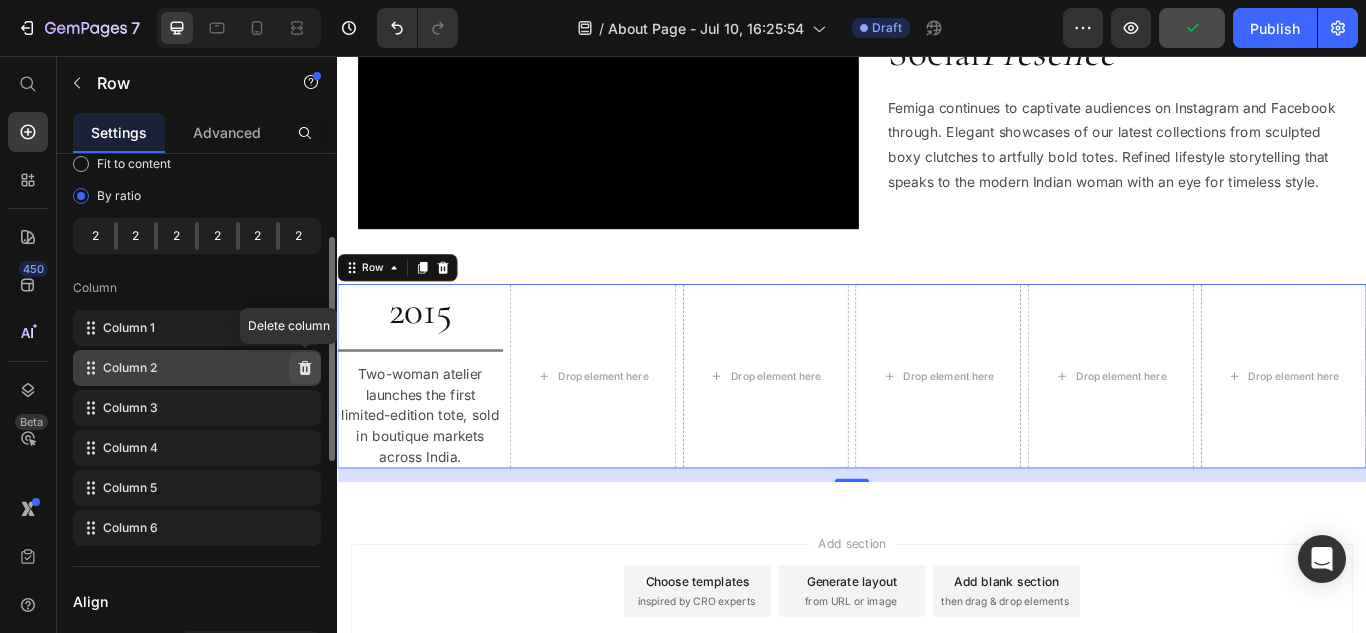 click 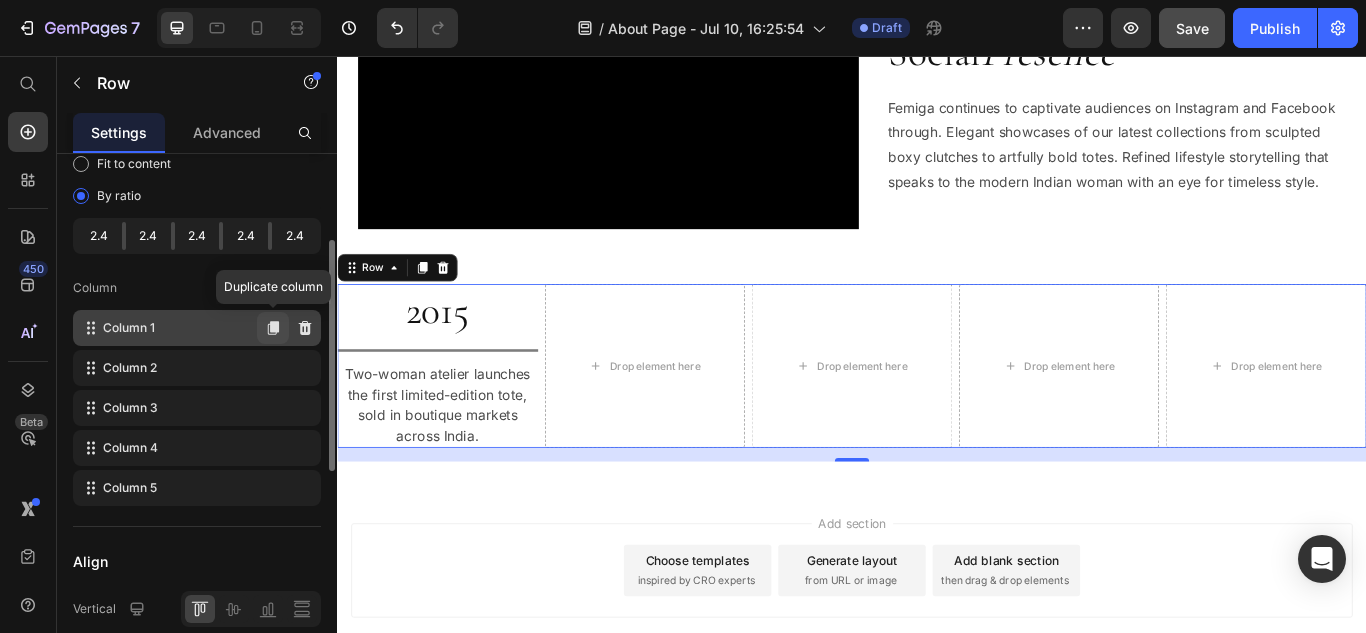 click 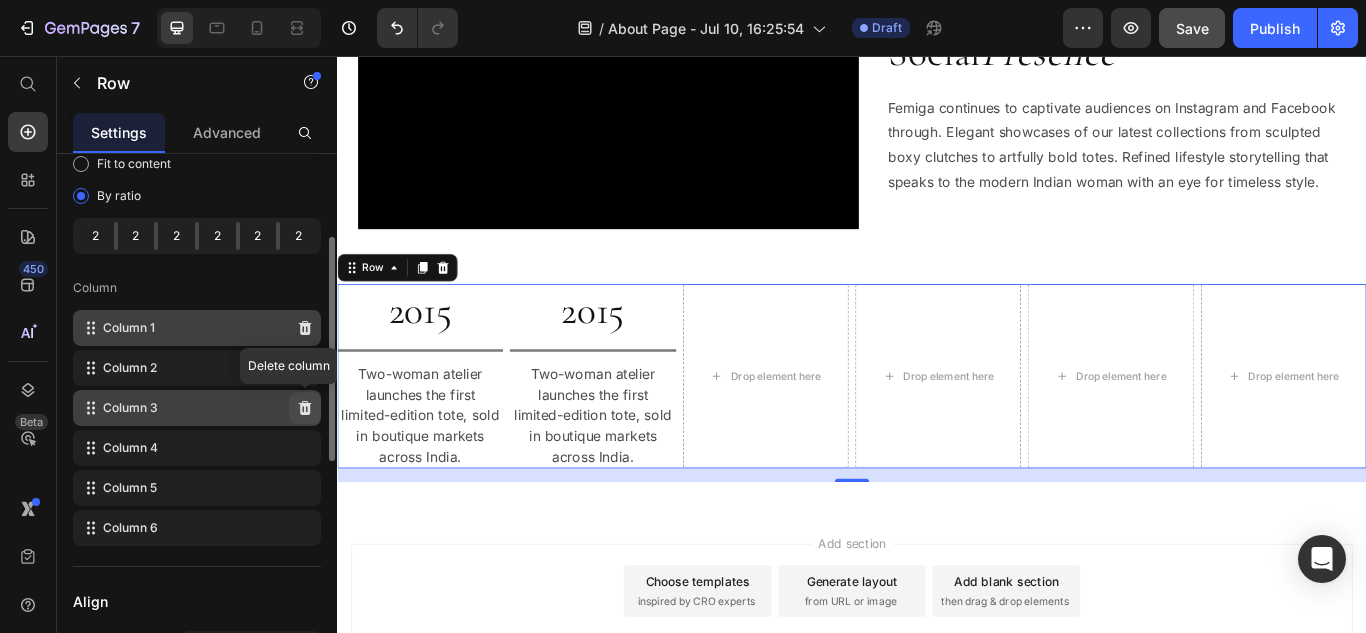 click 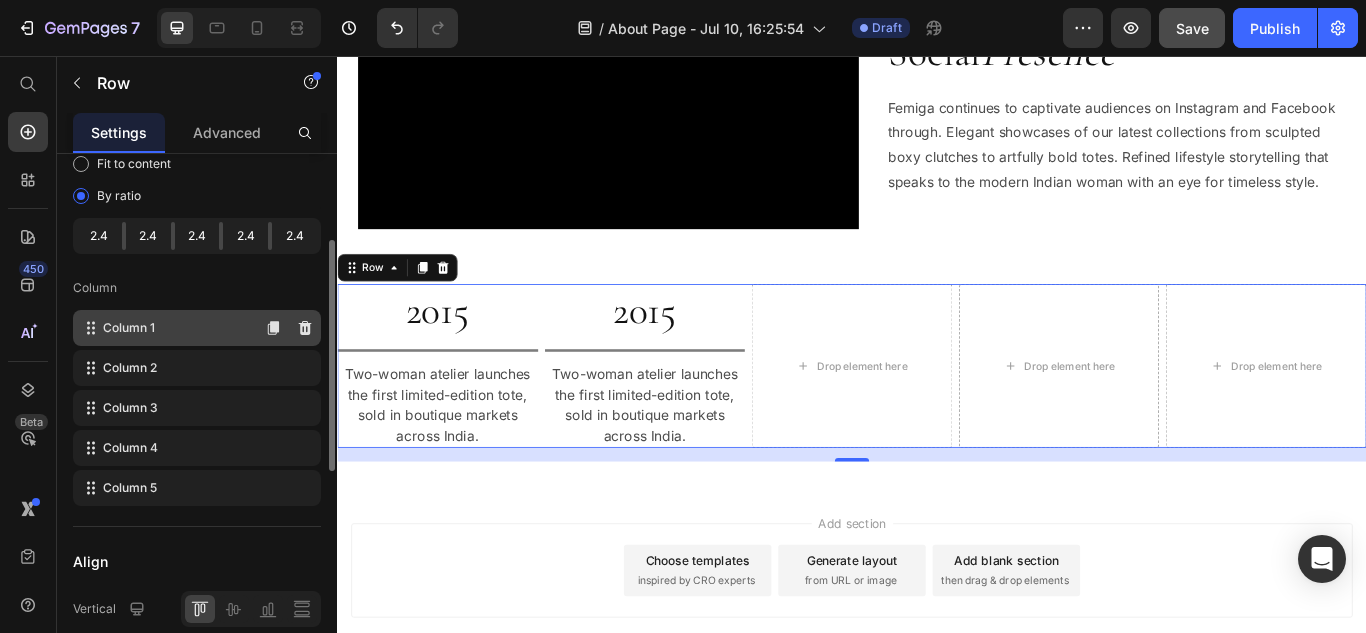 click 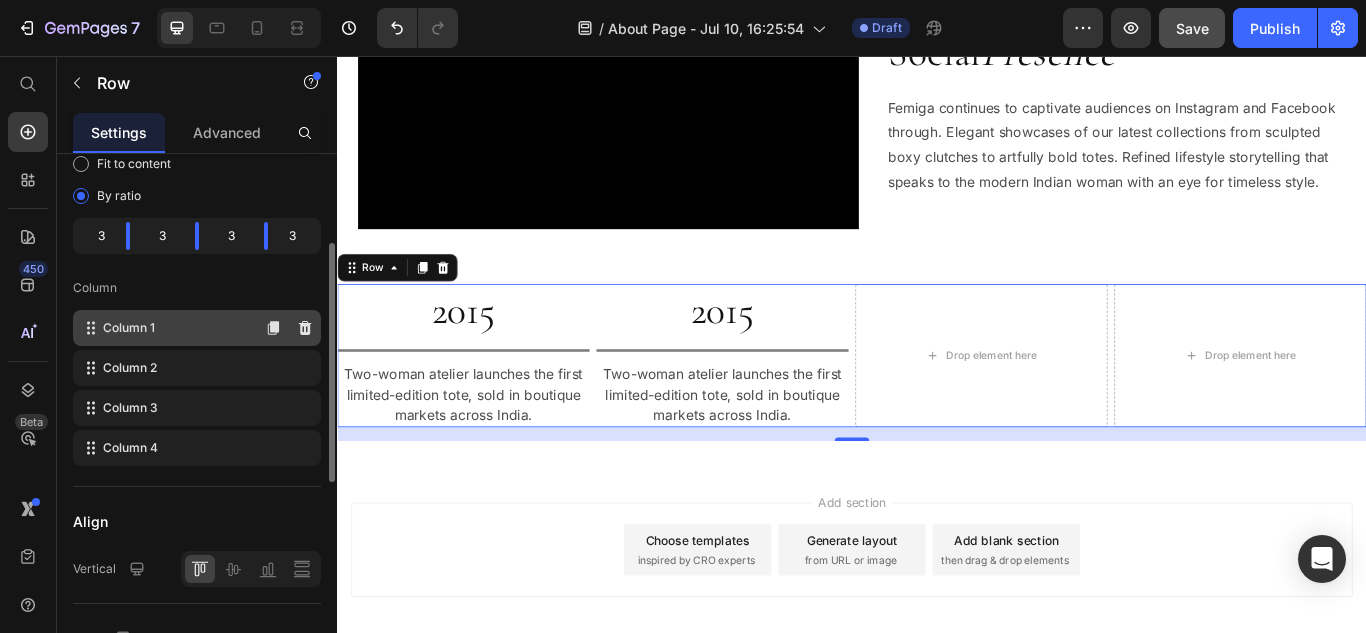 click 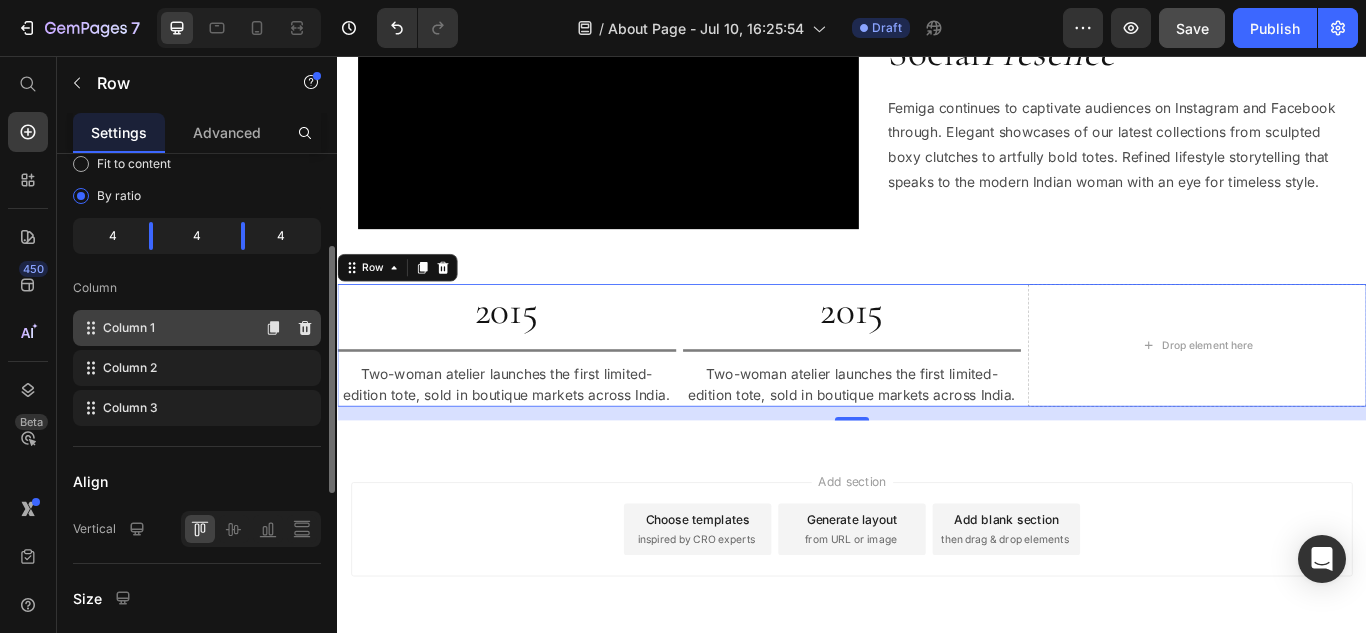click 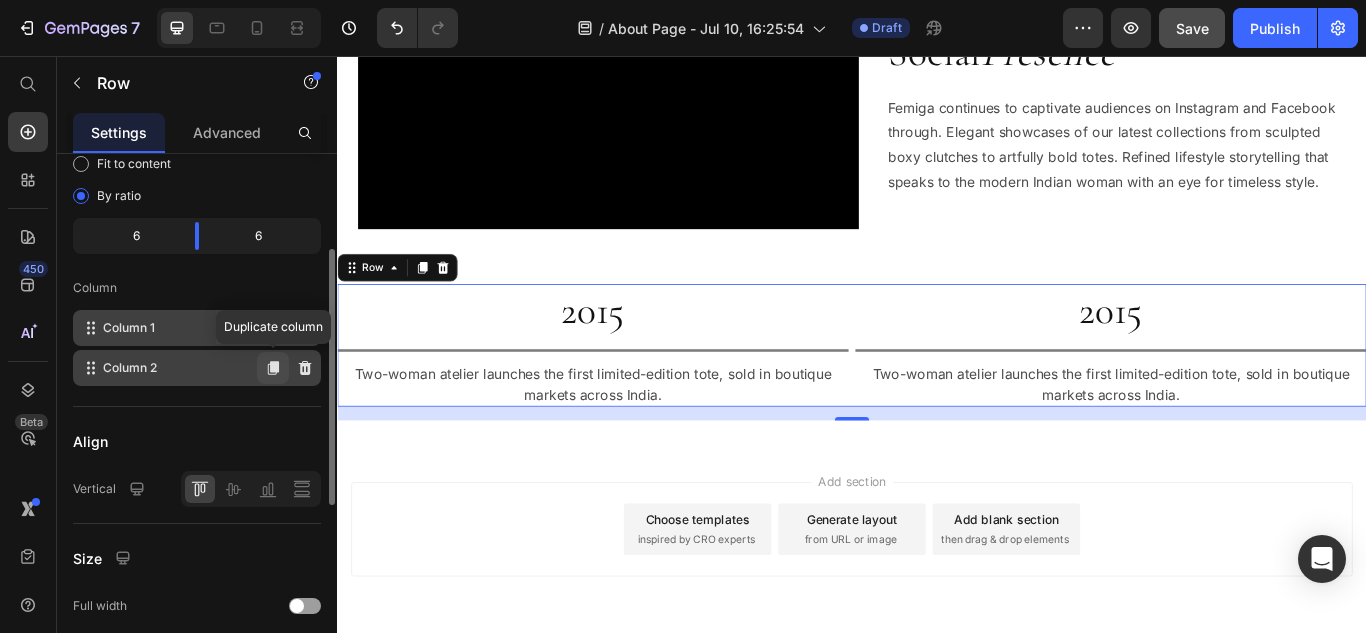 click 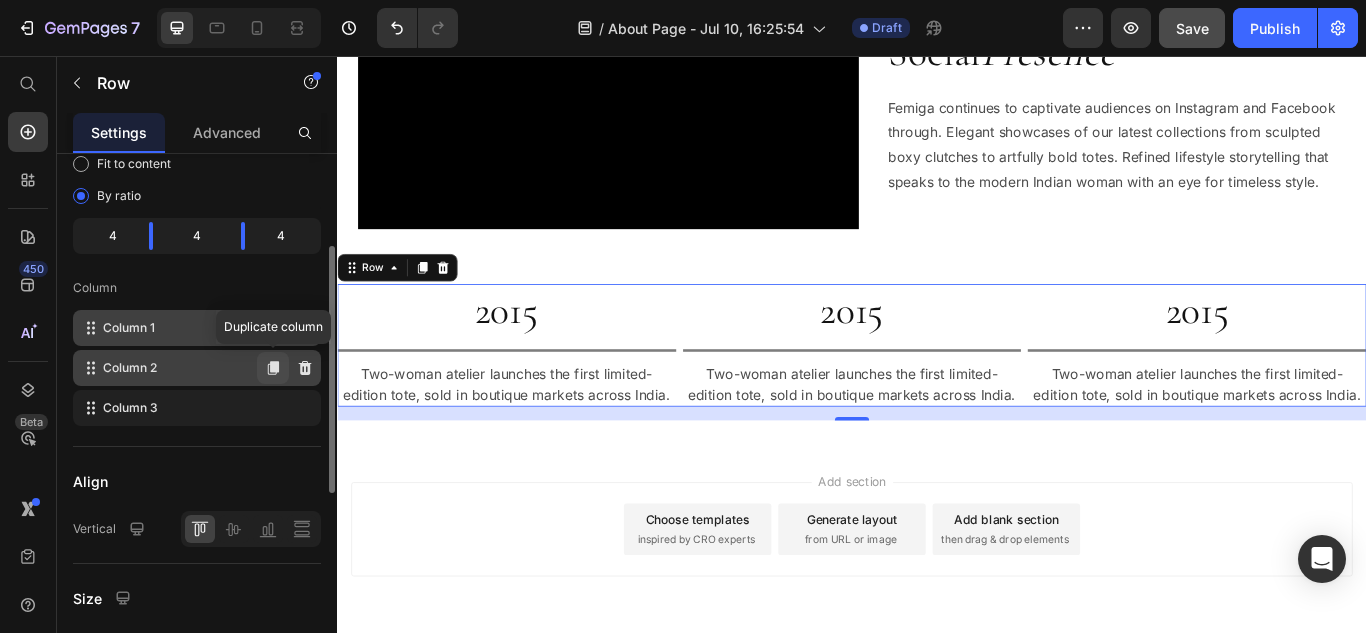 click 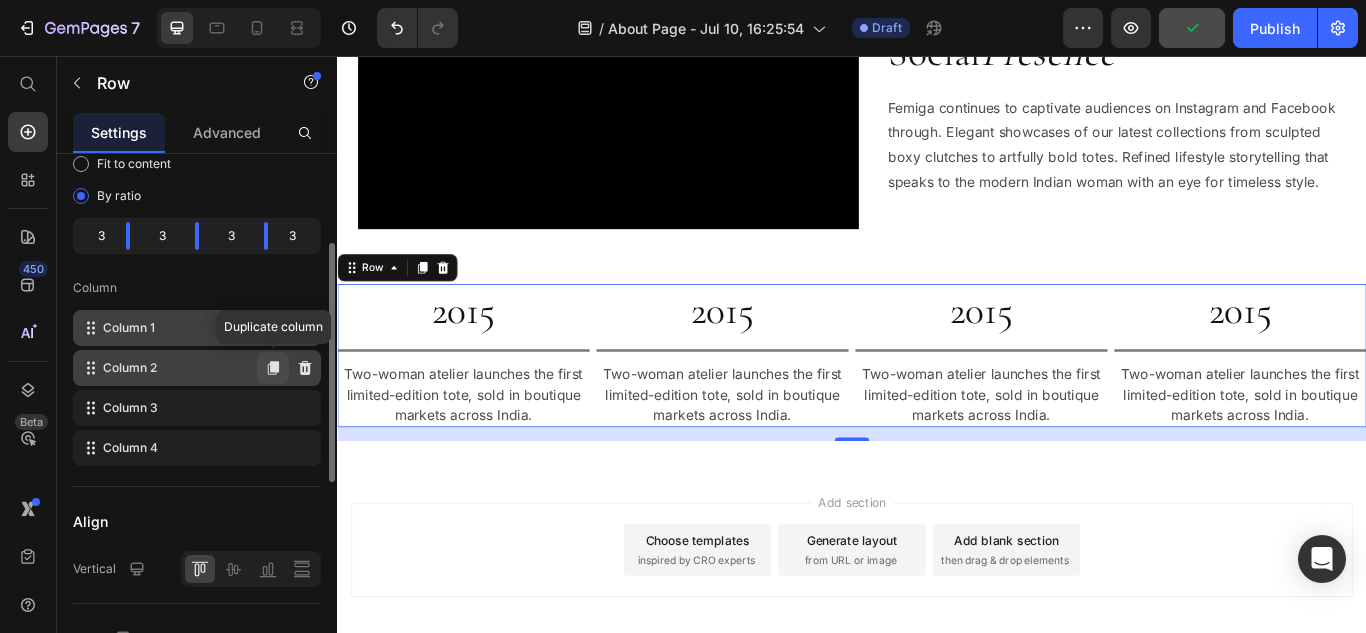 click 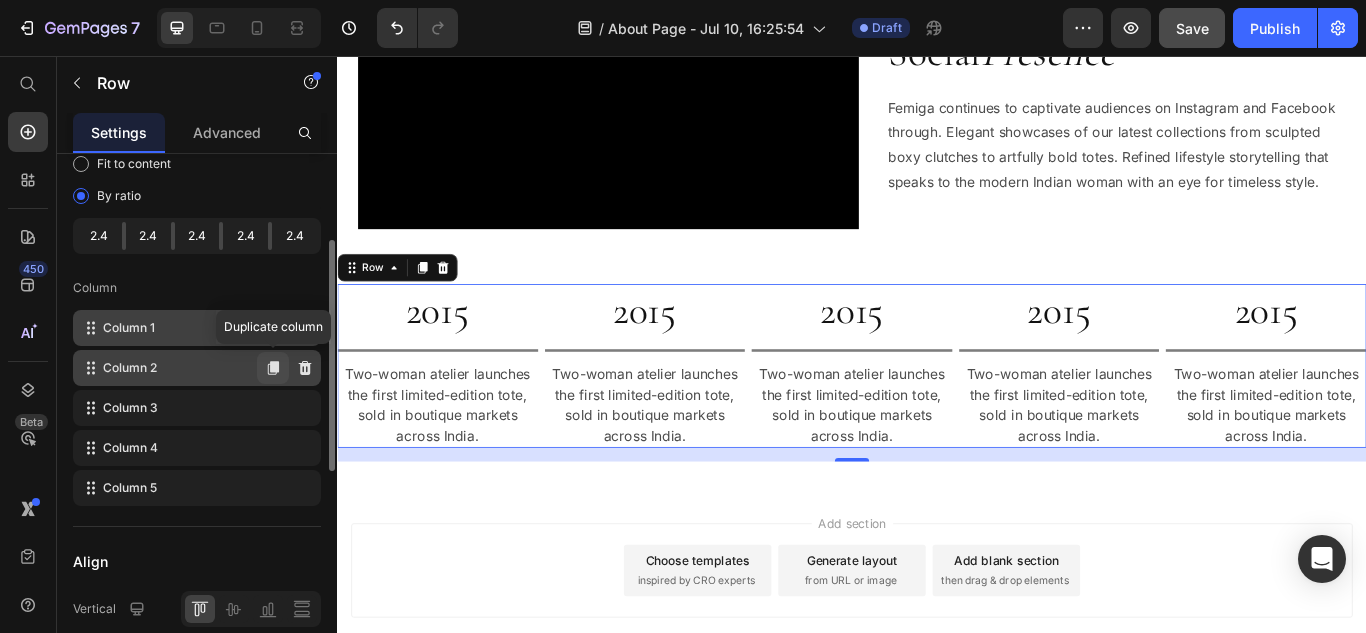 click 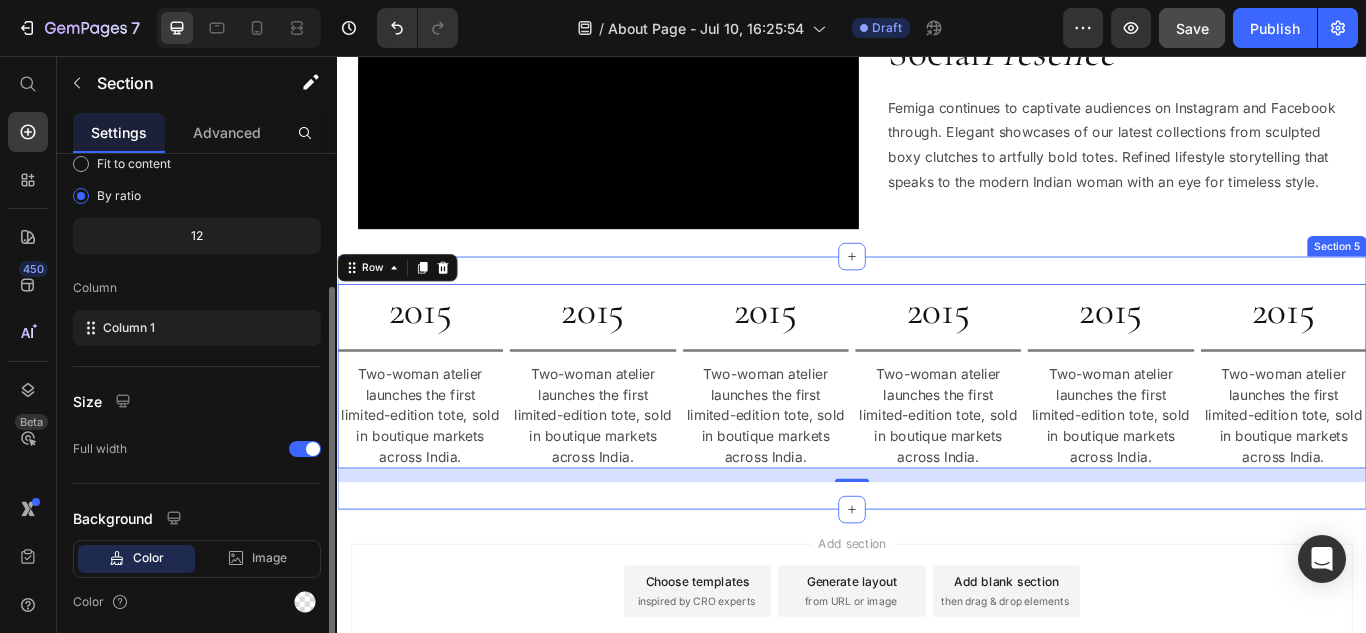 click on "2015 Heading                Title Line Two-woman atelier launches the first limited-edition tote, sold in boutique markets across India. Text Block 2015 Heading                Title Line Two-woman atelier launches the first limited-edition tote, sold in boutique markets across India. Text Block 2015 Heading                Title Line Two-woman atelier launches the first limited-edition tote, sold in boutique markets across India. Text Block 2015 Heading                Title Line Two-woman atelier launches the first limited-edition tote, sold in boutique markets across India. Text Block 2015 Heading                Title Line Two-woman atelier launches the first limited-edition tote, sold in boutique markets across India. Text Block 2015 Heading                Title Line Two-woman atelier launches the first limited-edition tote, sold in boutique markets across India. Text Block Row   16 Section 5" at bounding box center (937, 437) 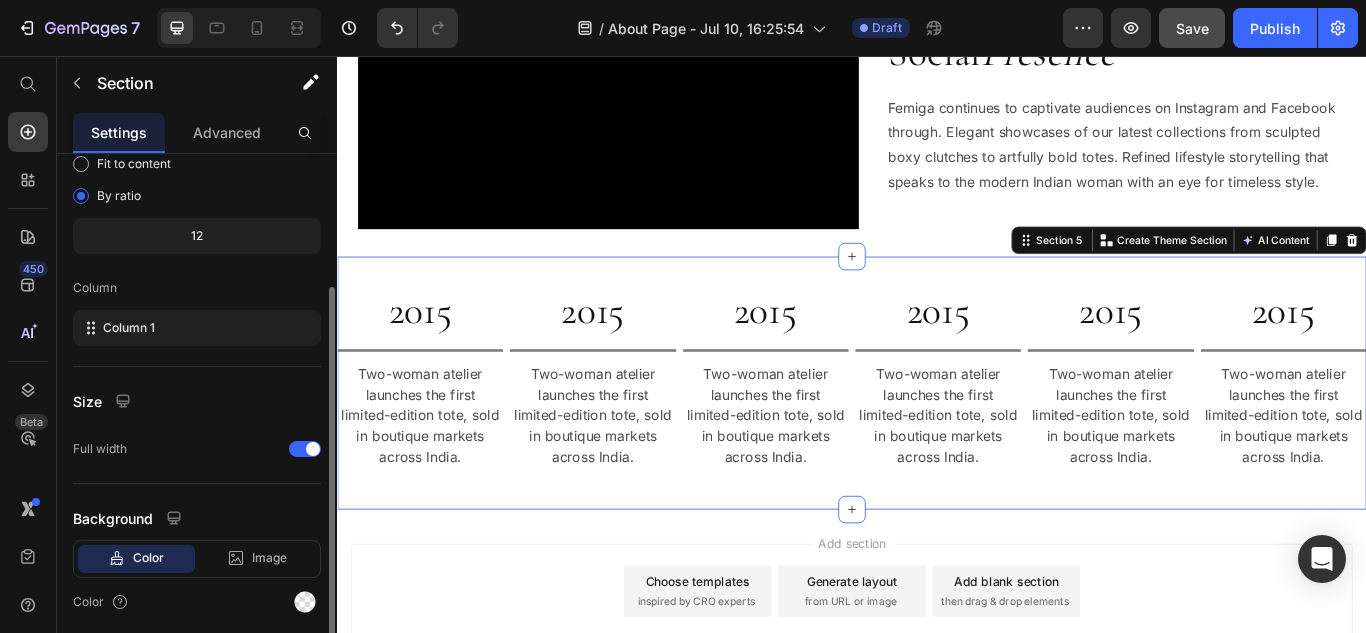 scroll, scrollTop: 0, scrollLeft: 0, axis: both 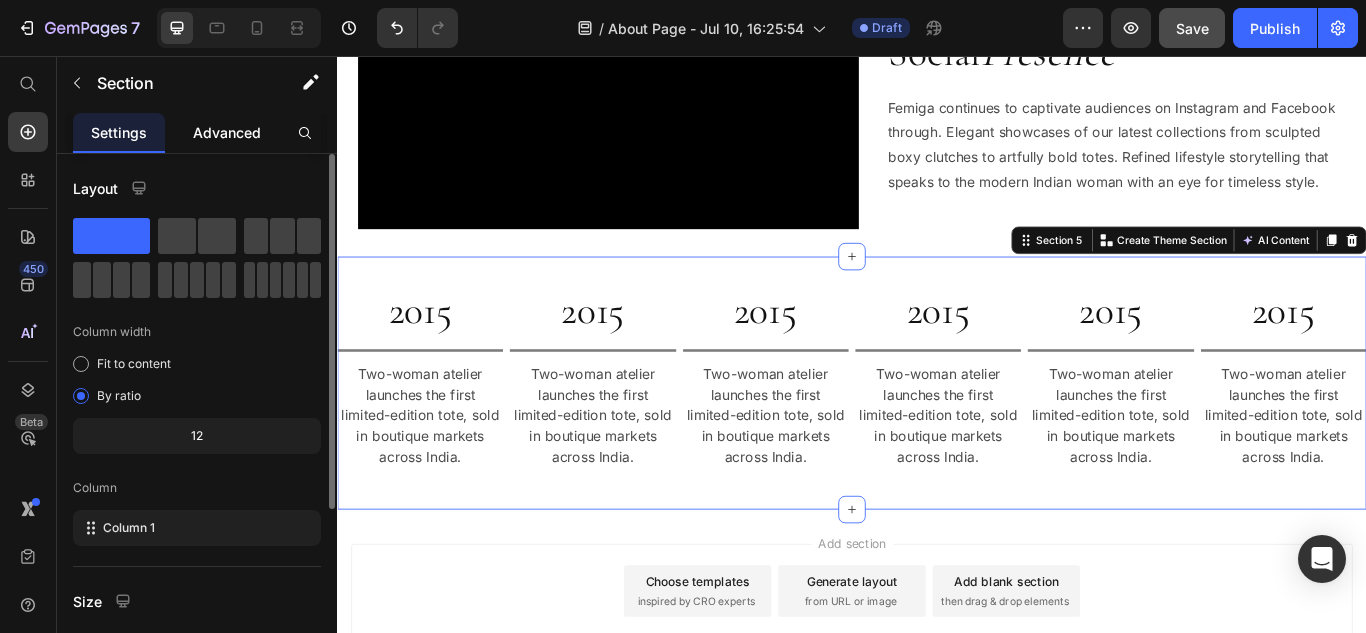 click on "Advanced" at bounding box center (227, 132) 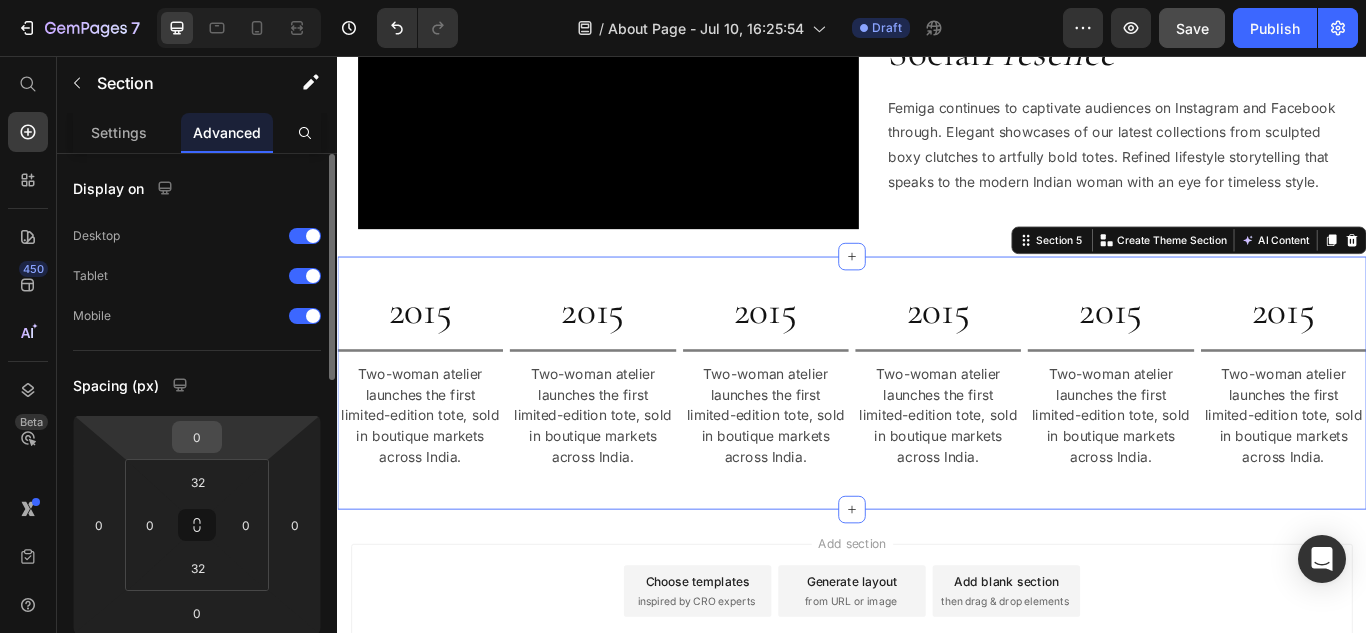 click on "0" at bounding box center (197, 437) 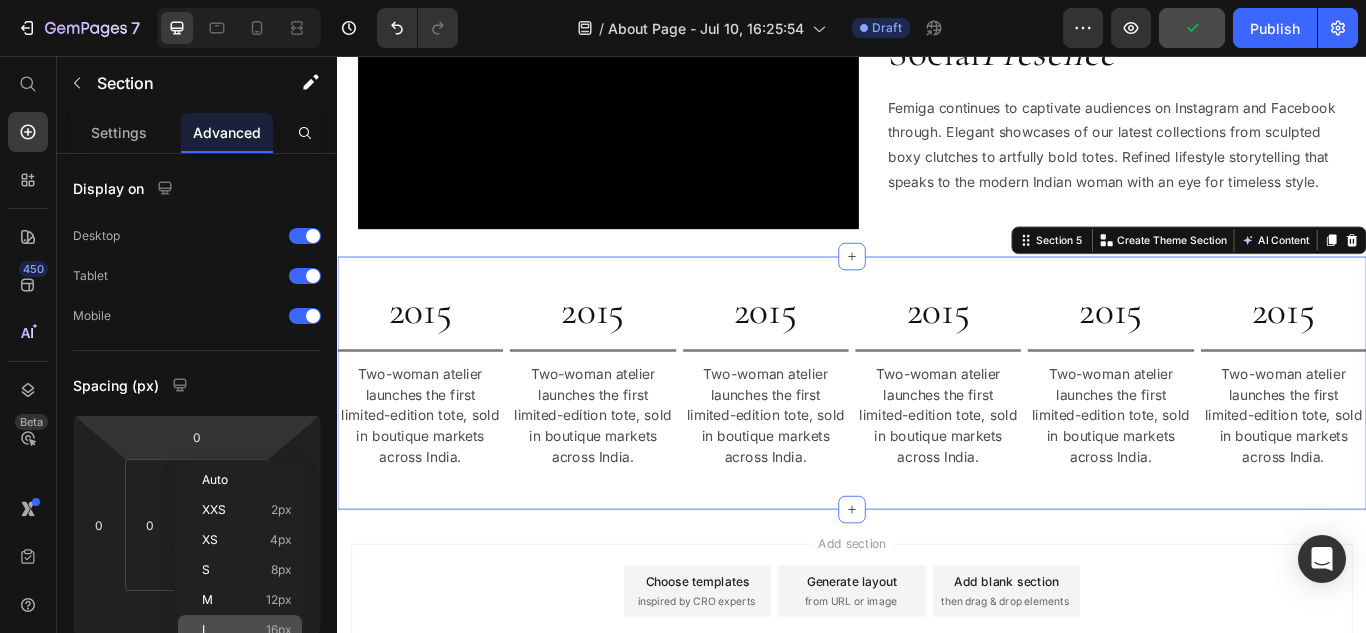 click on "16px" at bounding box center (279, 630) 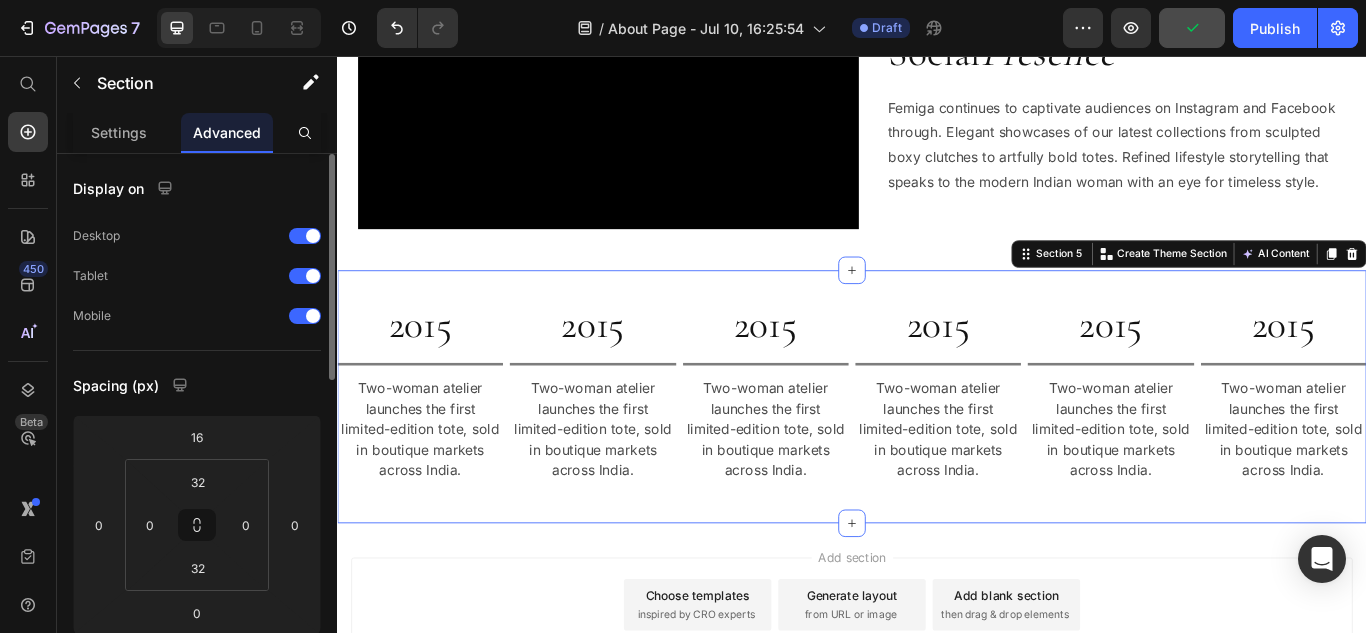 scroll, scrollTop: 200, scrollLeft: 0, axis: vertical 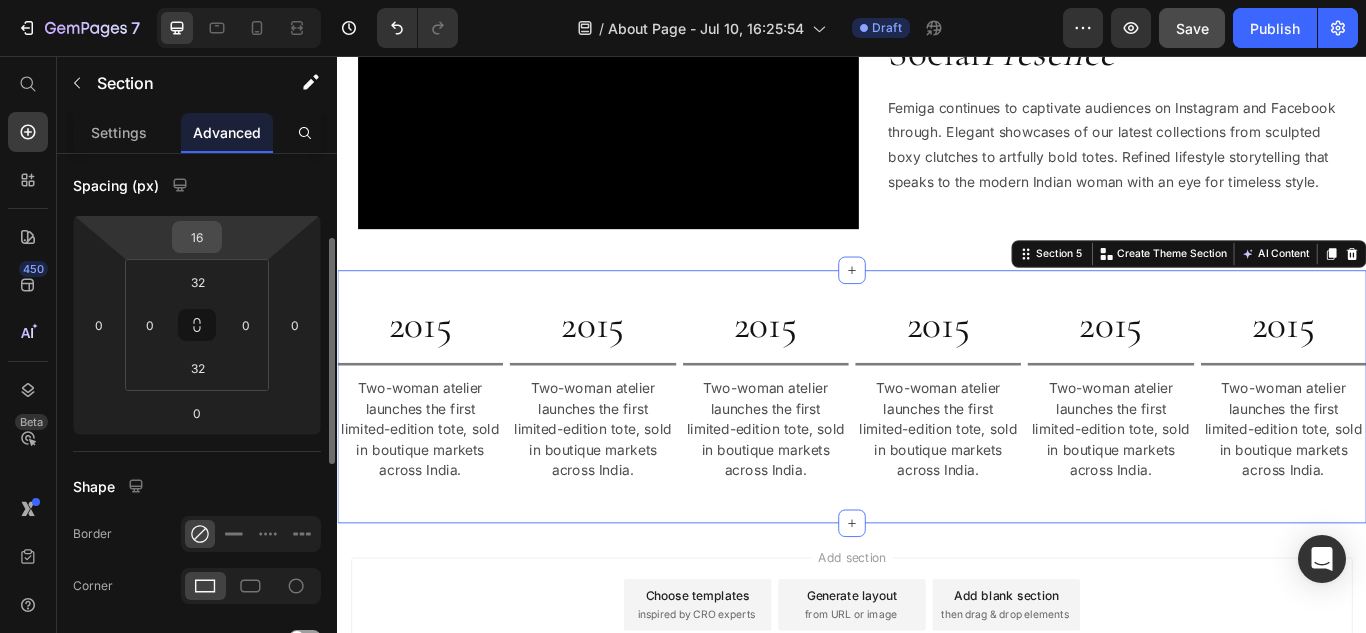 click on "16" at bounding box center (197, 237) 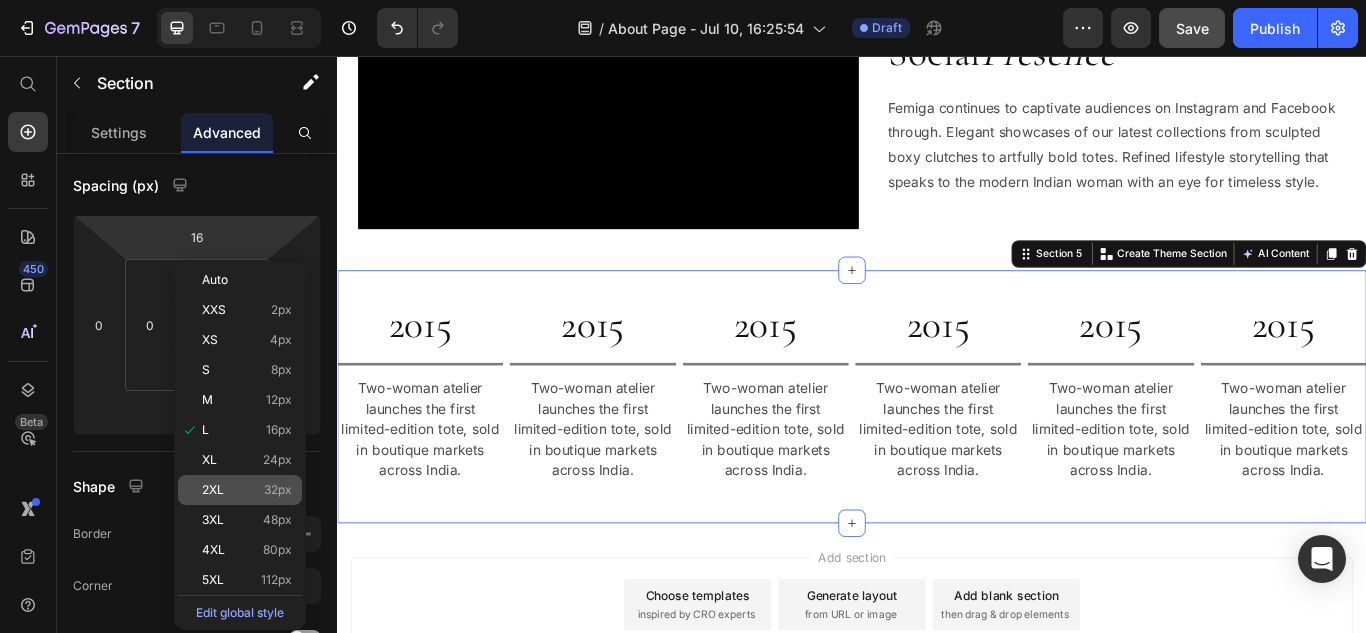 click on "2XL 32px" 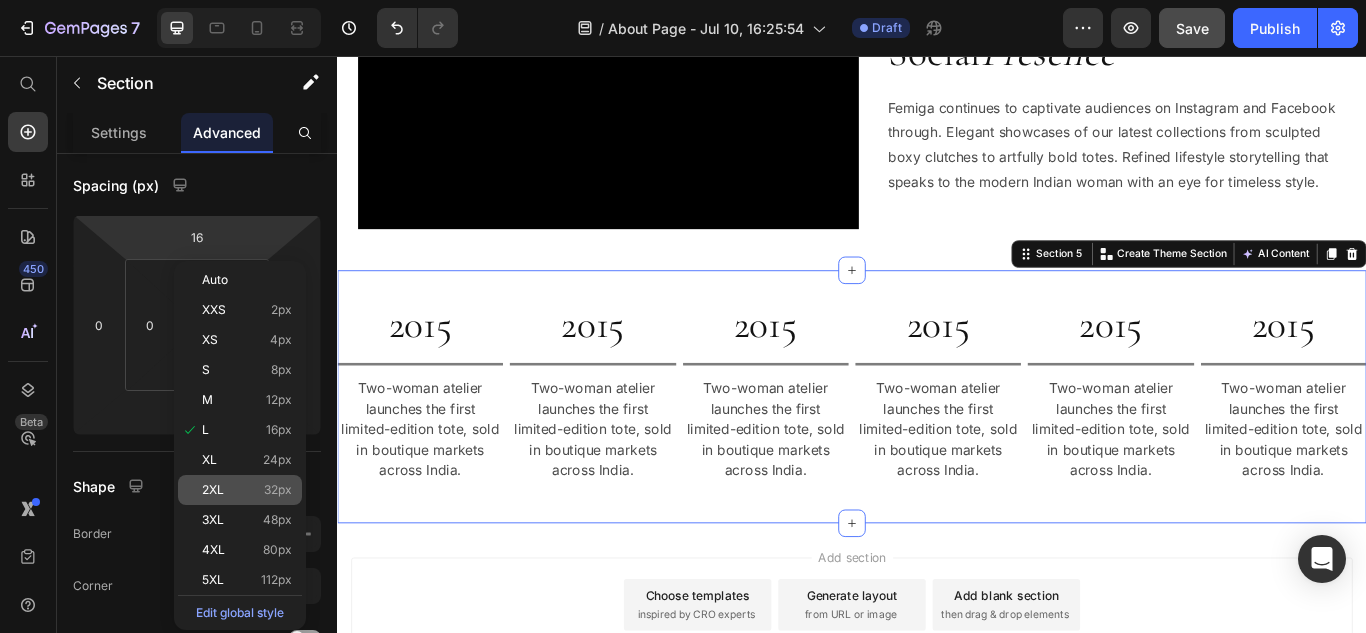 type on "32" 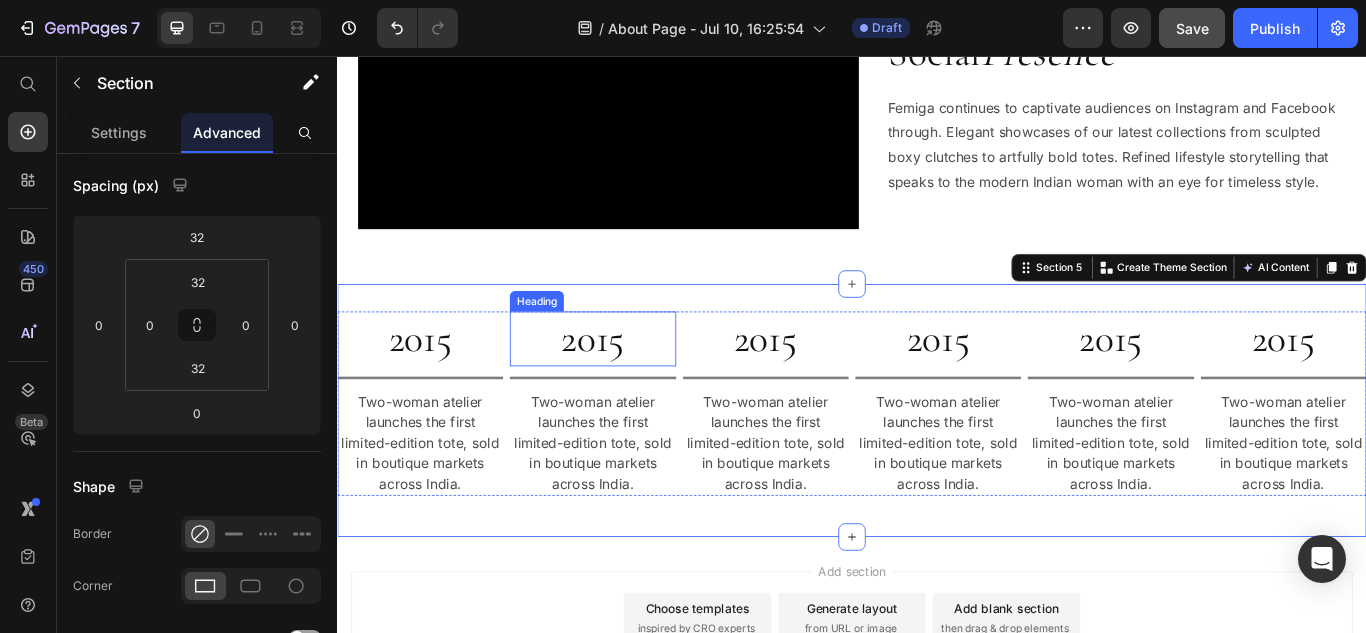 click on "2015" at bounding box center [634, 386] 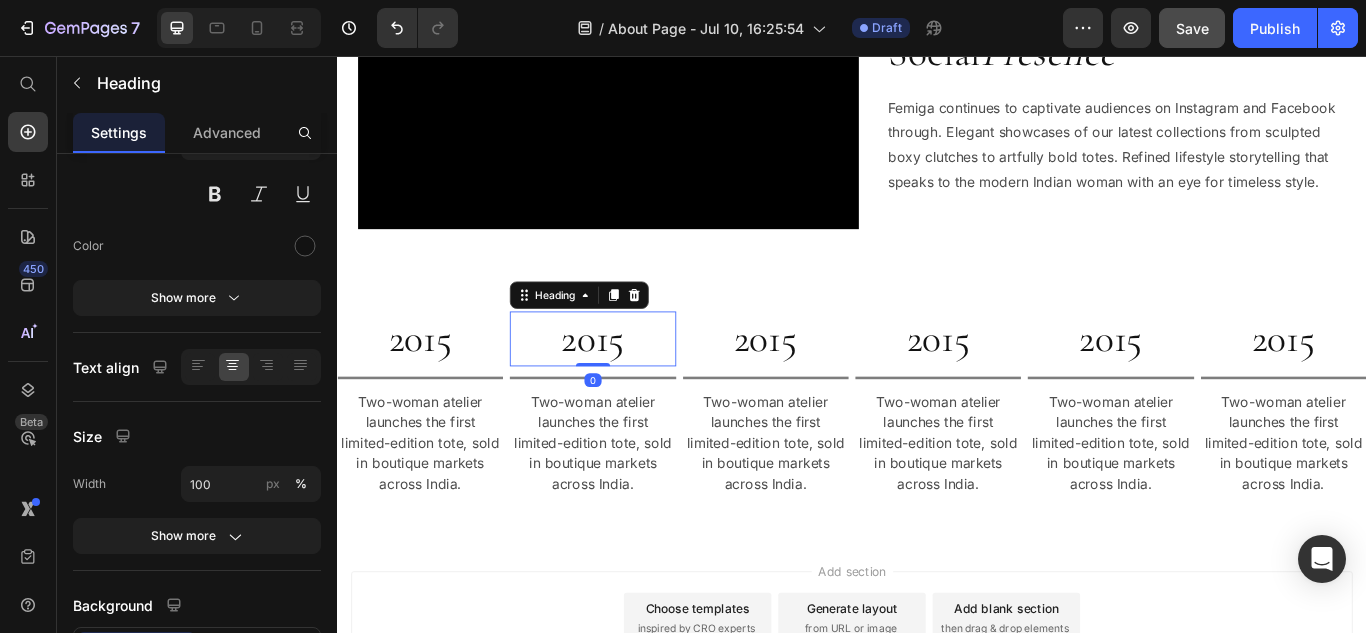 scroll, scrollTop: 0, scrollLeft: 0, axis: both 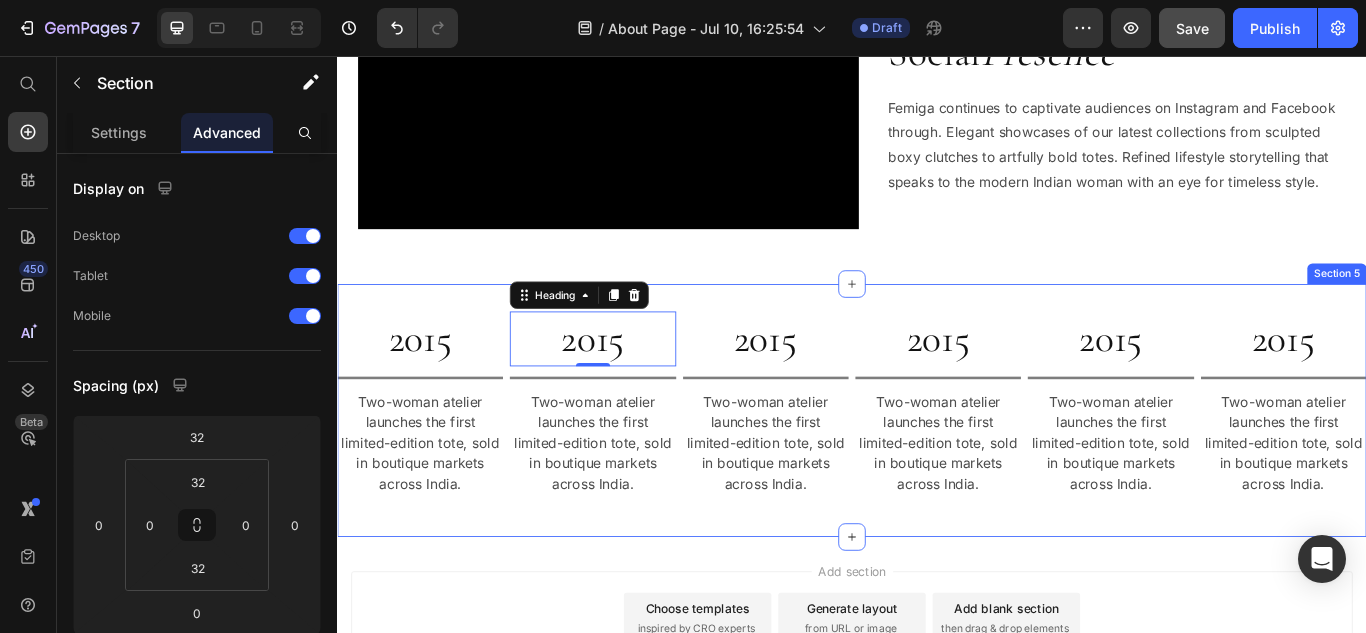 click on "2015 Heading                Title Line Two-woman atelier launches the first limited-edition tote, sold in boutique markets across India. Text Block 2015 Heading   0                Title Line Two-woman atelier launches the first limited-edition tote, sold in boutique markets across India. Text Block 2015 Heading                Title Line Two-woman atelier launches the first limited-edition tote, sold in boutique markets across India. Text Block 2015 Heading                Title Line Two-woman atelier launches the first limited-edition tote, sold in boutique markets across India. Text Block 2015 Heading                Title Line Two-woman atelier launches the first limited-edition tote, sold in boutique markets across India. Text Block 2015 Heading                Title Line Two-woman atelier launches the first limited-edition tote, sold in boutique markets across India. Text Block Row Section 5" at bounding box center (937, 469) 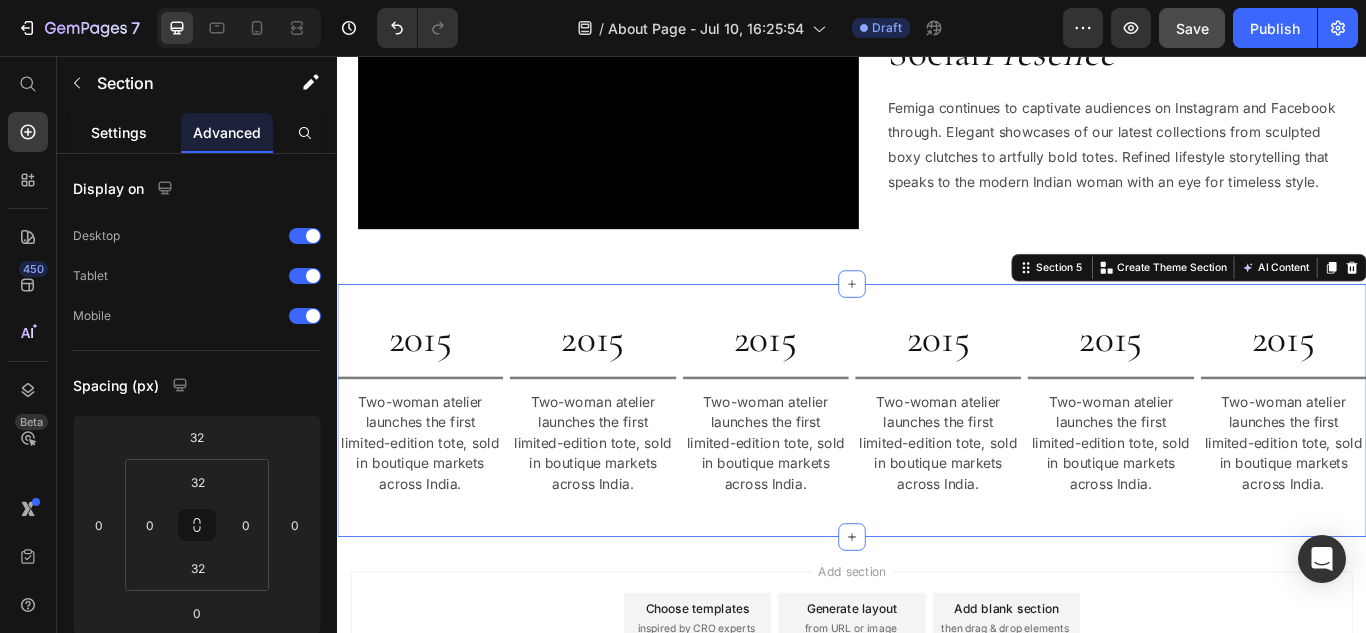 click on "Settings" 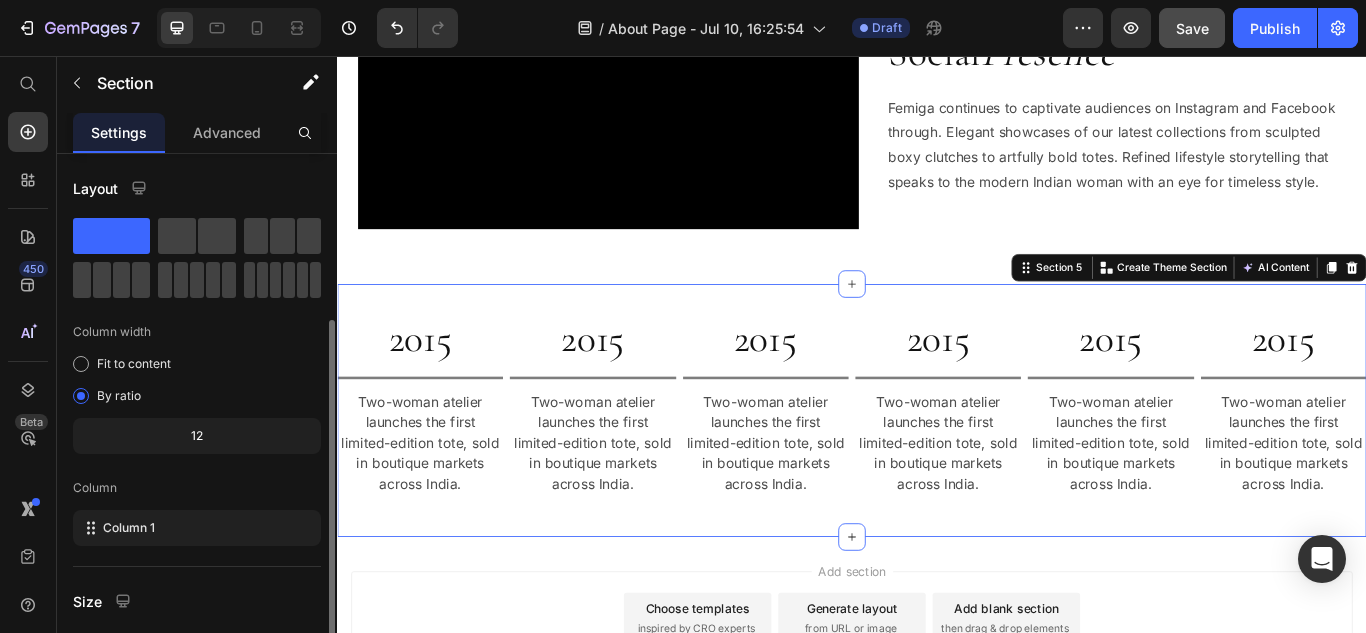 scroll, scrollTop: 100, scrollLeft: 0, axis: vertical 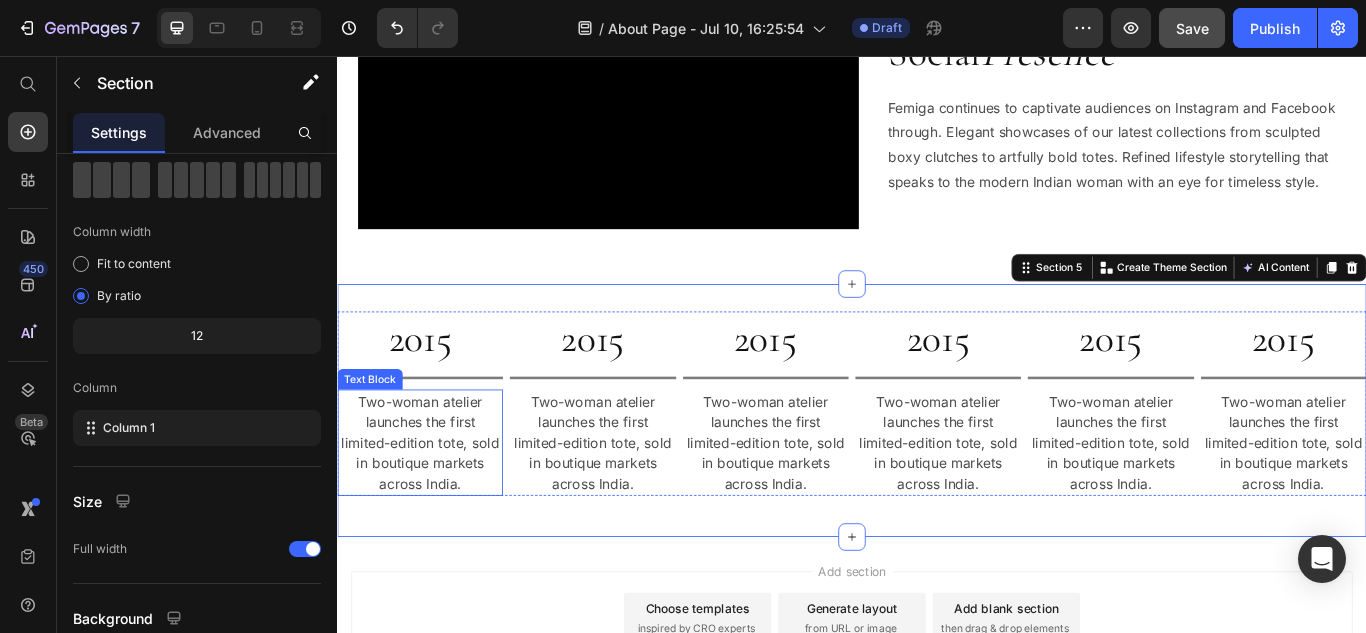 click on "Two-woman atelier launches the first limited-edition tote, sold in boutique markets across India." at bounding box center (433, 507) 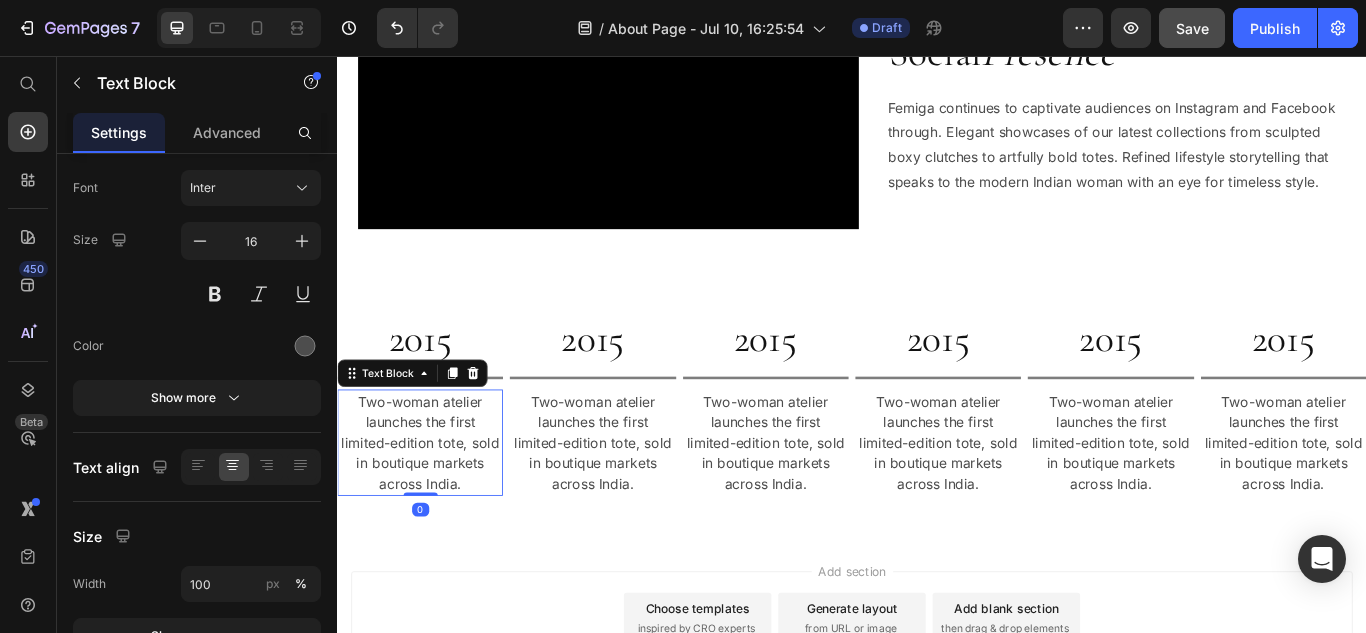 scroll, scrollTop: 0, scrollLeft: 0, axis: both 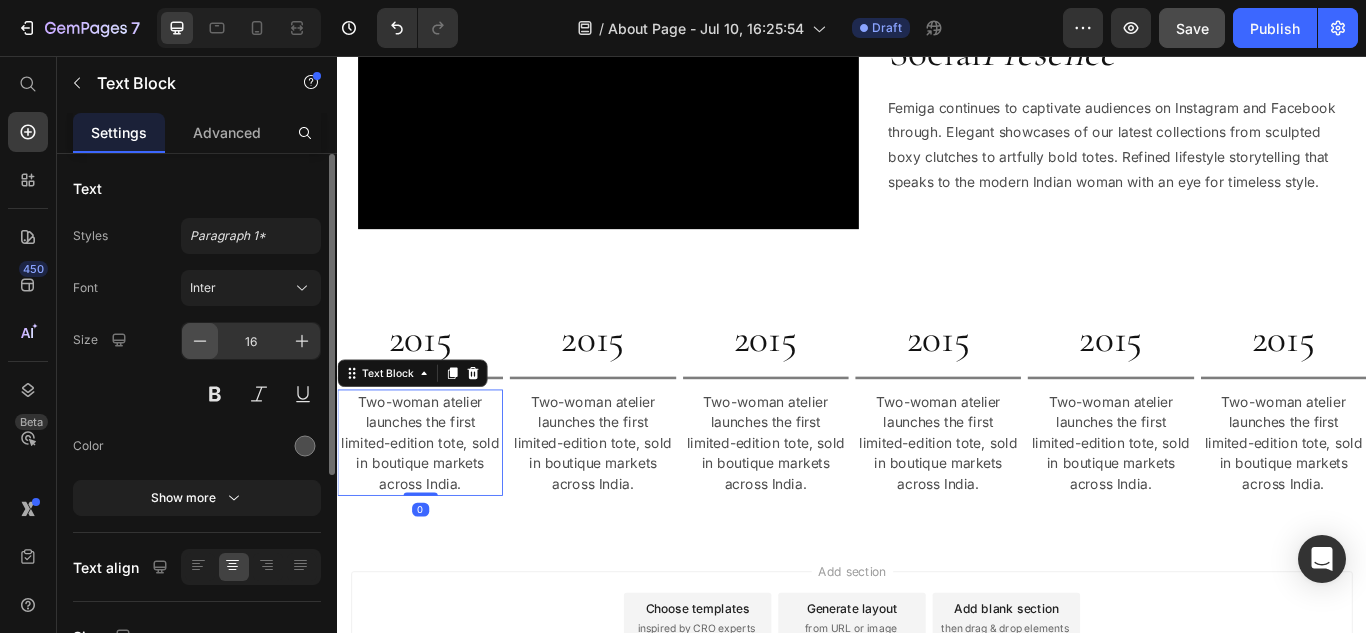 click 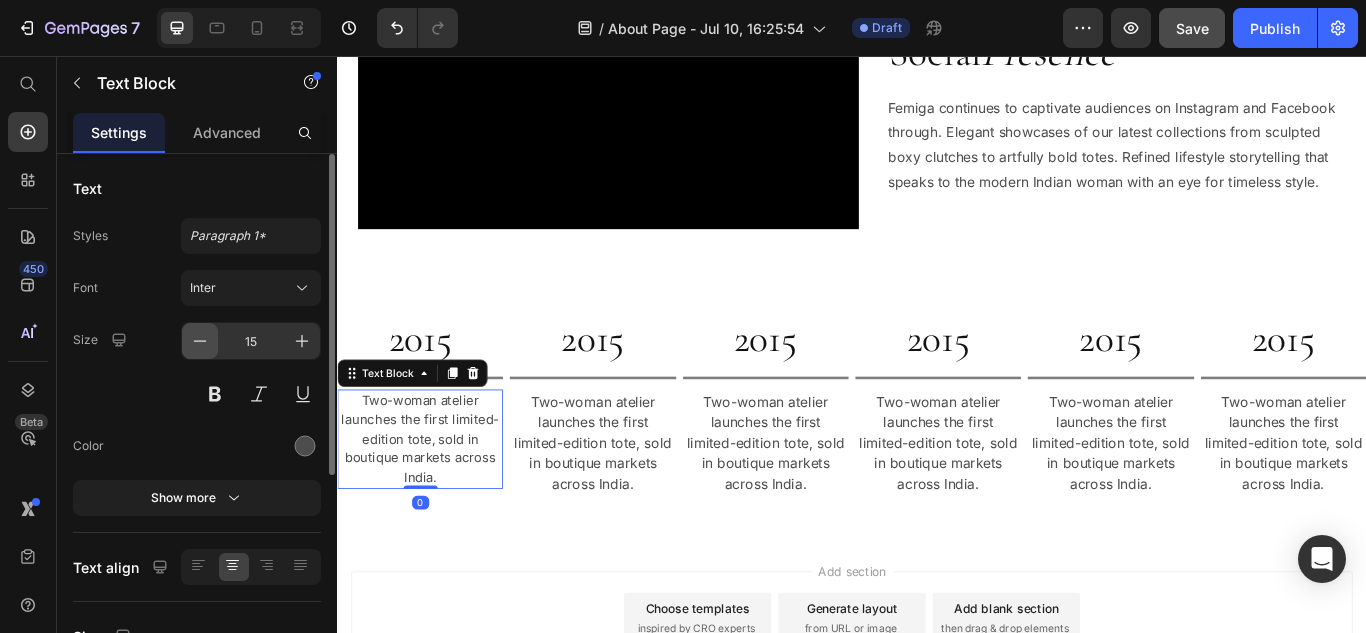 click 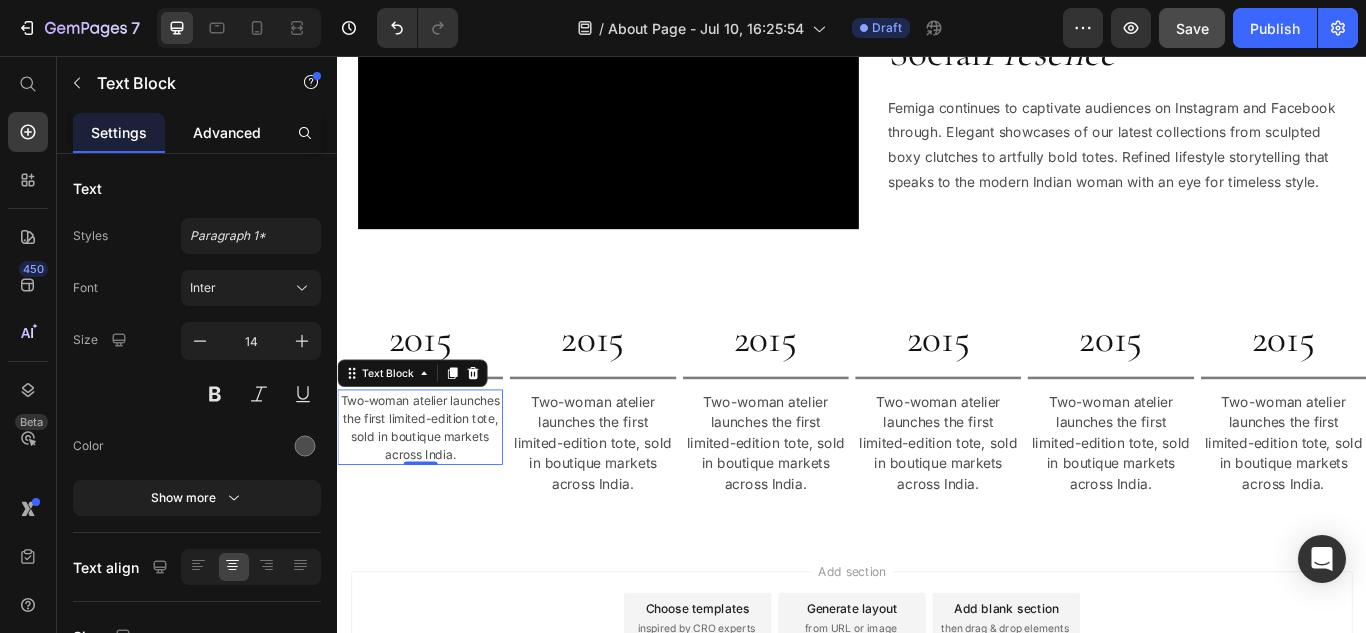 click on "Advanced" 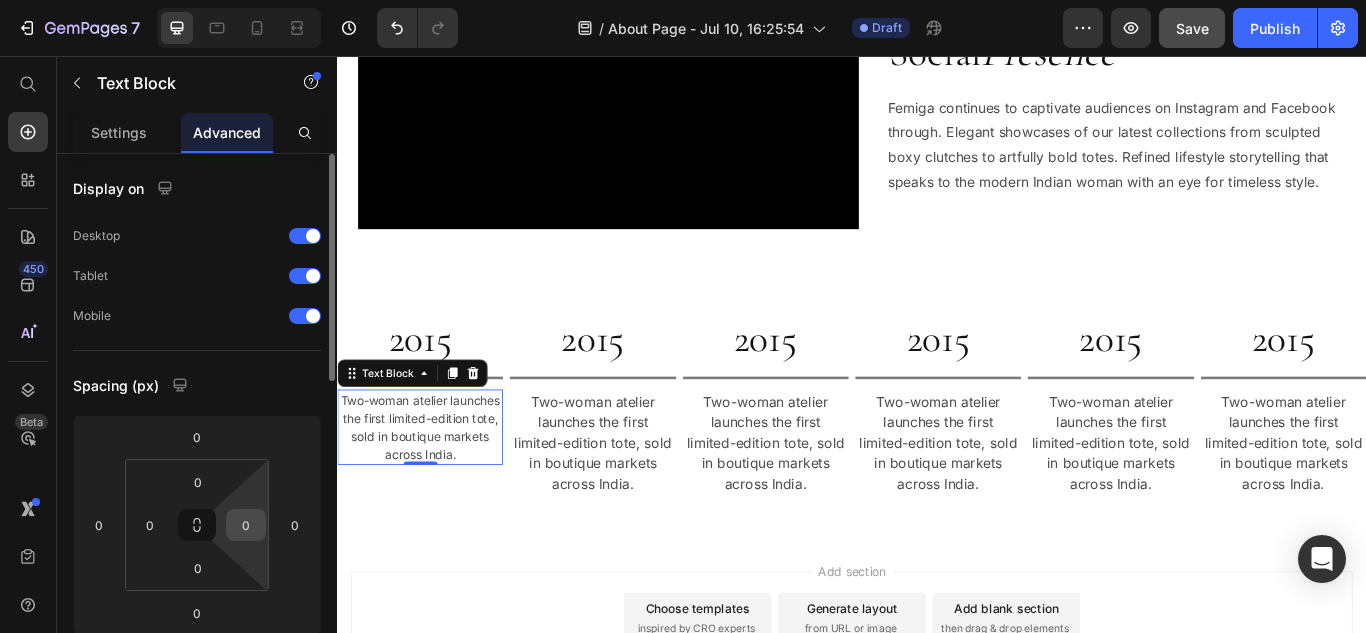 click on "0" at bounding box center (246, 525) 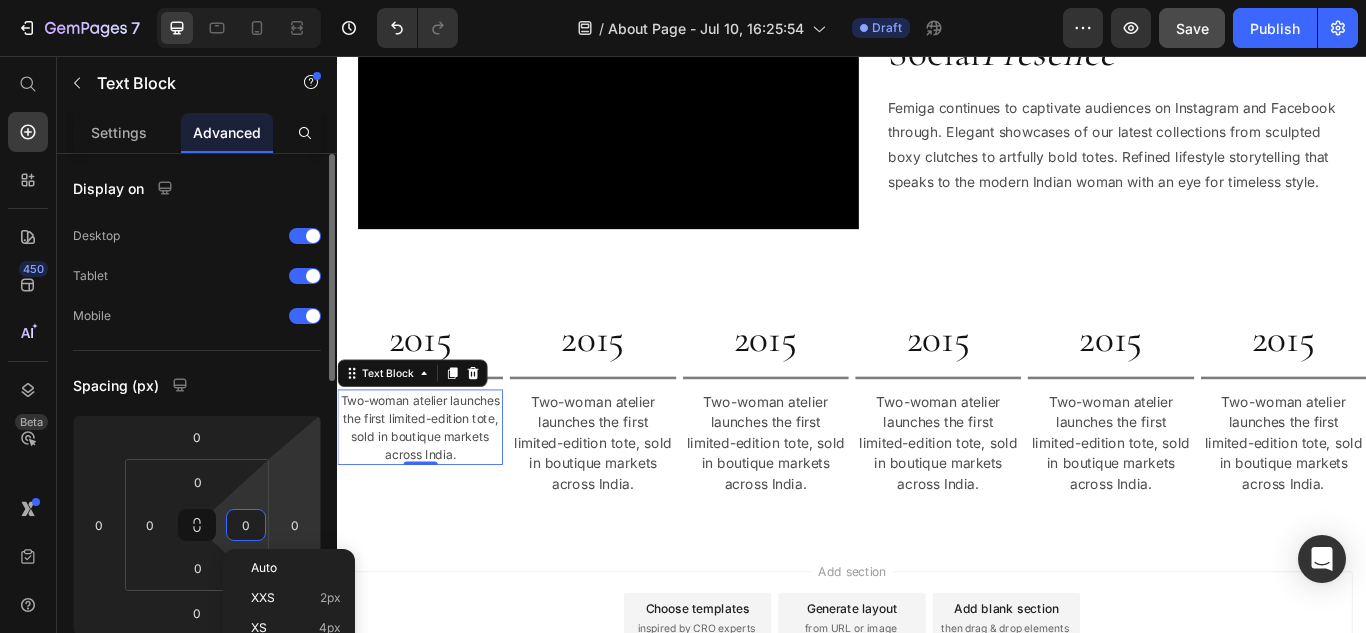 scroll, scrollTop: 200, scrollLeft: 0, axis: vertical 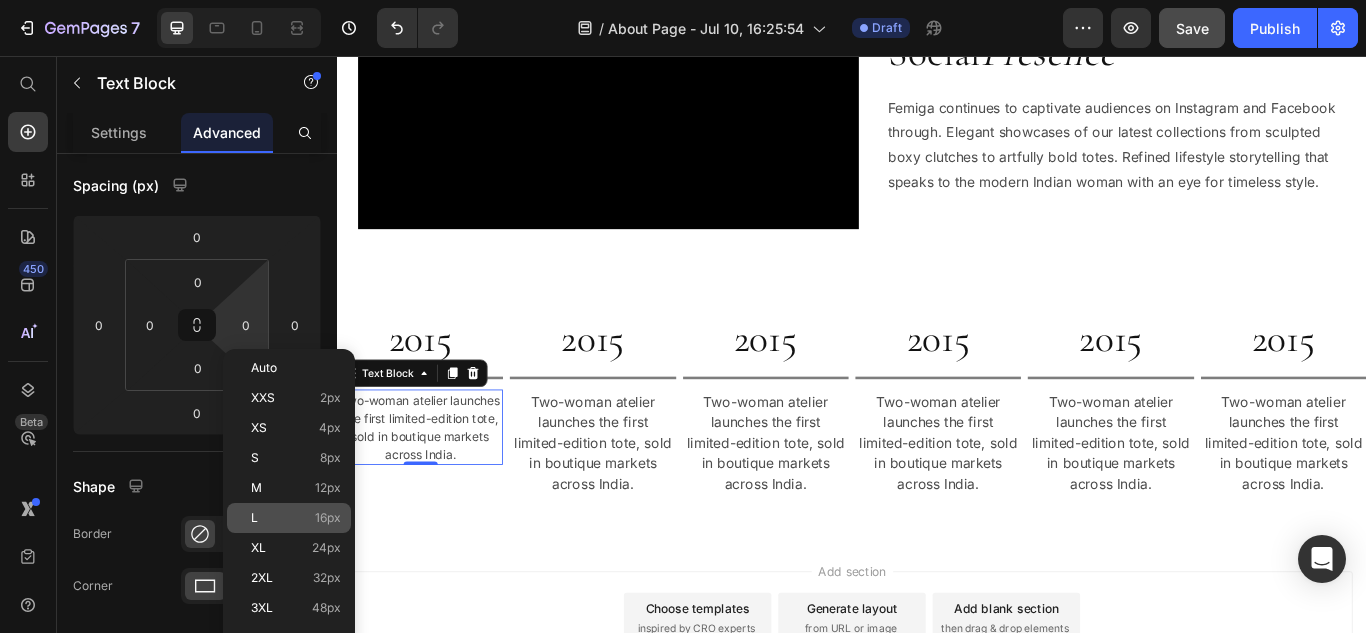 click on "L 16px" 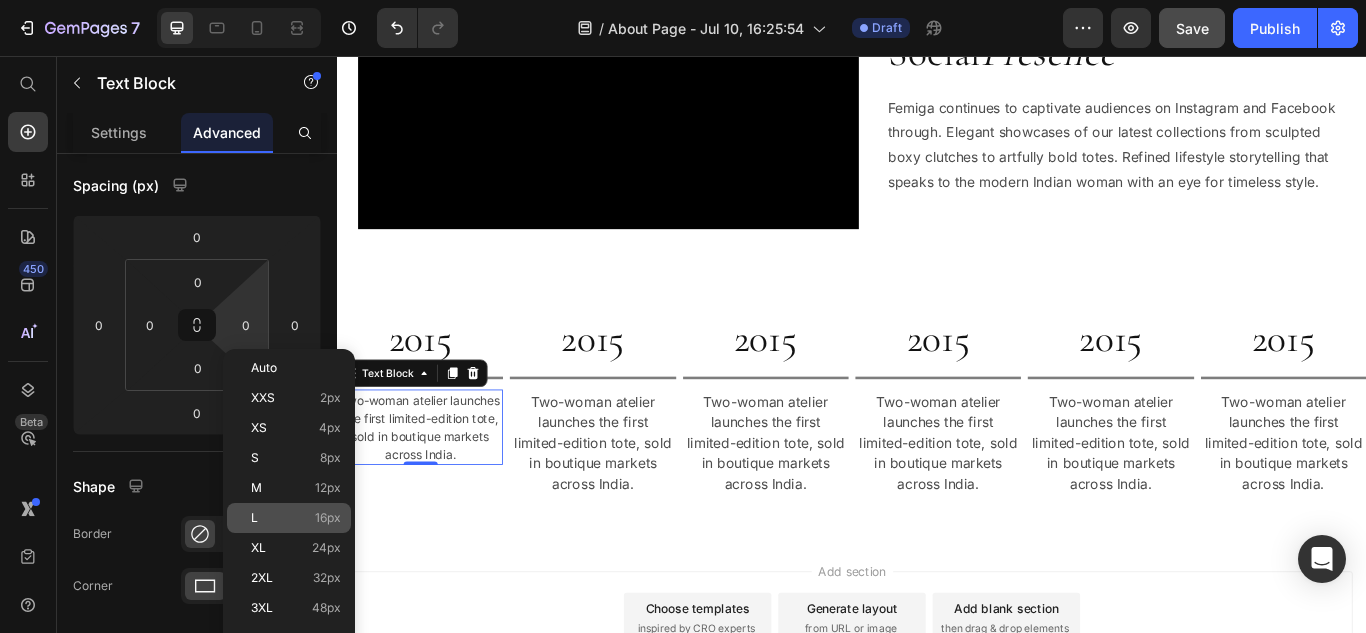 type on "16" 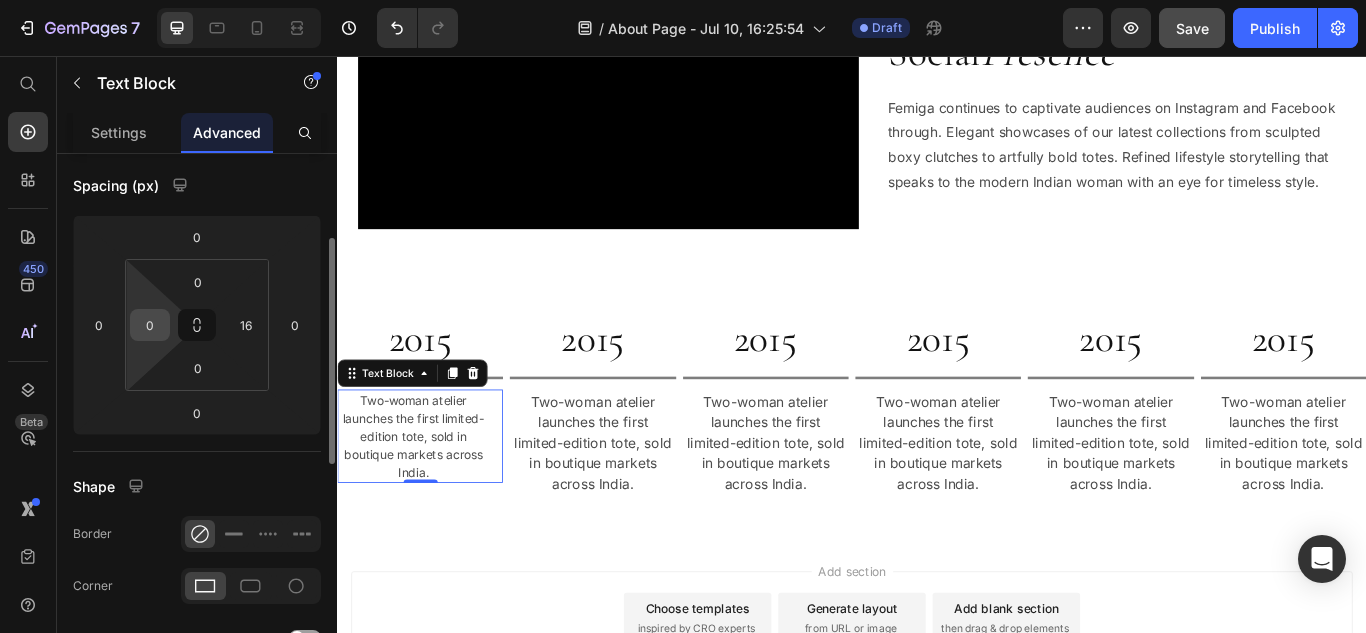 click on "0" at bounding box center (150, 325) 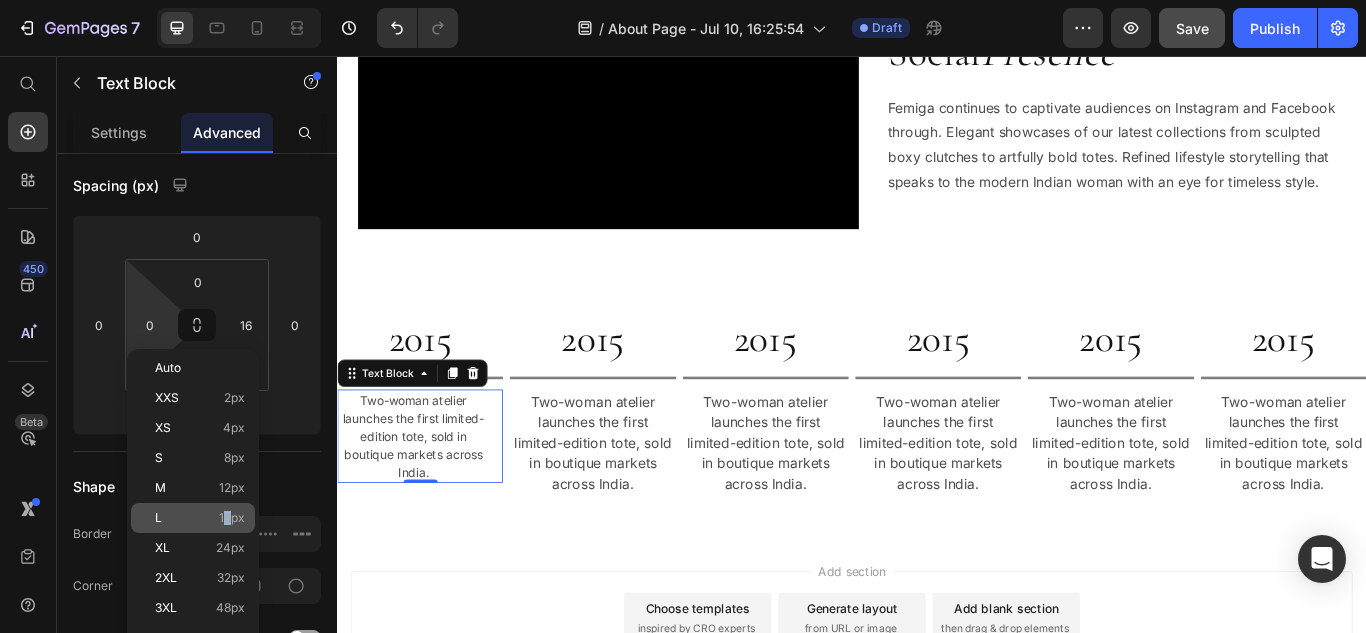 click on "16px" at bounding box center (232, 518) 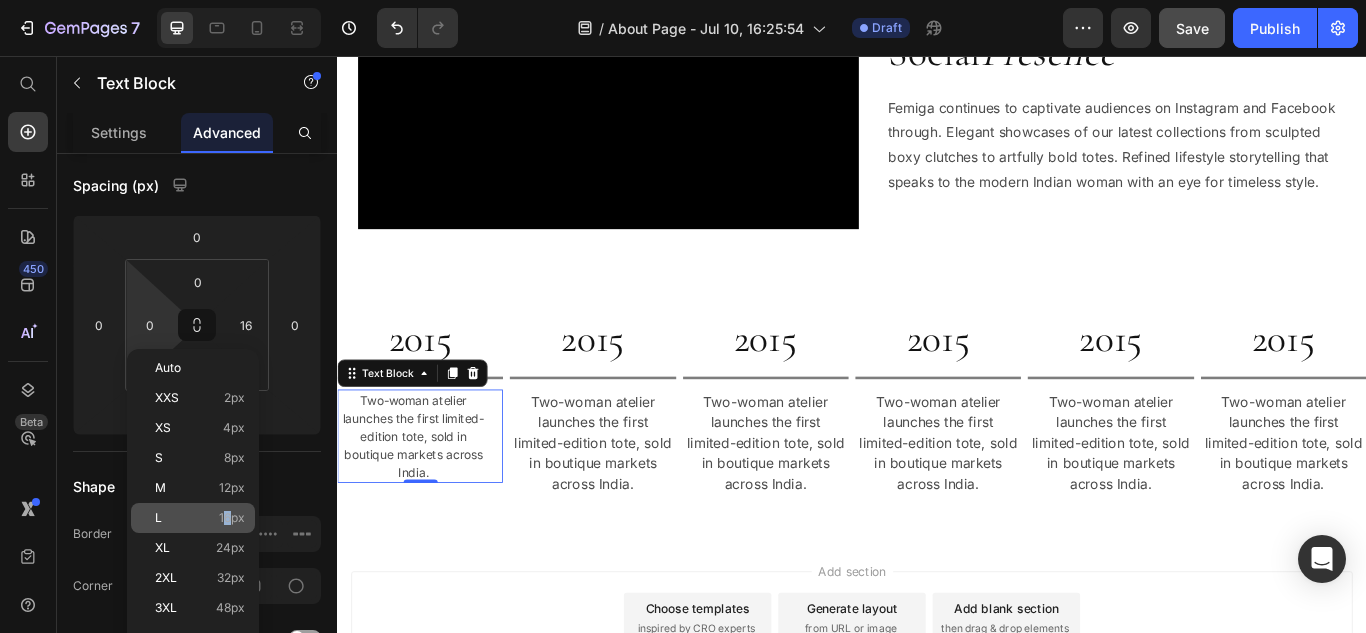type on "16" 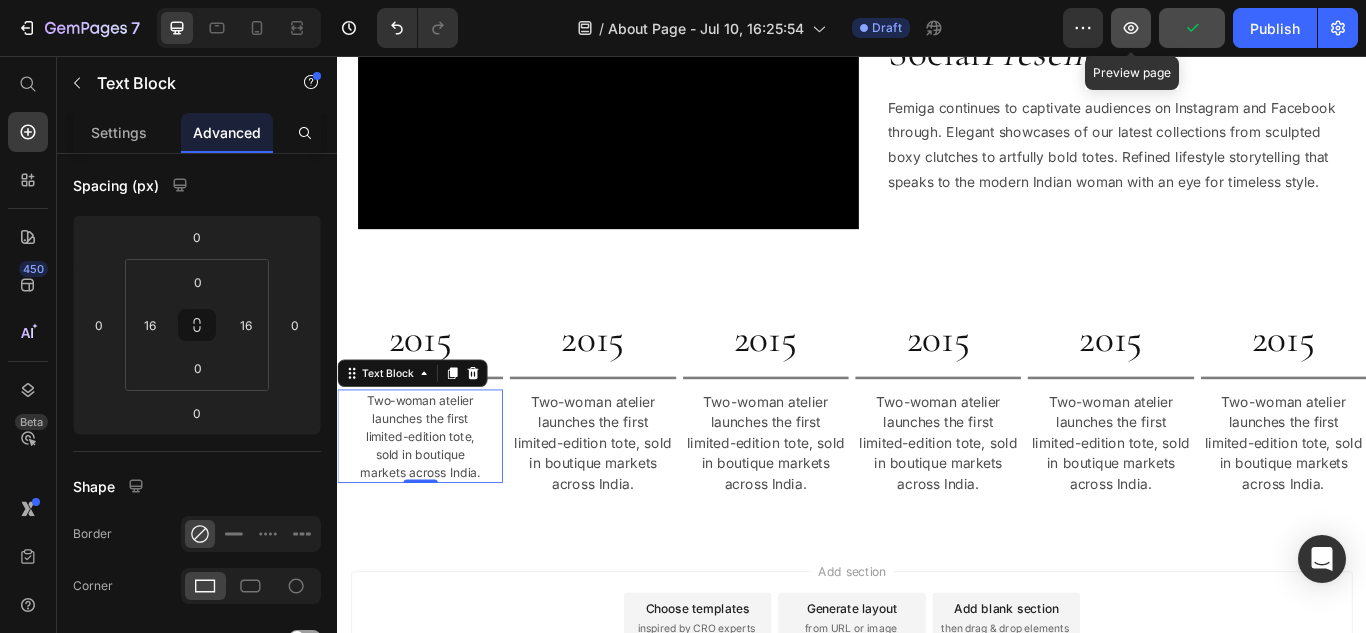 click 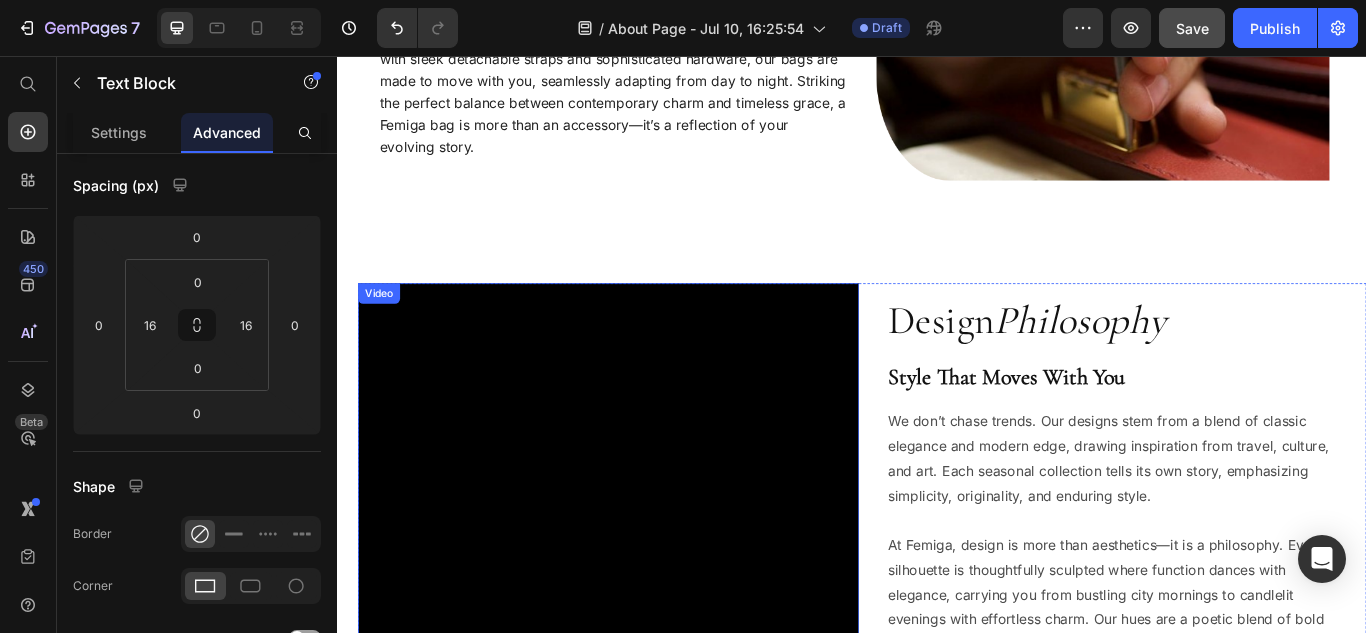 scroll, scrollTop: 1100, scrollLeft: 0, axis: vertical 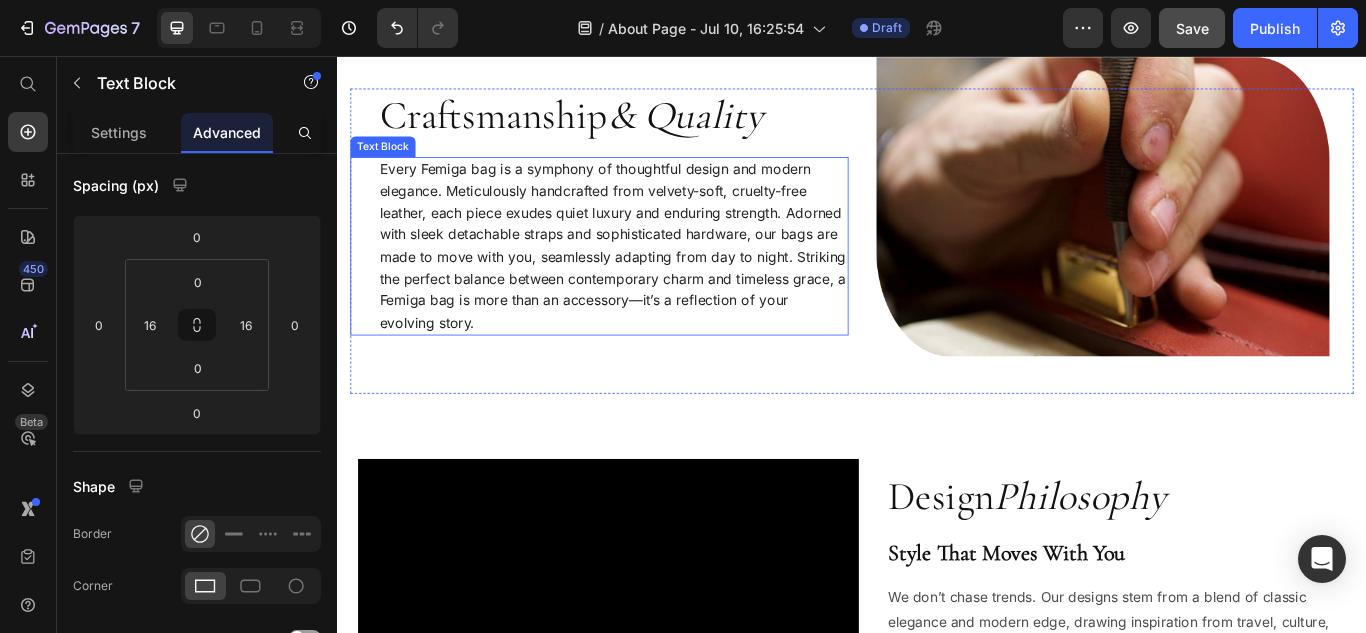 click on "Every Femiga bag is a symphony of thoughtful design and modern elegance. Meticulously handcrafted from velvety-soft, cruelty-free leather, each piece exudes quiet luxury and enduring strength. Adorned with sleek detachable straps and sophisticated hardware, our bags are made to move with you, seamlessly adapting from day to night. Striking the perfect balance between contemporary charm and timeless grace, a Femiga bag is more than an accessory—it’s a reflection of your evolving story." at bounding box center [658, 278] 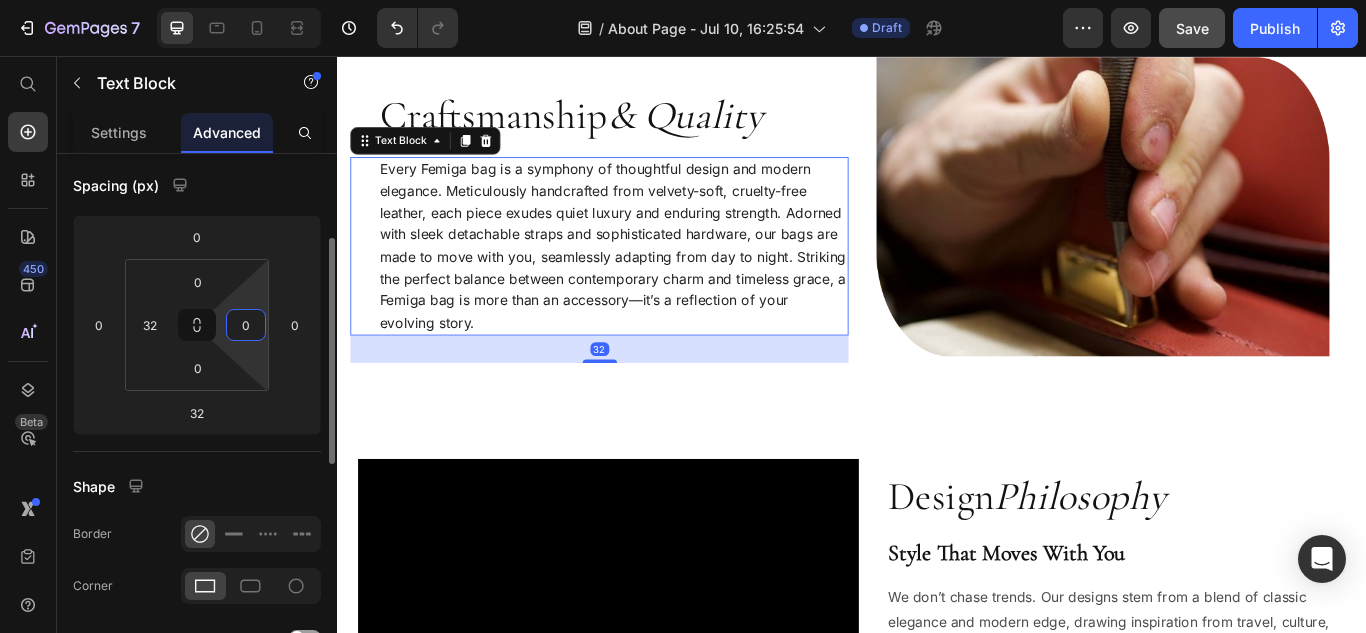 click on "0" at bounding box center [246, 325] 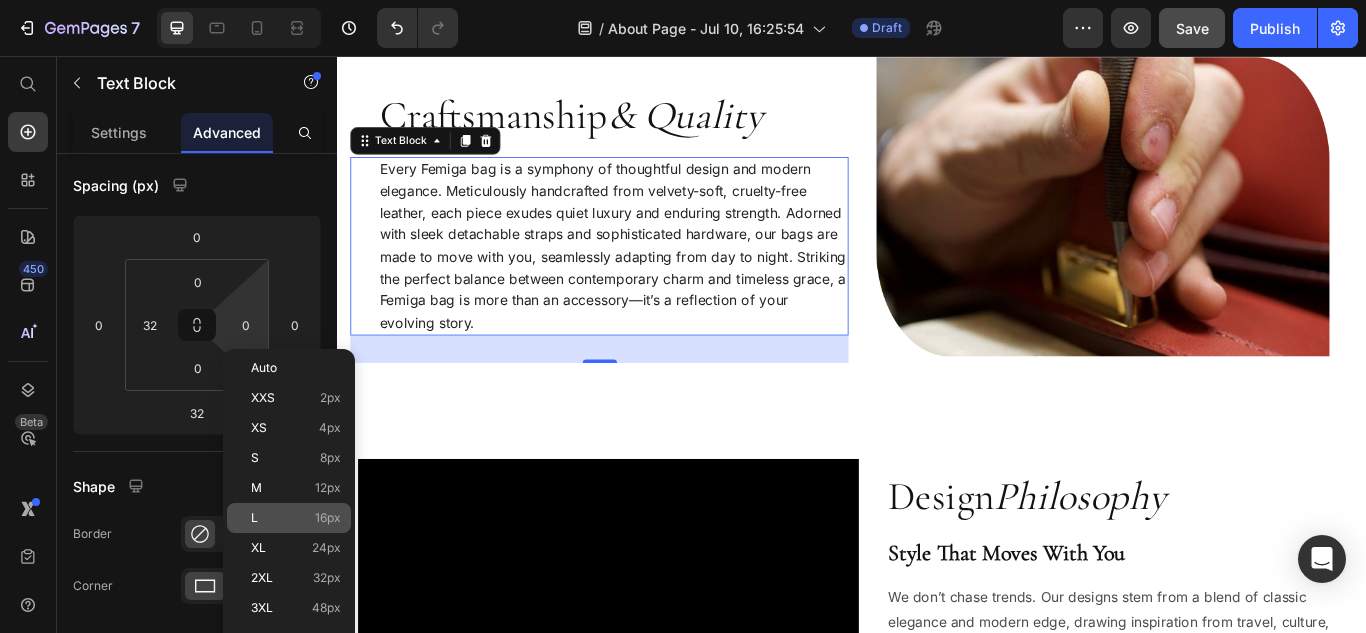 click on "L 16px" at bounding box center [296, 518] 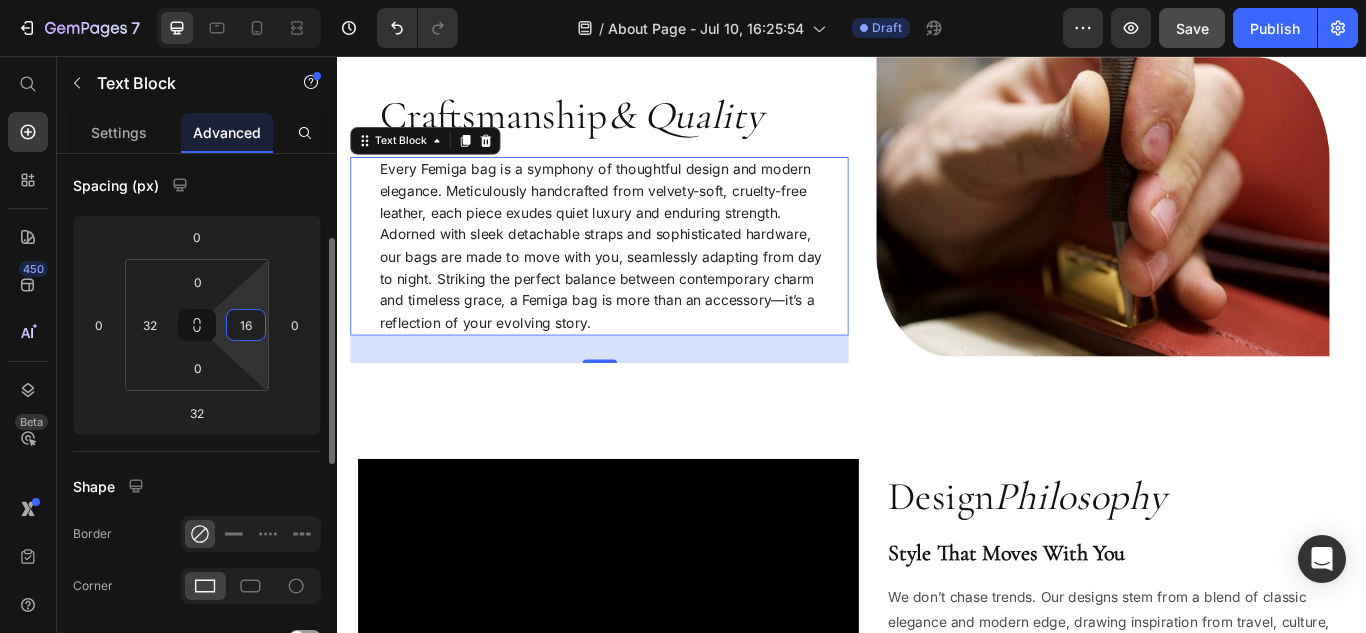 click on "16" at bounding box center (246, 325) 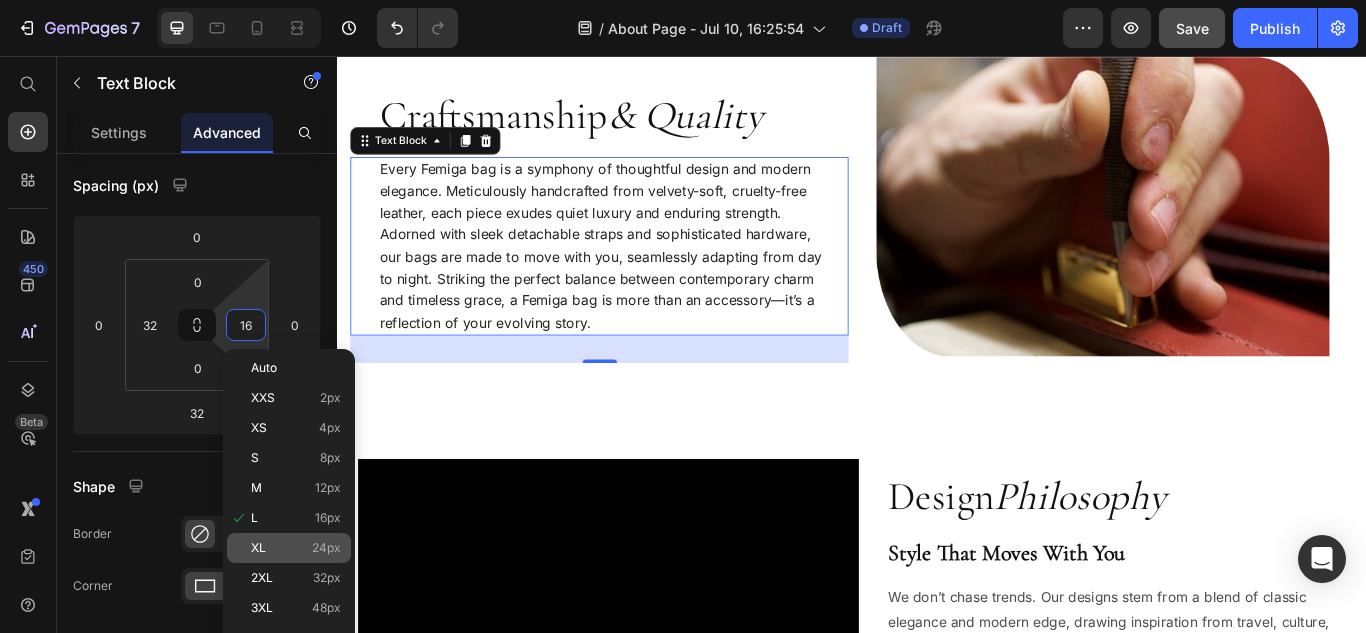 click on "XL 24px" at bounding box center [296, 548] 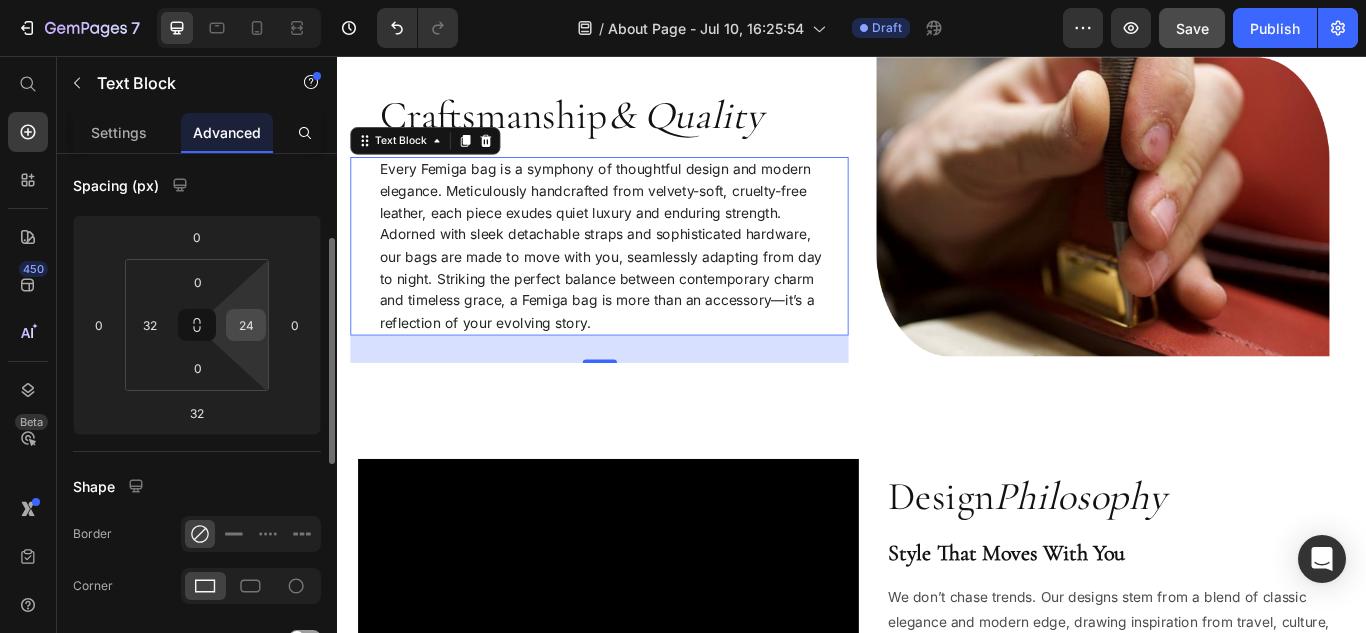 click on "24" at bounding box center [246, 325] 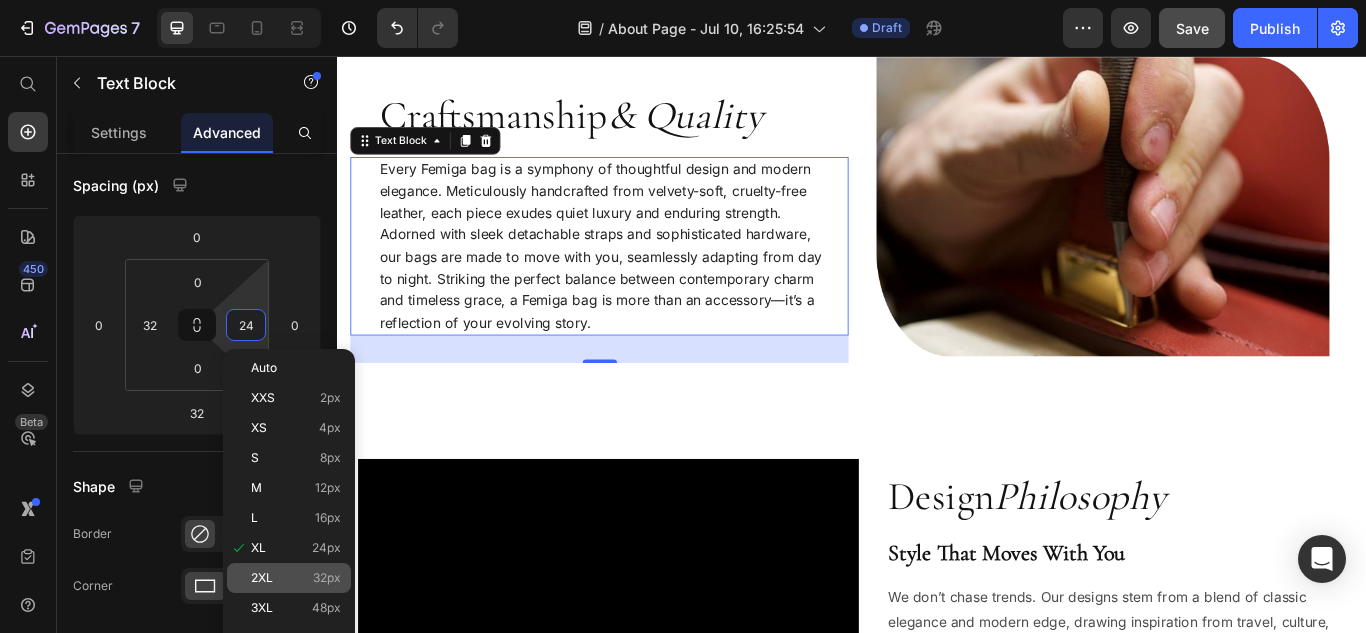 click on "2XL 32px" 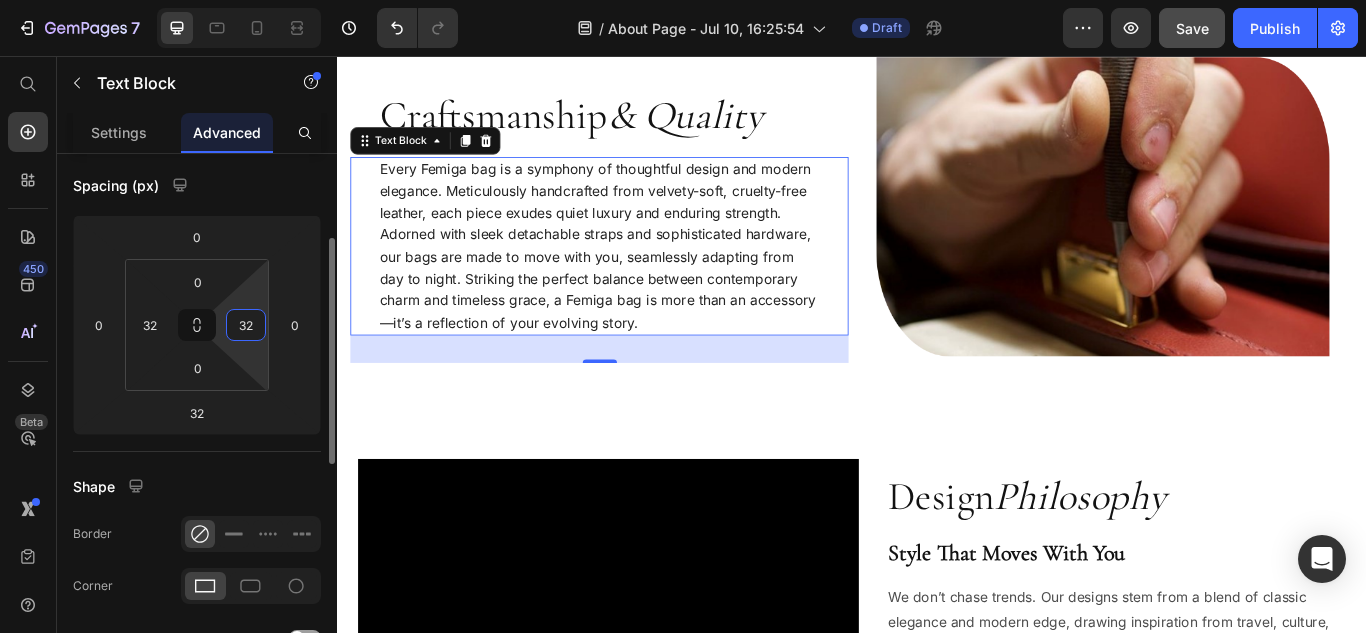 click on "32" at bounding box center [246, 325] 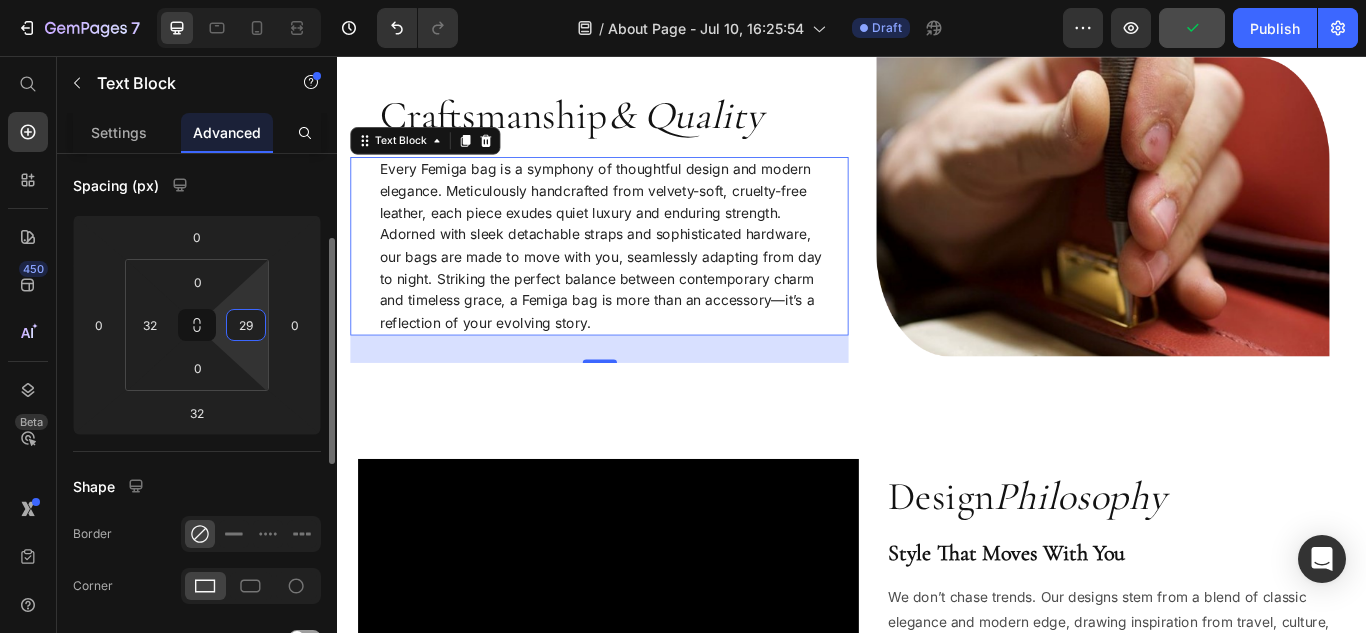 type on "28" 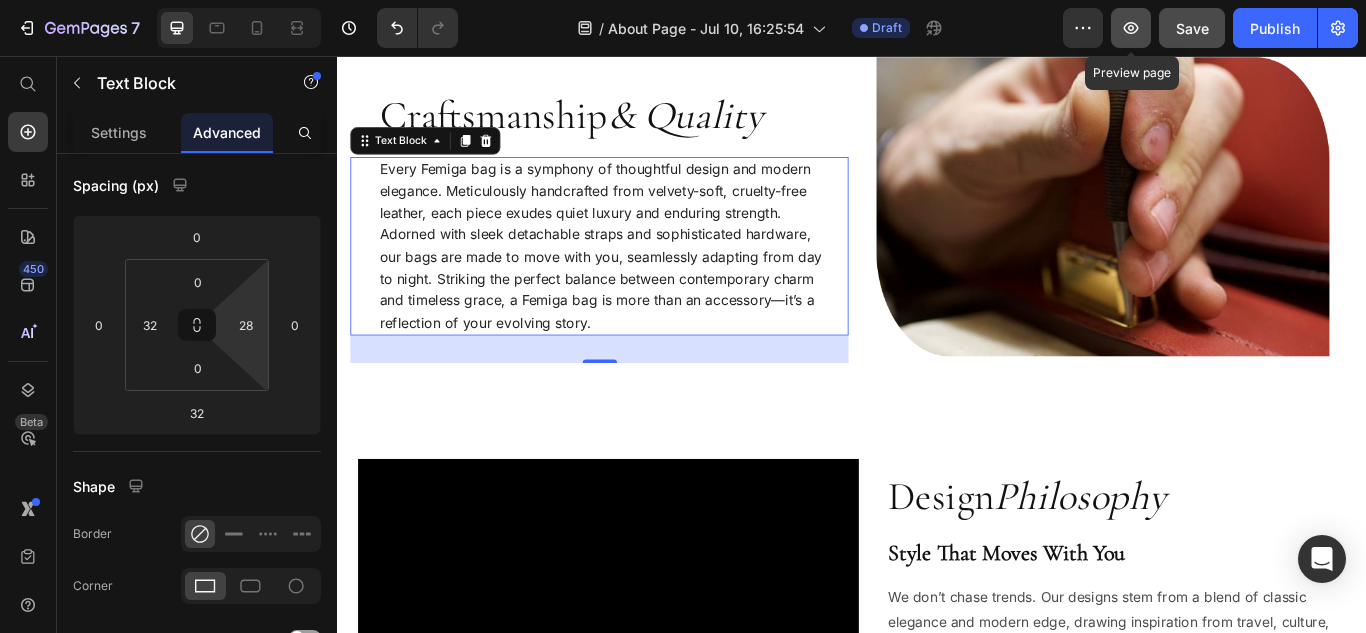 click 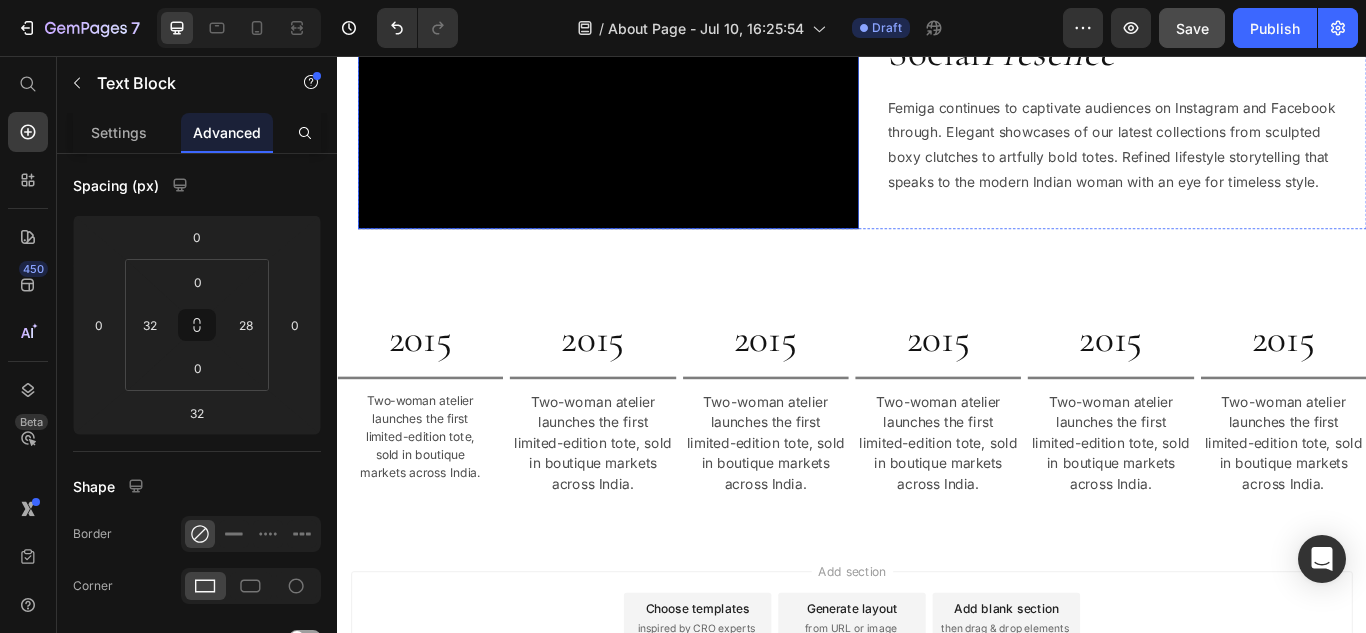 scroll, scrollTop: 2566, scrollLeft: 0, axis: vertical 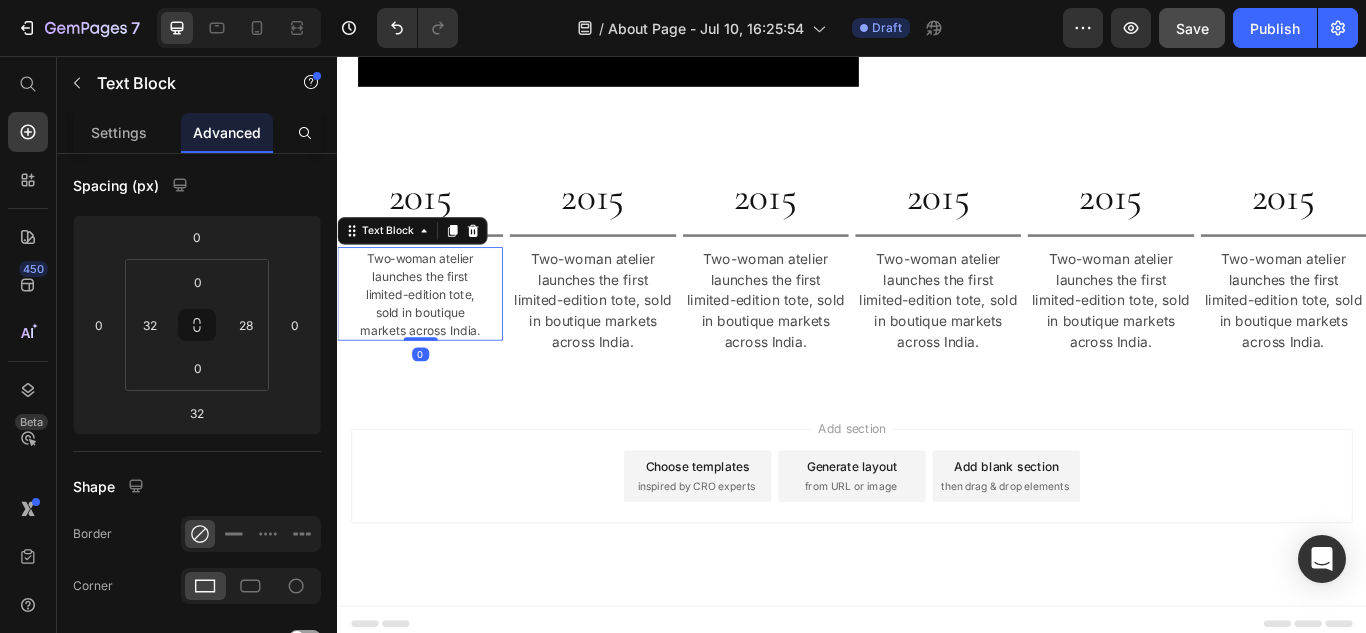 click on "Two-woman atelier launches the first limited-edition tote, sold in boutique markets across India." at bounding box center (433, 333) 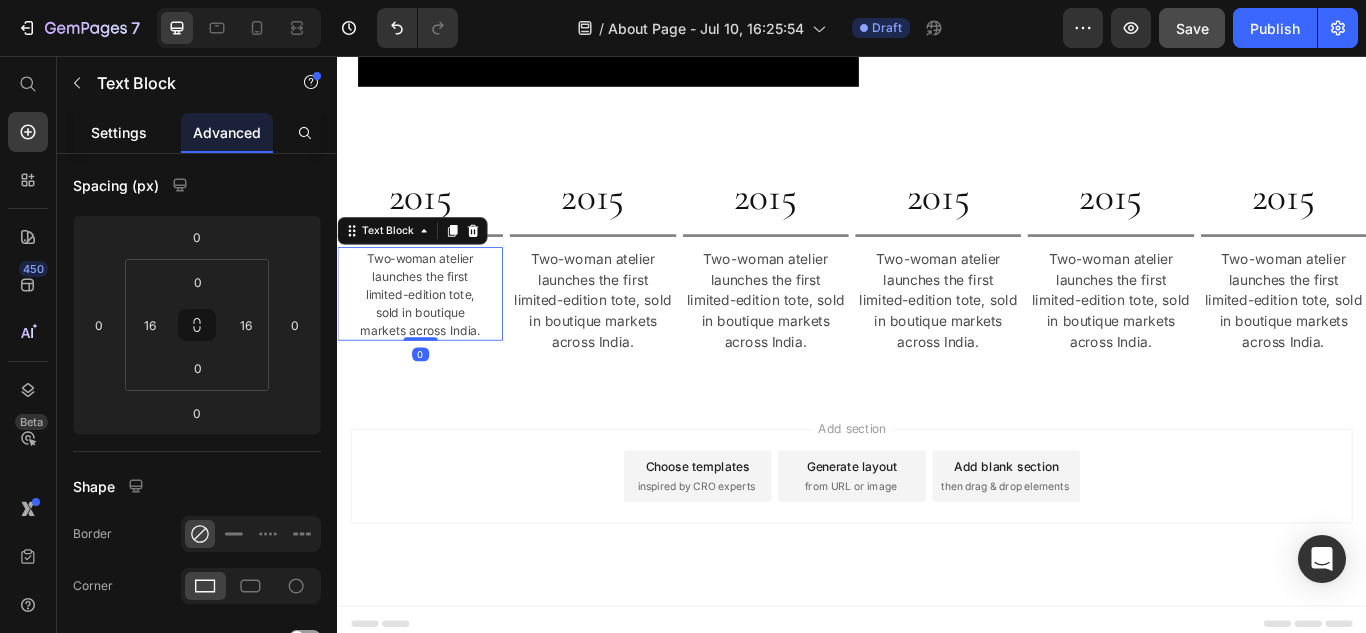 click on "Settings" at bounding box center (119, 132) 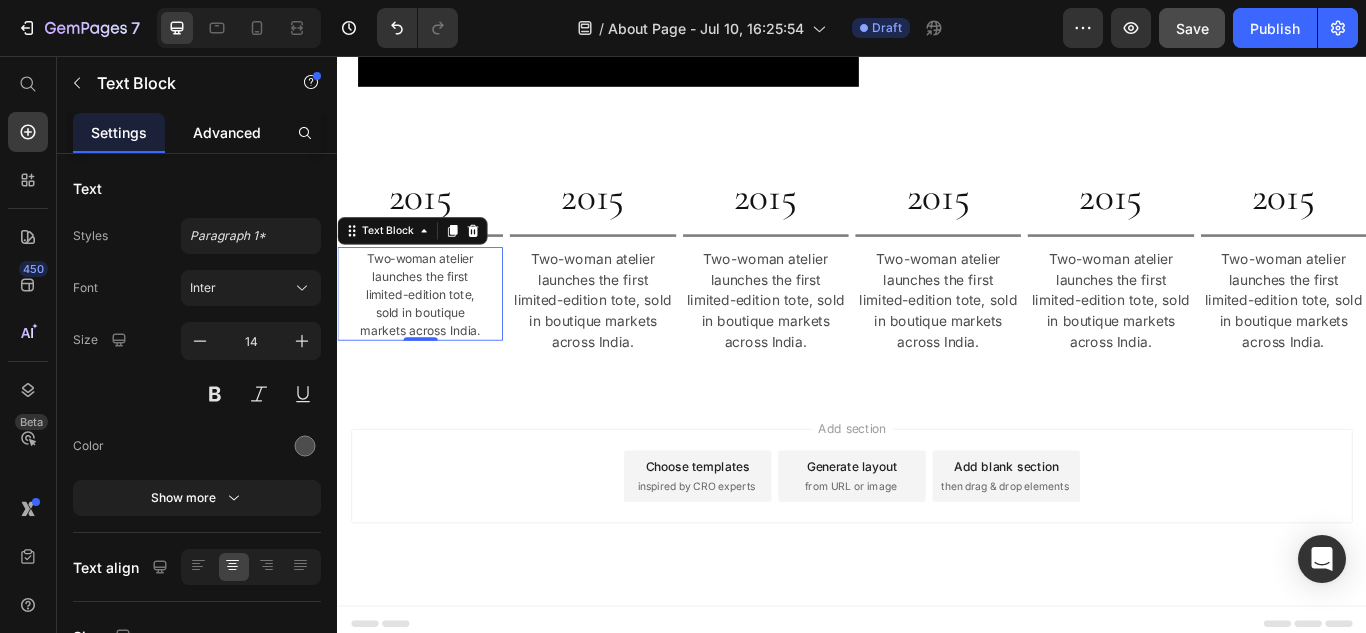 click on "Advanced" at bounding box center [227, 132] 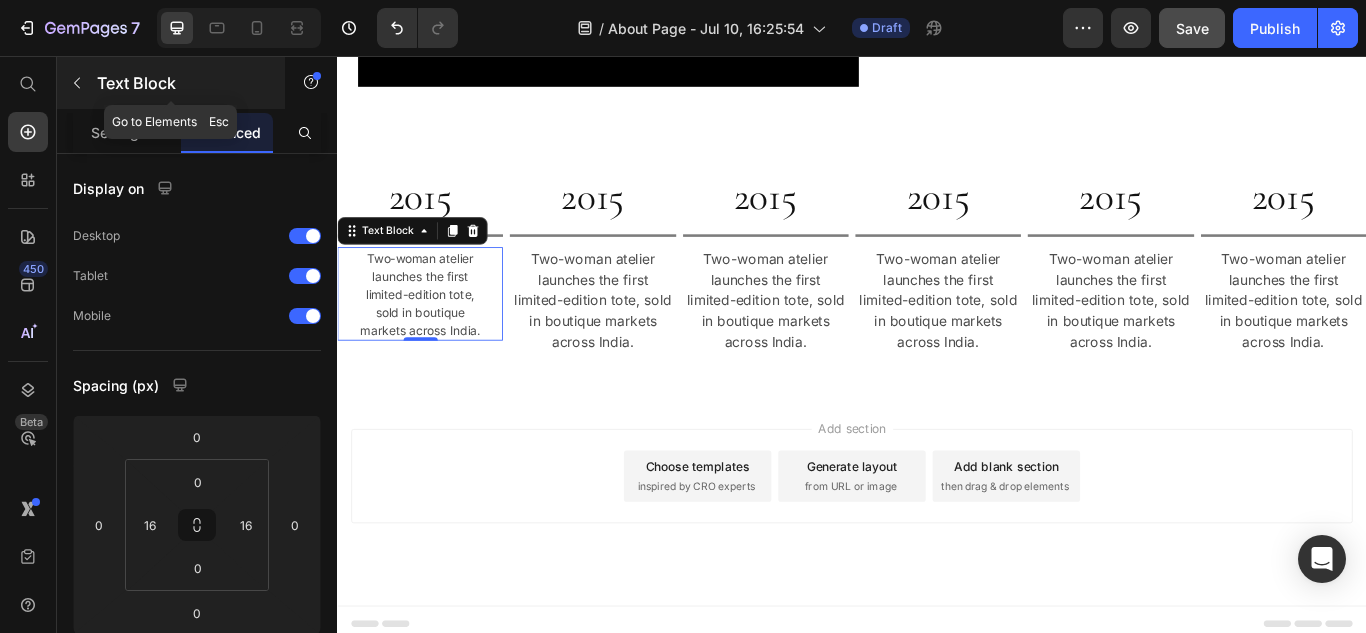 click 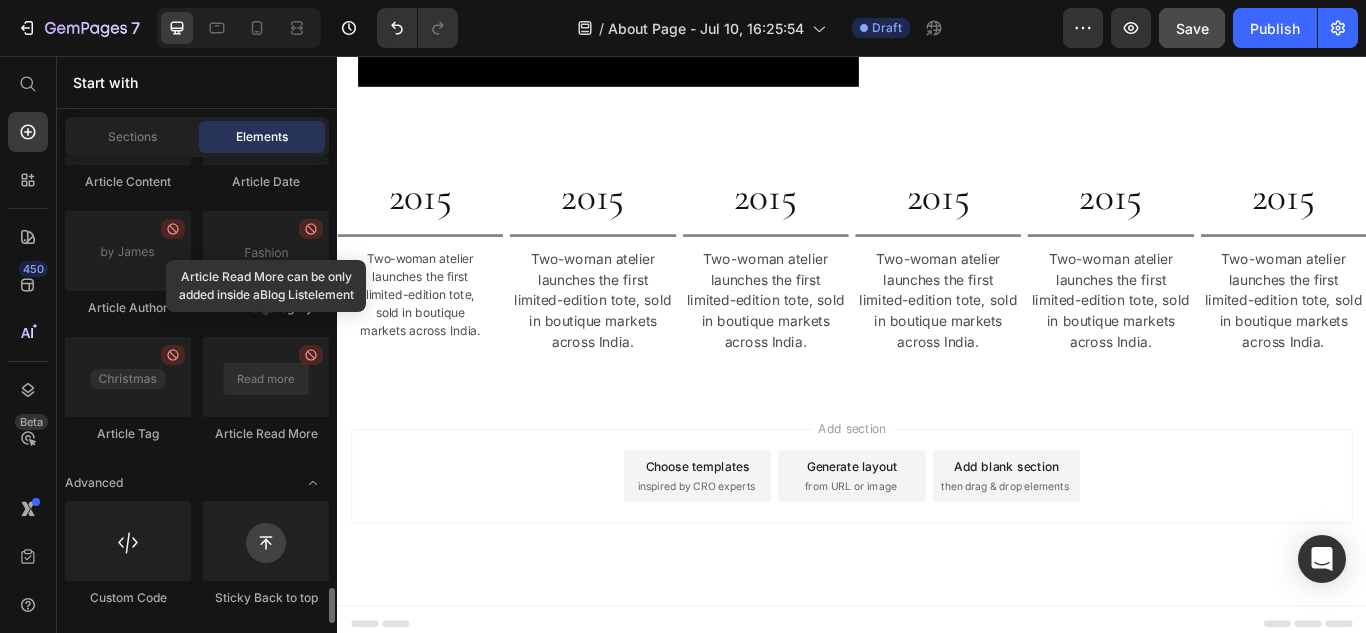 scroll, scrollTop: 5710, scrollLeft: 0, axis: vertical 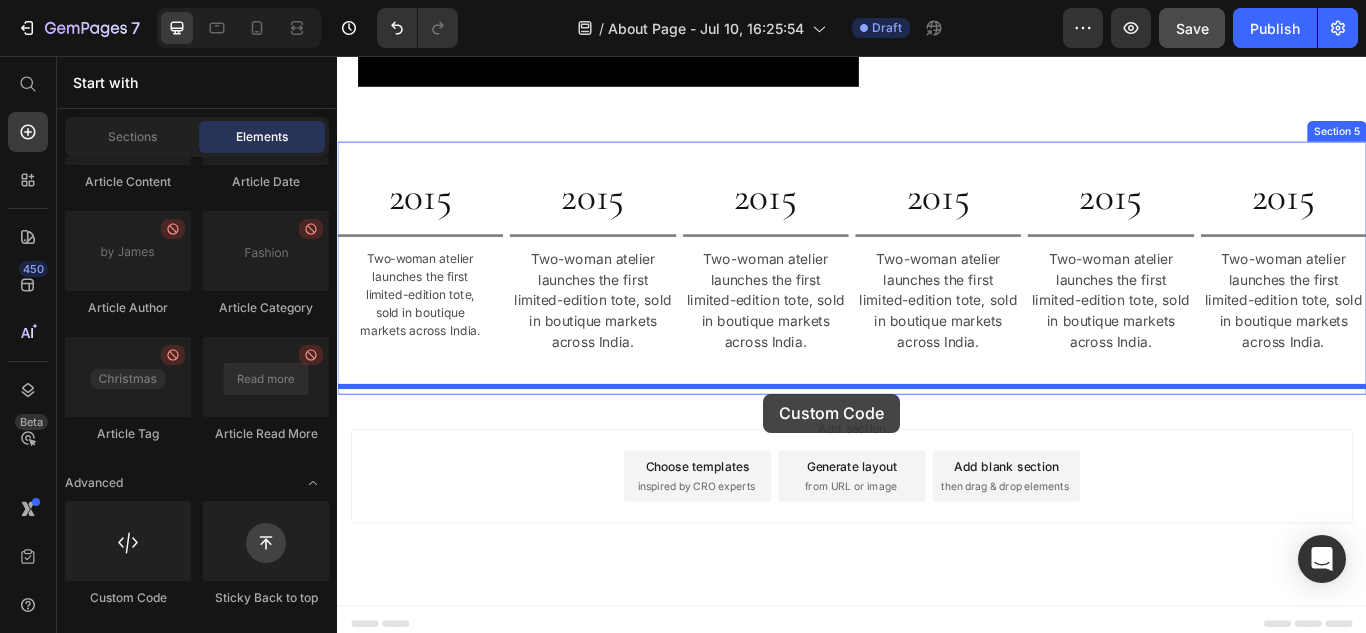 drag, startPoint x: 495, startPoint y: 594, endPoint x: 834, endPoint y: 450, distance: 368.31644 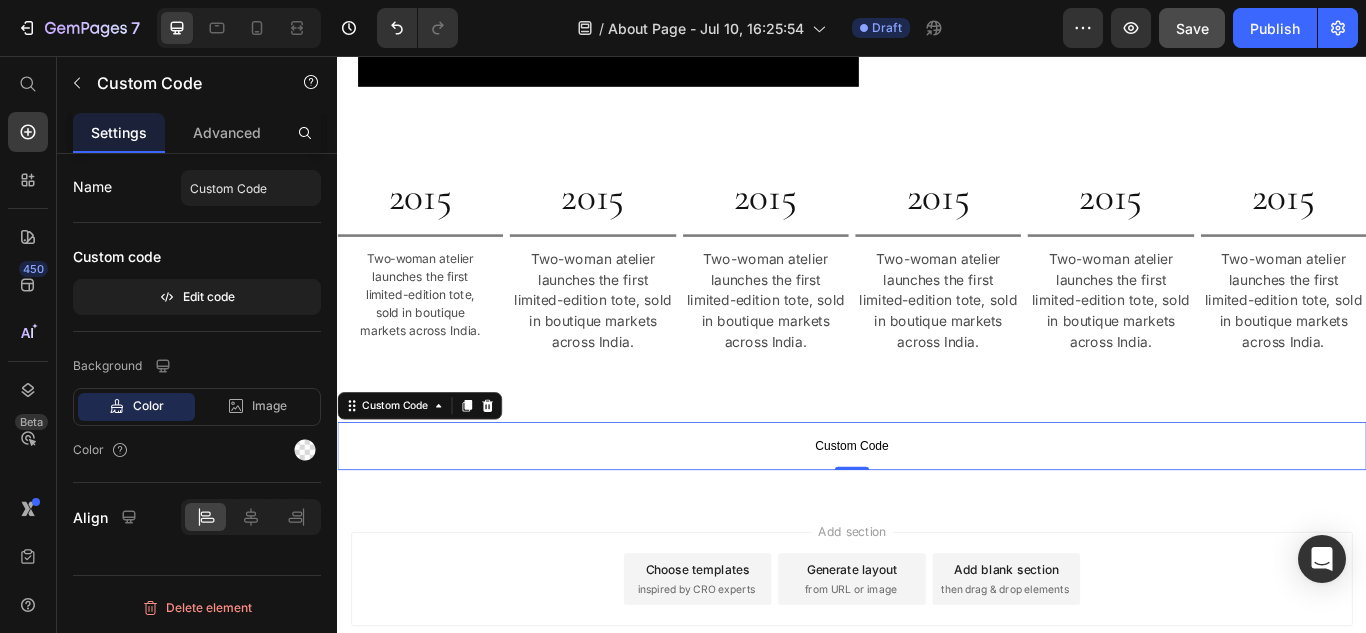 click on "Custom Code" at bounding box center [937, 511] 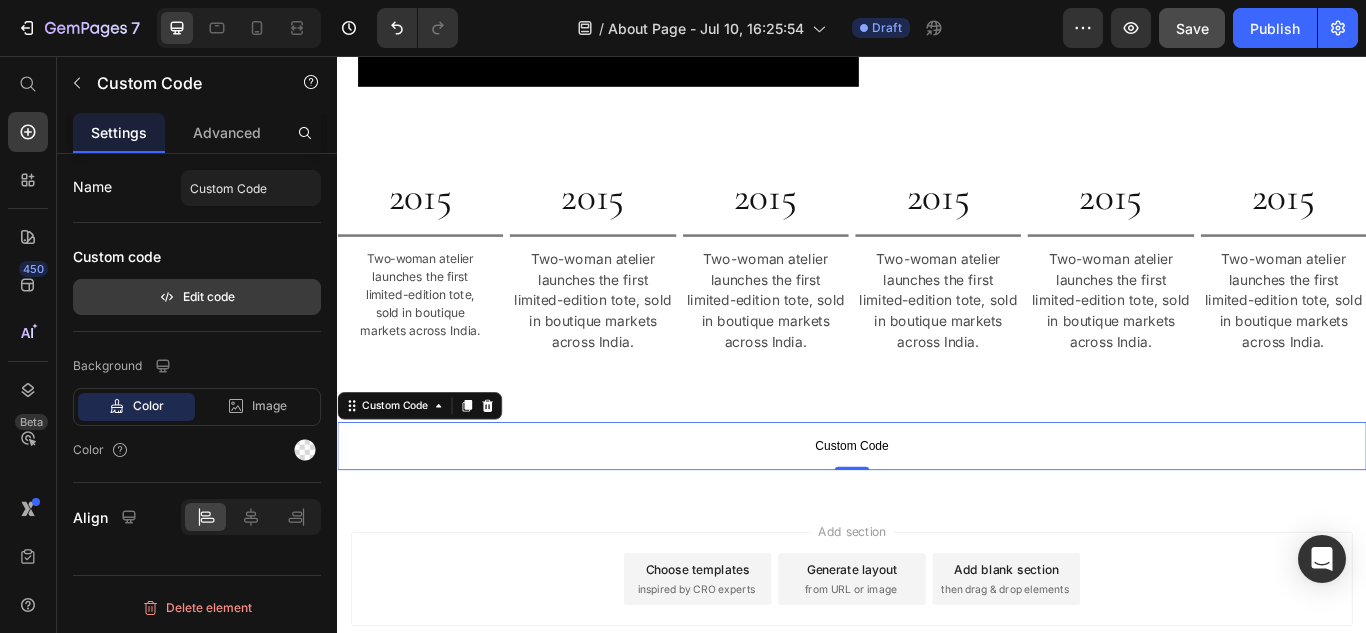 click on "Edit code" at bounding box center (197, 297) 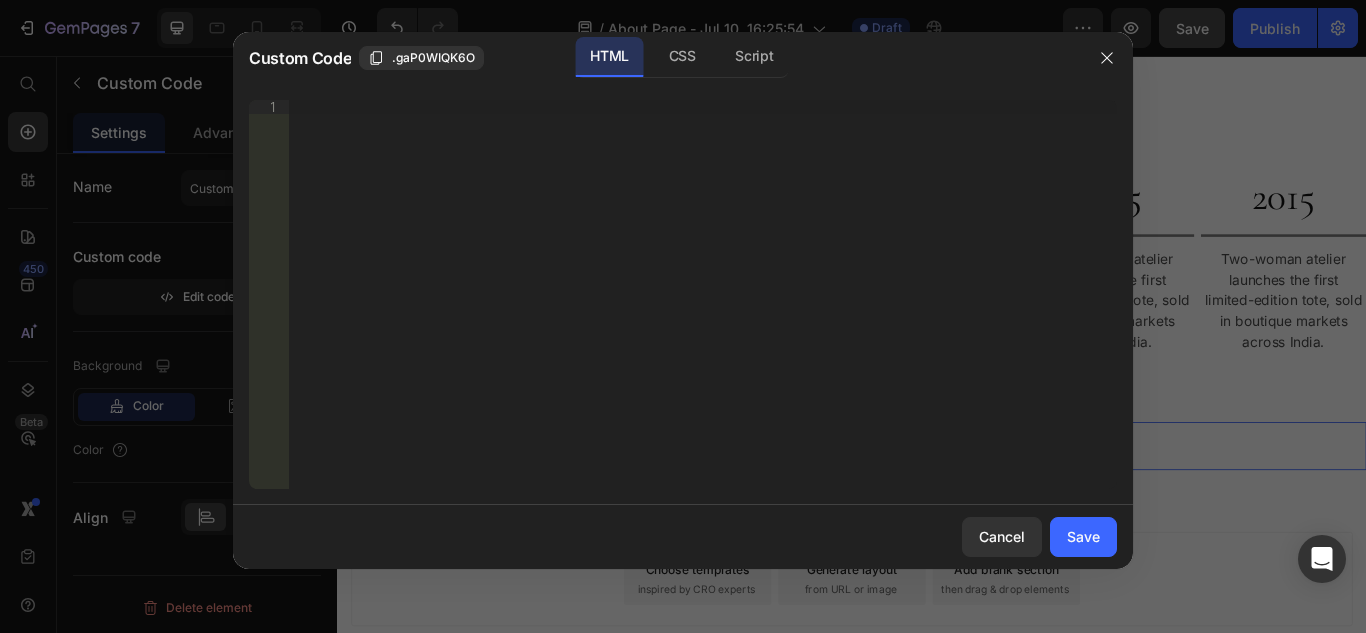 type 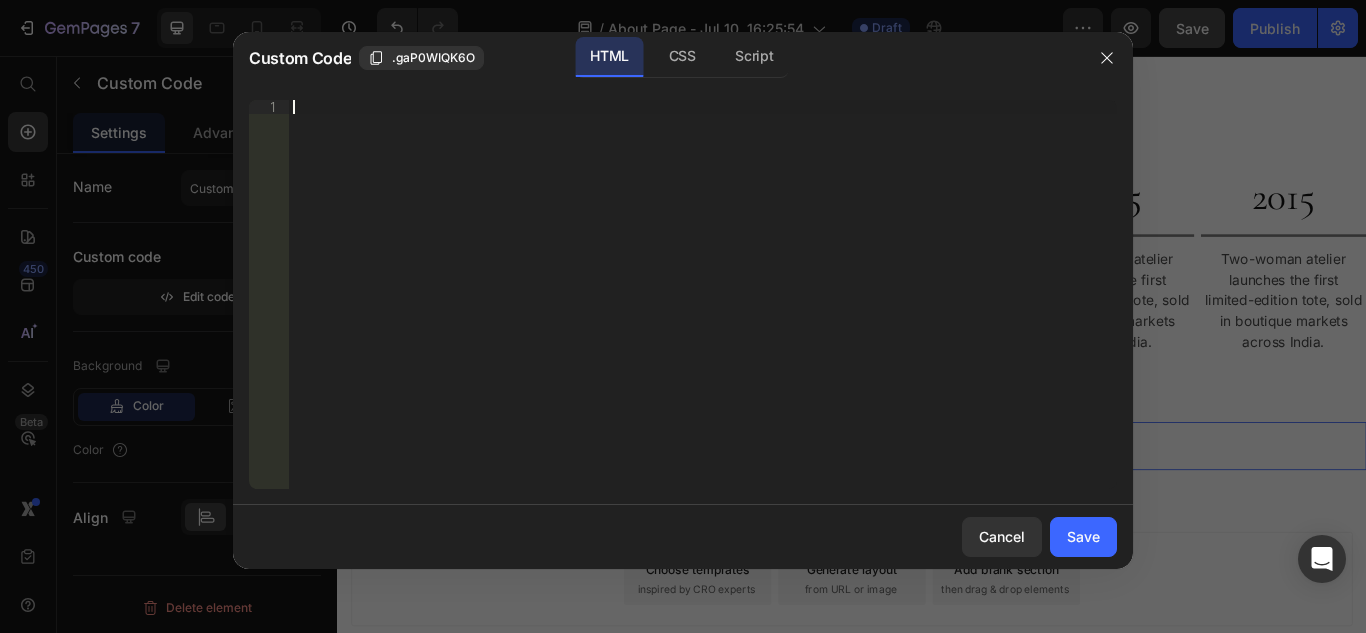 click on "Insert the 3rd-party installation code, HTML code, or Liquid code to display custom content." at bounding box center (663, 106) 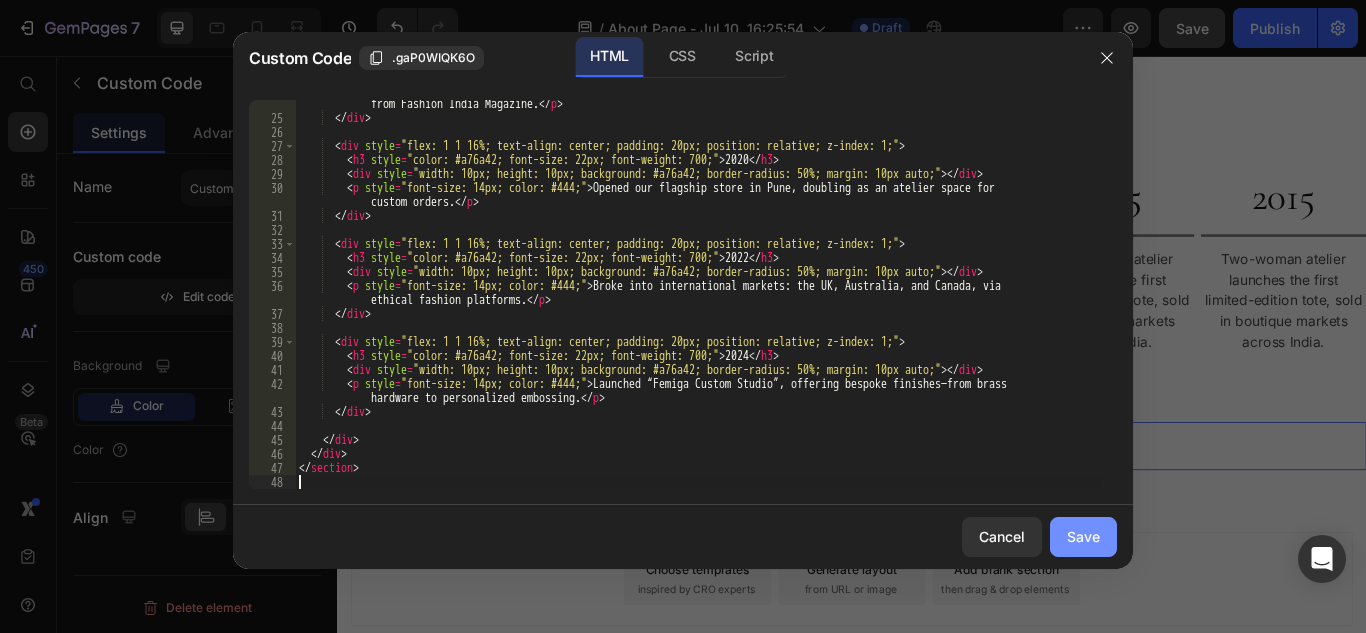 click on "Save" at bounding box center (1083, 536) 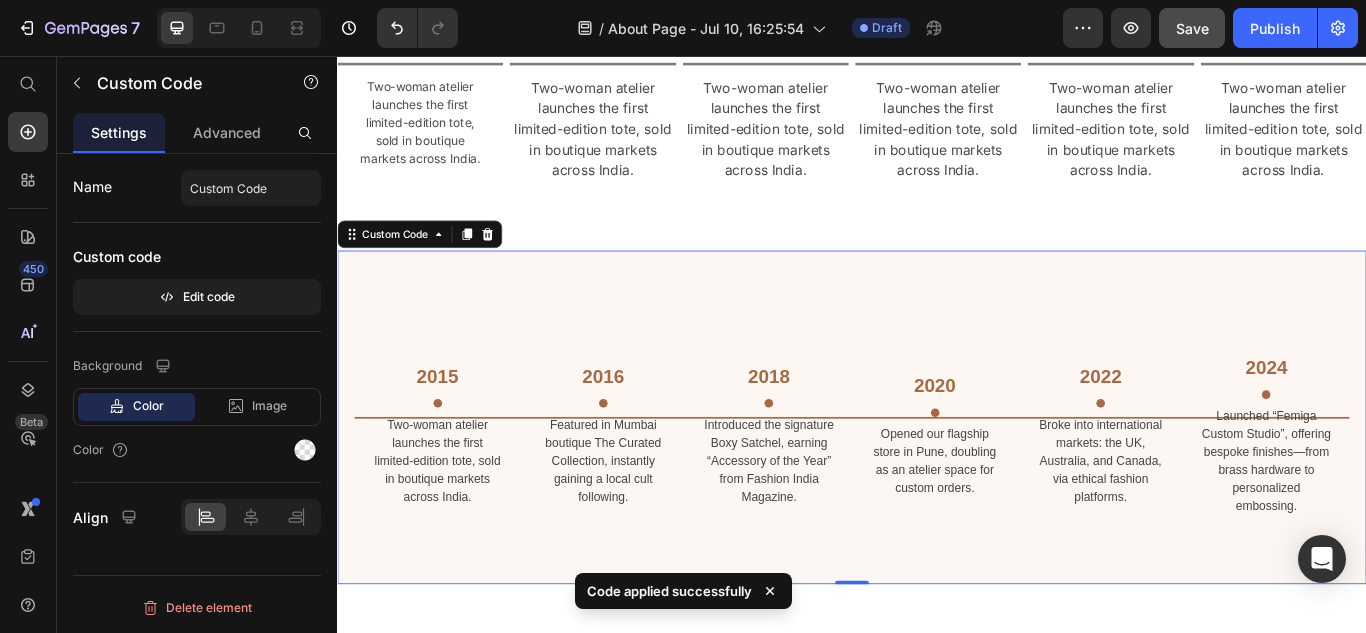 scroll, scrollTop: 2866, scrollLeft: 0, axis: vertical 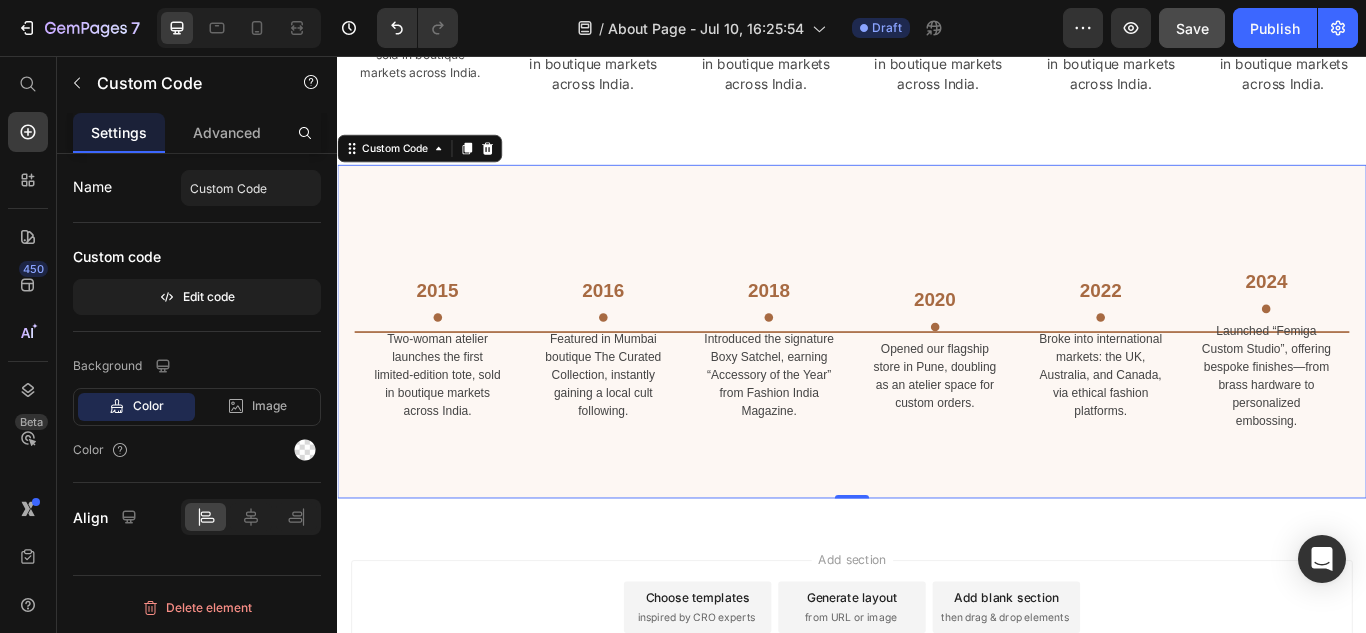 click on "Featured in Mumbai boutique The Curated Collection, instantly gaining a local cult following." at bounding box center [646, 428] 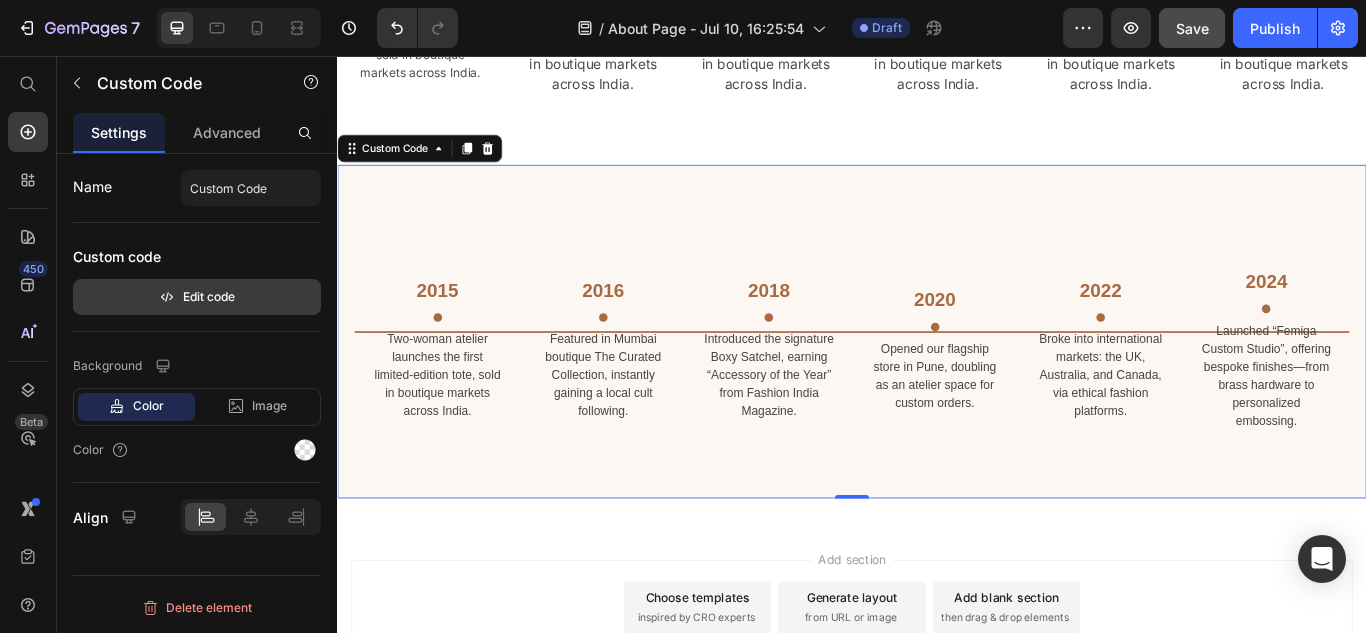 click on "Edit code" at bounding box center (197, 297) 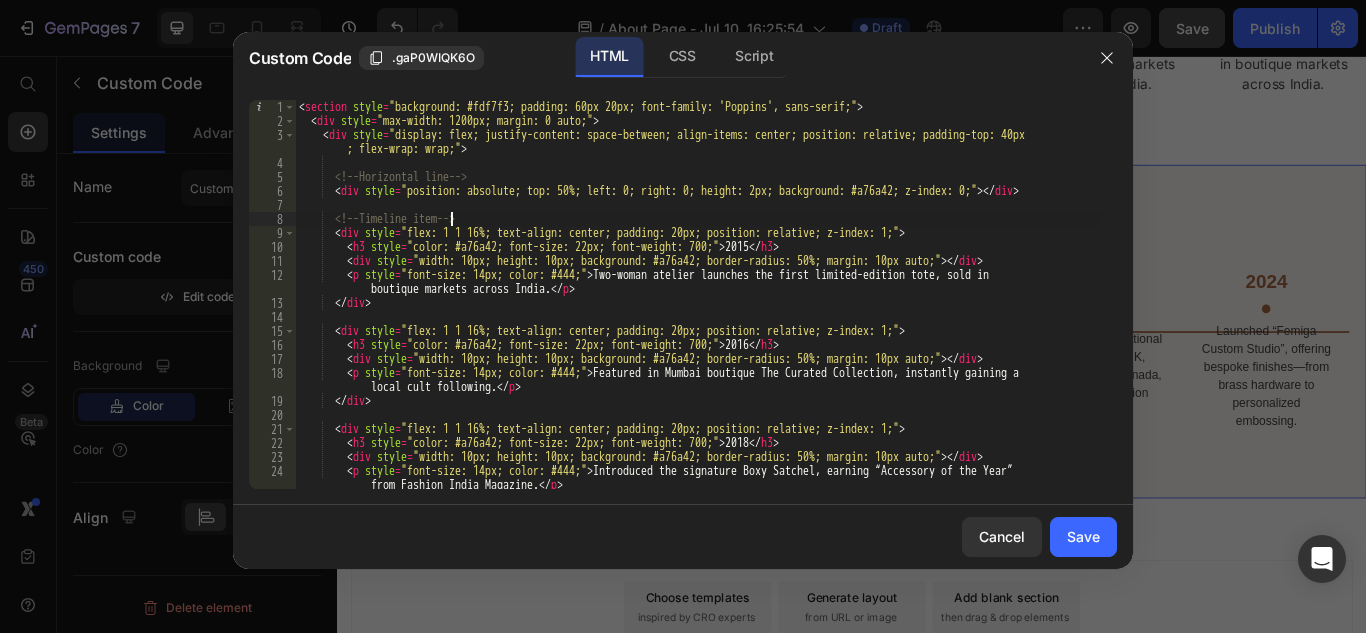 click on "< section   style = "background: #fdf7f3; padding: 60px 20px; font-family: 'Poppins', sans-serif;" >    < div   style = "max-width: 1200px; margin: 0 auto;" >      < div   style = "display: flex; justify-content: space-between; align-items: center; position: relative; padding-top: 40px          ; flex-wrap: wrap;" >                 <!--  Horizontal line  -->         < div   style = "position: absolute; top: 50%; left: 0; right: 0; height: 2px; background: #a76a42; z-index: 0;" > </ div >         <!--  Timeline item  -->         < div   style = "flex: 1 1 16%; text-align: center; padding: 20px; position: relative; z-index: 1;" >           < h3   style = "color: #a76a42; font-size: 22px; font-weight: 700;" > 2015 </ h3 >           < div   style = "width: 10px; height: 10px; background: #a76a42; border-radius: 50%; margin: 10px auto;" > </ div >           < p   style = "font-size: 14px; color: #444;" > Two-woman atelier launches the first limited-edition tote, sold in               </ p >" at bounding box center (698, 308) 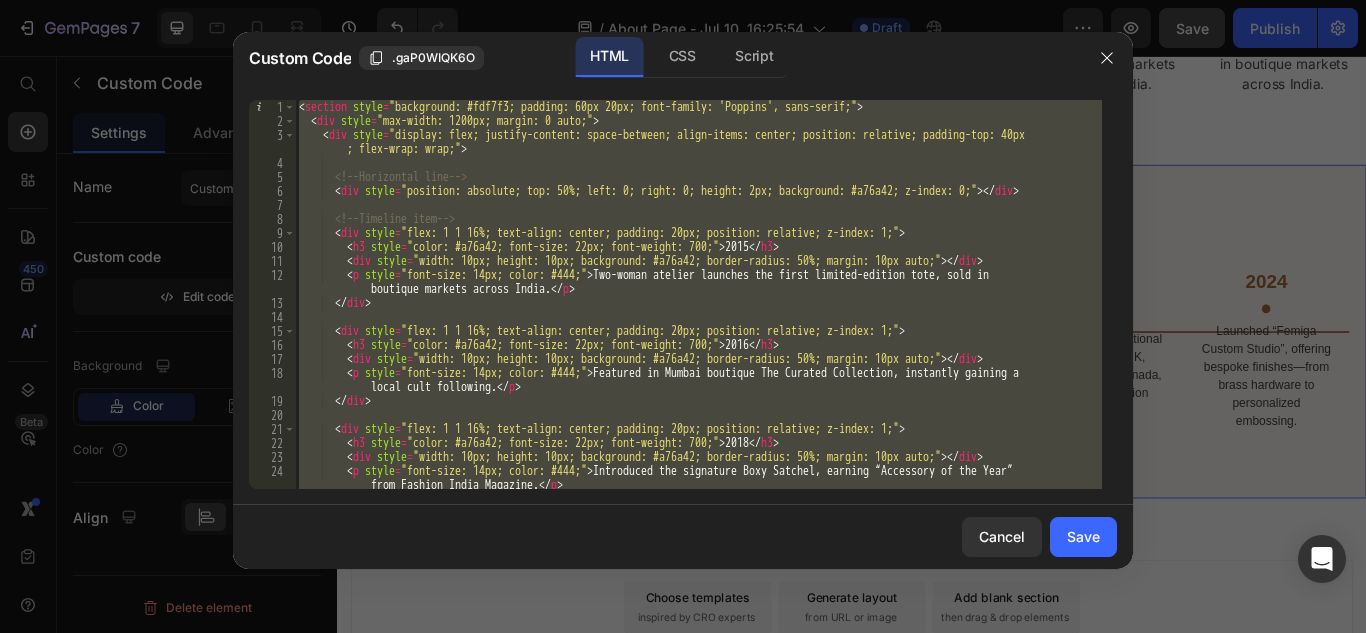 paste 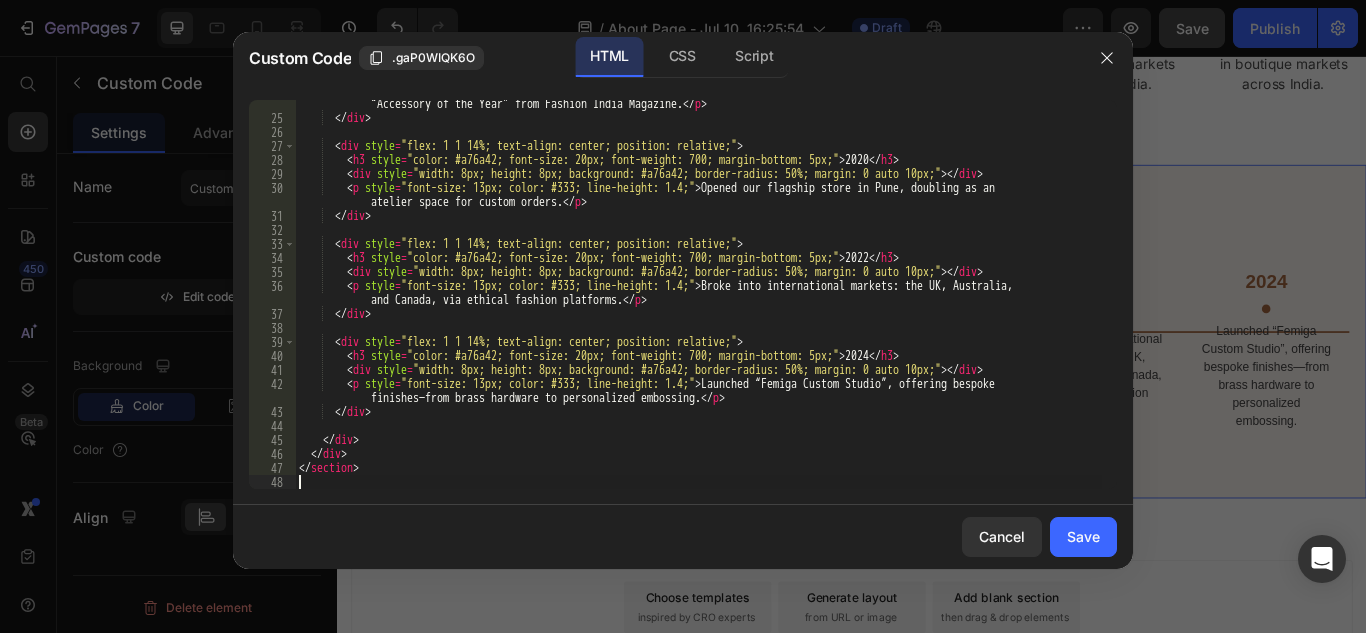 scroll, scrollTop: 381, scrollLeft: 0, axis: vertical 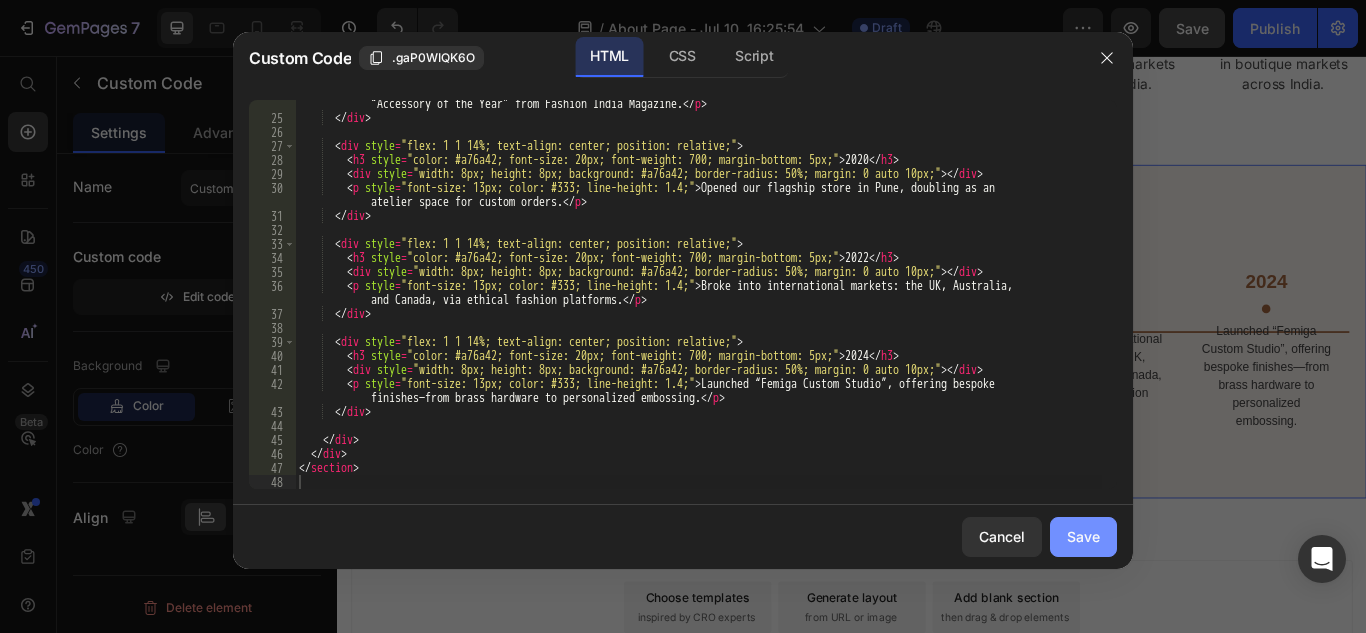 drag, startPoint x: 1092, startPoint y: 538, endPoint x: 879, endPoint y: 562, distance: 214.34785 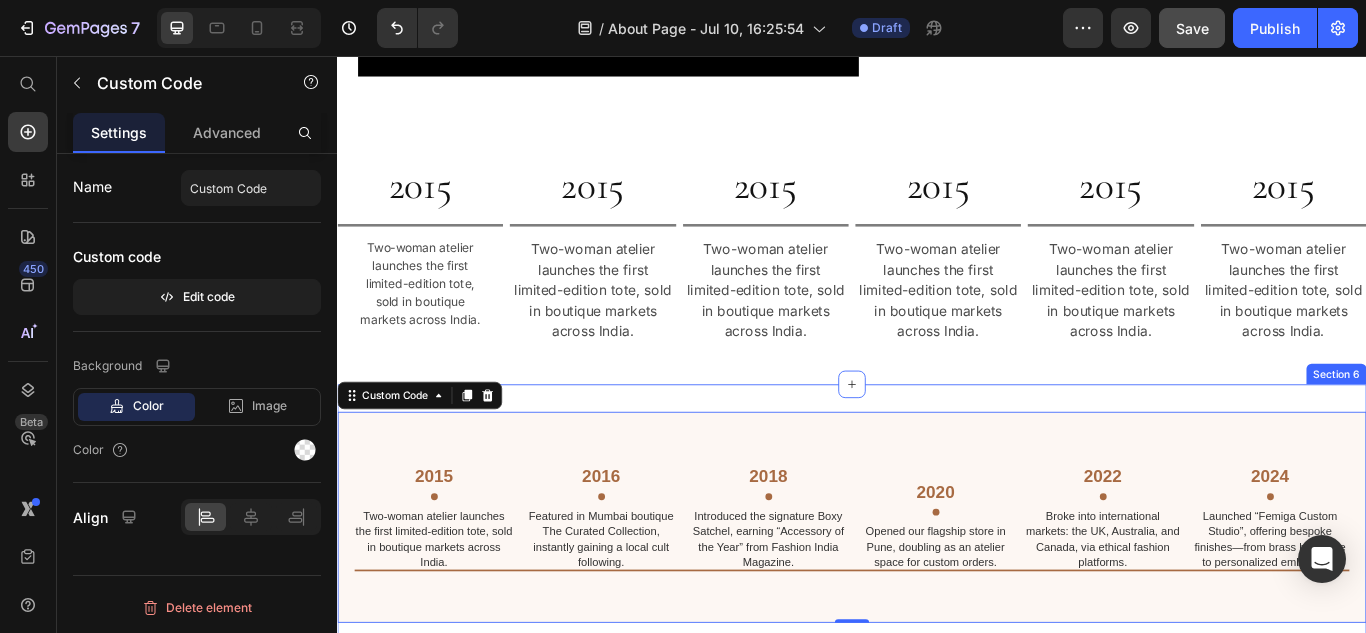 scroll, scrollTop: 2676, scrollLeft: 0, axis: vertical 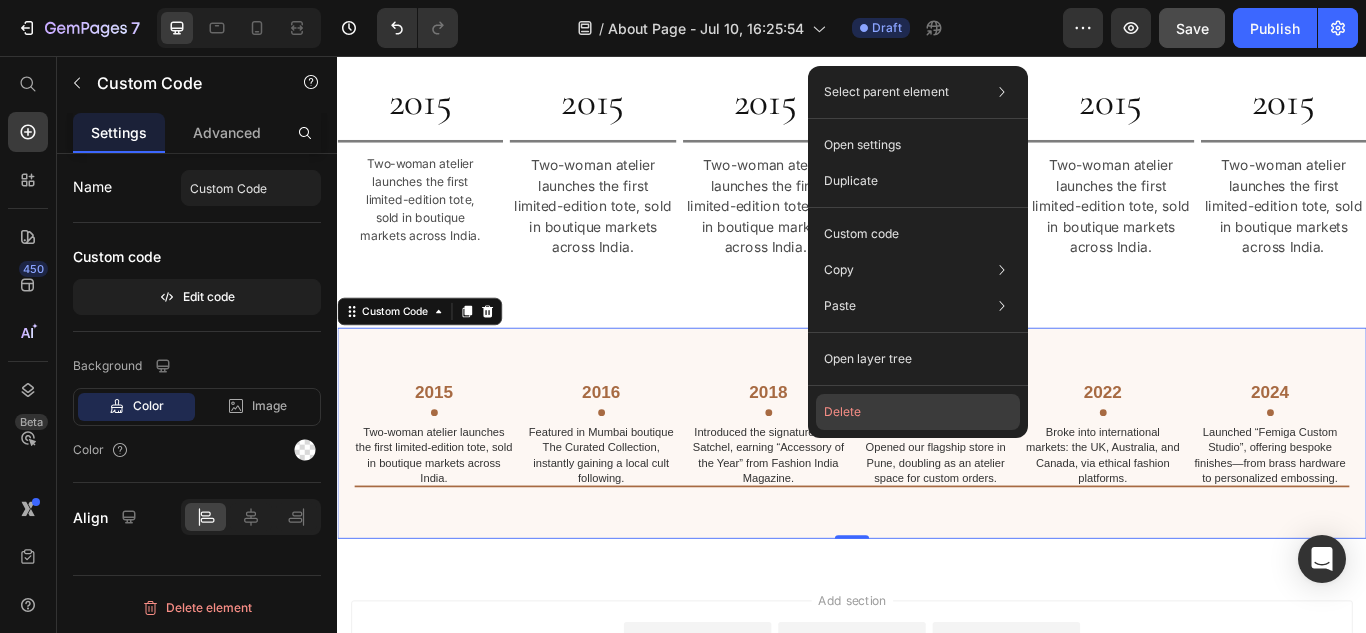 click on "Delete" 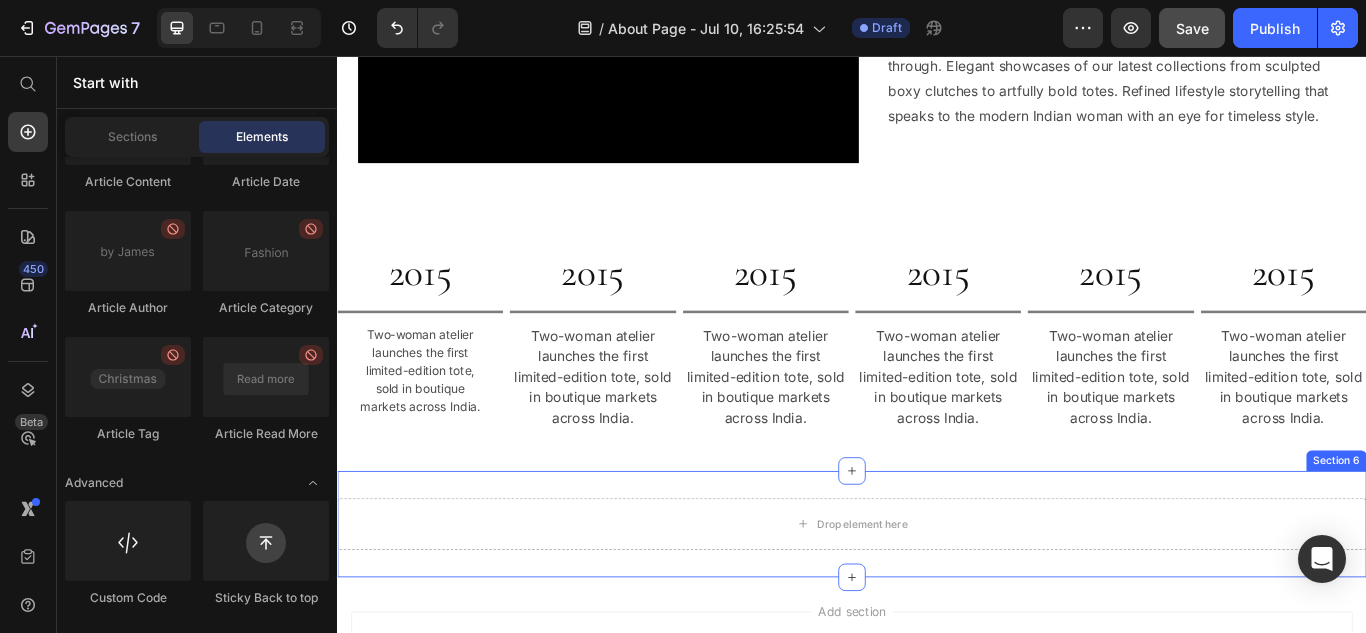 scroll, scrollTop: 2476, scrollLeft: 0, axis: vertical 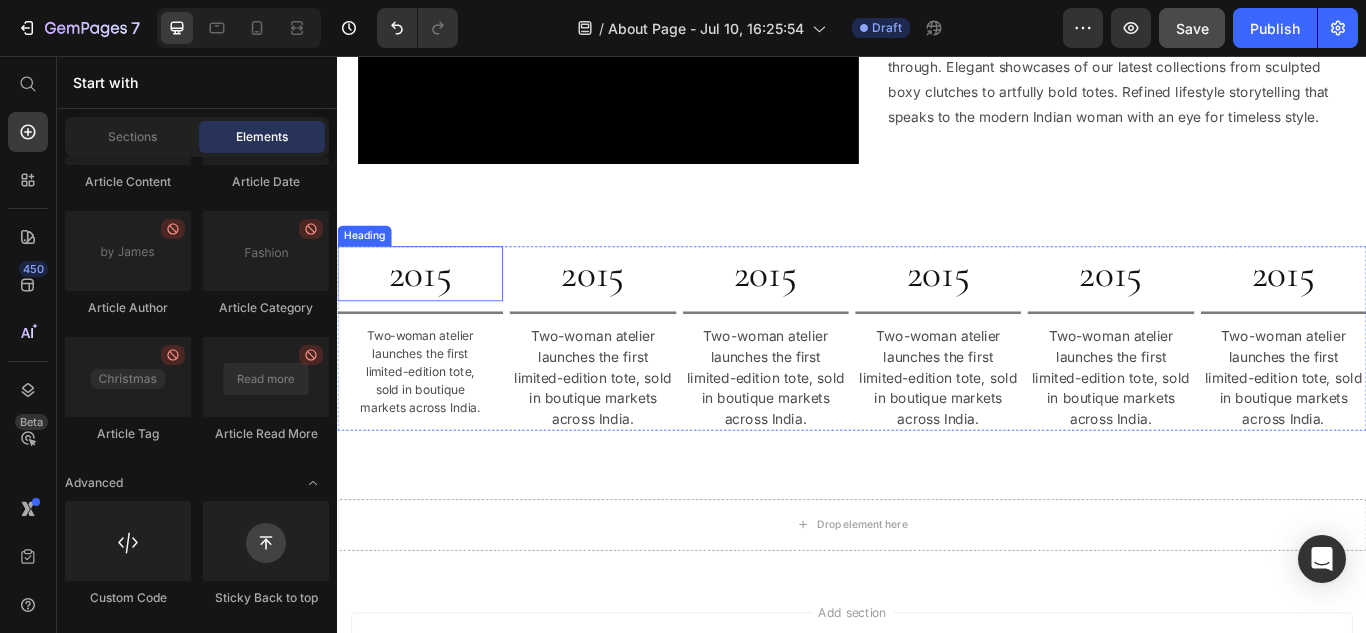 click on "2015" at bounding box center [433, 310] 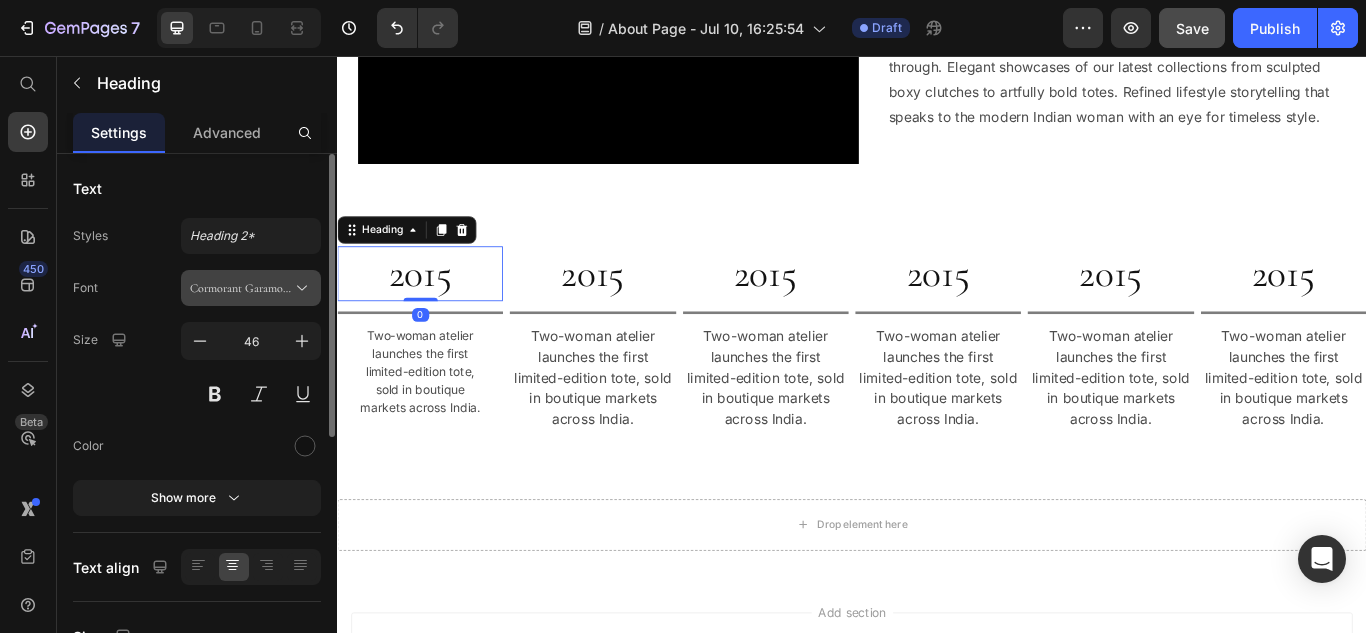 click on "Cormorant Garamond" at bounding box center (241, 288) 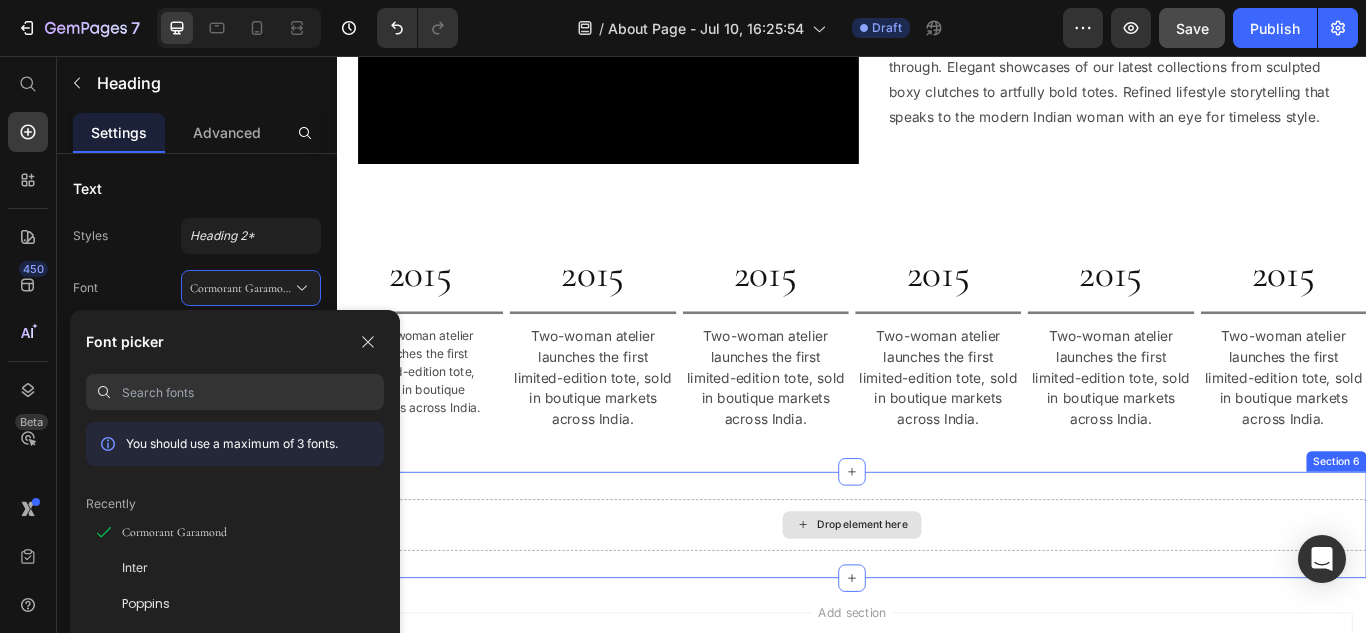 click on "Drop element here" at bounding box center (949, 603) 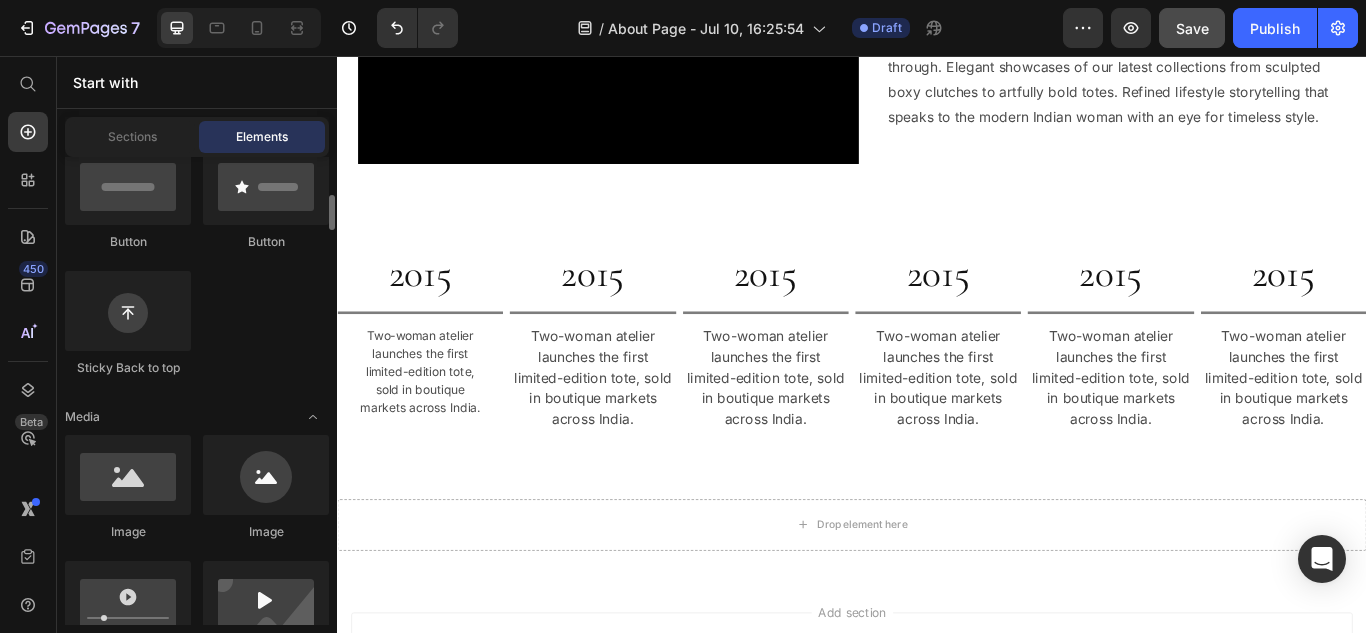scroll, scrollTop: 710, scrollLeft: 0, axis: vertical 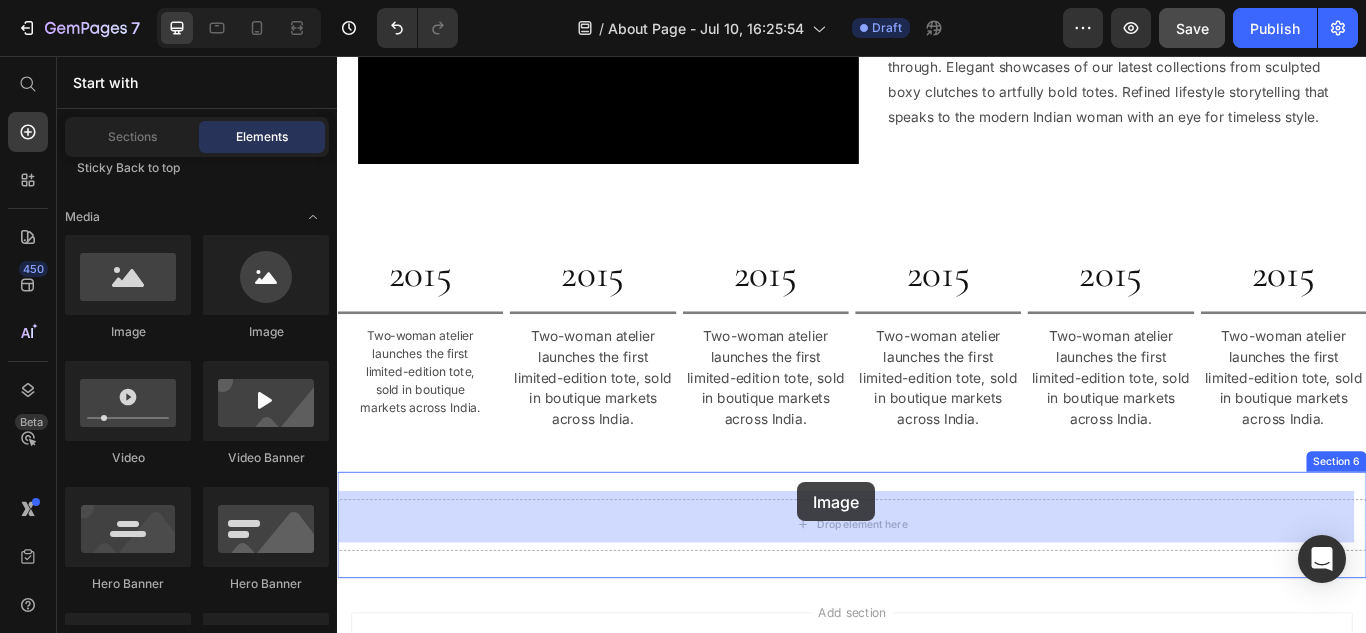 drag, startPoint x: 488, startPoint y: 354, endPoint x: 874, endPoint y: 553, distance: 434.27756 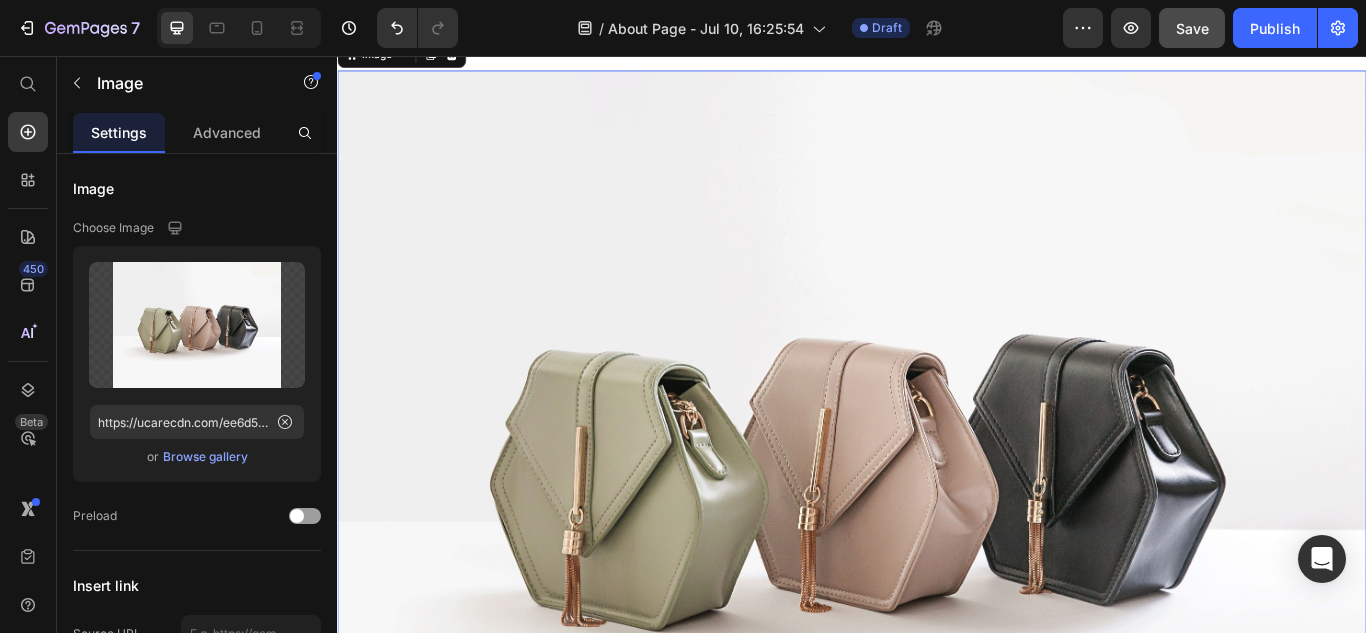 scroll, scrollTop: 2876, scrollLeft: 0, axis: vertical 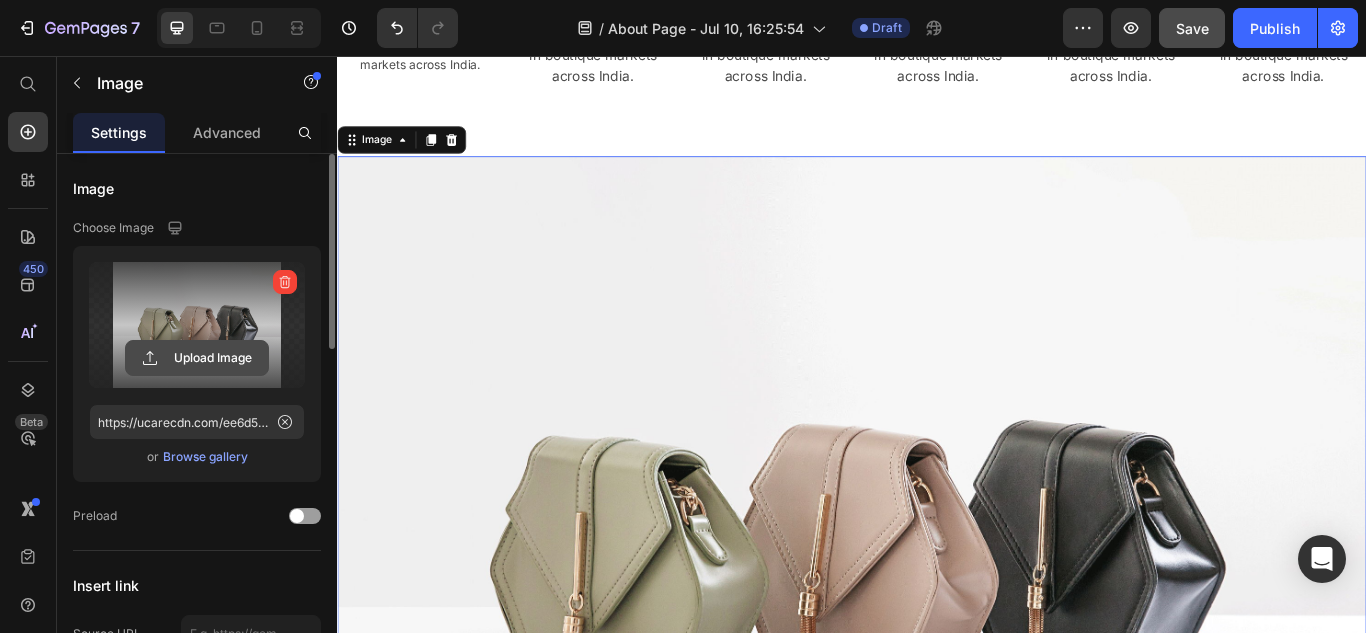 click 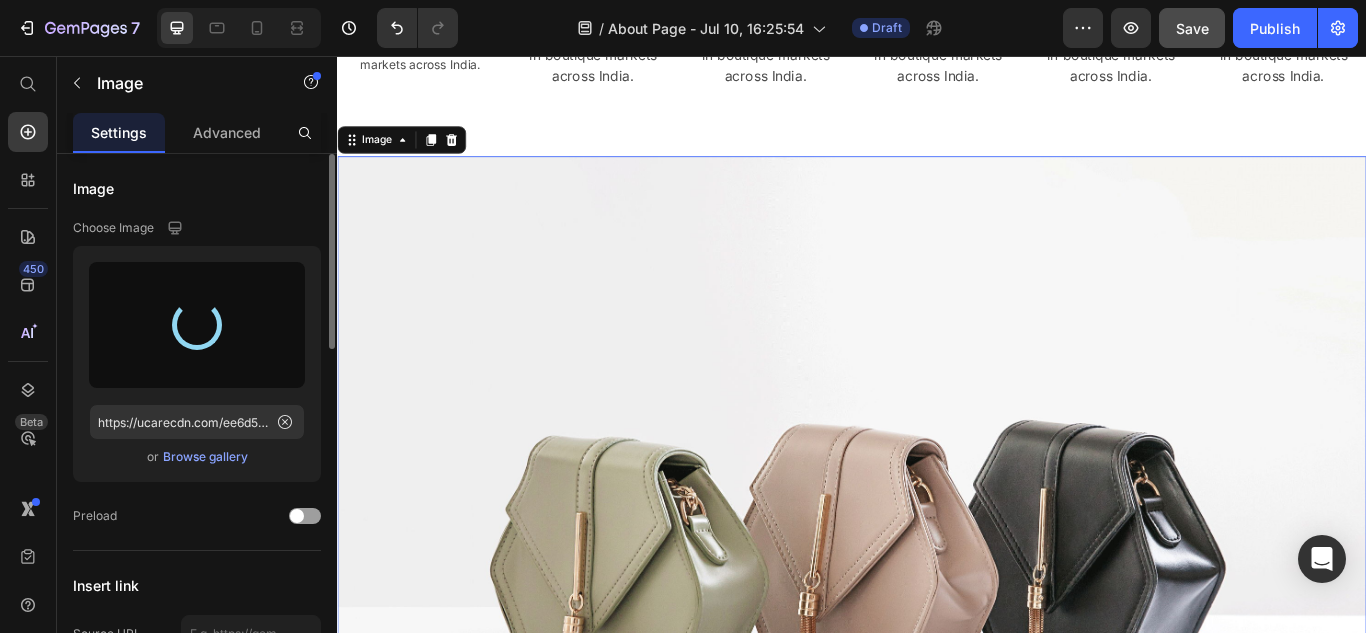 type on "https://cdn.shopify.com/s/files/1/0751/5589/8590/files/gempages_573524599011017635-dc188e0a-4aad-46ad-8a61-b0a7a2ea6695.png" 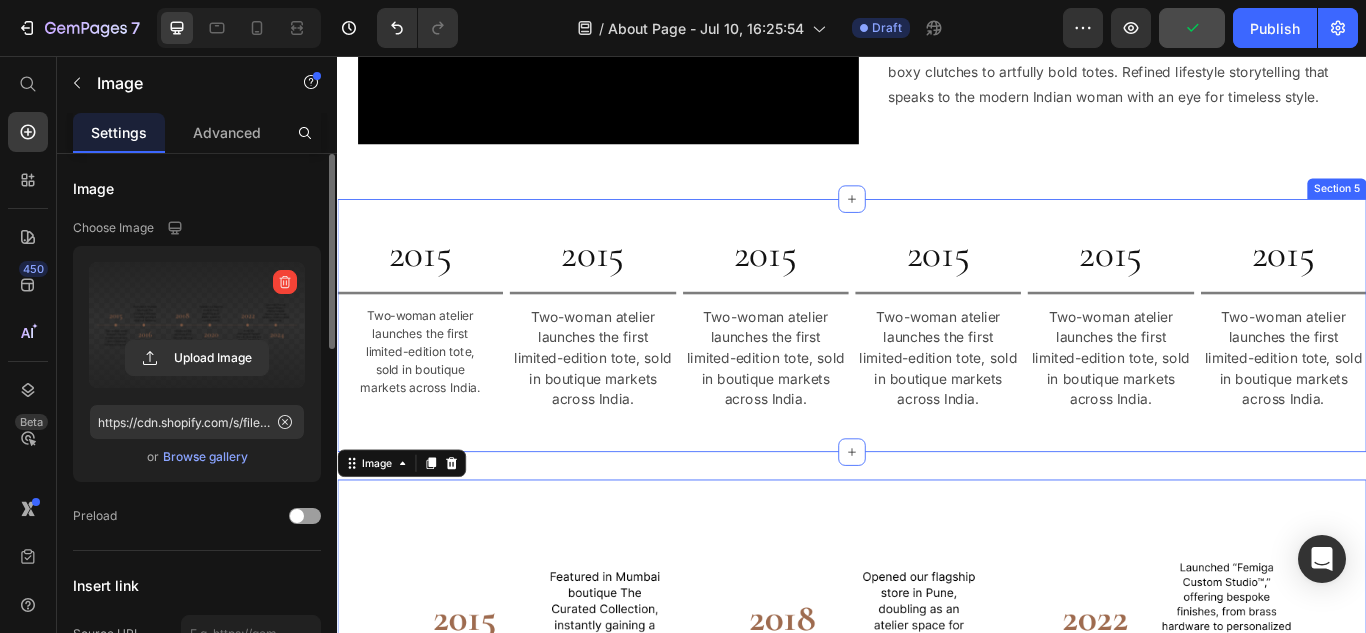 scroll, scrollTop: 2476, scrollLeft: 0, axis: vertical 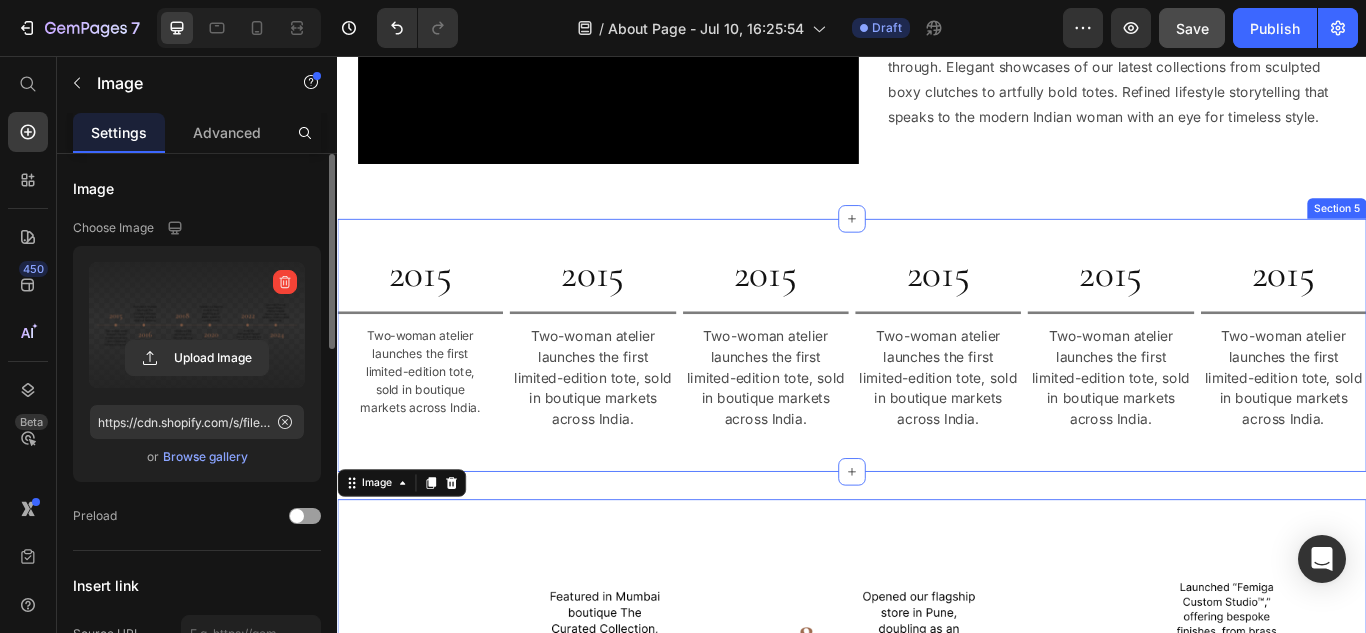 click on "2015 Heading                Title Line Two-woman atelier launches the first limited-edition tote, sold in boutique markets across India. Text Block 2015 Heading                Title Line Two-woman atelier launches the first limited-edition tote, sold in boutique markets across India. Text Block 2015 Heading                Title Line Two-woman atelier launches the first limited-edition tote, sold in boutique markets across India. Text Block 2015 Heading                Title Line Two-woman atelier launches the first limited-edition tote, sold in boutique markets across India. Text Block 2015 Heading                Title Line Two-woman atelier launches the first limited-edition tote, sold in boutique markets across India. Text Block 2015 Heading                Title Line Two-woman atelier launches the first limited-edition tote, sold in boutique markets across India. Text Block Row Section 5" at bounding box center [937, 393] 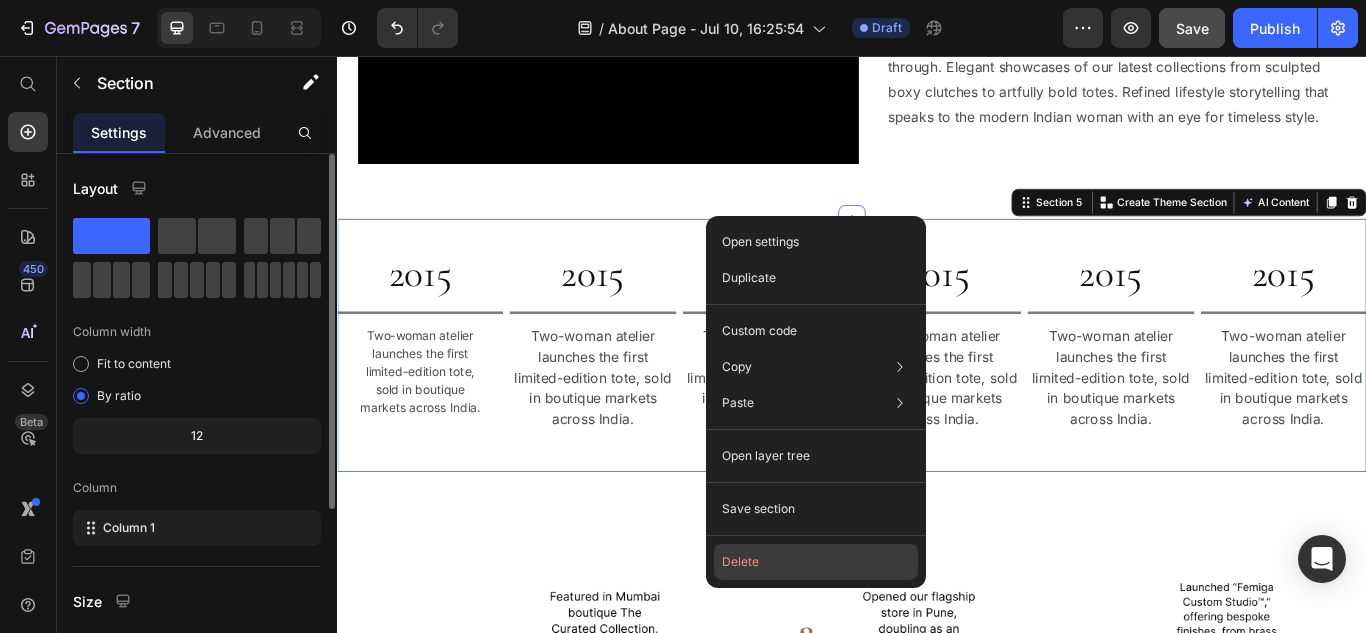 click on "Delete" 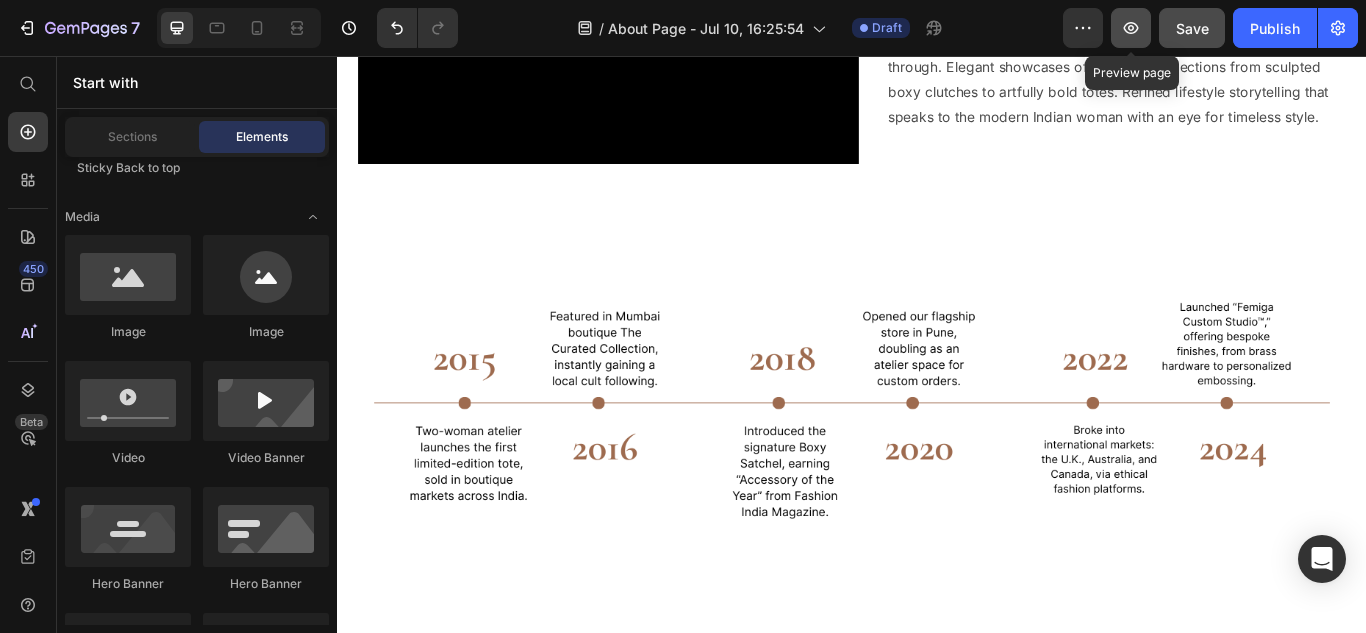 click 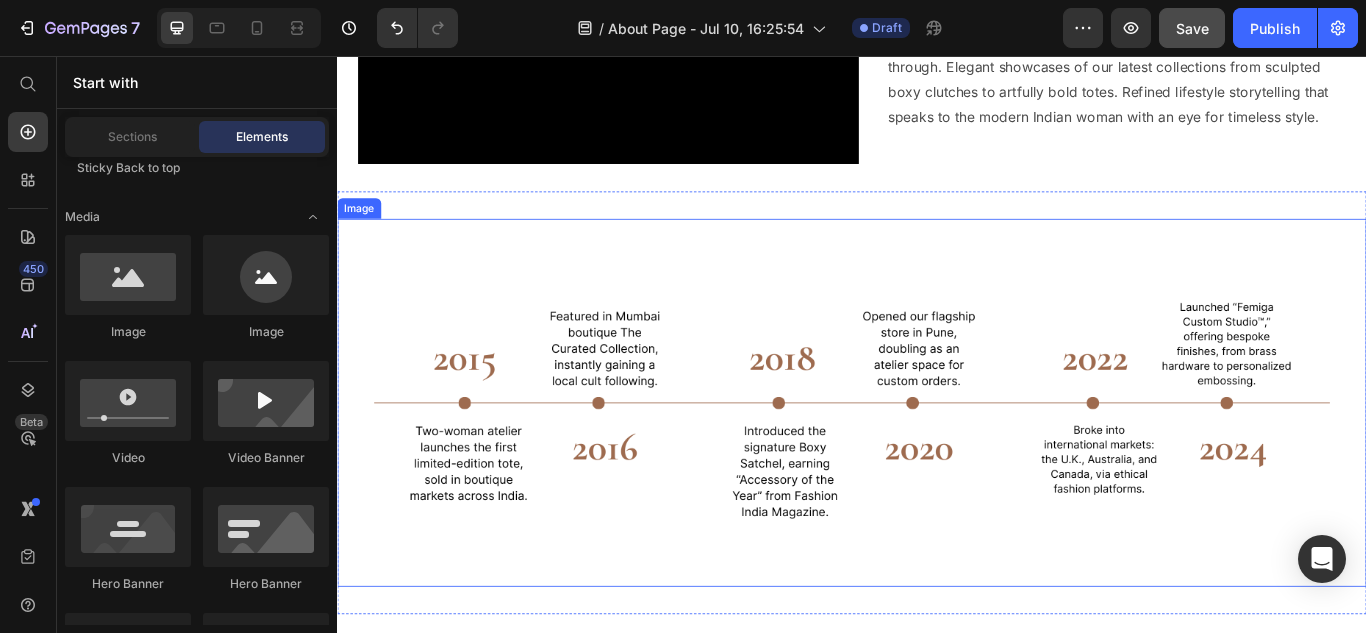 click at bounding box center [937, 460] 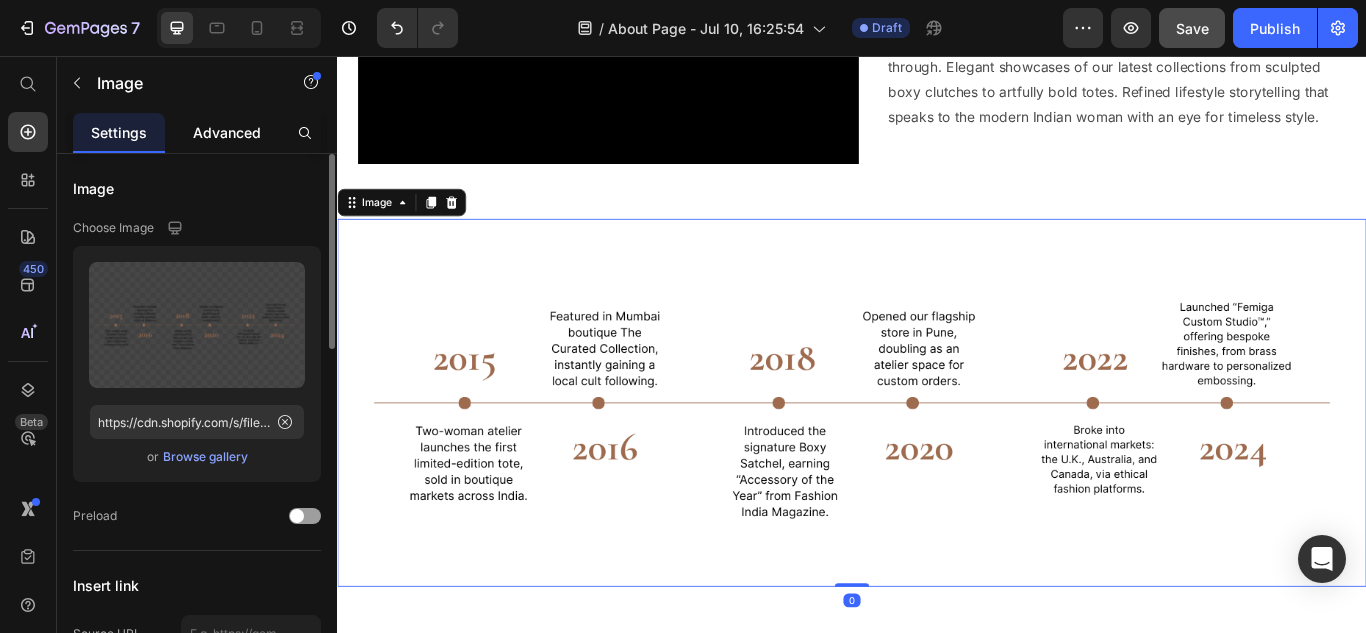 click on "Advanced" at bounding box center (227, 132) 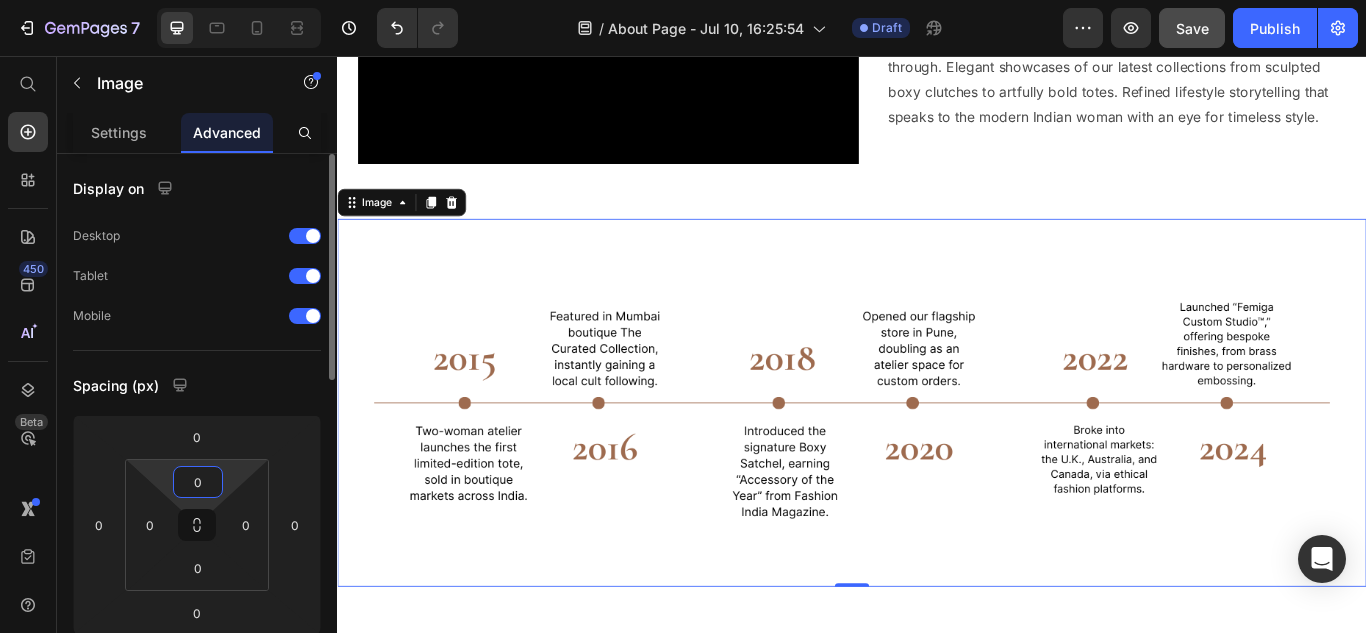 click on "0" at bounding box center [198, 482] 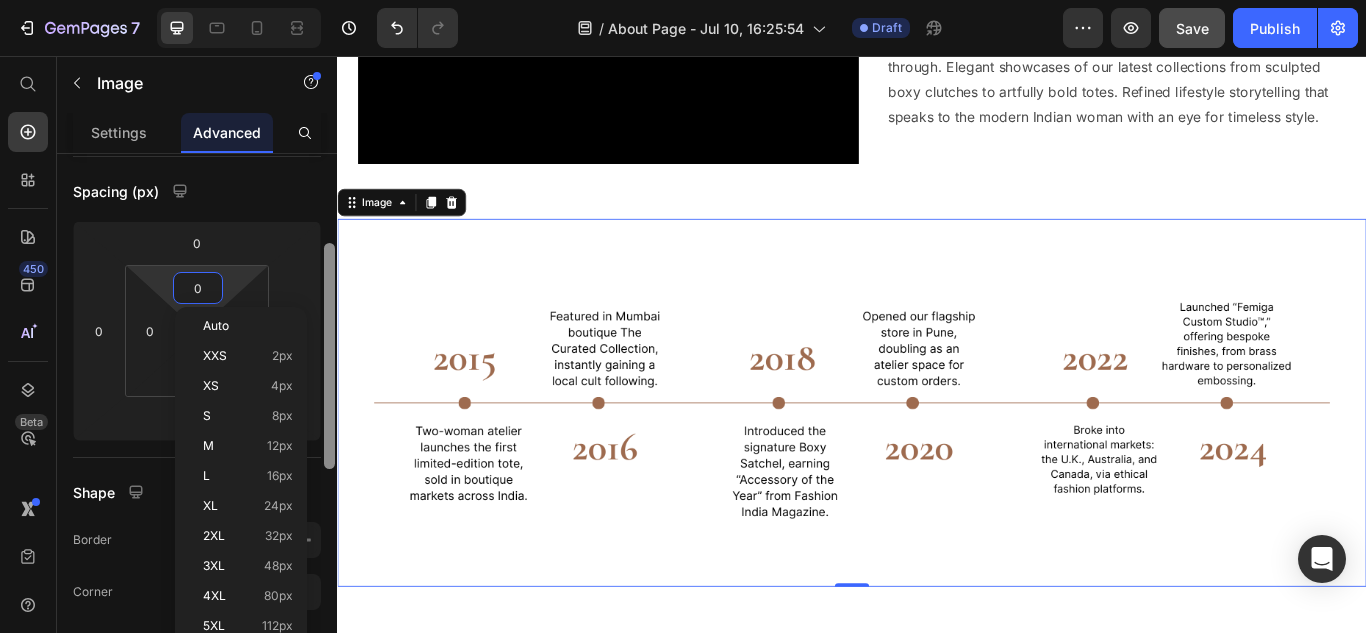 scroll, scrollTop: 220, scrollLeft: 0, axis: vertical 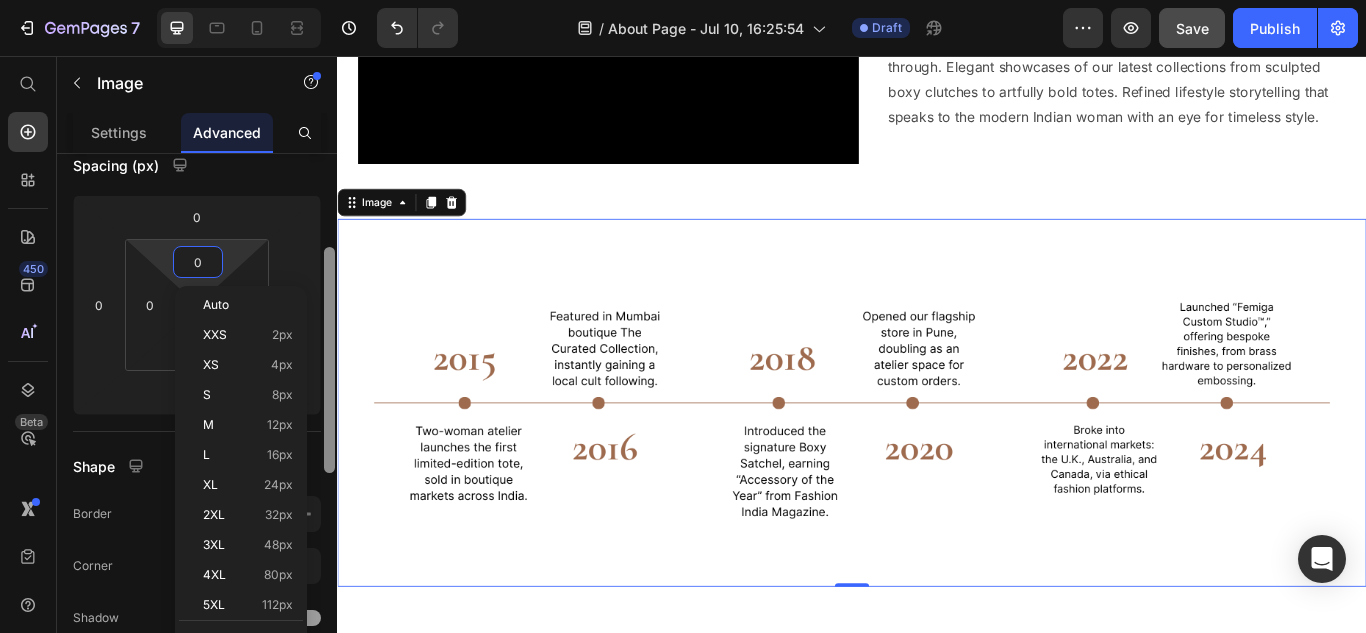 drag, startPoint x: 330, startPoint y: 354, endPoint x: 333, endPoint y: 442, distance: 88.051125 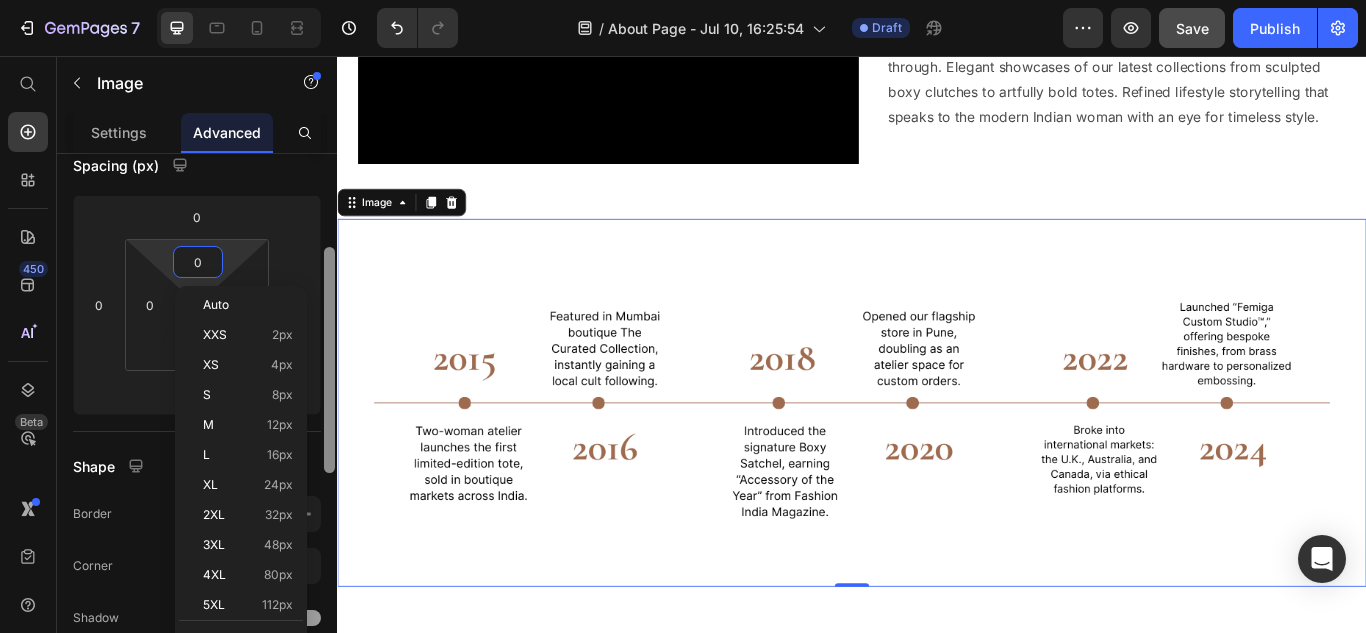 click at bounding box center (329, 360) 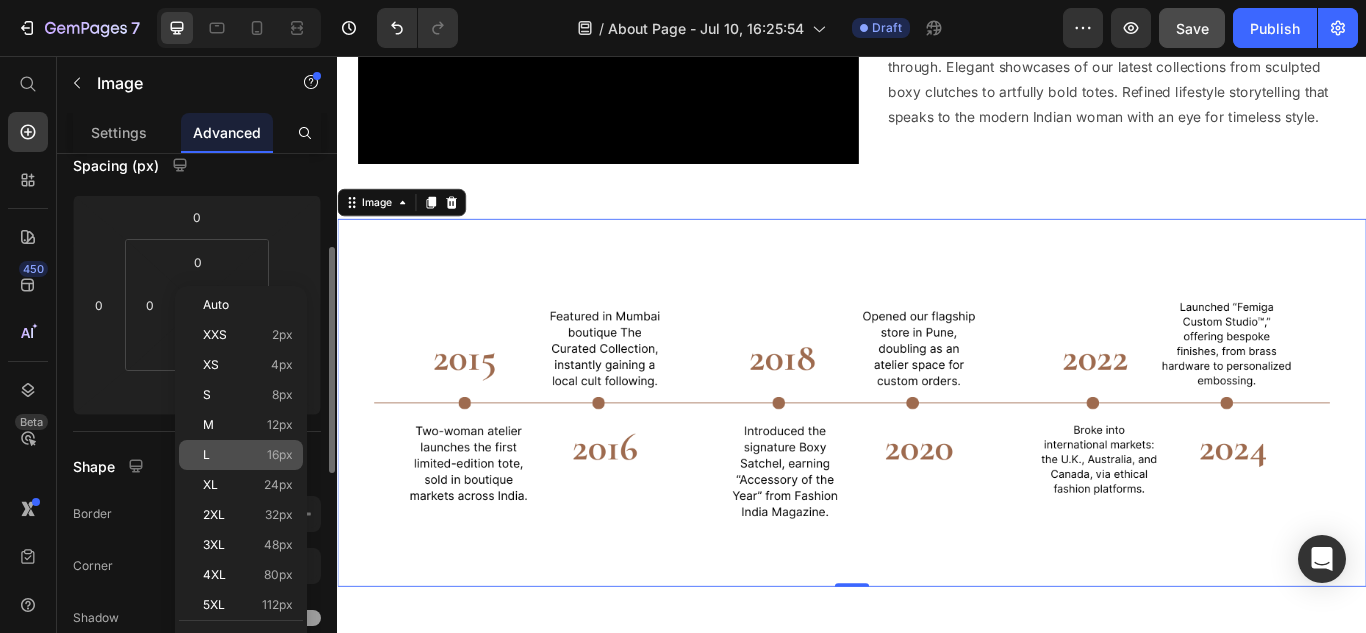 click on "L 16px" 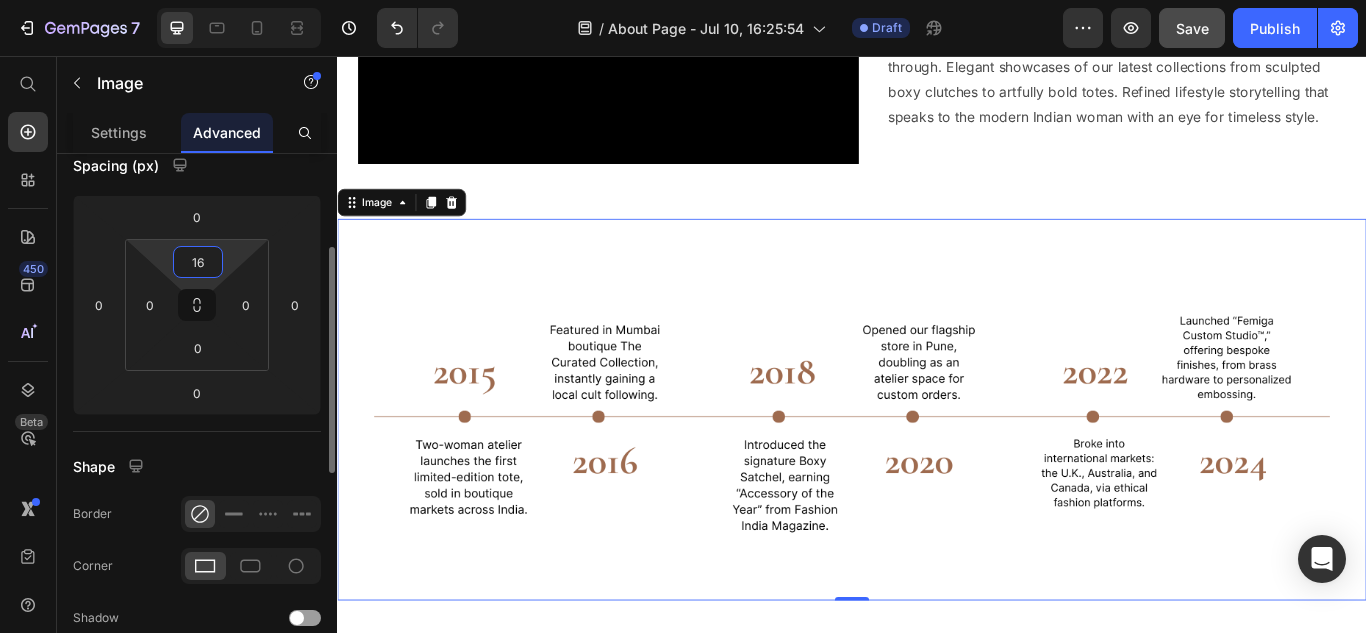 click on "16" at bounding box center (198, 262) 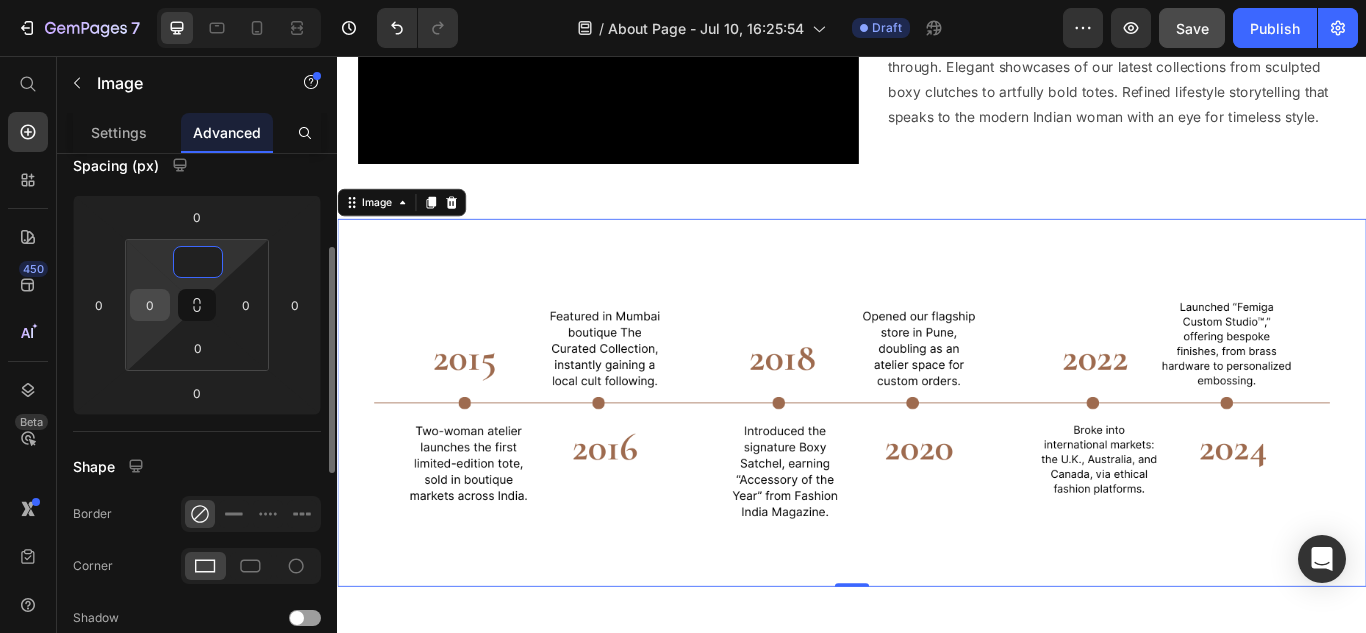 type on "0" 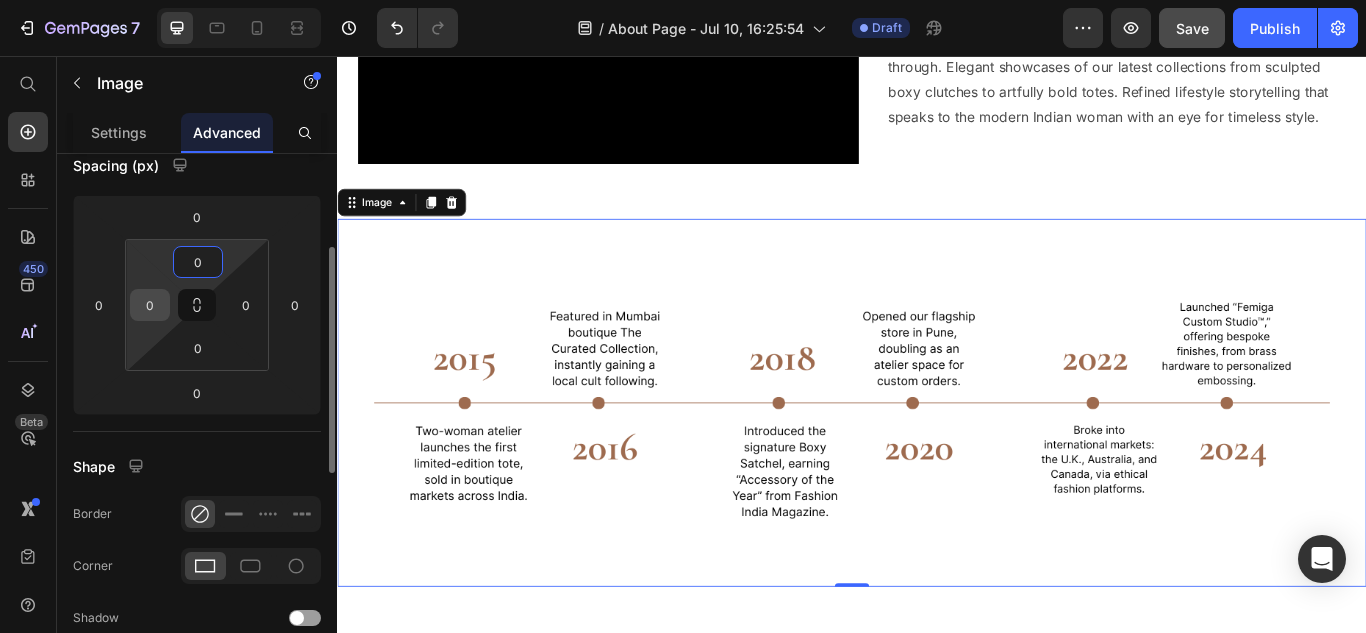 click on "0" at bounding box center [150, 305] 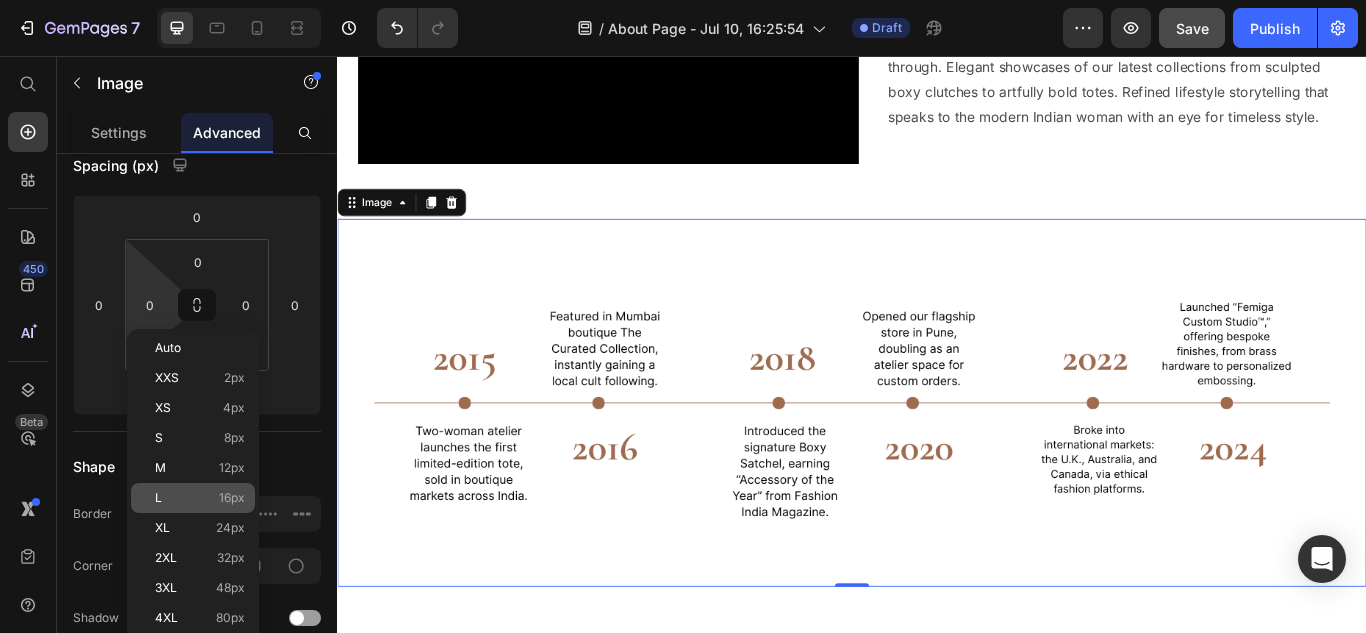 click on "16px" at bounding box center (232, 498) 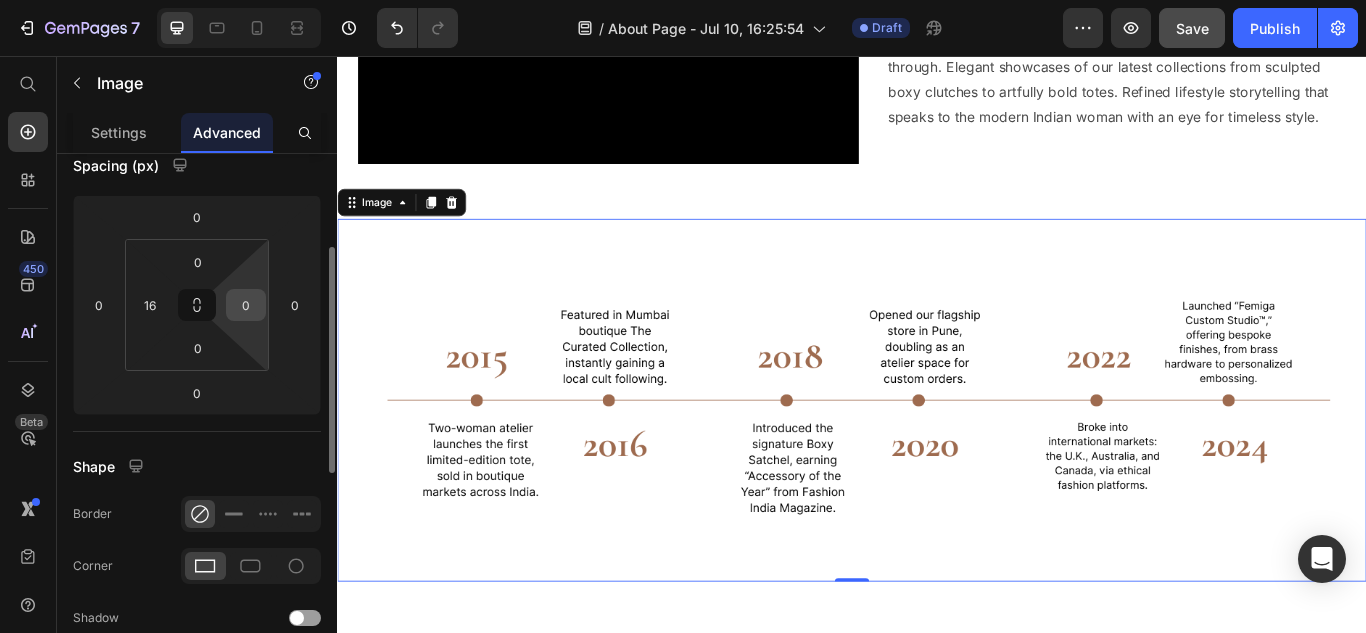 click on "0" at bounding box center [246, 305] 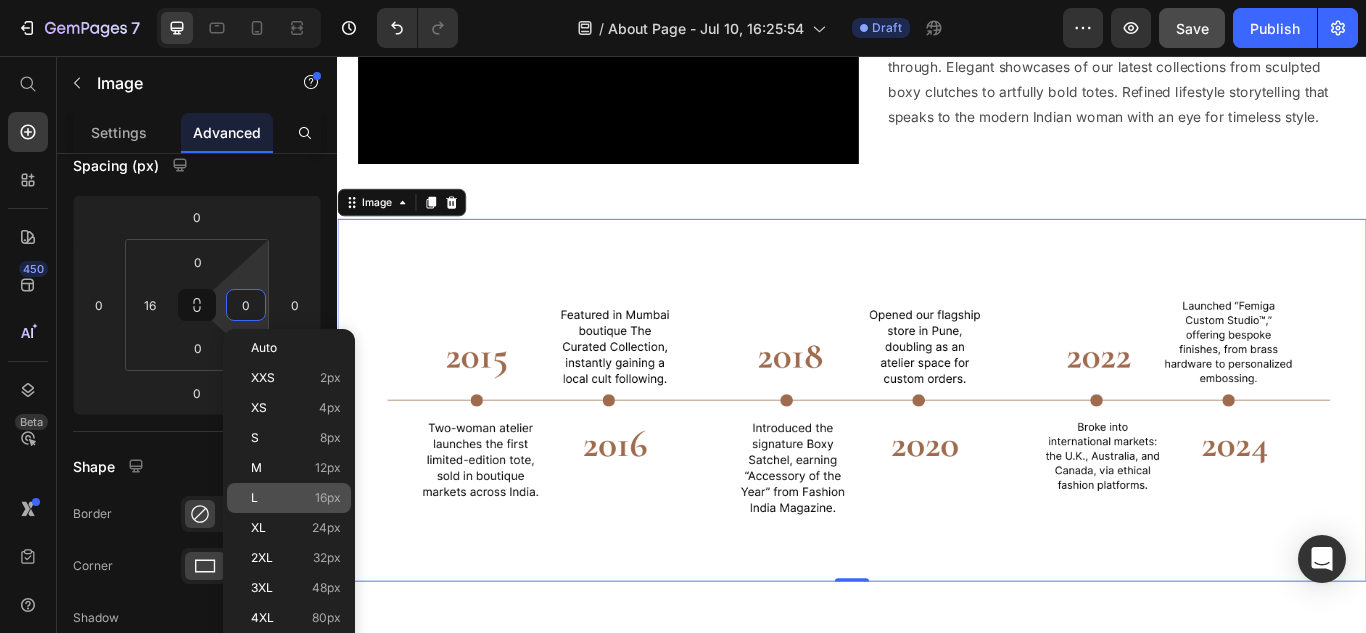 click on "L 16px" at bounding box center [296, 498] 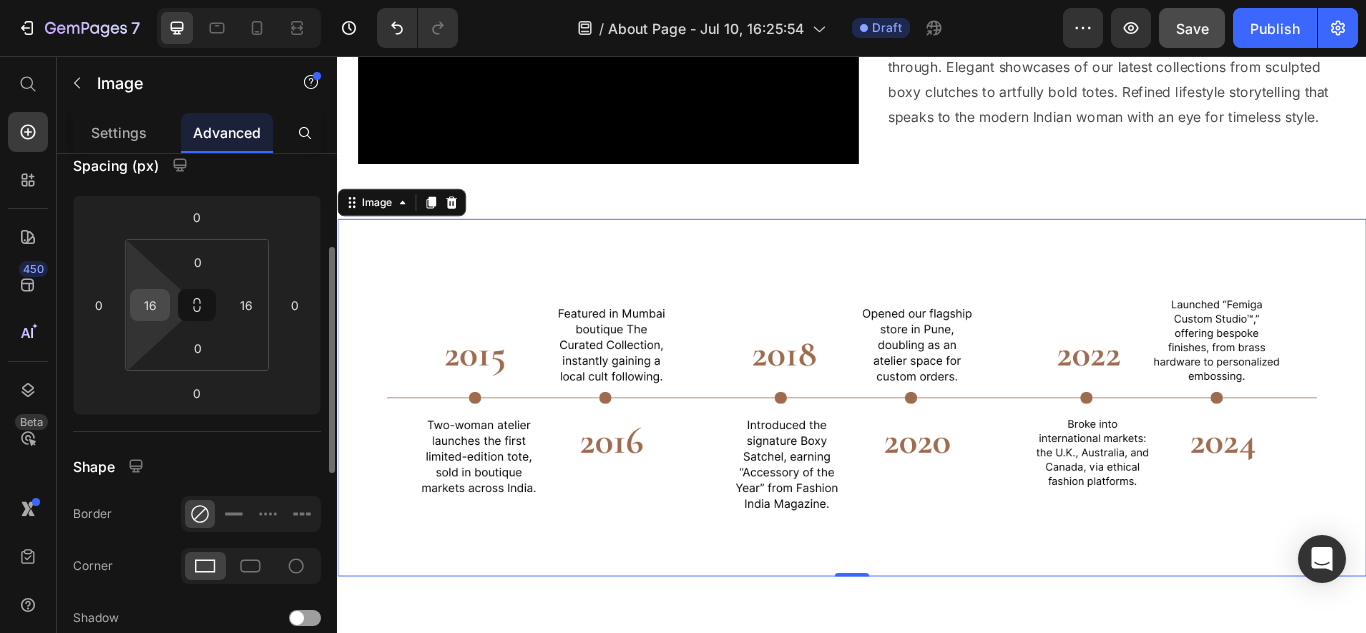 click on "16" at bounding box center [150, 305] 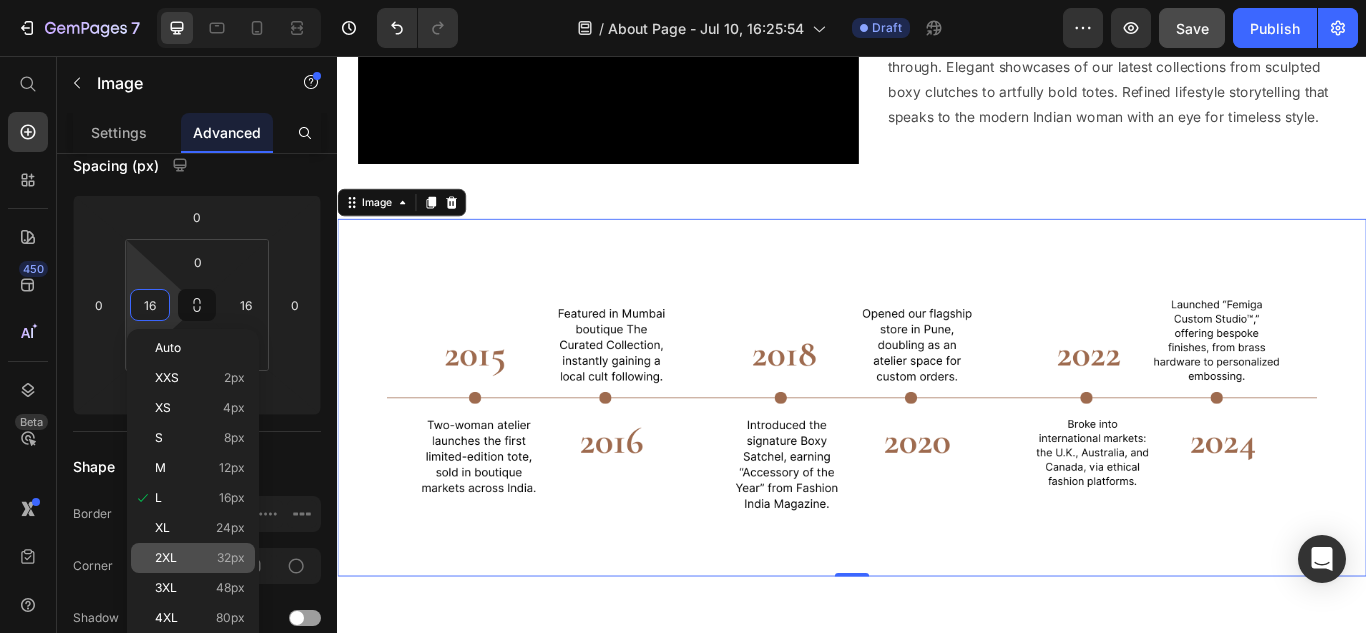 click on "2XL 32px" 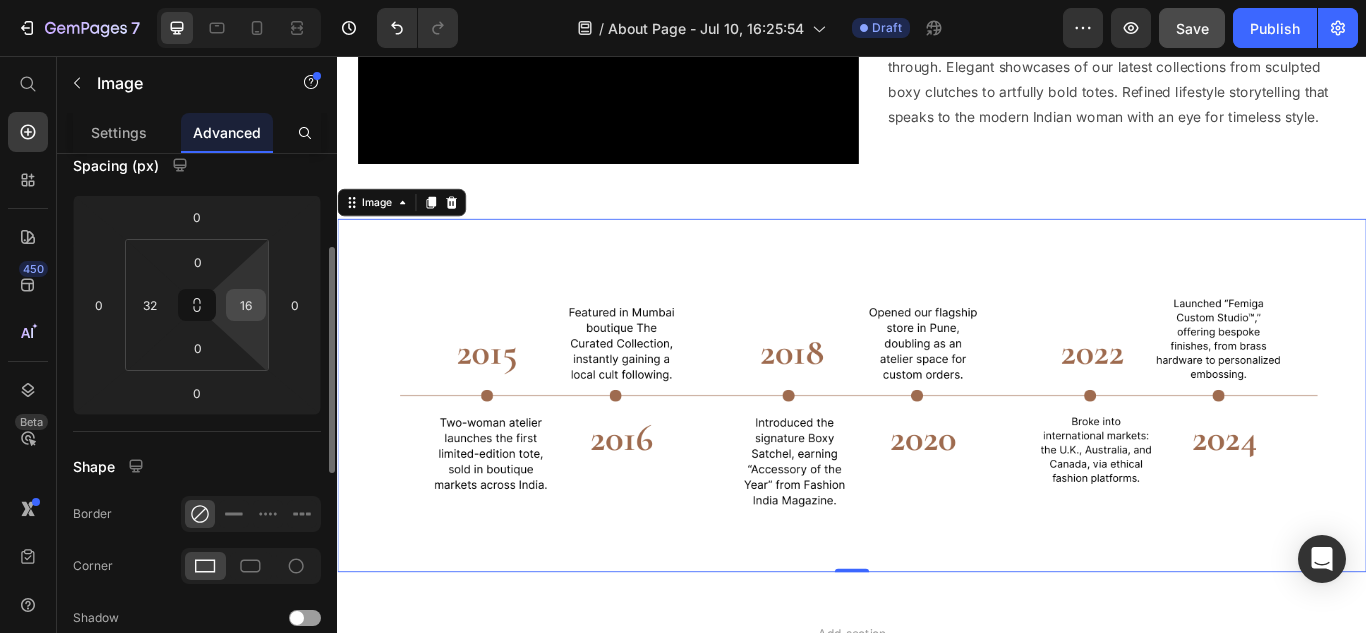 click on "16" at bounding box center (246, 305) 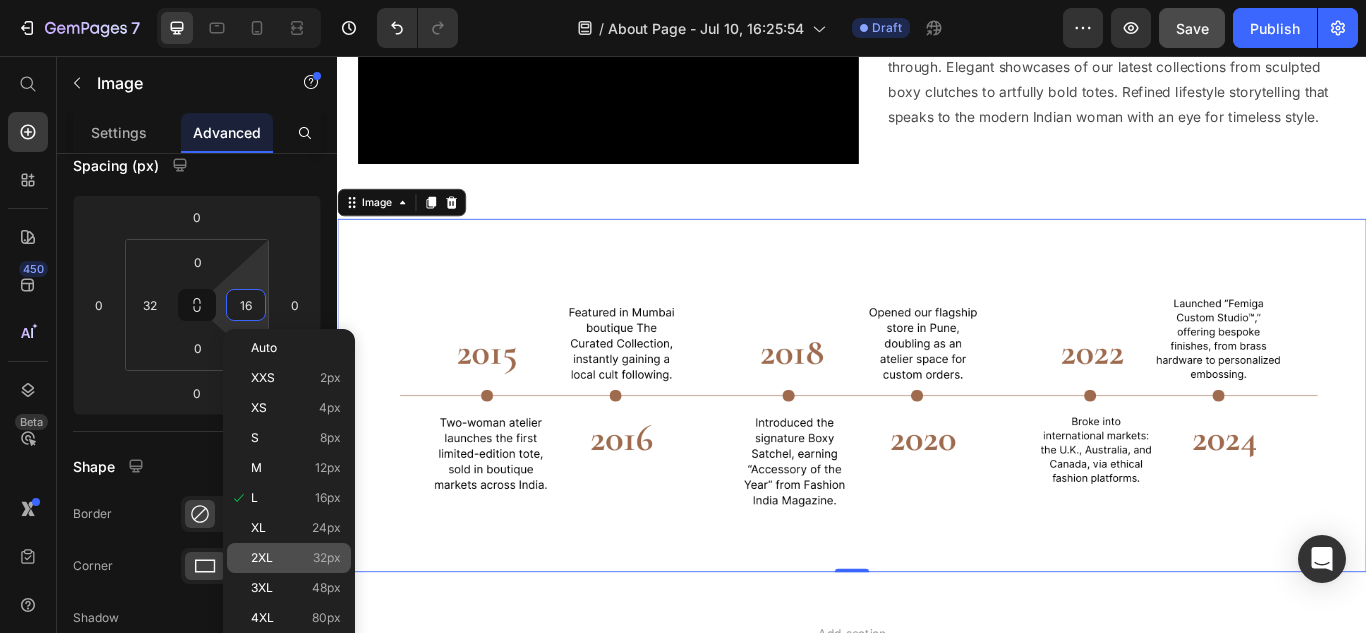 click on "2XL 32px" 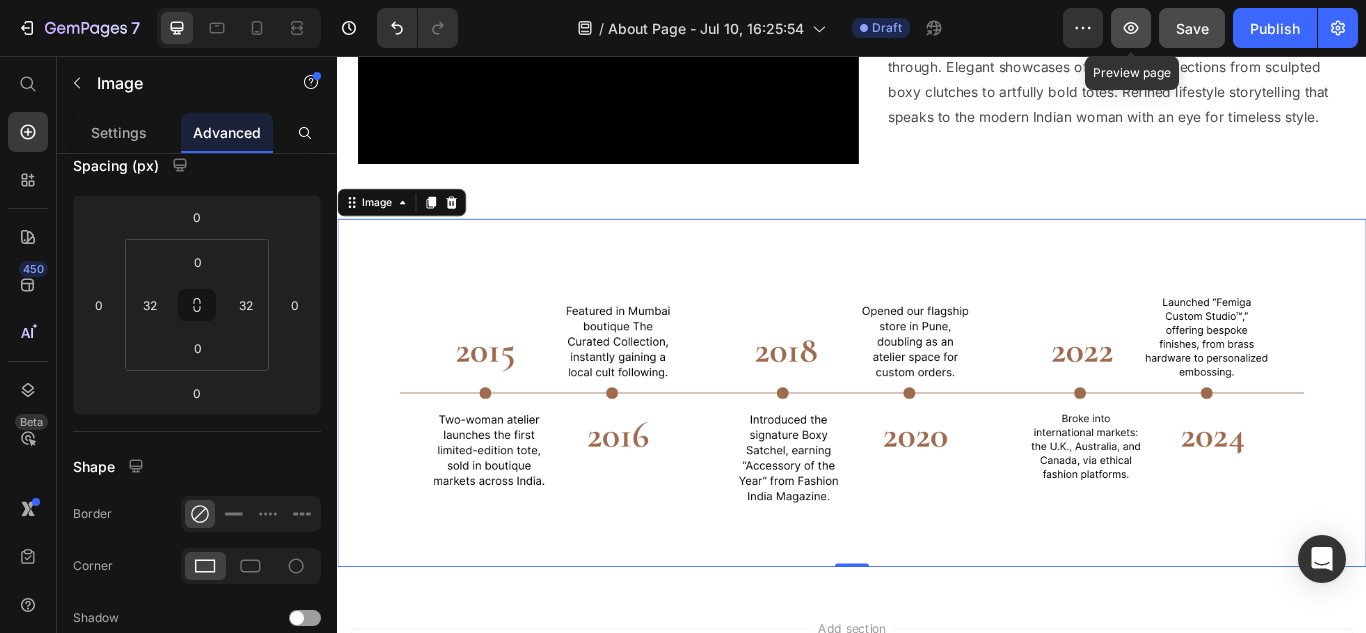 click 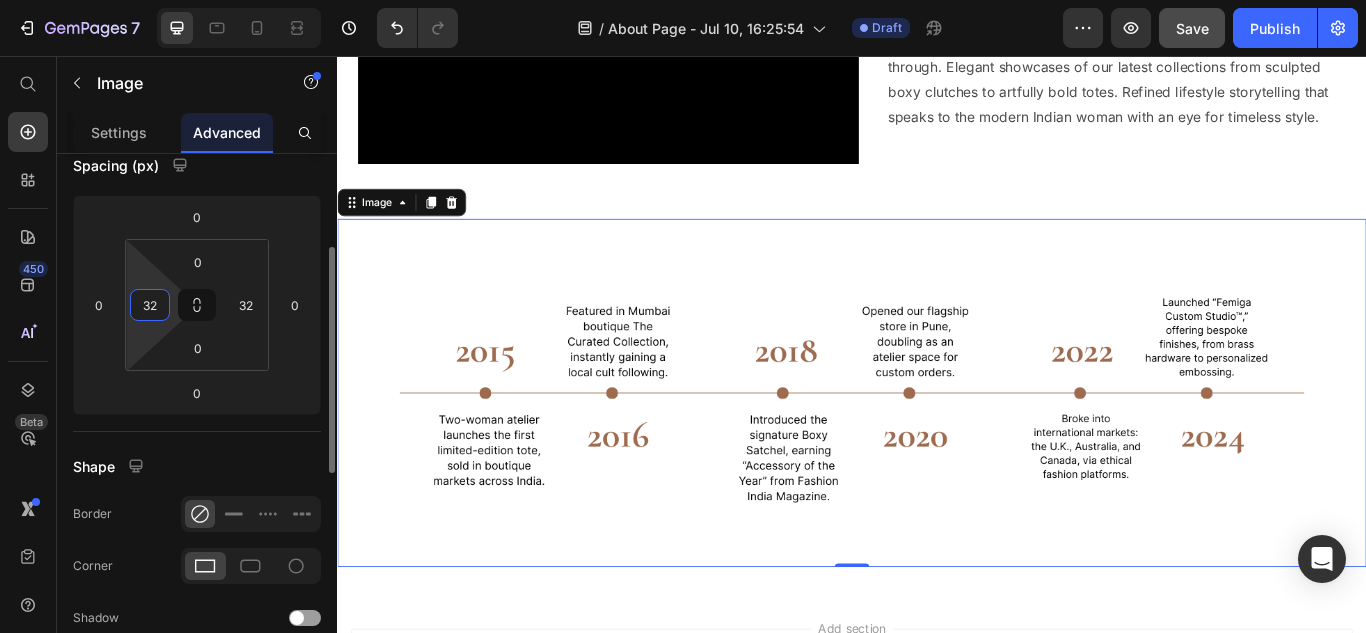 click on "32" at bounding box center [150, 305] 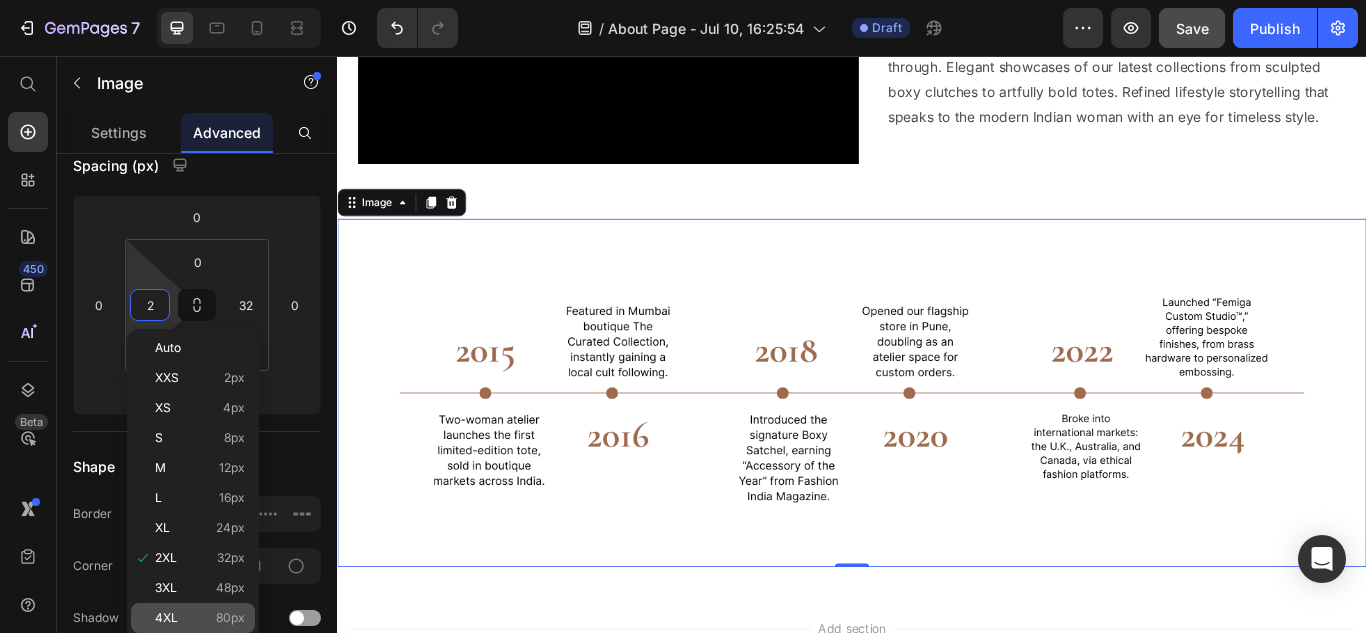 click on "80px" at bounding box center [230, 618] 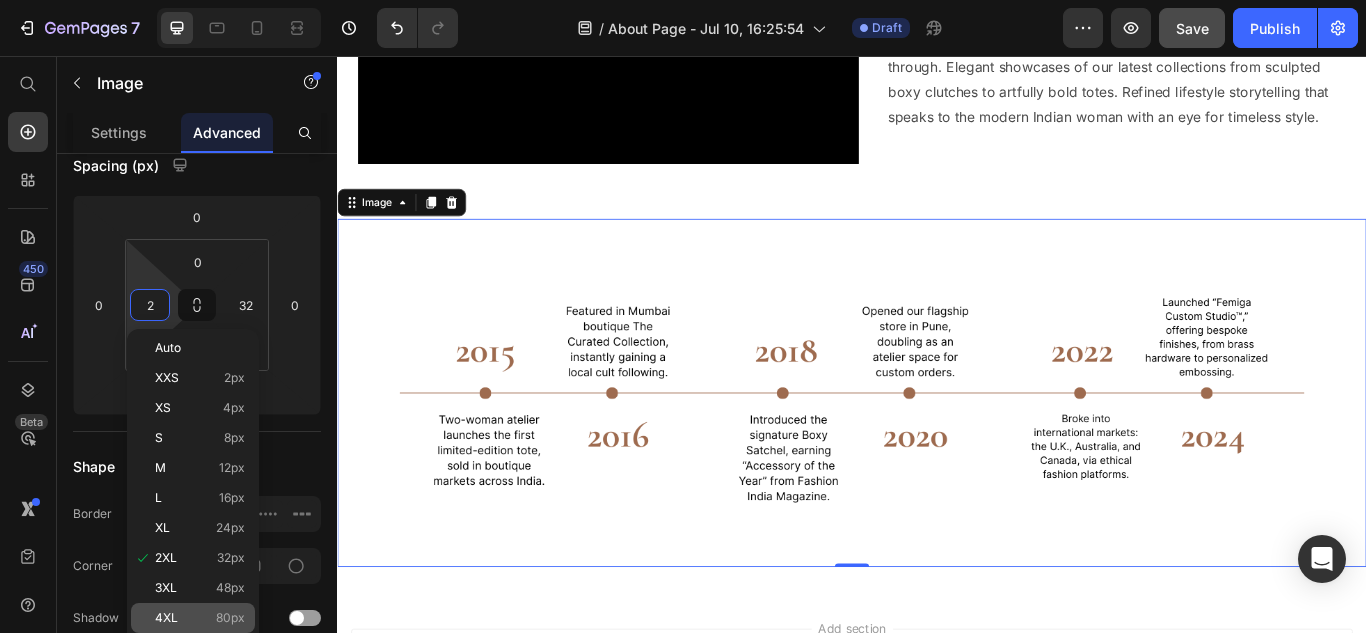 type on "80" 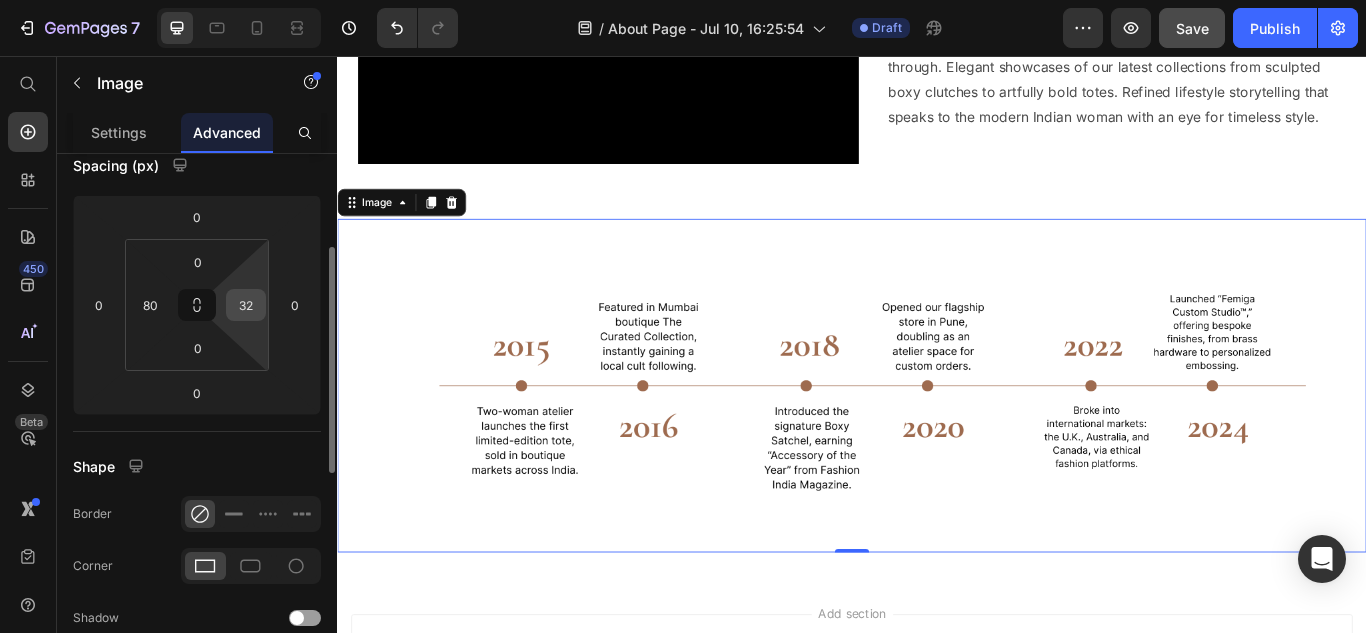 click on "32" at bounding box center [246, 305] 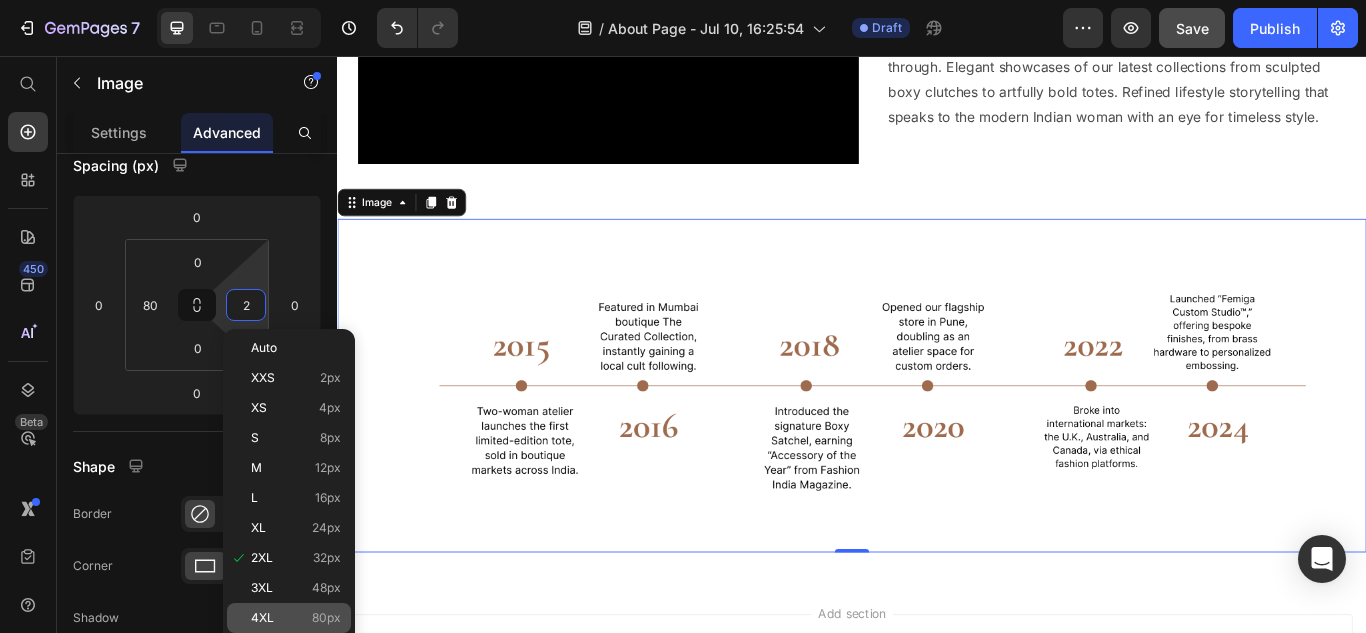 click on "4XL 80px" 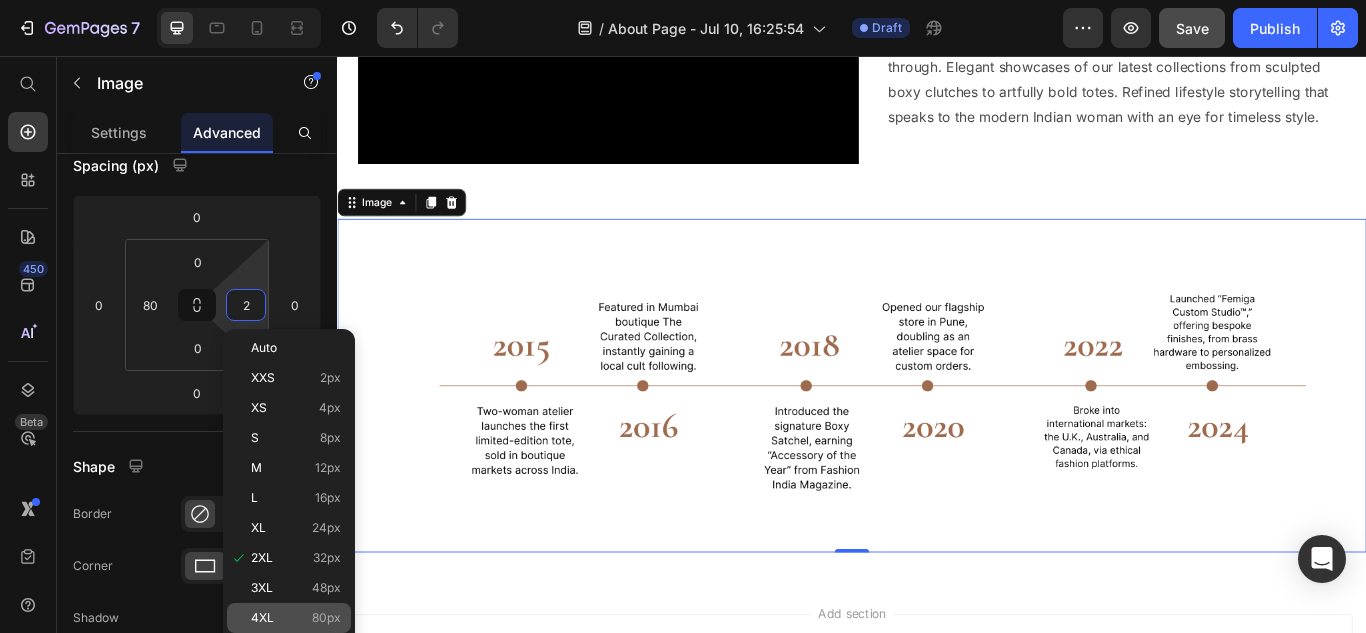 type on "80" 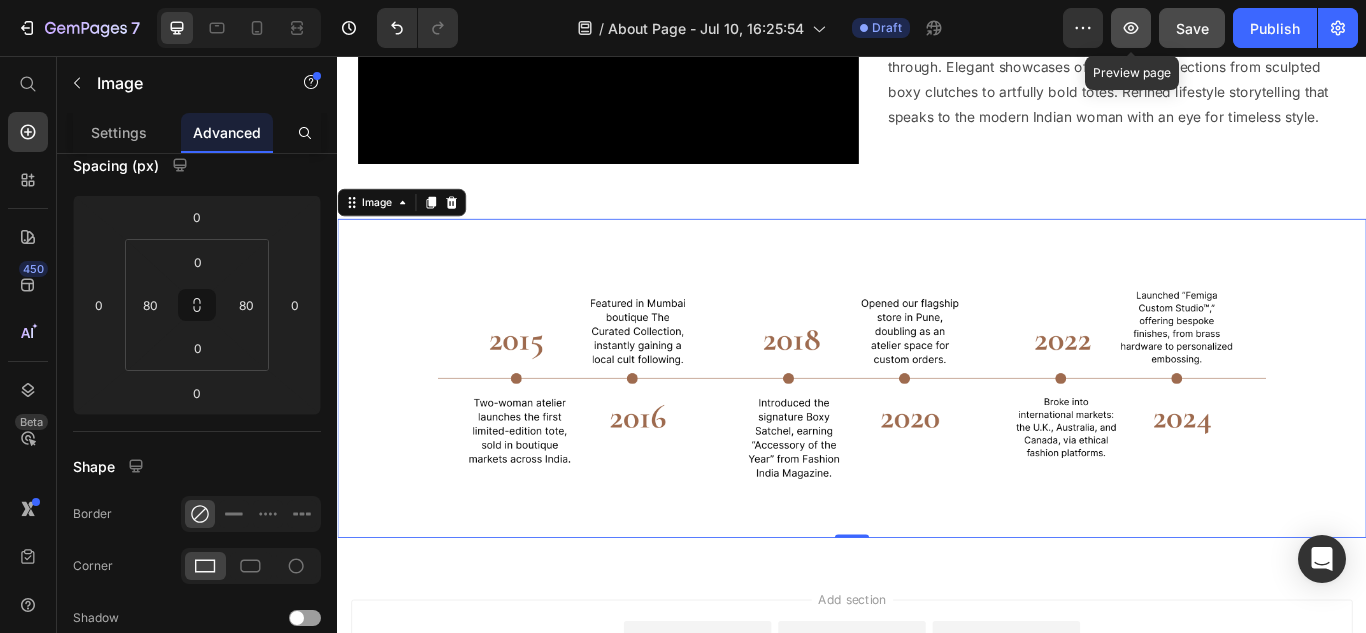 click 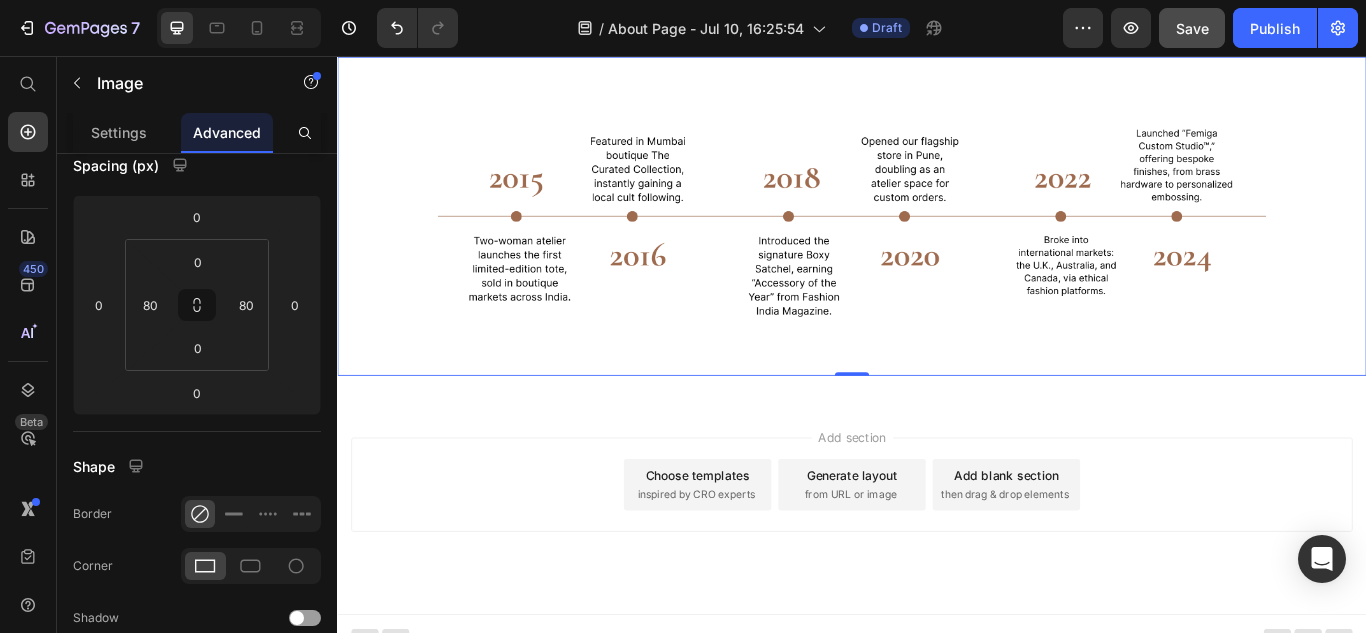 scroll, scrollTop: 2669, scrollLeft: 0, axis: vertical 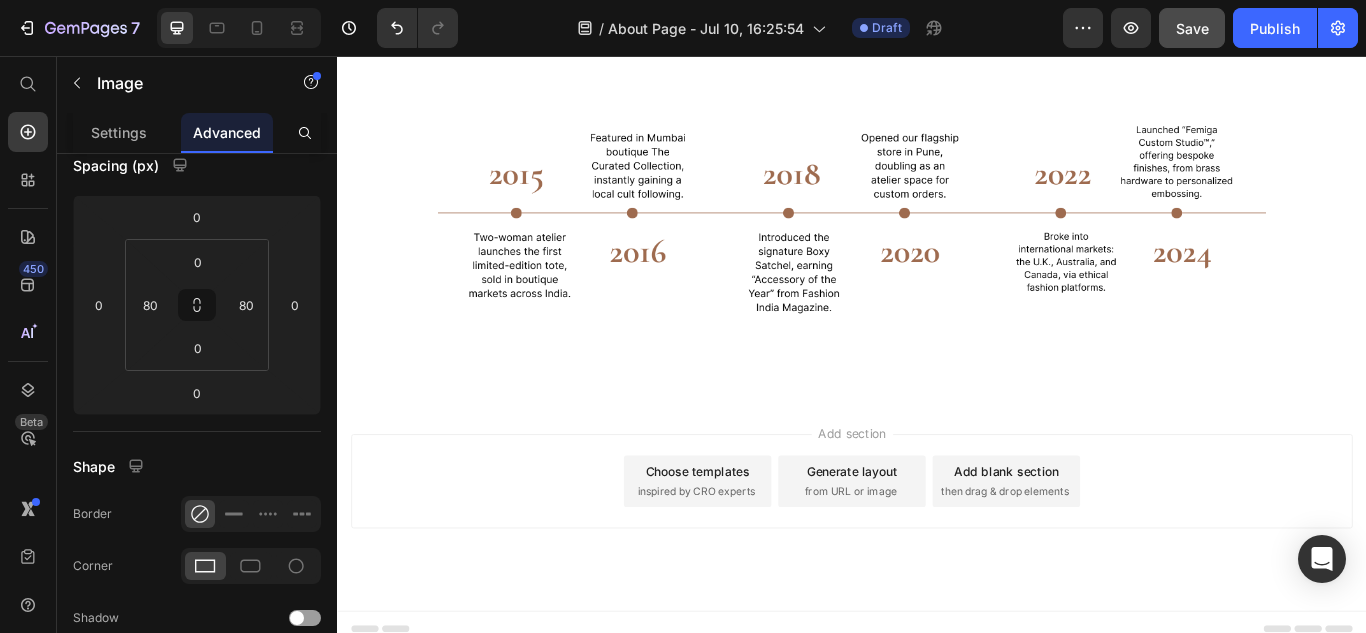 click on "Generate layout from URL or image" at bounding box center (937, 552) 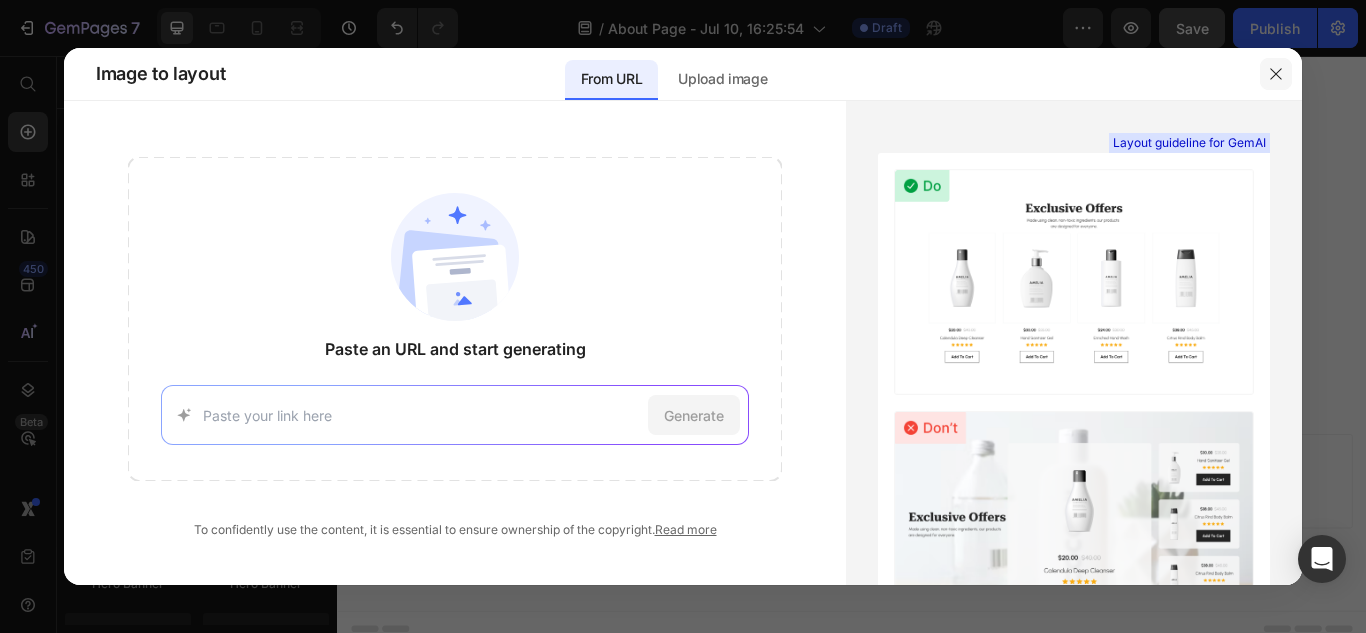 click at bounding box center [1276, 74] 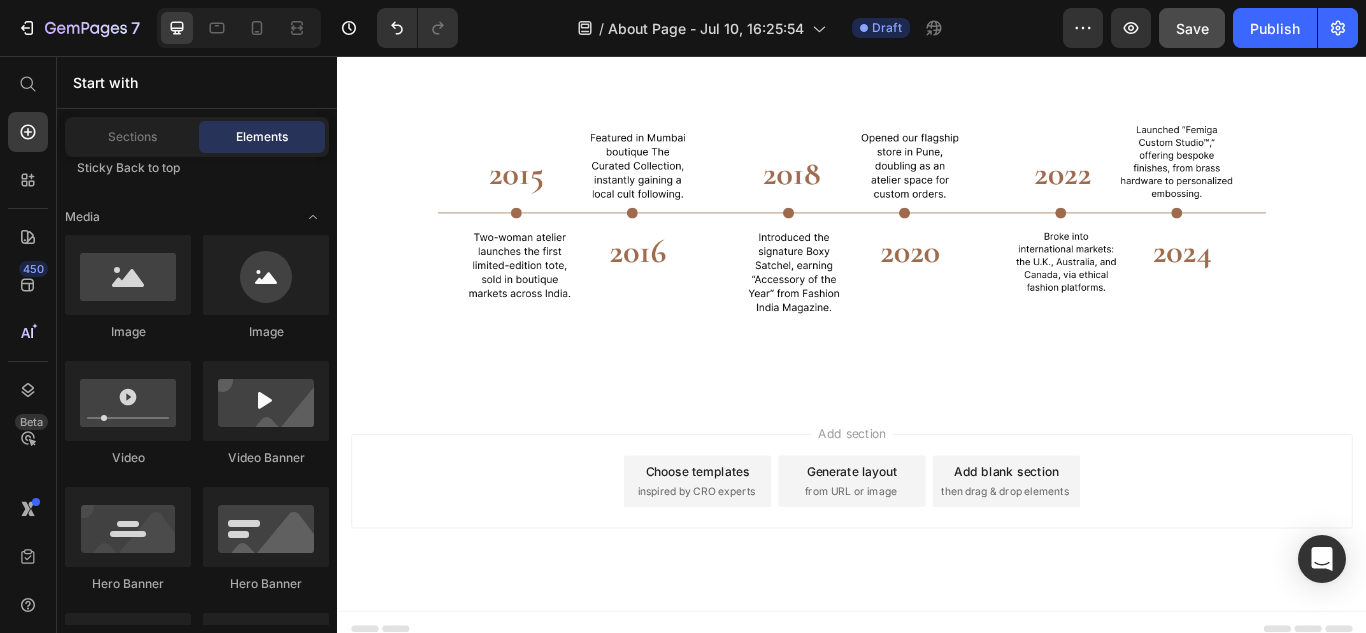 click on "Choose templates" at bounding box center (757, 540) 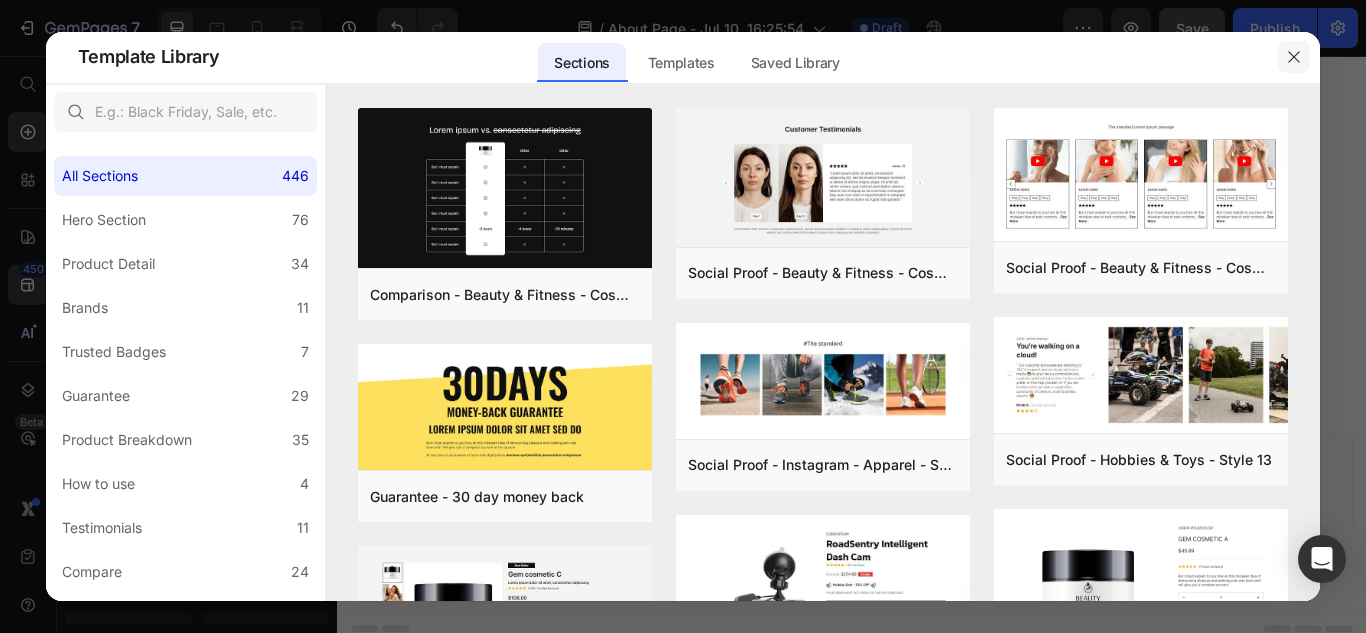click 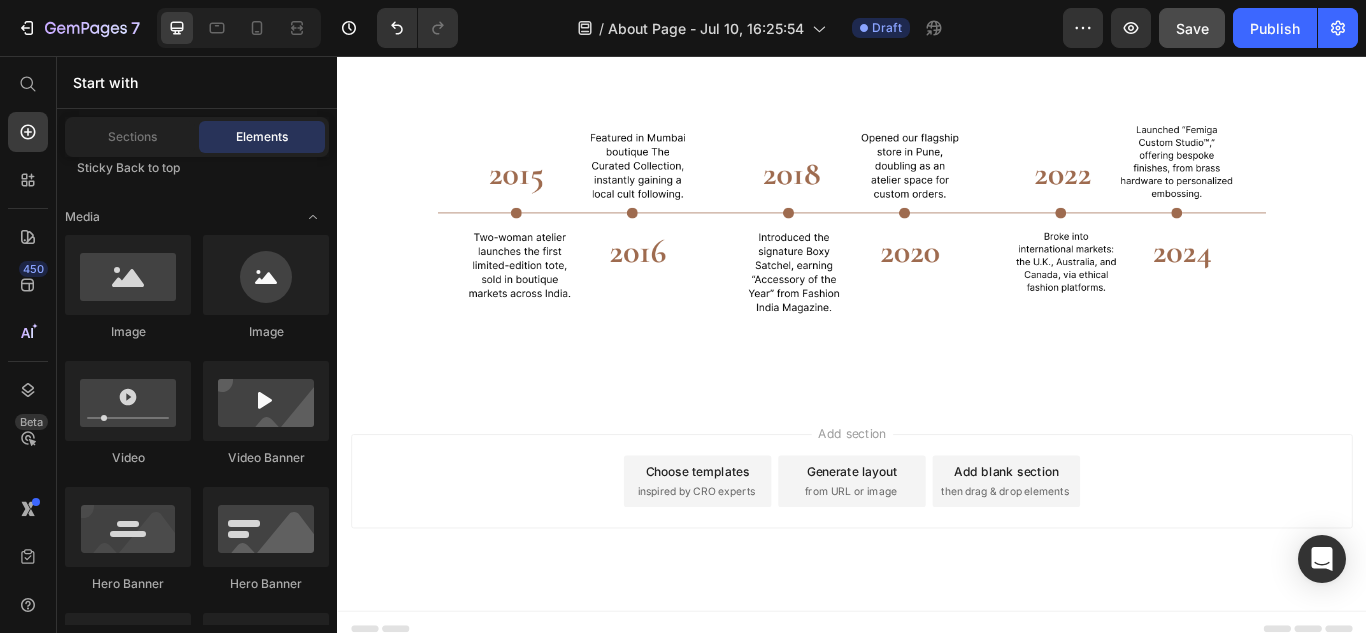 click on "Add blank section" at bounding box center [1117, 540] 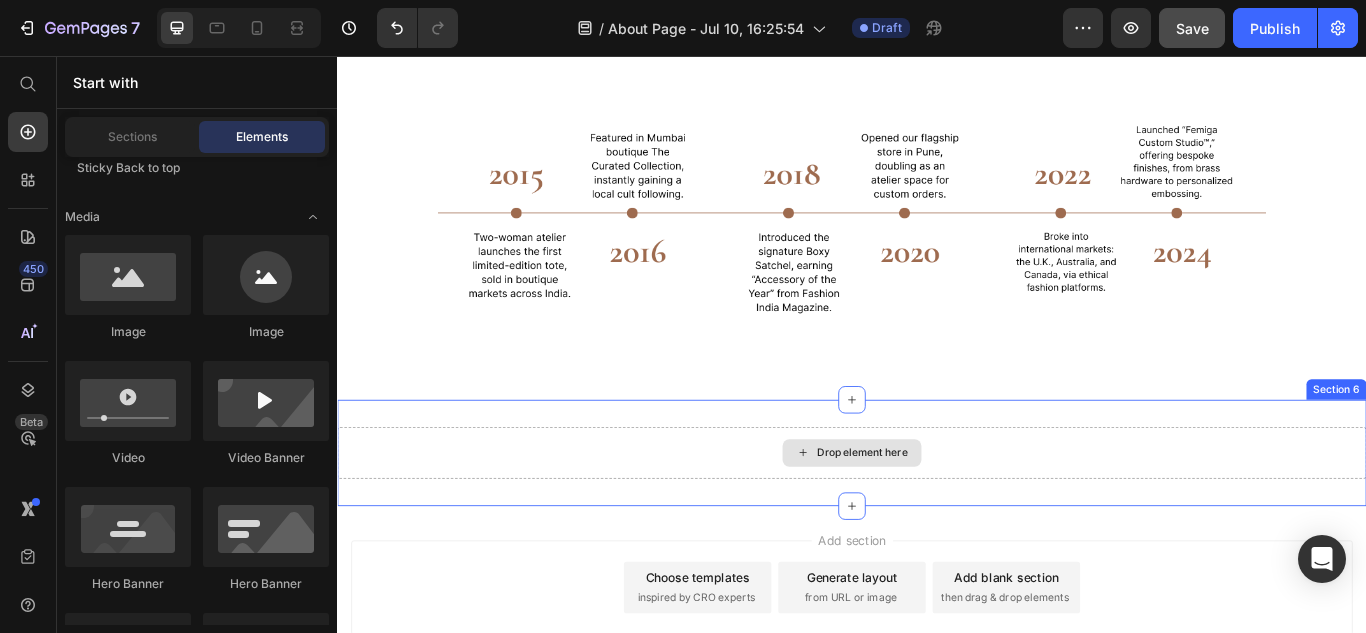 click on "Drop element here" at bounding box center (949, 519) 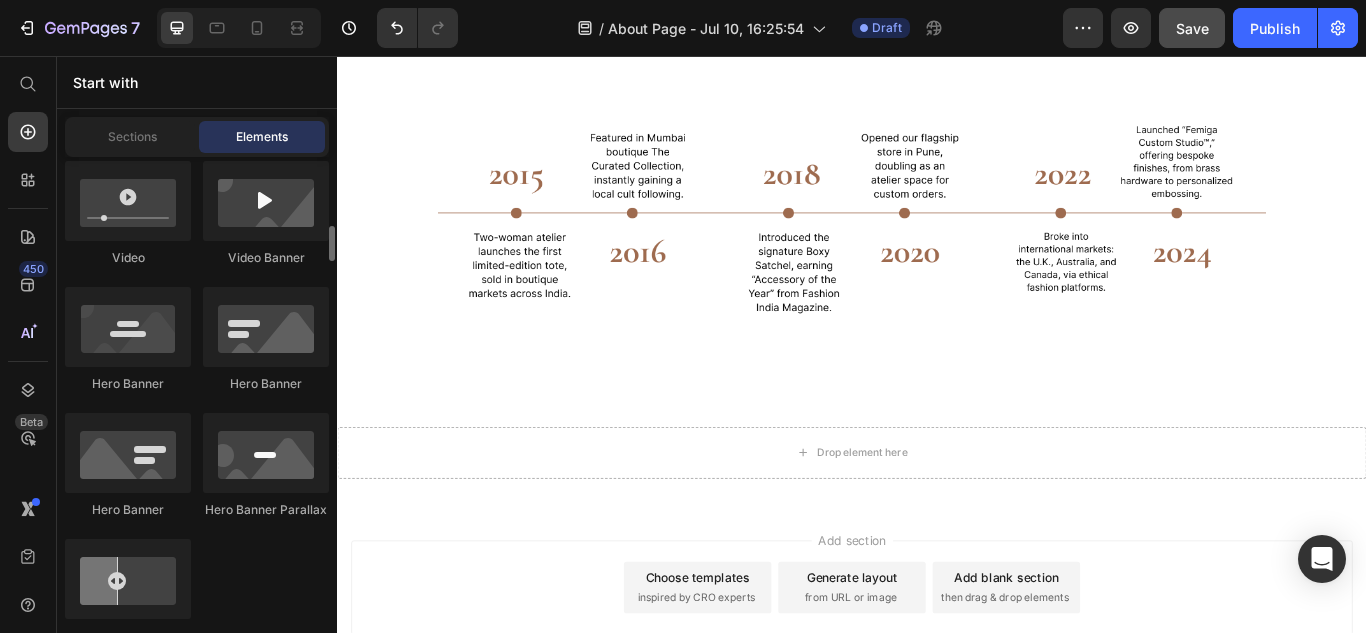 scroll, scrollTop: 1410, scrollLeft: 0, axis: vertical 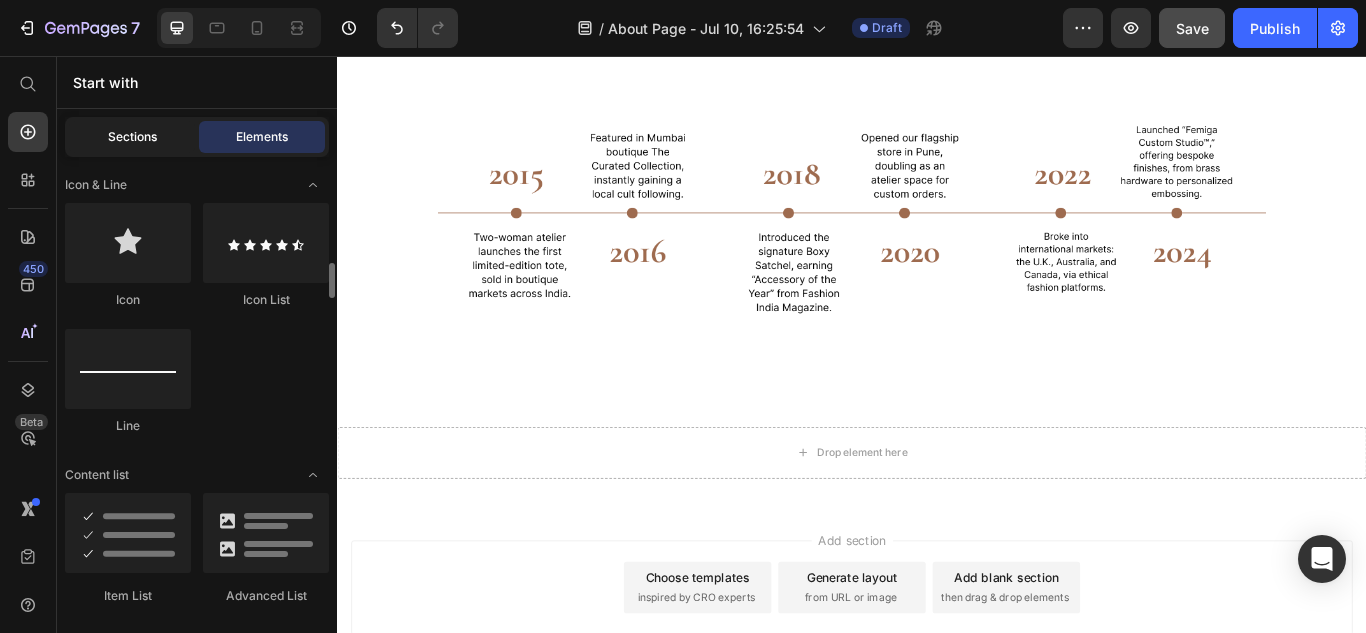 click on "Sections" at bounding box center [132, 137] 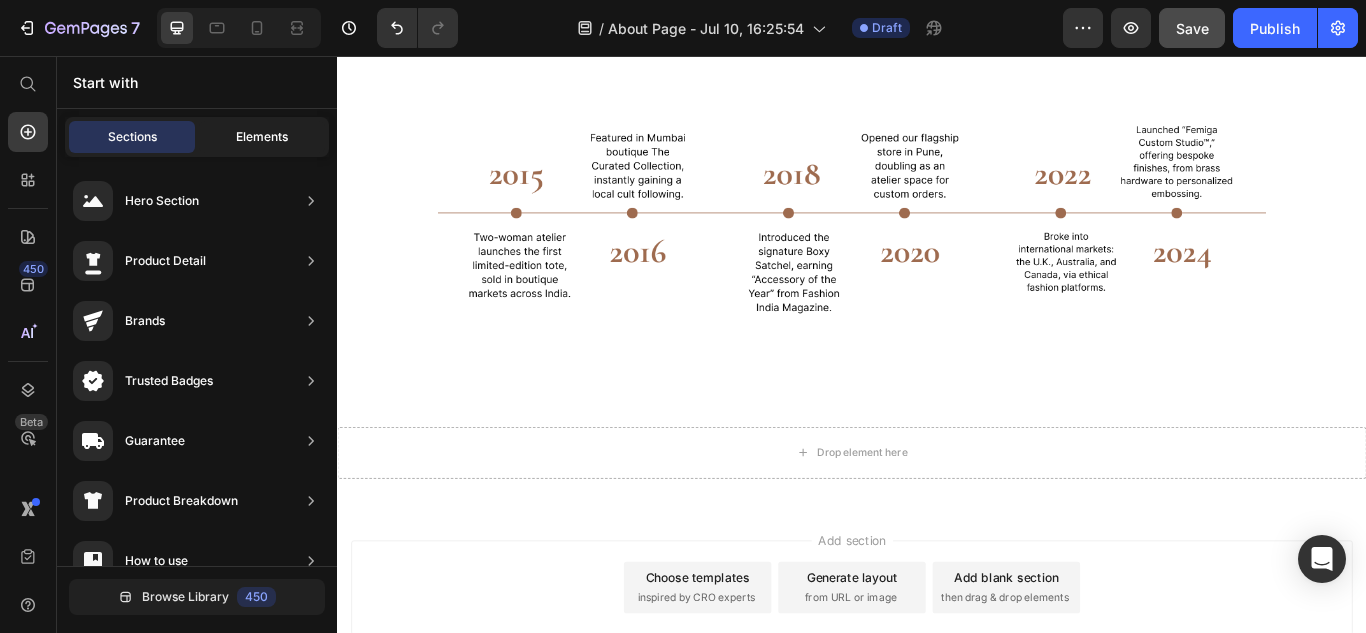 click on "Elements" at bounding box center [262, 137] 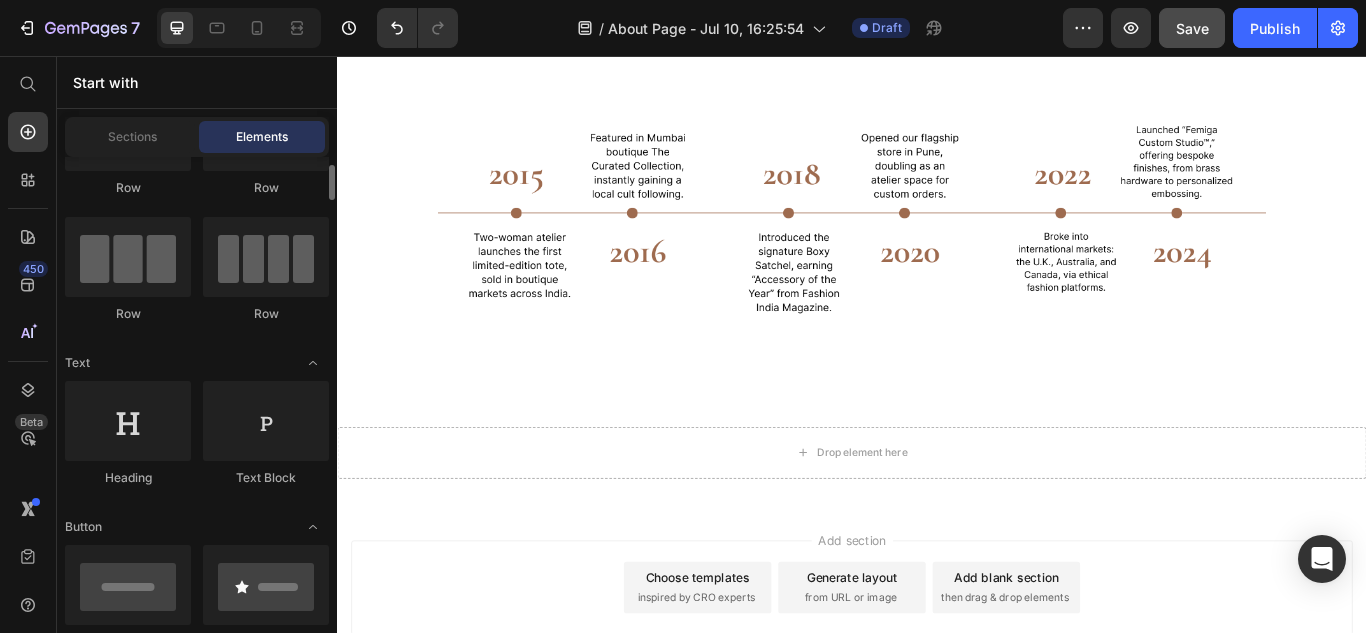 scroll, scrollTop: 0, scrollLeft: 0, axis: both 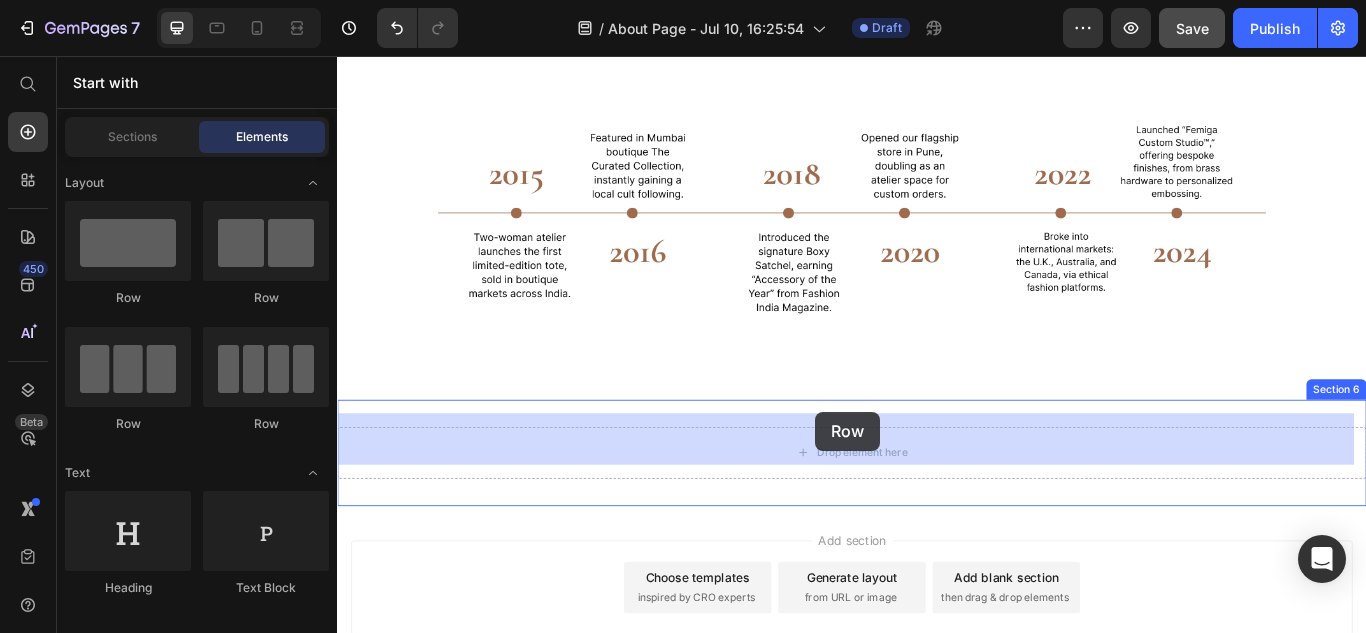 drag, startPoint x: 618, startPoint y: 316, endPoint x: 894, endPoint y: 471, distance: 316.5454 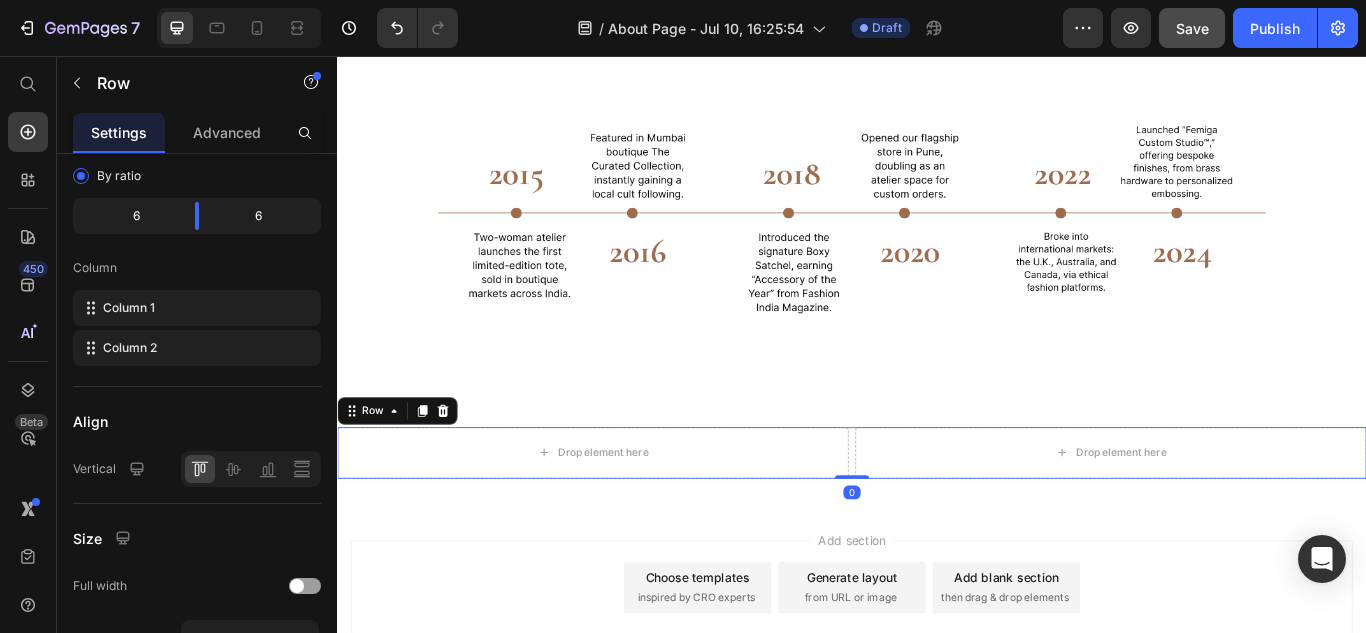 scroll, scrollTop: 0, scrollLeft: 0, axis: both 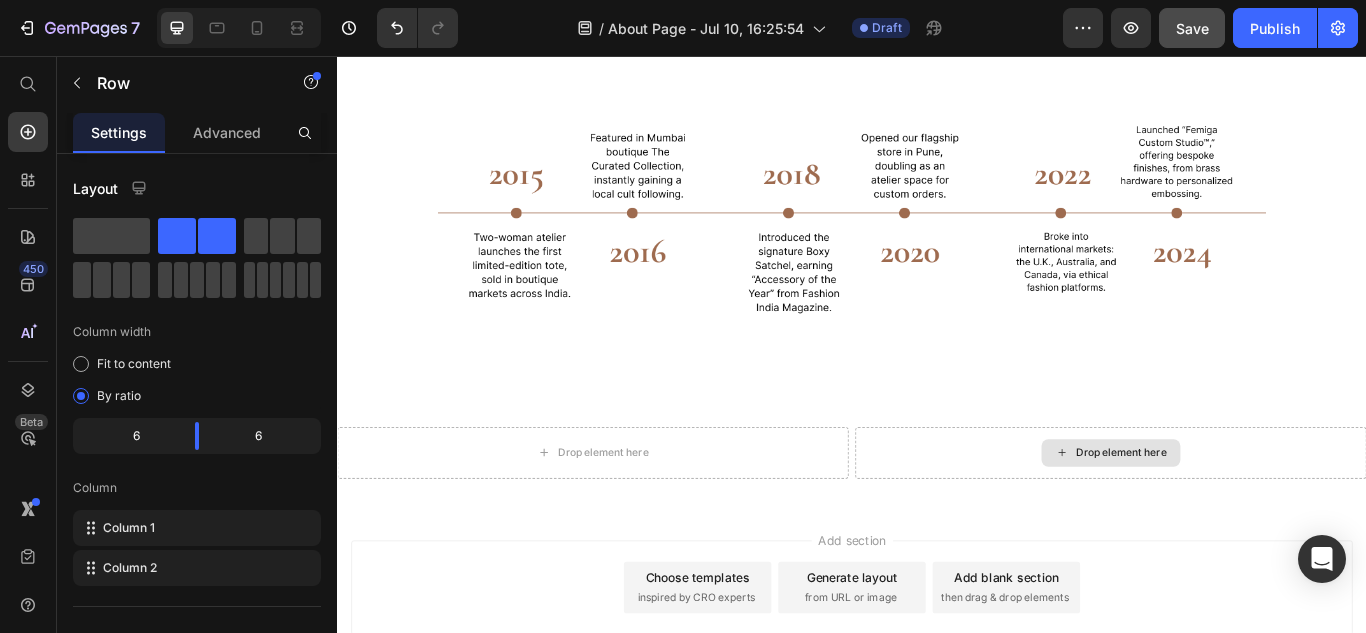 click on "Drop element here" at bounding box center (1251, 519) 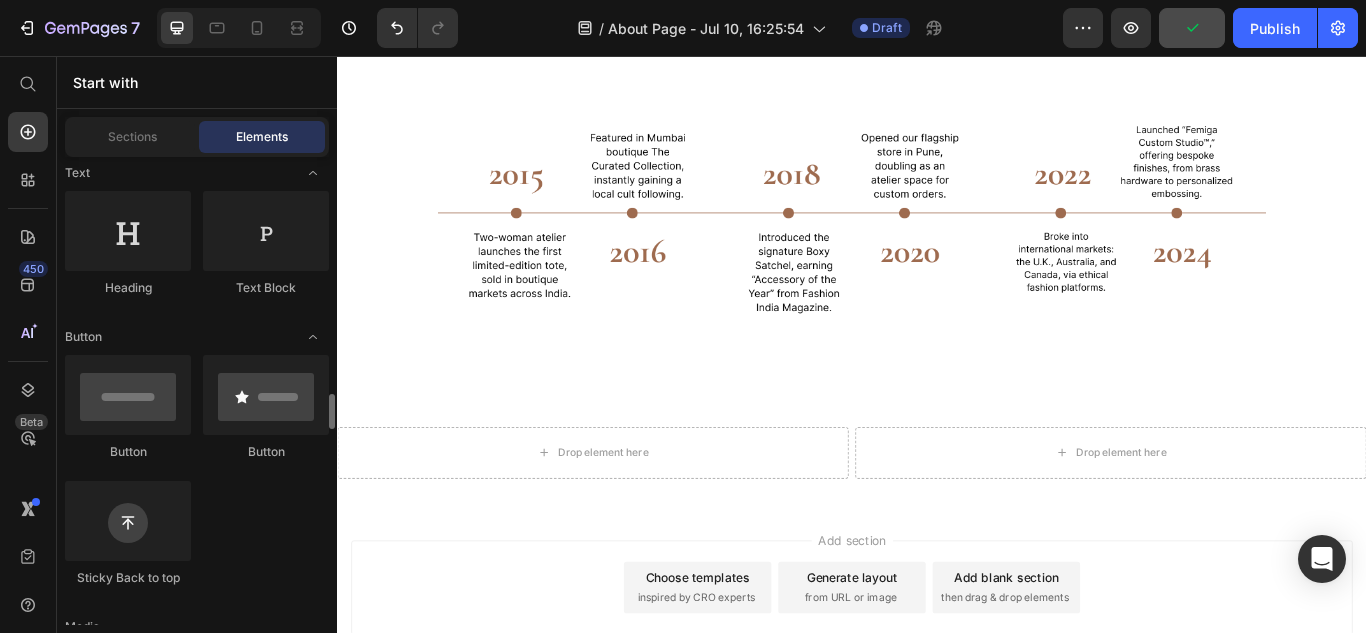 scroll, scrollTop: 500, scrollLeft: 0, axis: vertical 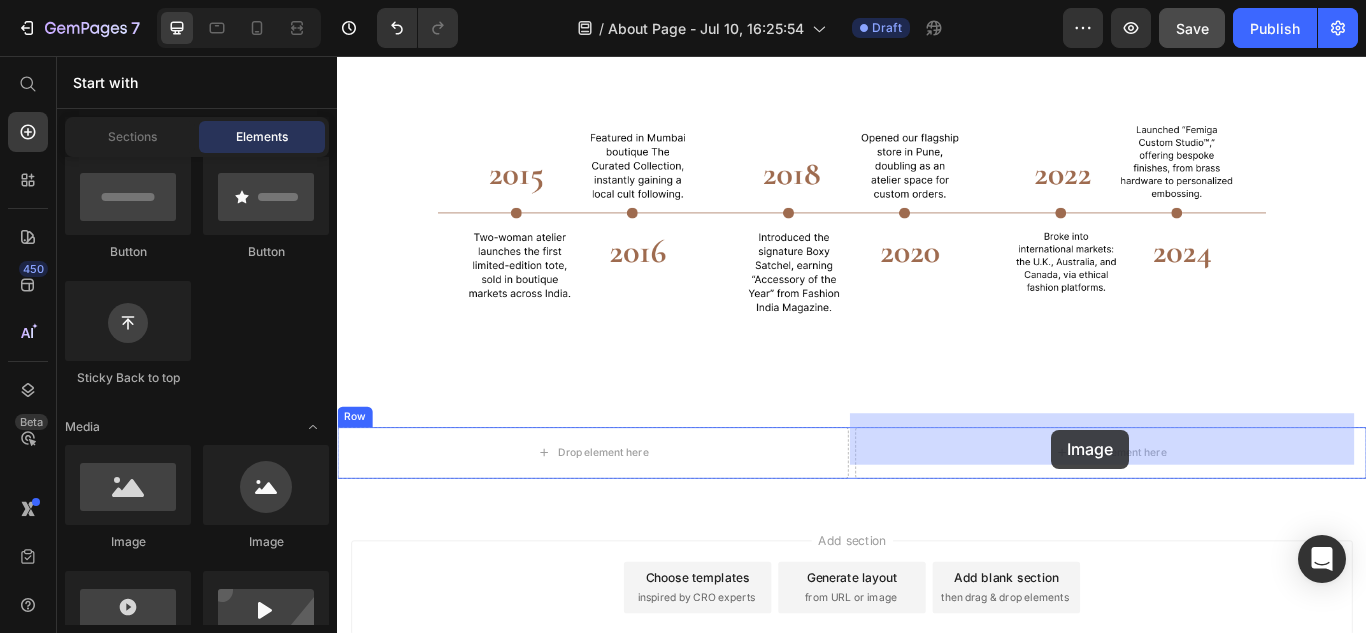 drag, startPoint x: 487, startPoint y: 542, endPoint x: 1170, endPoint y: 492, distance: 684.8277 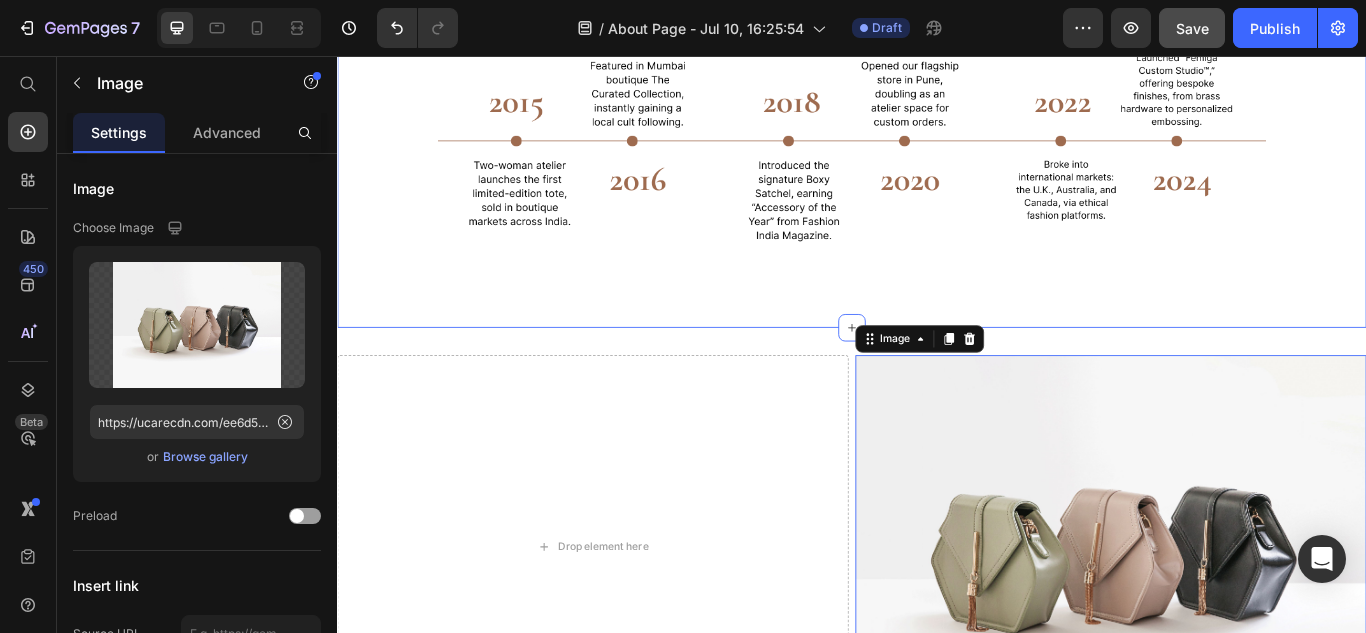 scroll, scrollTop: 2769, scrollLeft: 0, axis: vertical 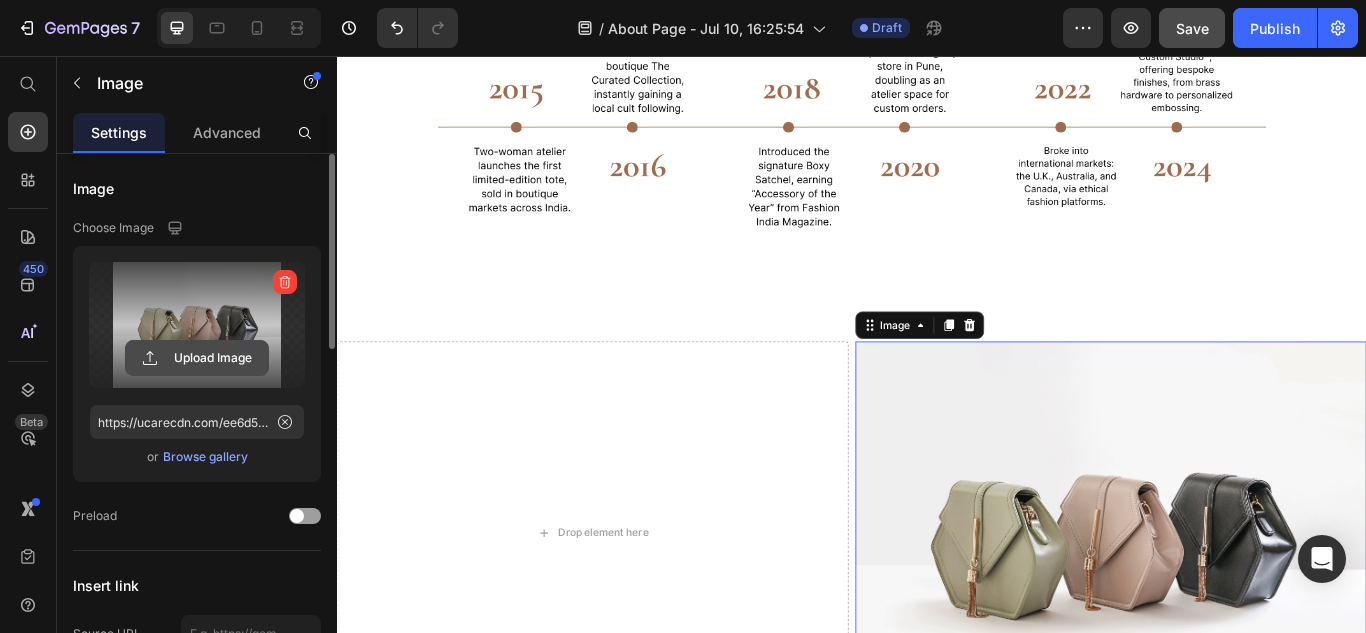 click 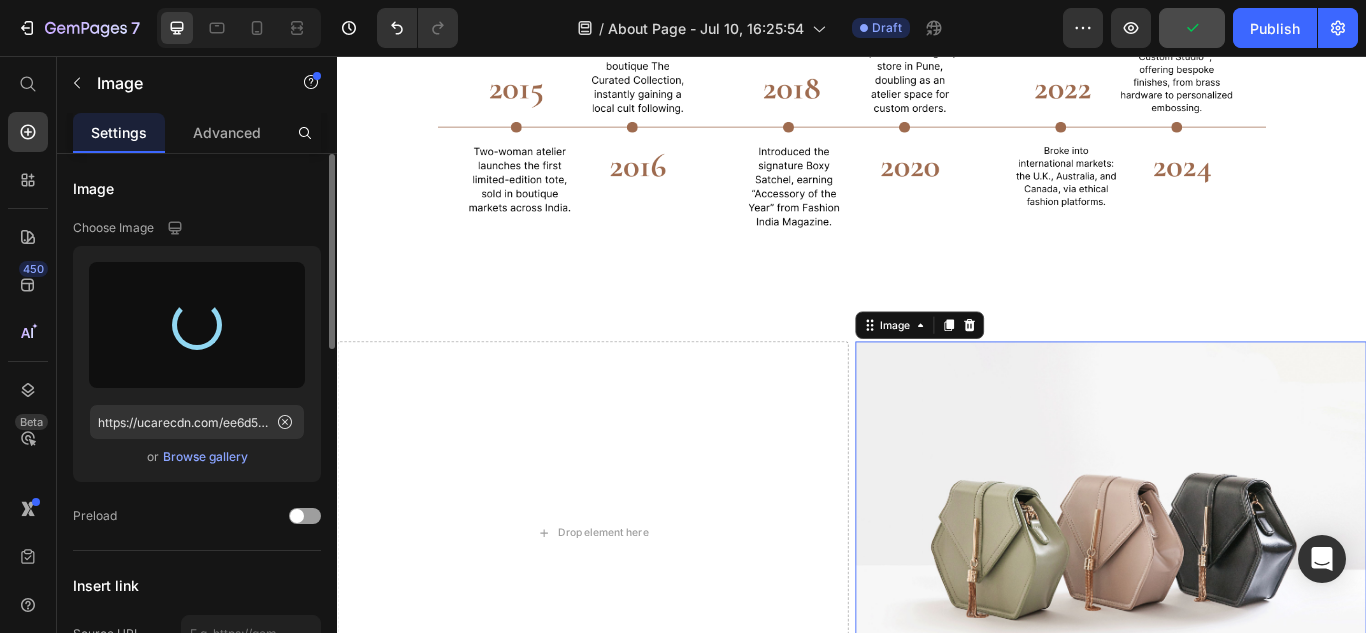 type on "https://cdn.shopify.com/s/files/1/0751/5589/8590/files/gempages_573524599011017635-2a597a2b-b86a-4165-a7d3-407f48c1e1cc.png" 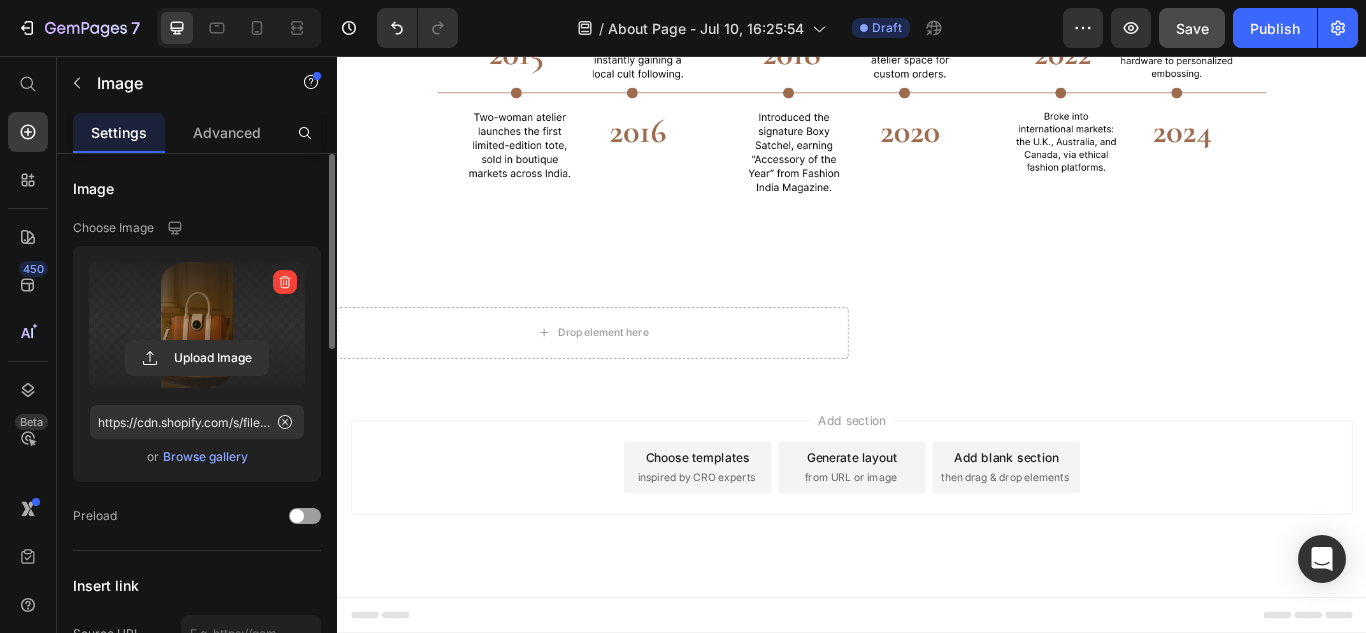 scroll, scrollTop: 3274, scrollLeft: 0, axis: vertical 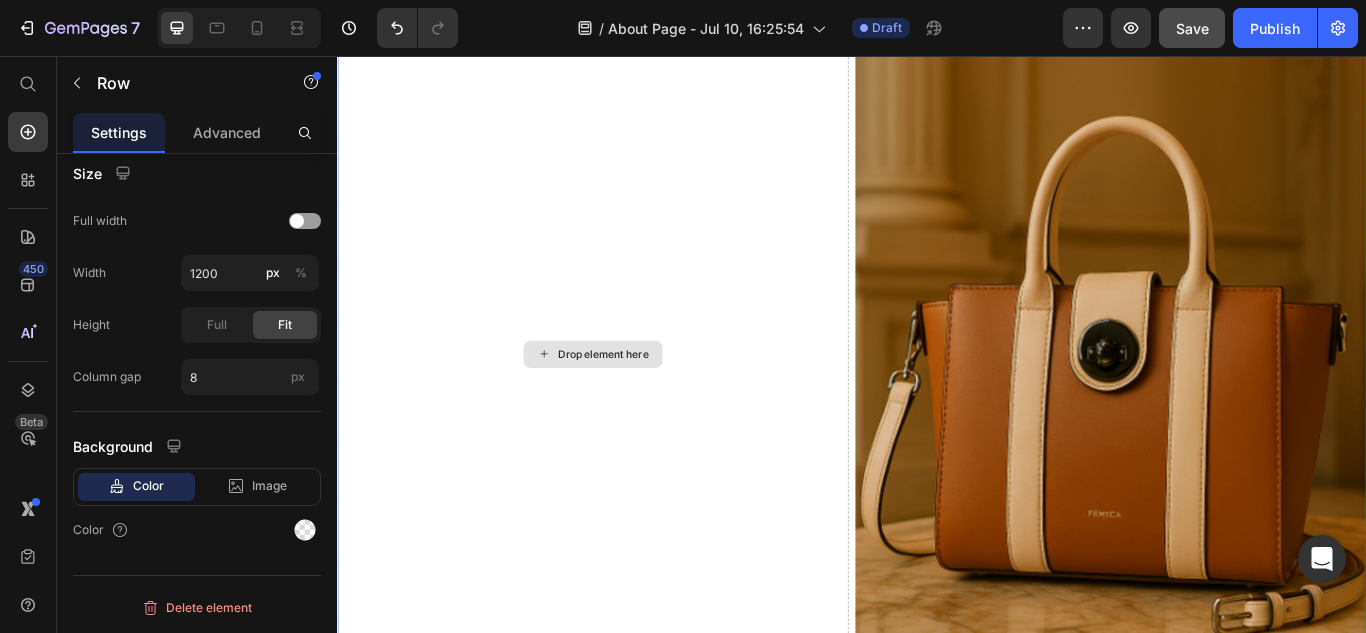 click on "Drop element here" at bounding box center [635, 404] 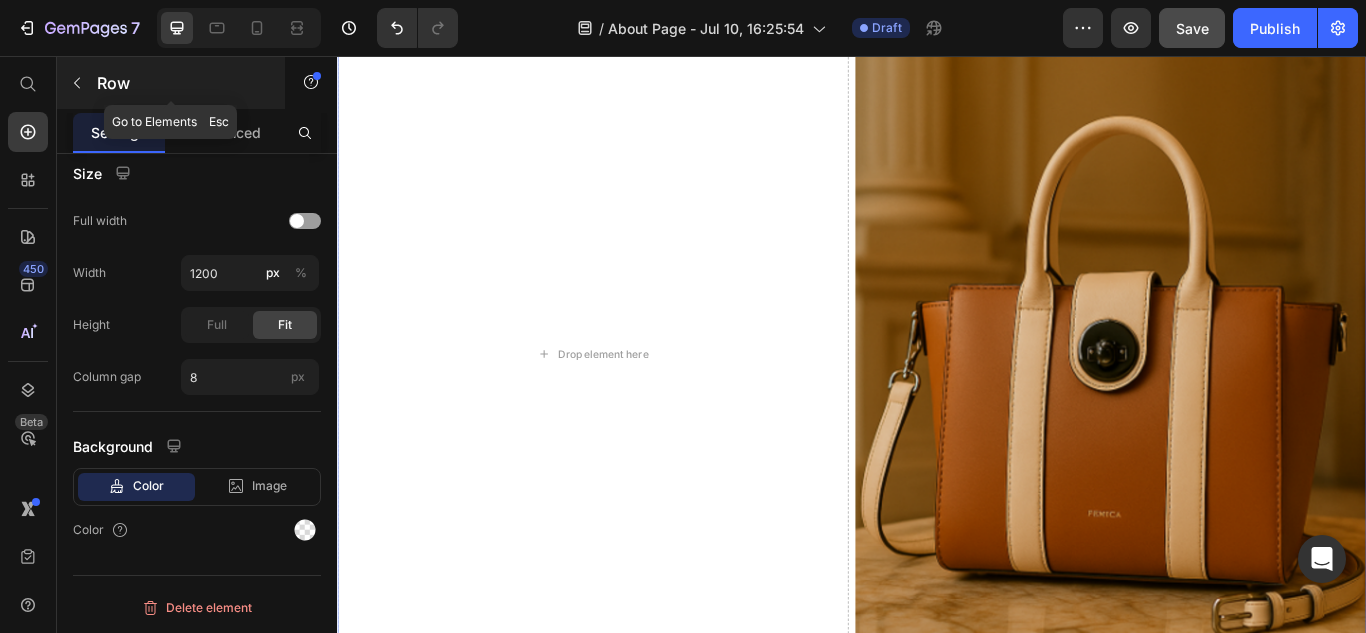 click 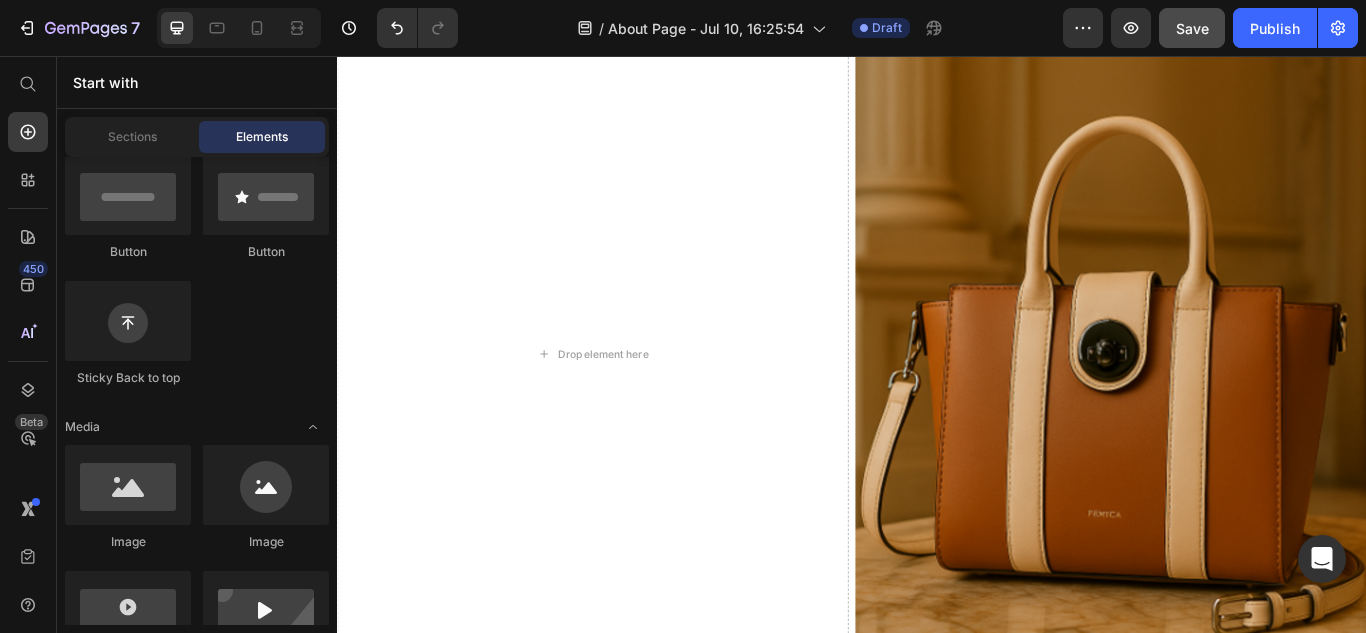 scroll, scrollTop: 200, scrollLeft: 0, axis: vertical 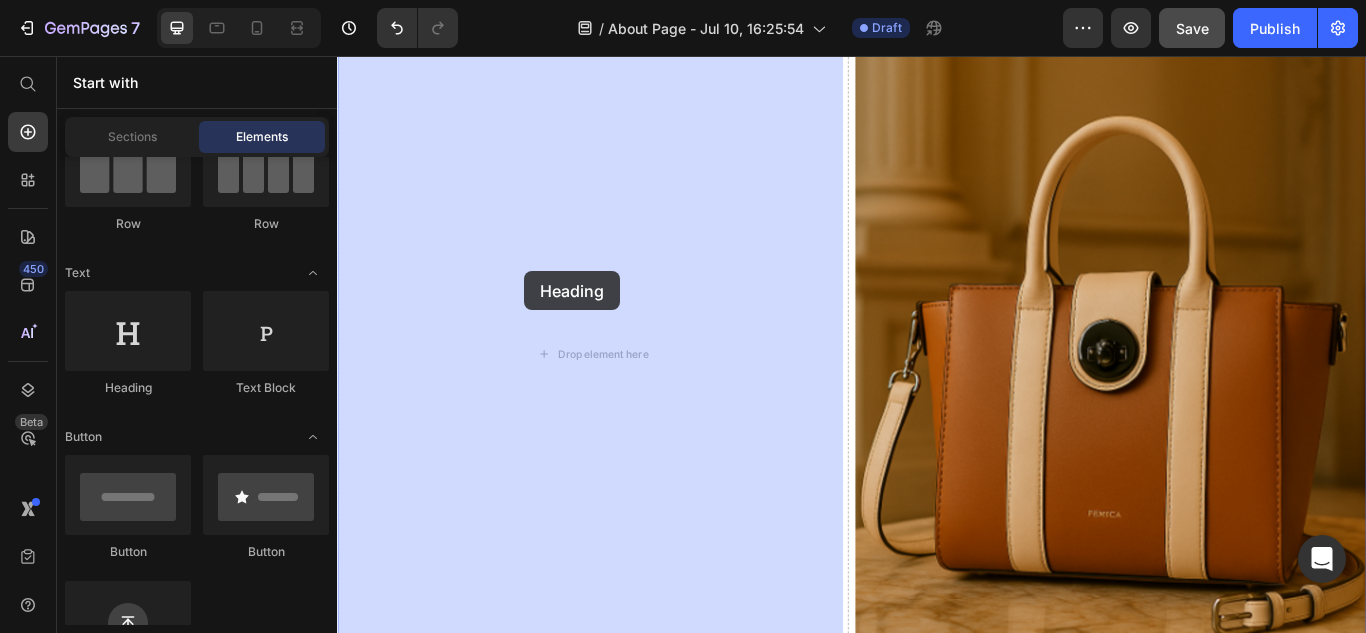 drag, startPoint x: 475, startPoint y: 397, endPoint x: 404, endPoint y: 344, distance: 88.60023 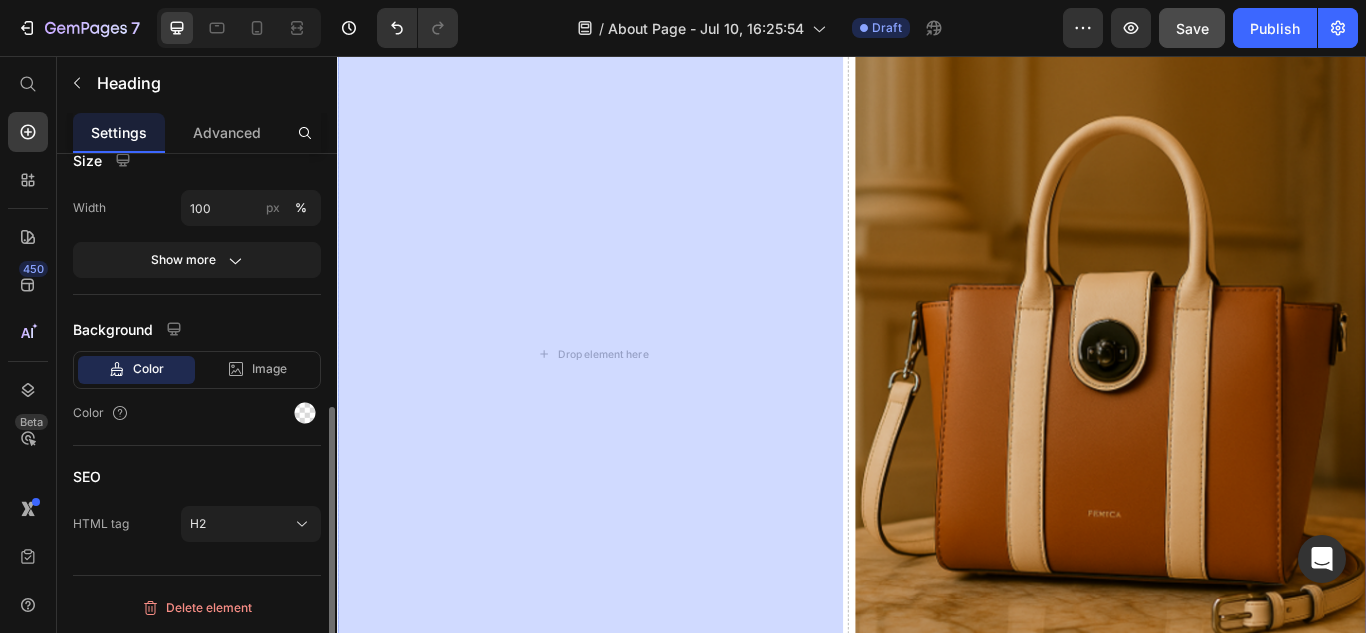 scroll, scrollTop: 0, scrollLeft: 0, axis: both 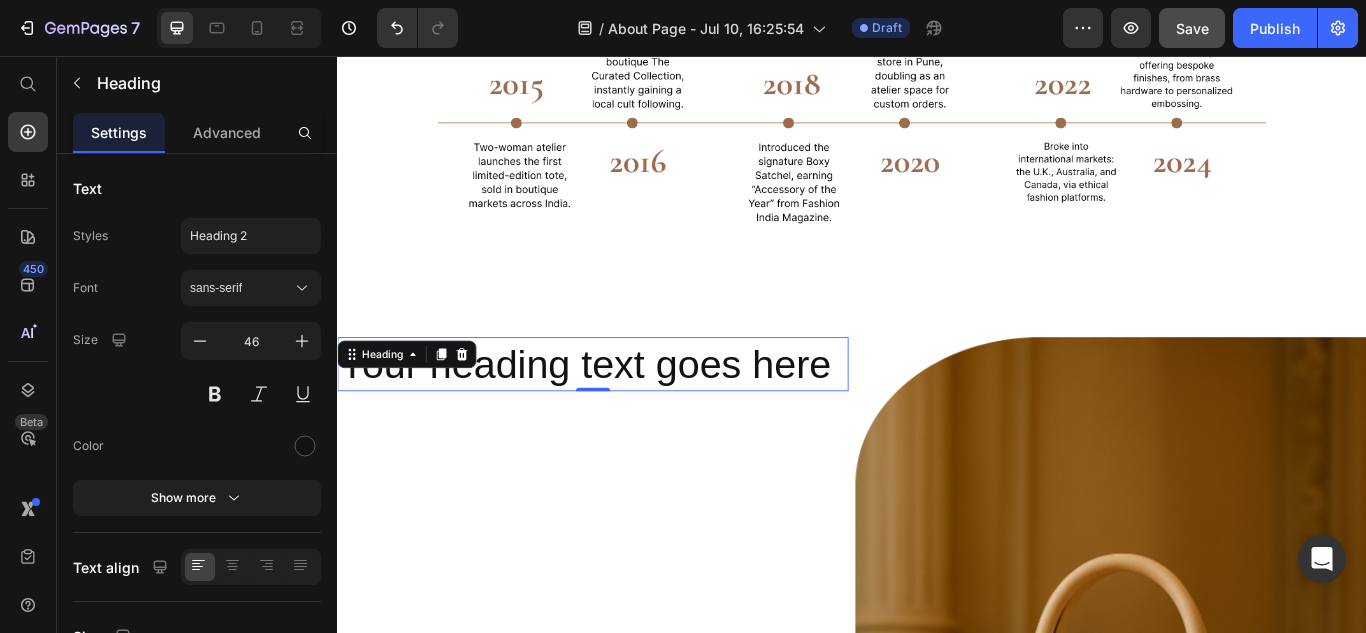 click on "Your heading text goes here" at bounding box center [635, 416] 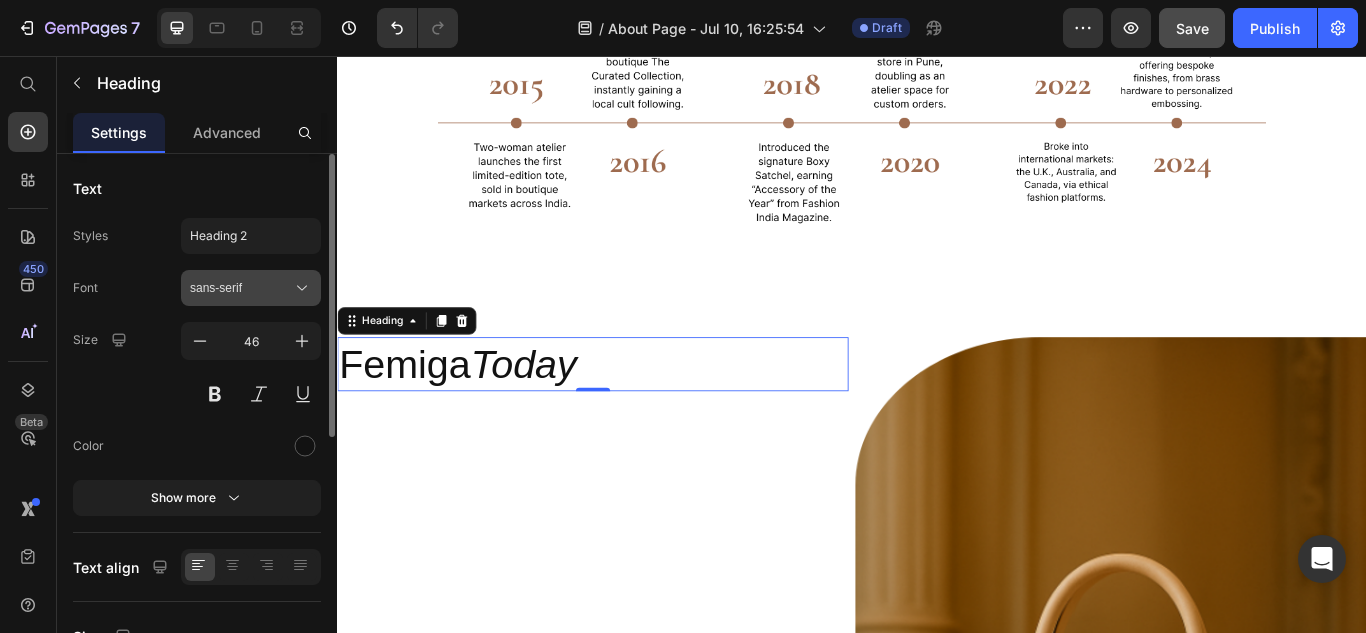 click on "sans-serif" at bounding box center [251, 288] 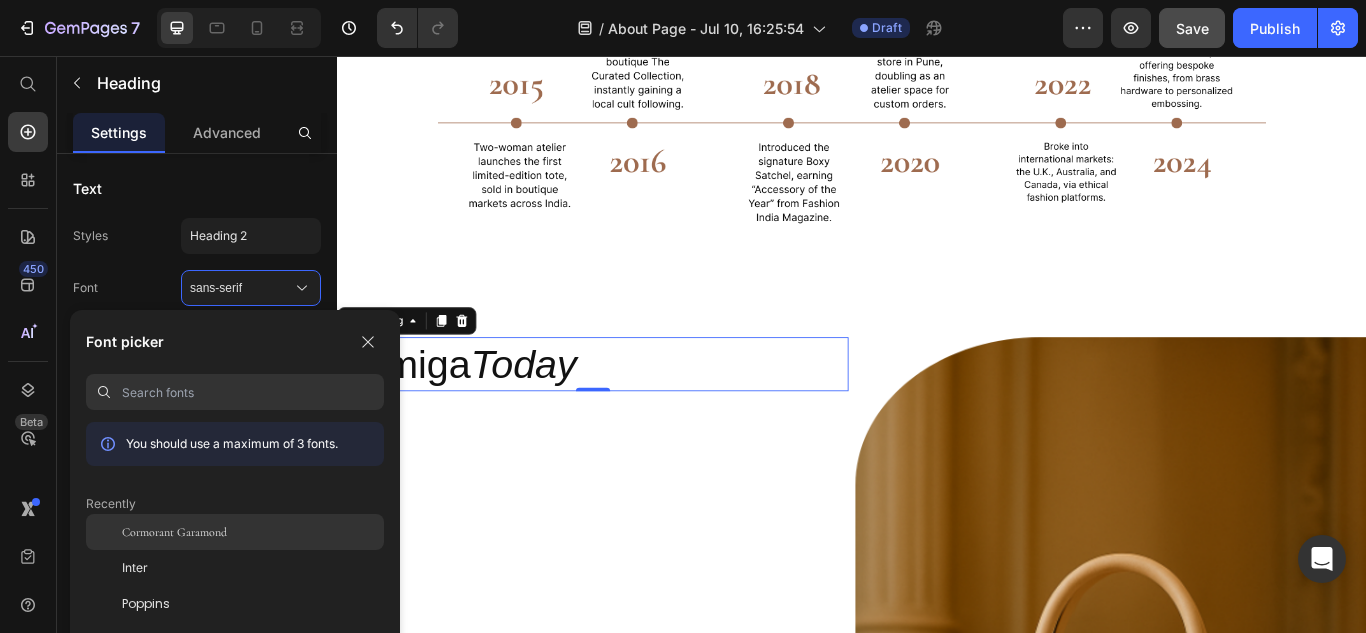 click on "Cormorant Garamond" at bounding box center (174, 532) 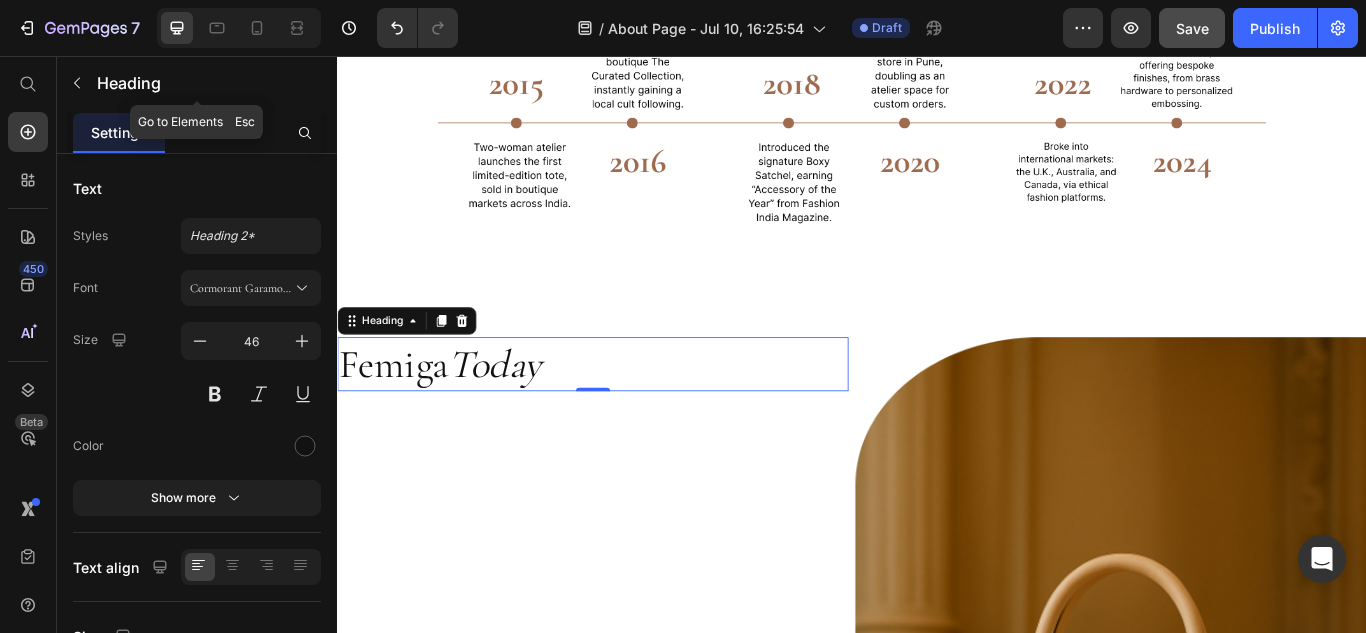 click 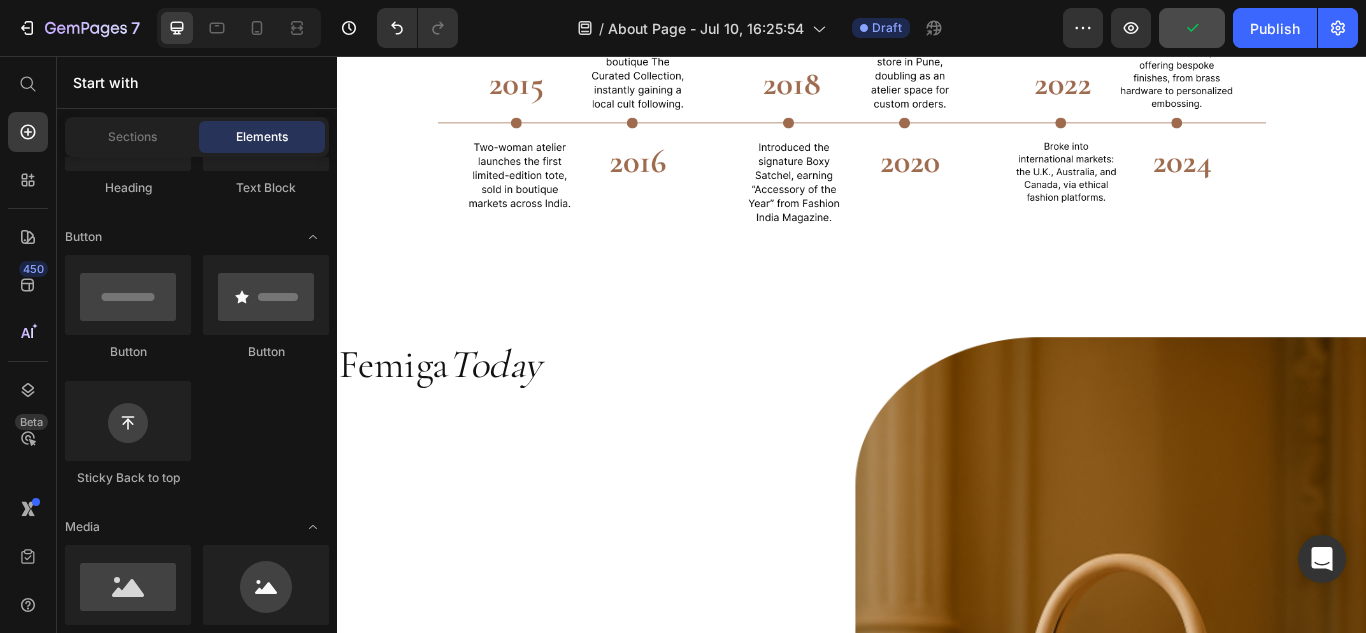 scroll, scrollTop: 200, scrollLeft: 0, axis: vertical 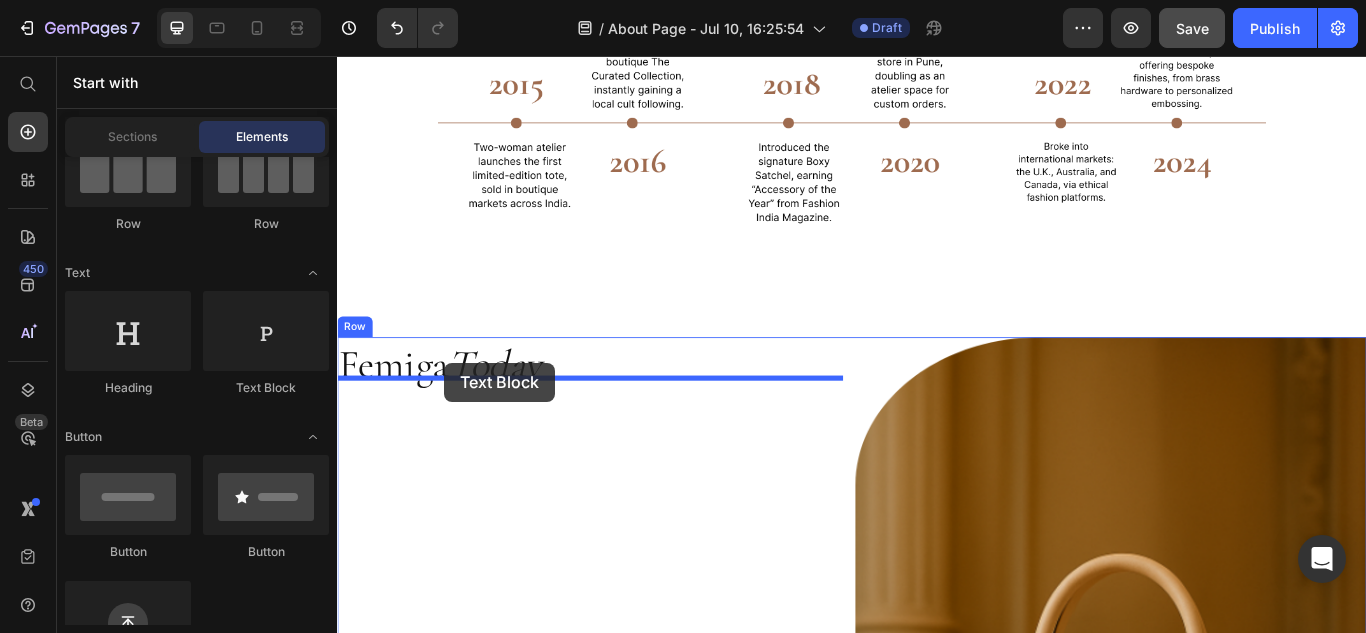 drag, startPoint x: 591, startPoint y: 396, endPoint x: 462, endPoint y: 412, distance: 129.98846 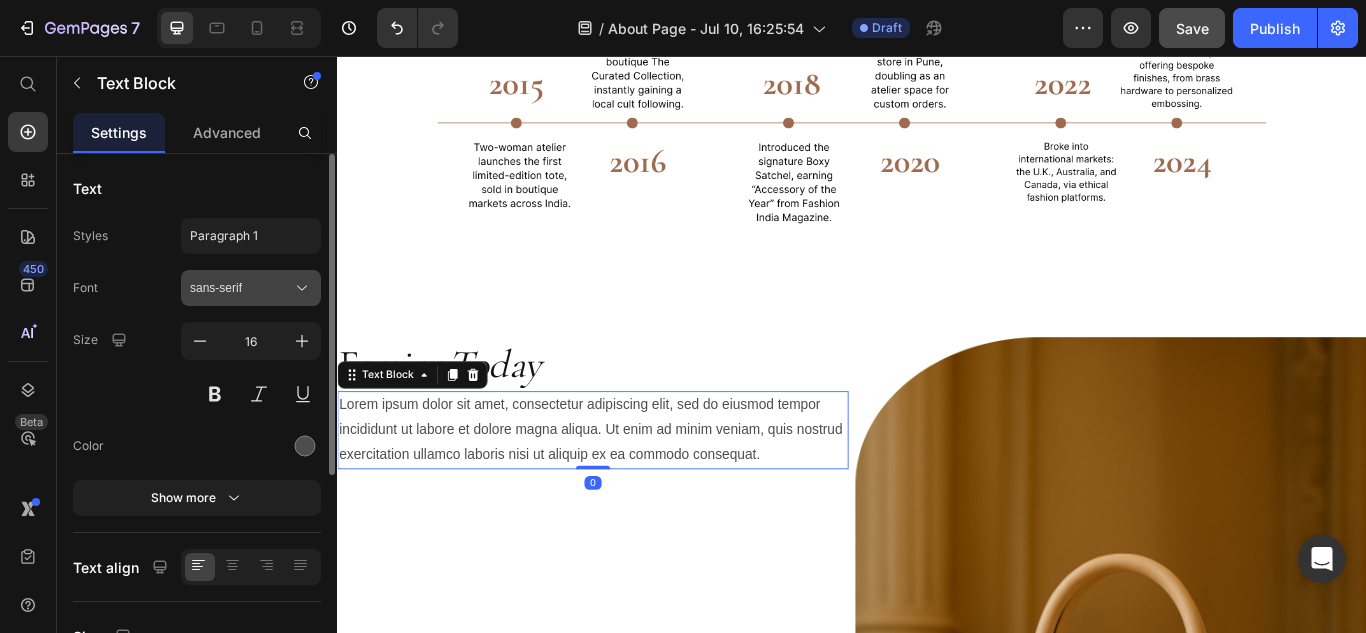 click on "sans-serif" at bounding box center (241, 288) 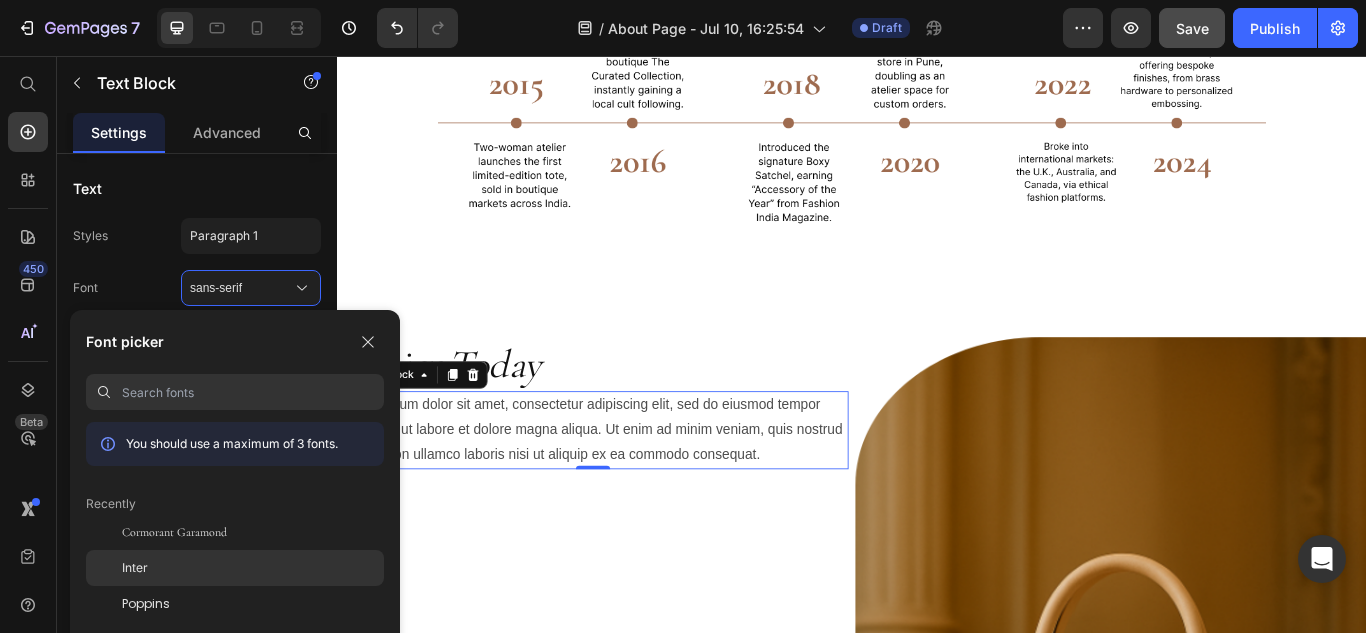 click on "Inter" 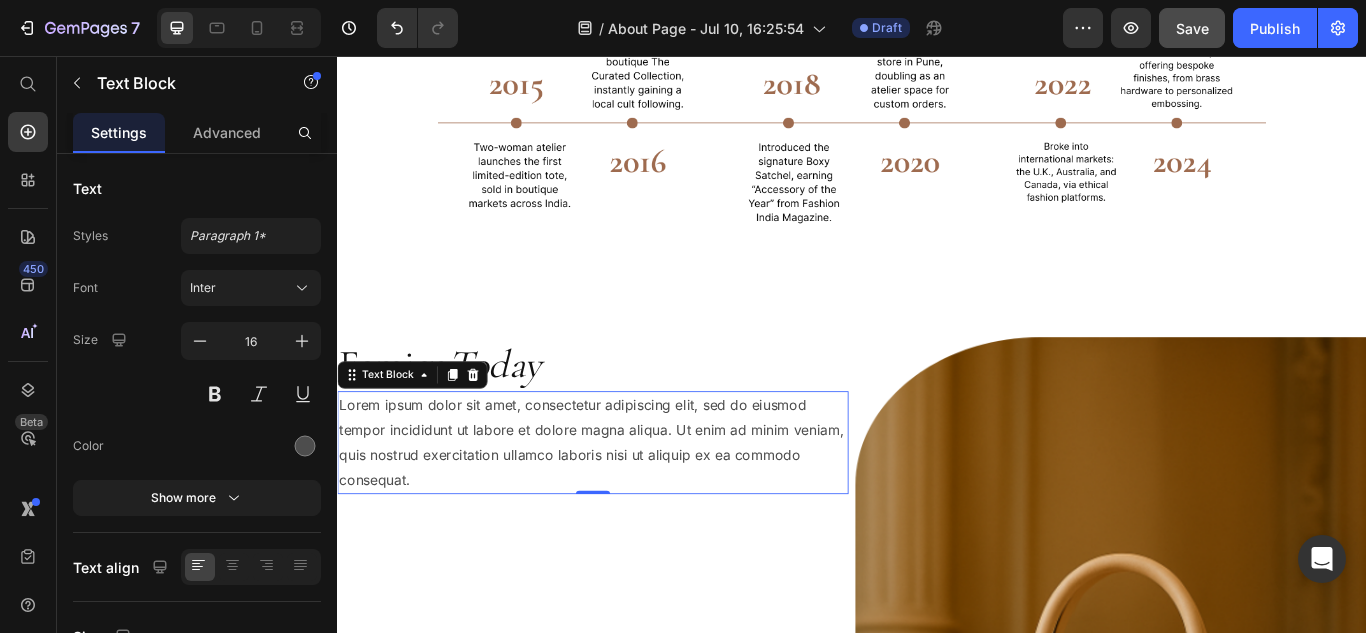 click on "Lorem ipsum dolor sit amet, consectetur adipiscing elit, sed do eiusmod tempor incididunt ut labore et dolore magna aliqua. Ut enim ad minim veniam, quis nostrud exercitation ullamco laboris nisi ut aliquip ex ea commodo consequat." at bounding box center (635, 506) 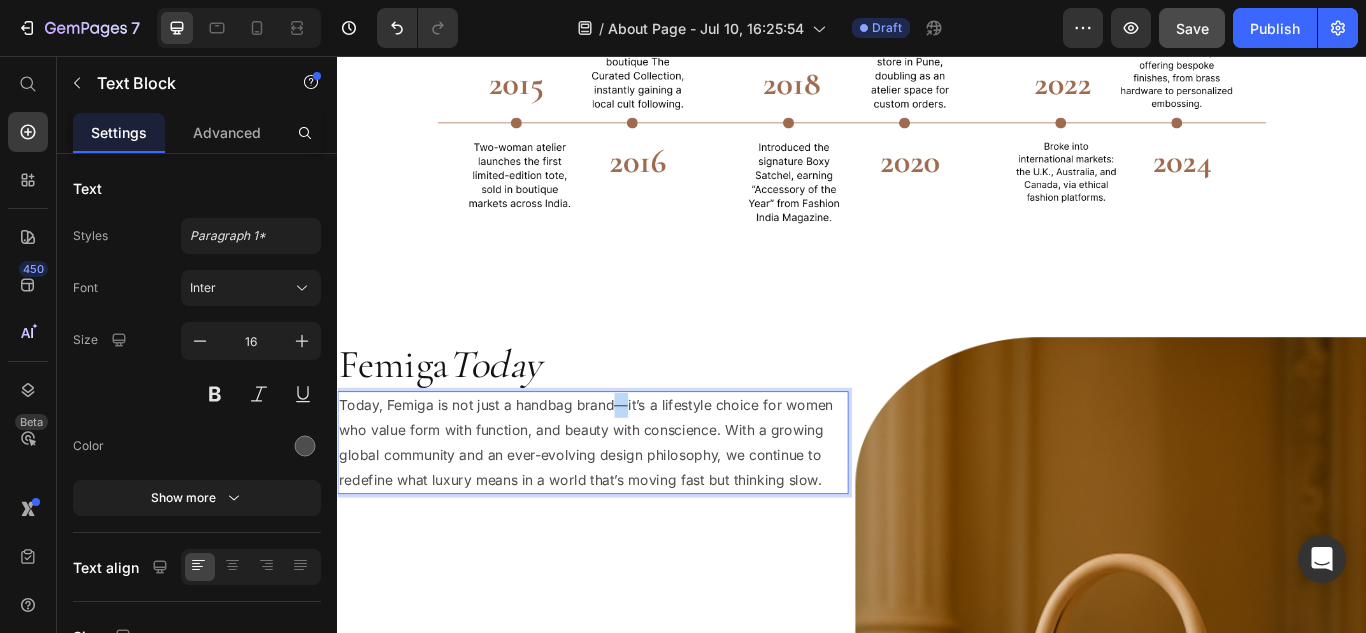 click on "Today, Femiga is not just a handbag brand—it’s a lifestyle choice for women who value form with function, and beauty with conscience. With a growing global community and an ever-evolving design philosophy, we continue to redefine what luxury means in a world that’s moving fast but thinking slow." at bounding box center [635, 506] 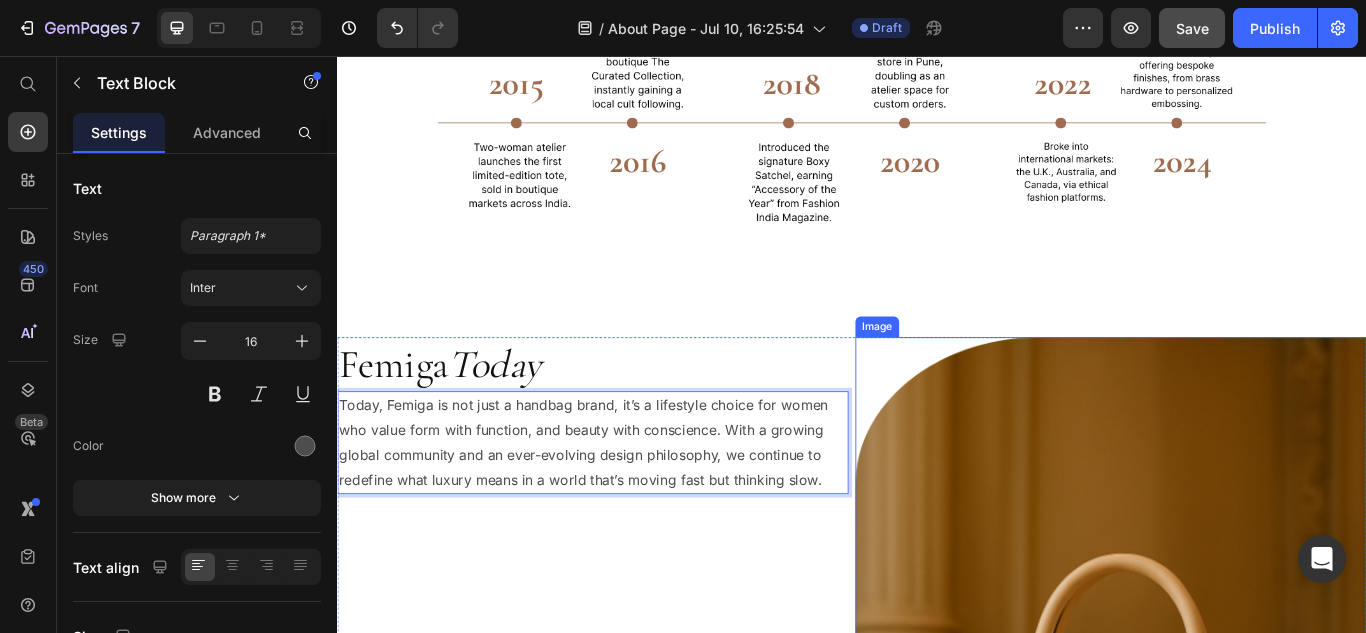 click at bounding box center (1239, 914) 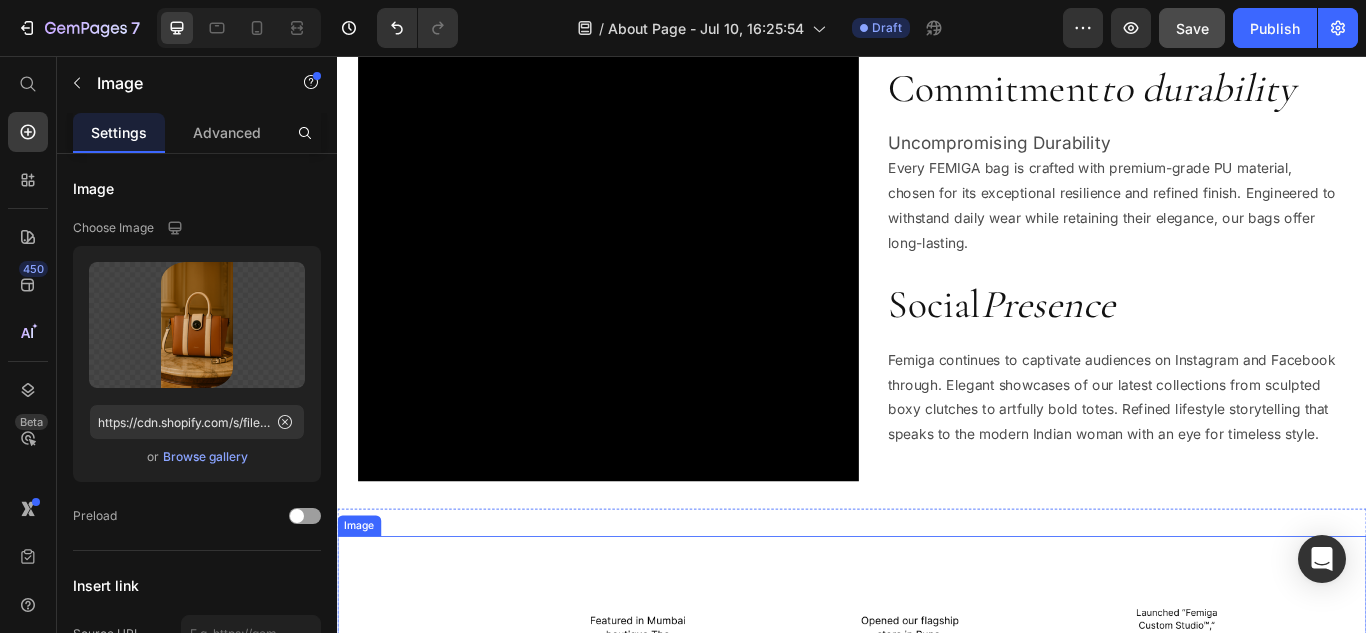scroll, scrollTop: 2100, scrollLeft: 0, axis: vertical 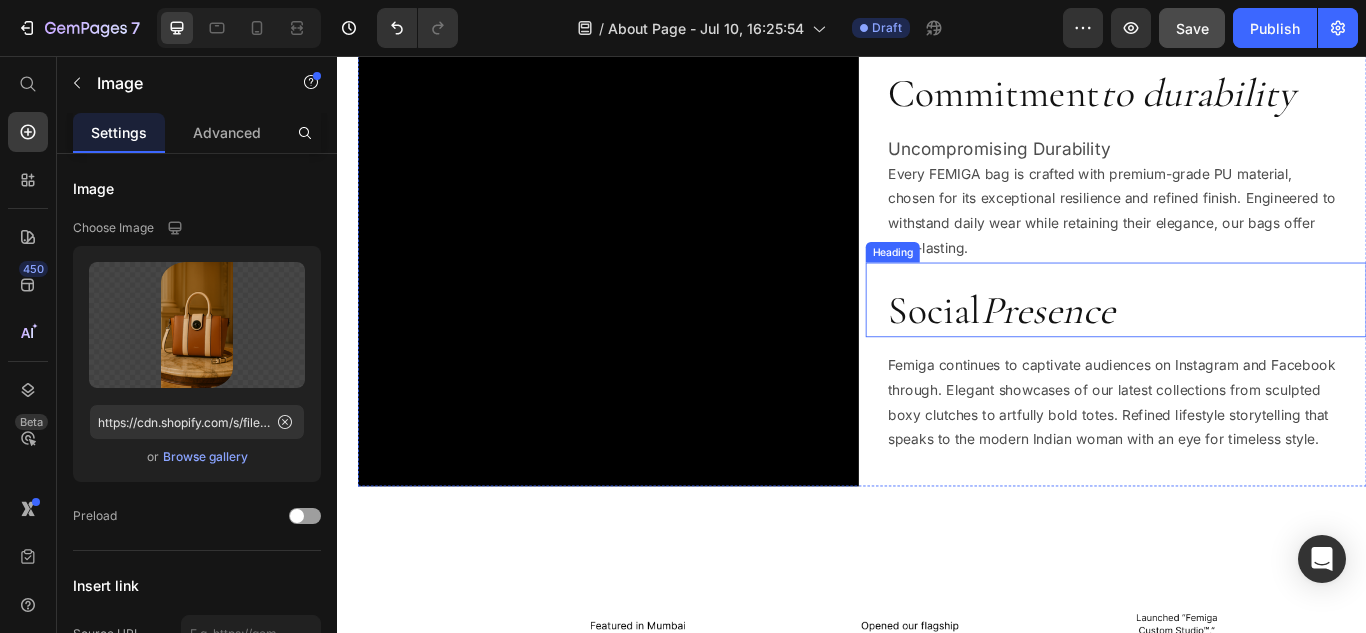 click on "Presence" at bounding box center [1165, 352] 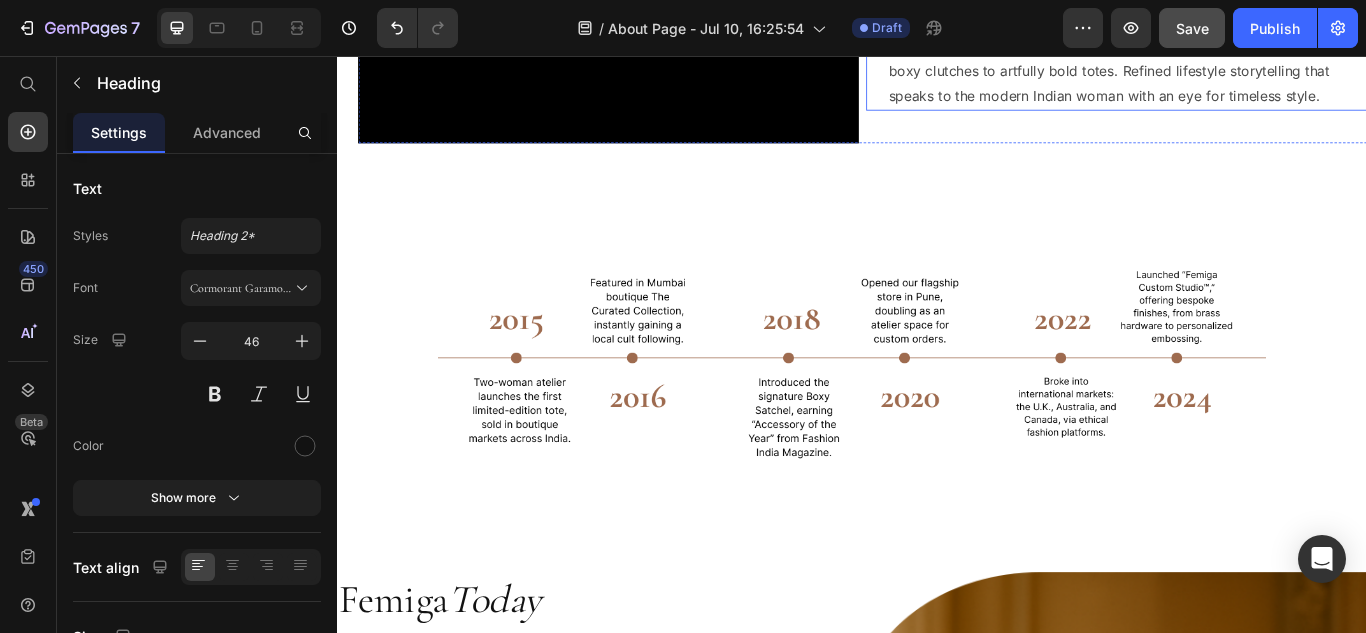 scroll, scrollTop: 2800, scrollLeft: 0, axis: vertical 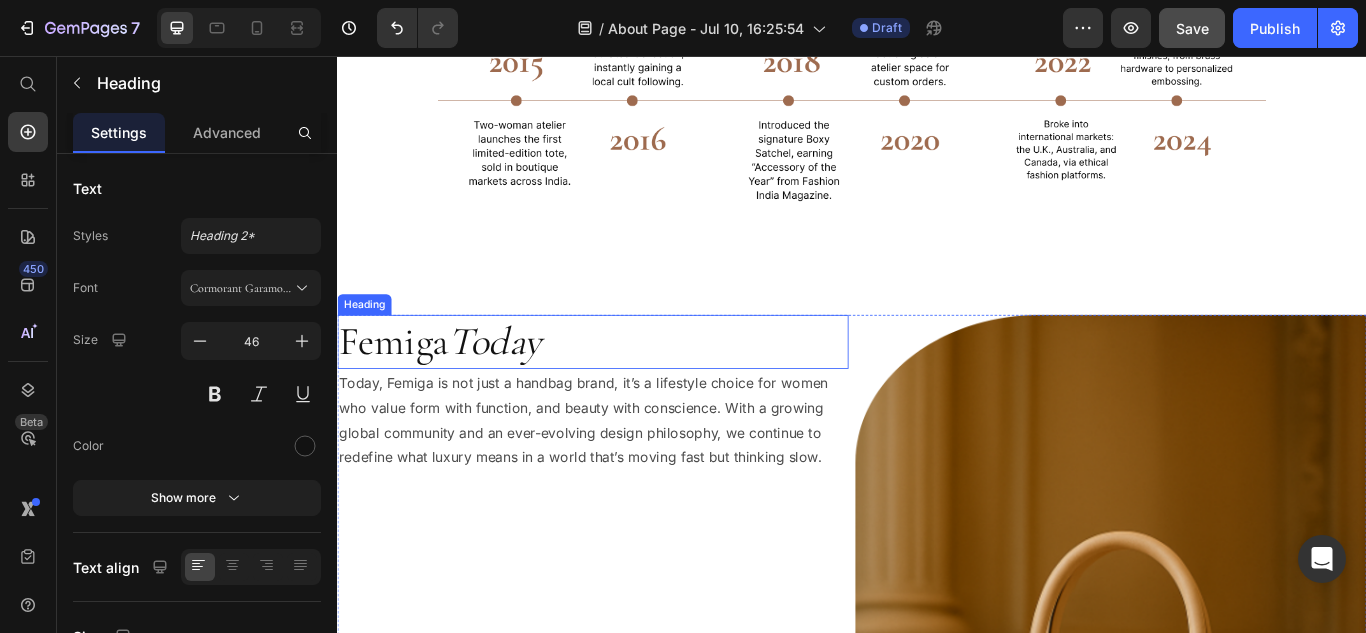 click on "Femiga  Today" at bounding box center [635, 390] 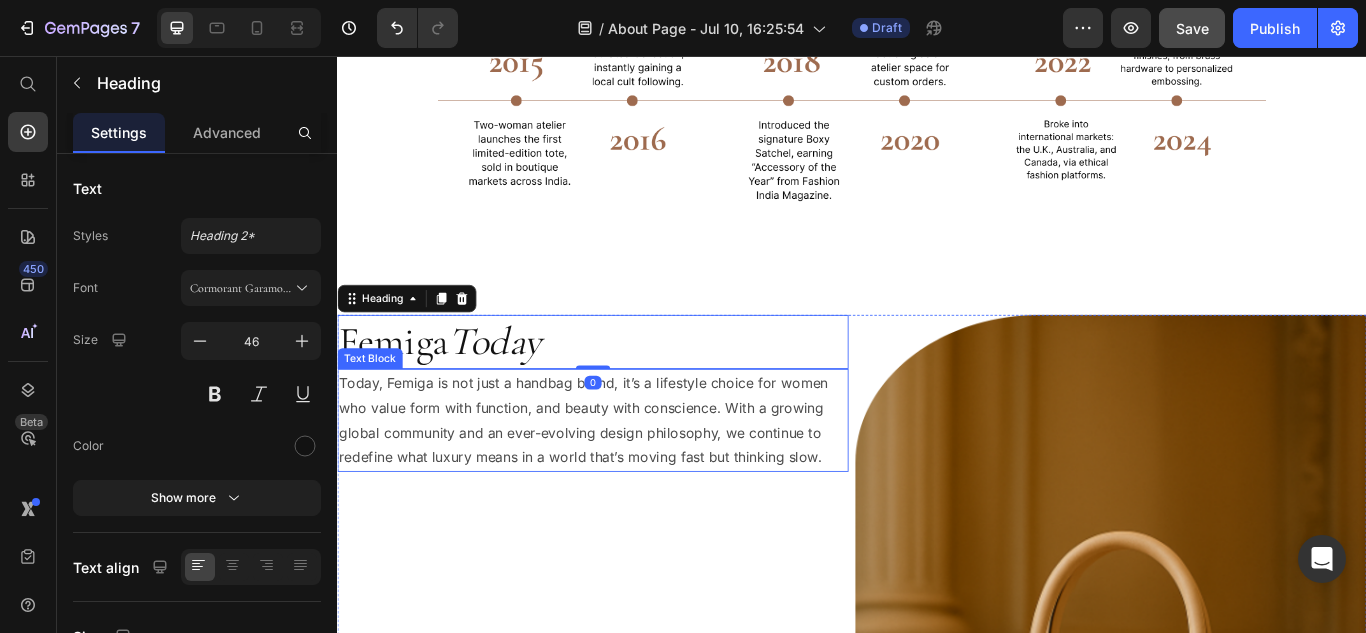 click on "Today, Femiga is not just a handbag brand, it’s a lifestyle choice for women who value form with function, and beauty with conscience. With a growing global community and an ever-evolving design philosophy, we continue to redefine what luxury means in a world that’s moving fast but thinking slow." at bounding box center [635, 480] 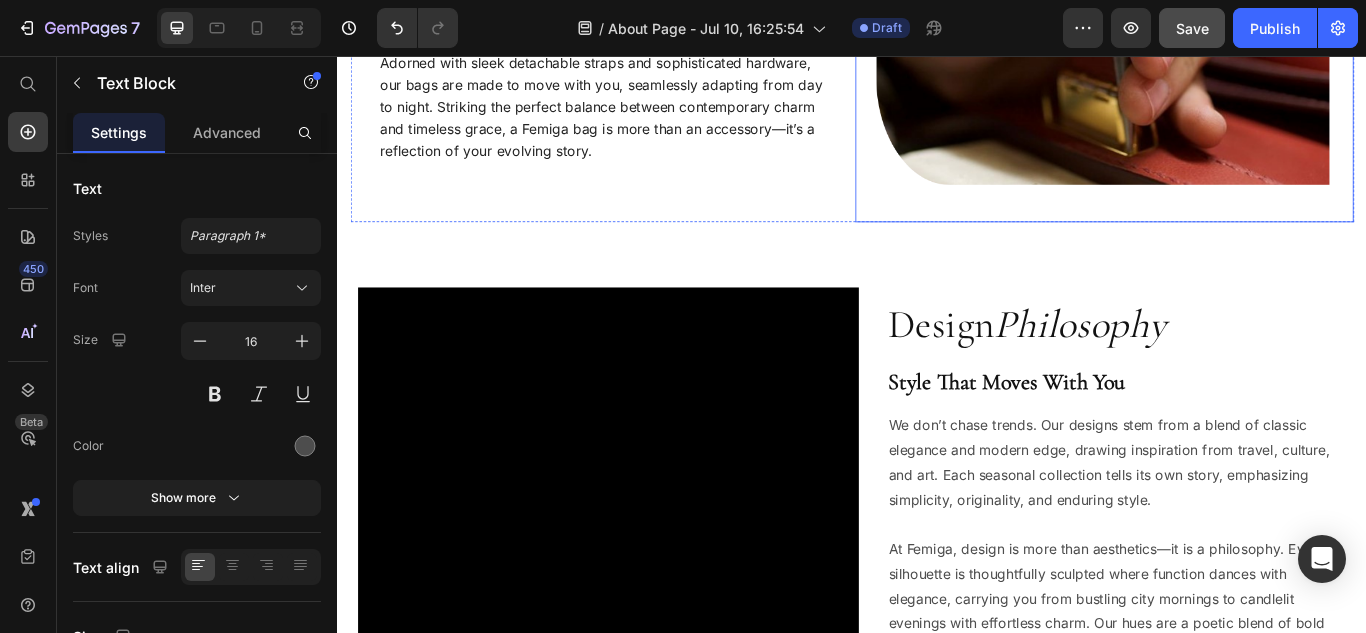 scroll, scrollTop: 1200, scrollLeft: 0, axis: vertical 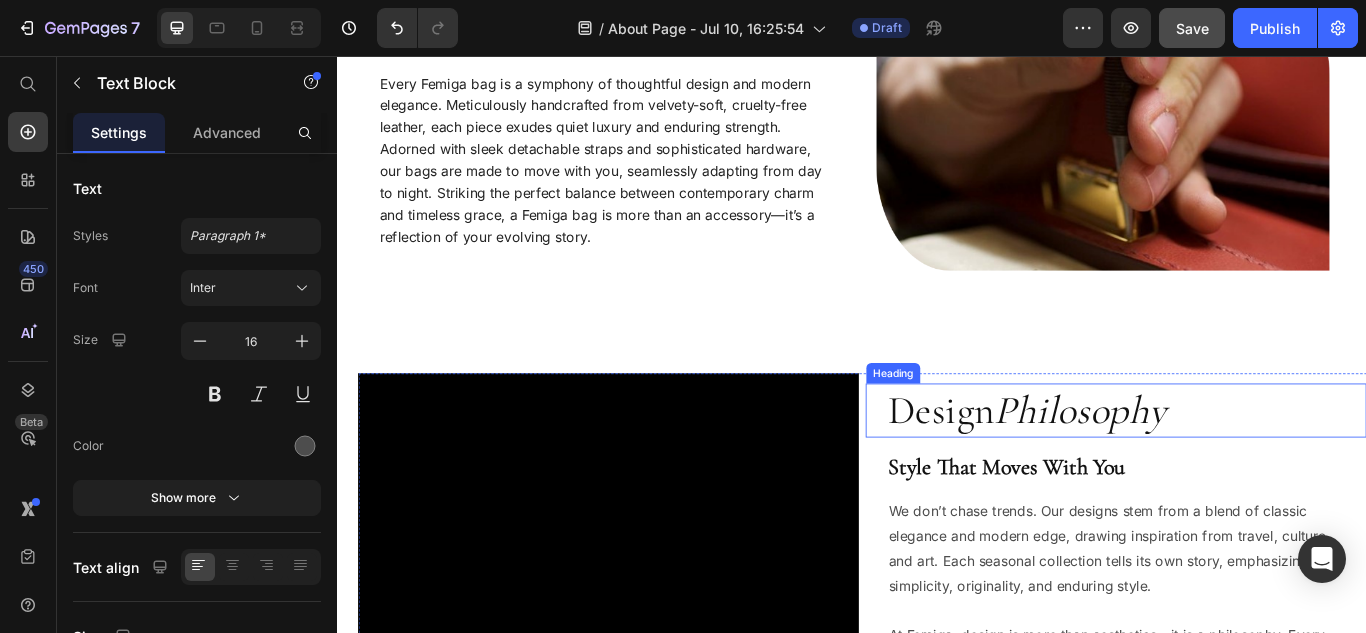 click on "Philosophy" at bounding box center (1203, 469) 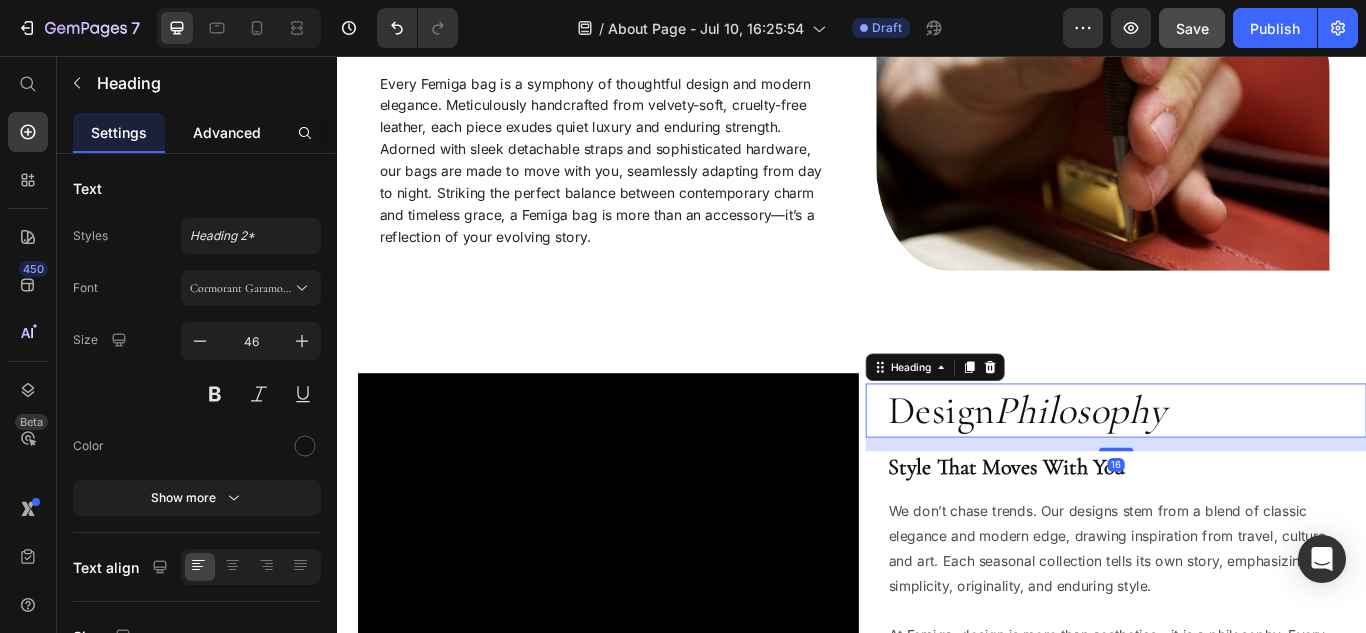 click on "Advanced" at bounding box center (227, 132) 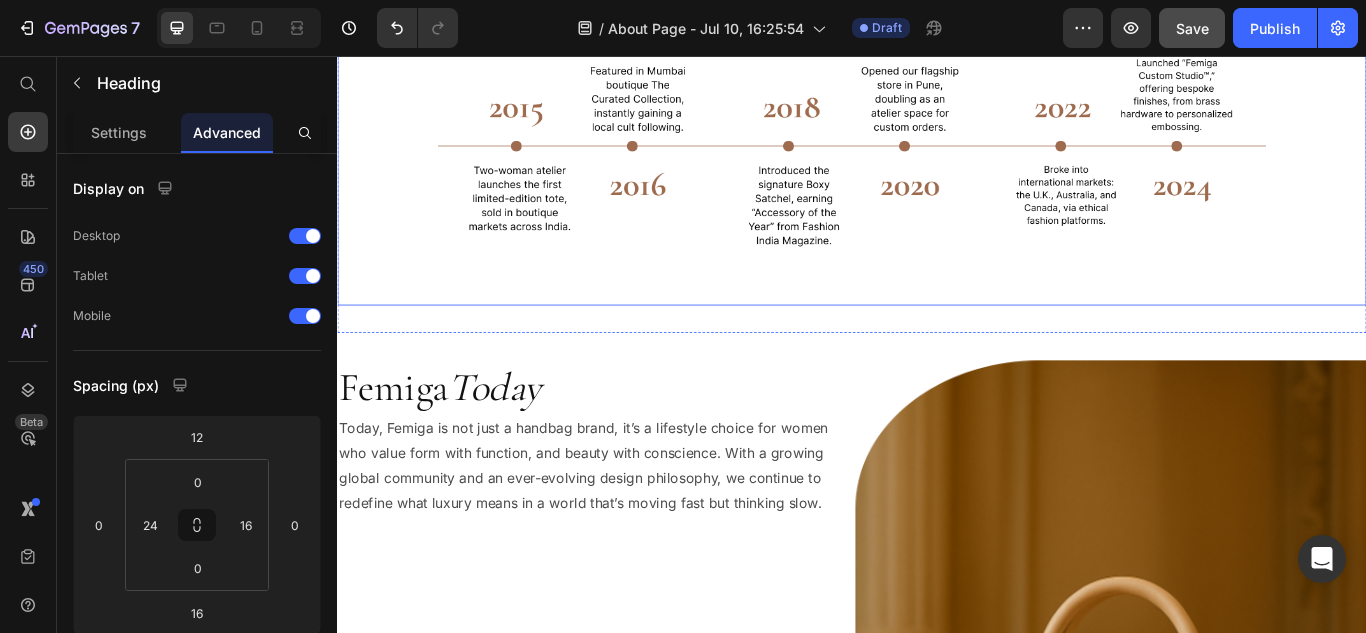 scroll, scrollTop: 2900, scrollLeft: 0, axis: vertical 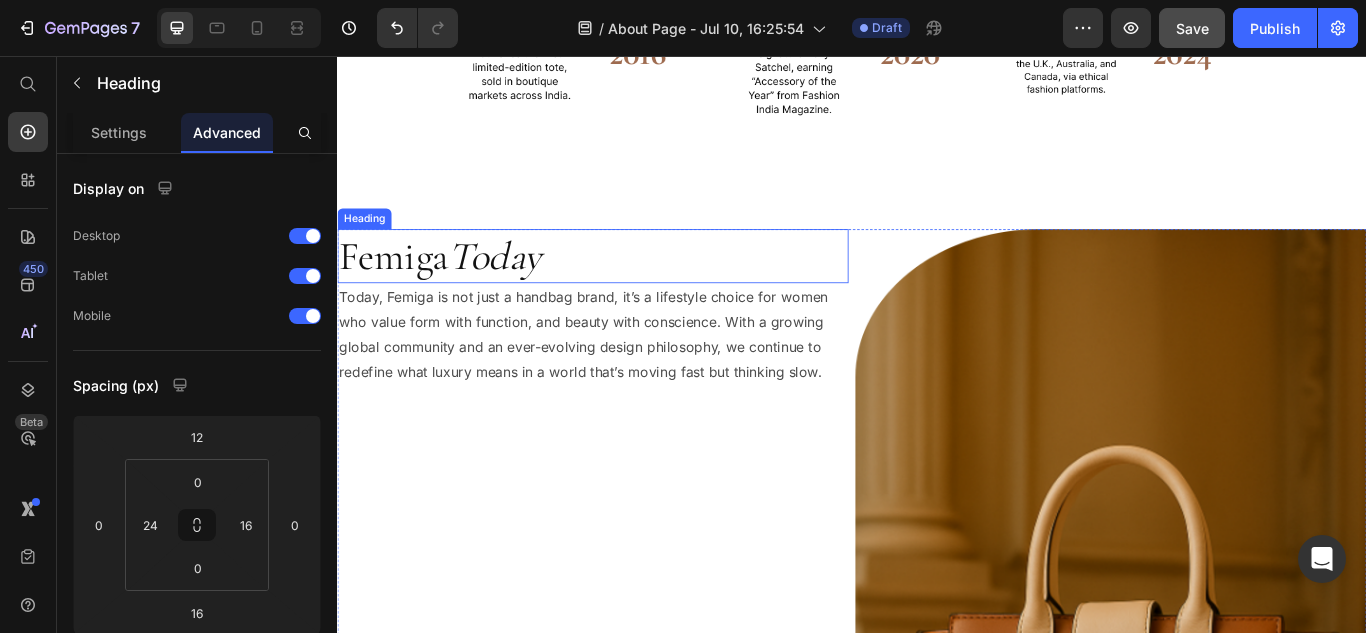 click on "Today" at bounding box center (520, 289) 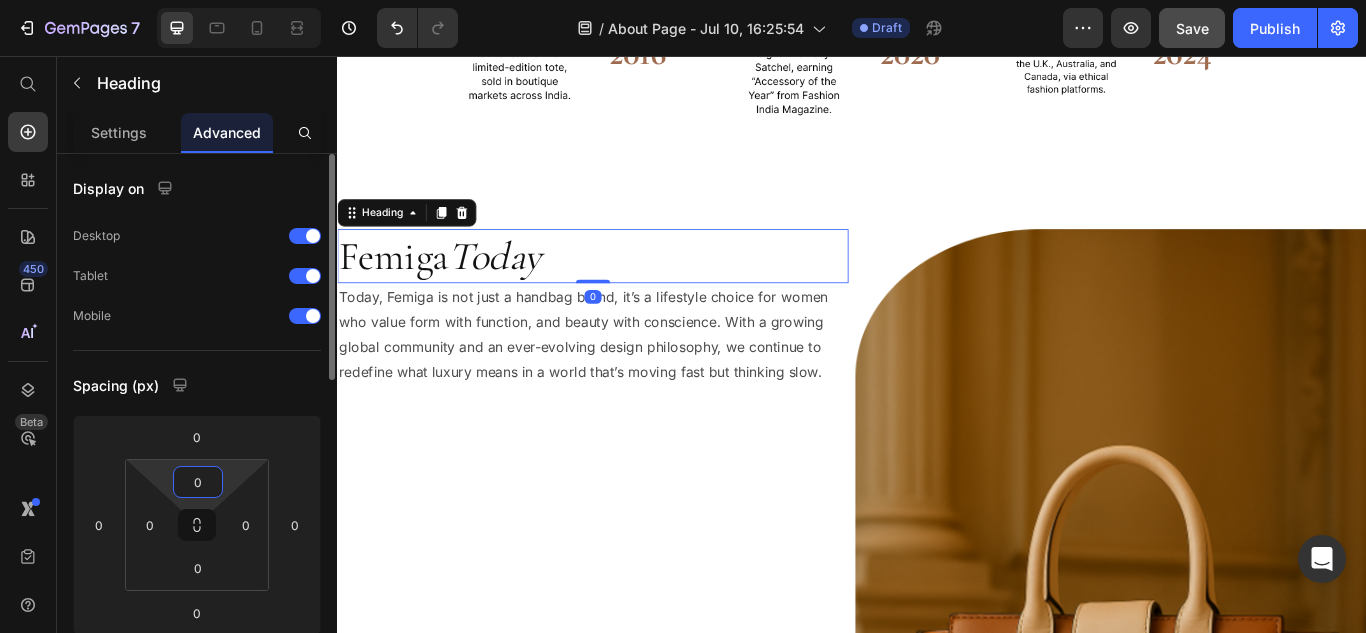 click on "0" at bounding box center [198, 482] 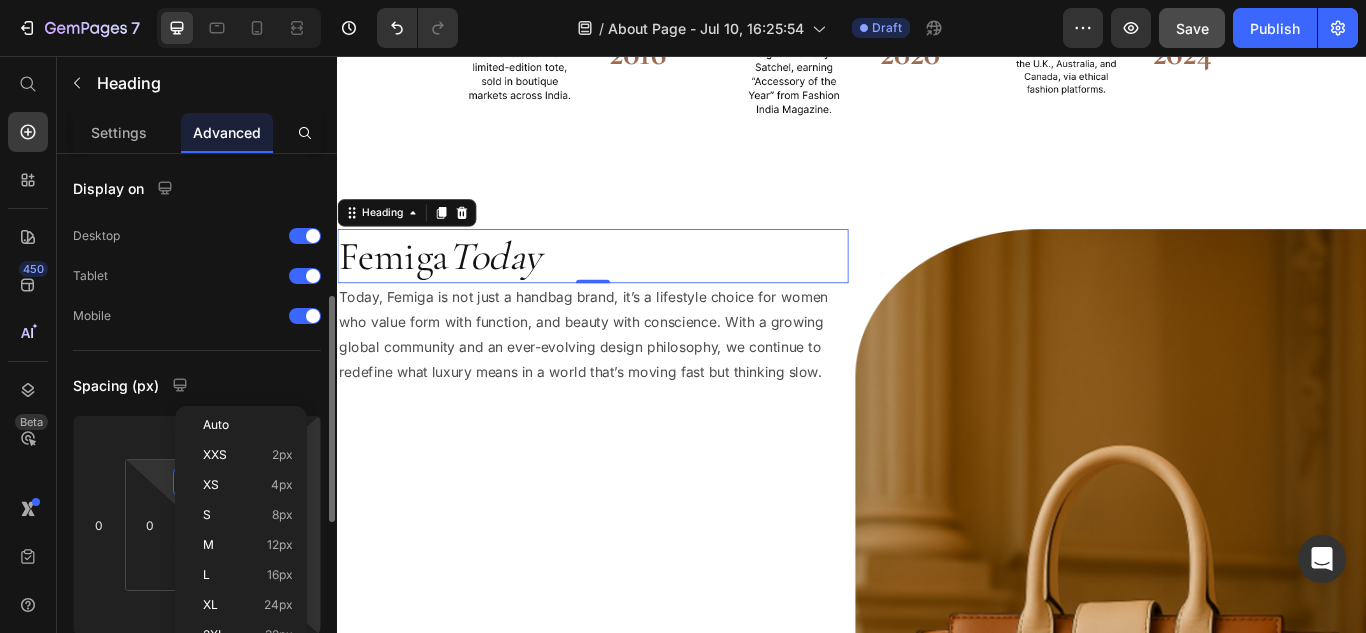scroll, scrollTop: 100, scrollLeft: 0, axis: vertical 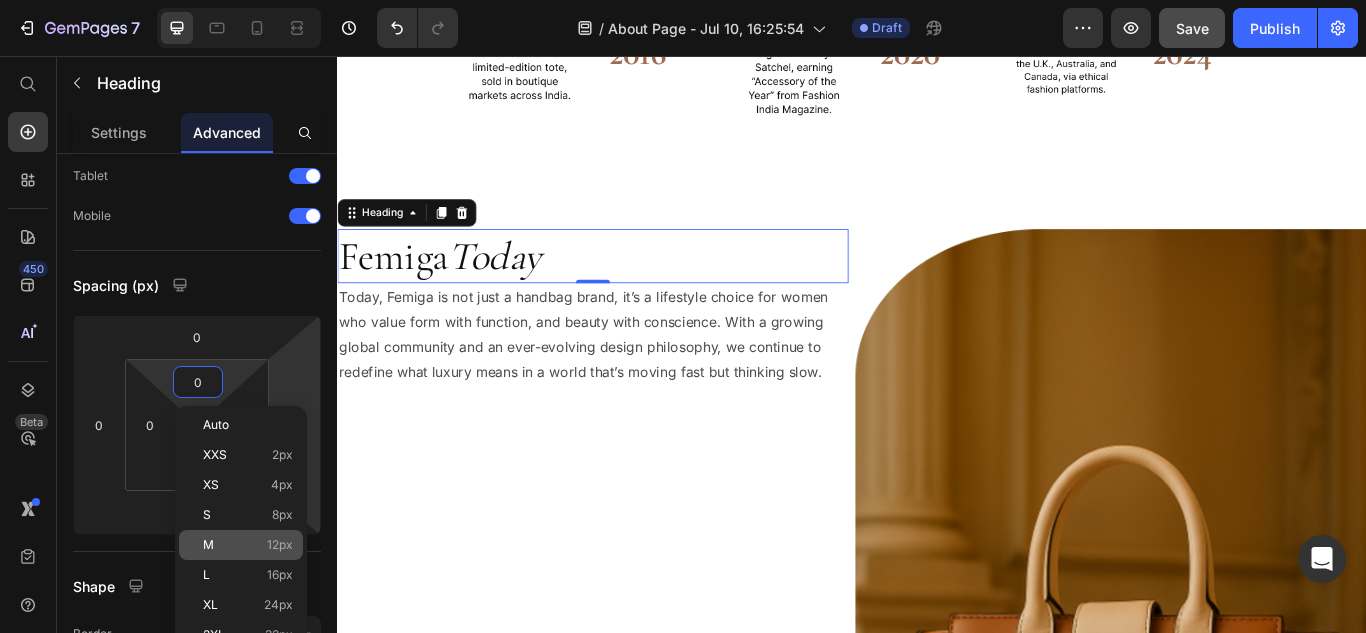 click on "M 12px" 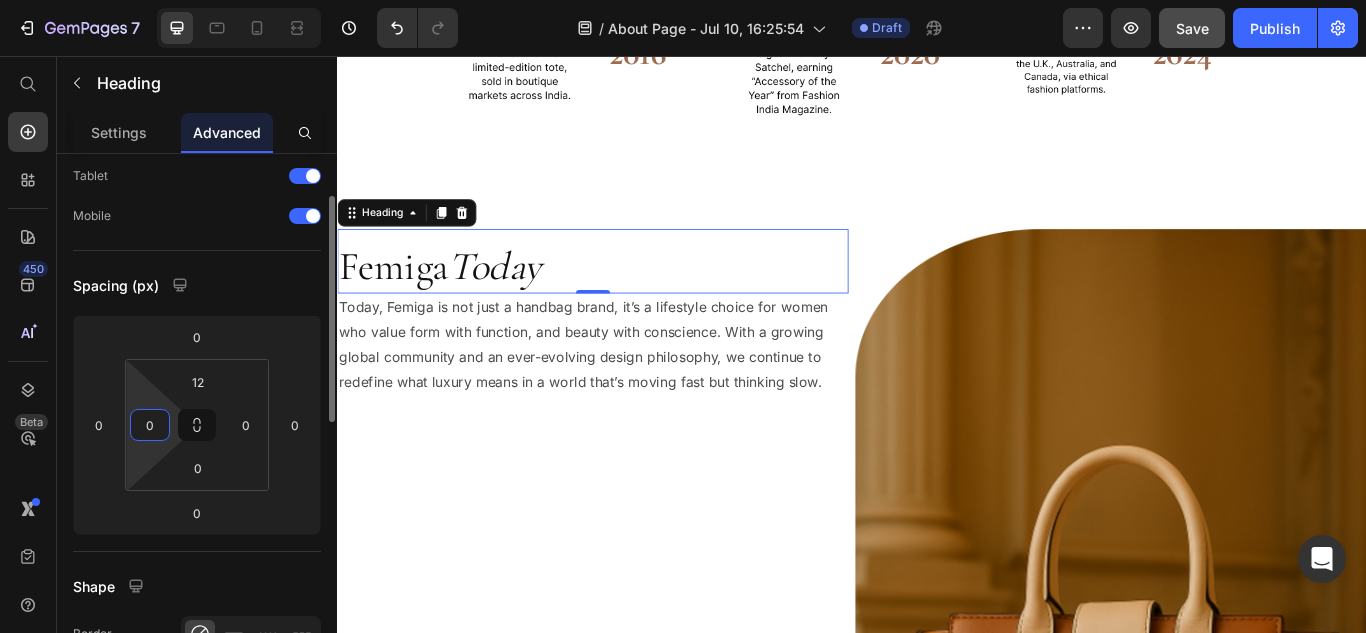click on "0" at bounding box center [150, 425] 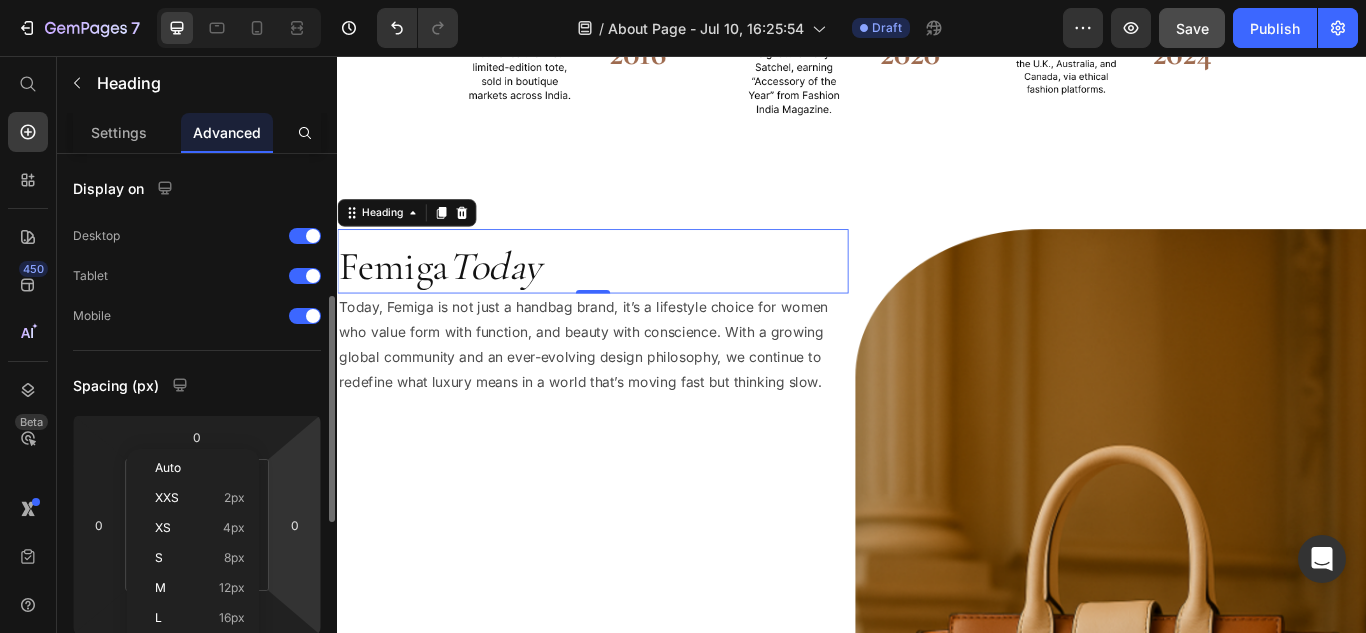 scroll, scrollTop: 300, scrollLeft: 0, axis: vertical 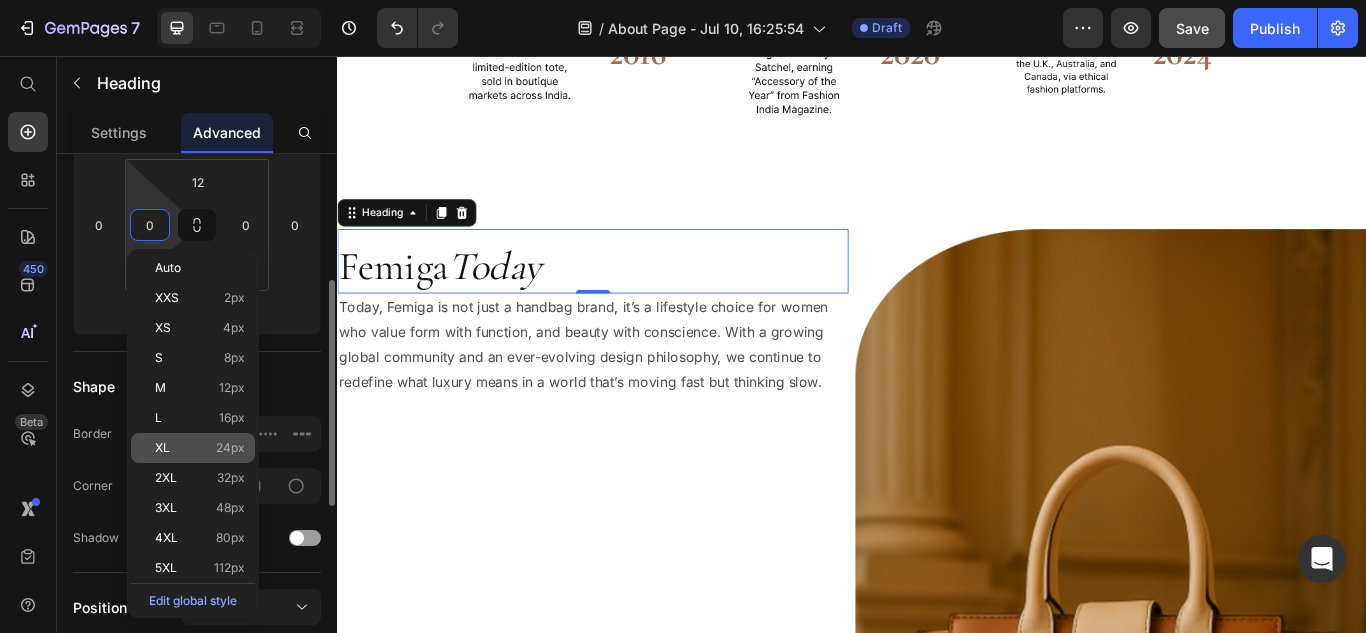 click on "24px" at bounding box center [230, 448] 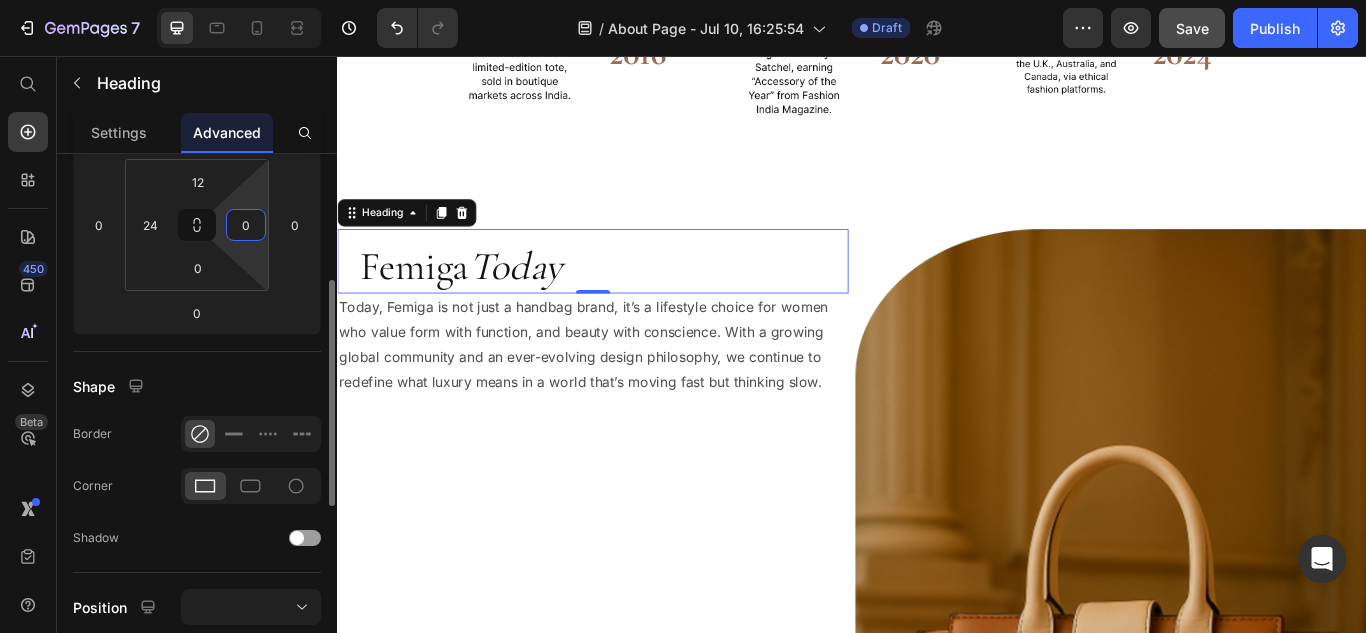 click on "0" at bounding box center (246, 225) 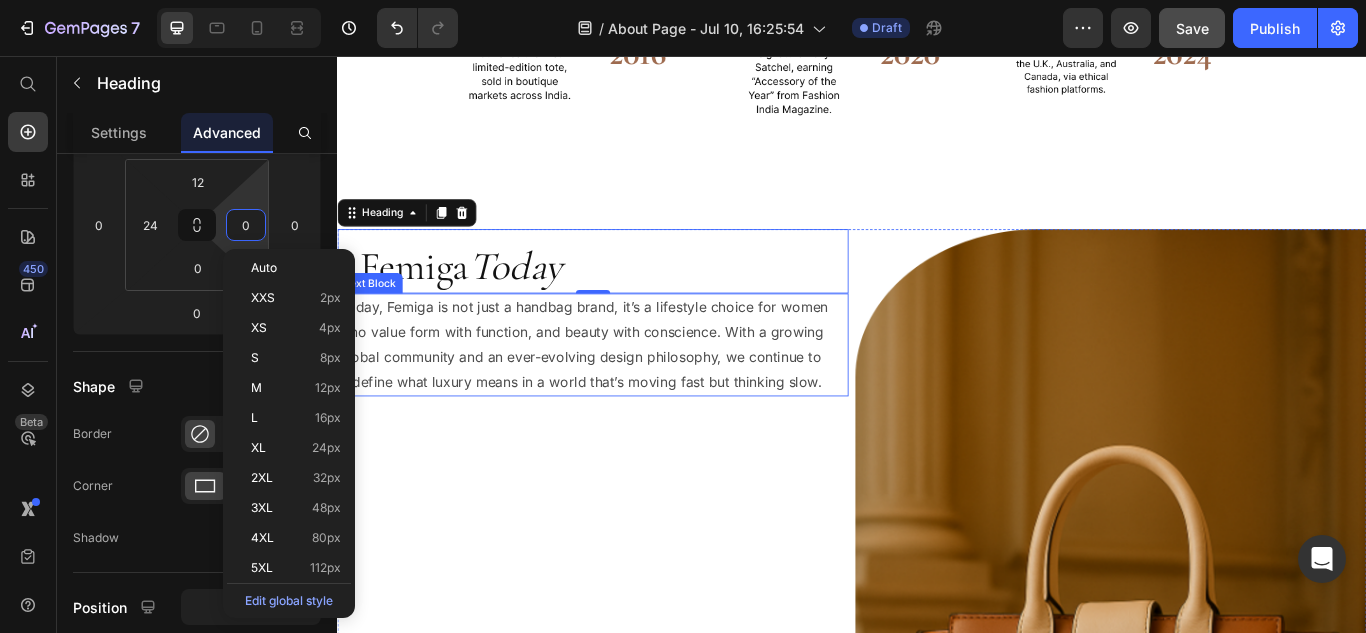 click on "Today, Femiga is not just a handbag brand, it’s a lifestyle choice for women who value form with function, and beauty with conscience. With a growing global community and an ever-evolving design philosophy, we continue to redefine what luxury means in a world that’s moving fast but thinking slow." at bounding box center [635, 392] 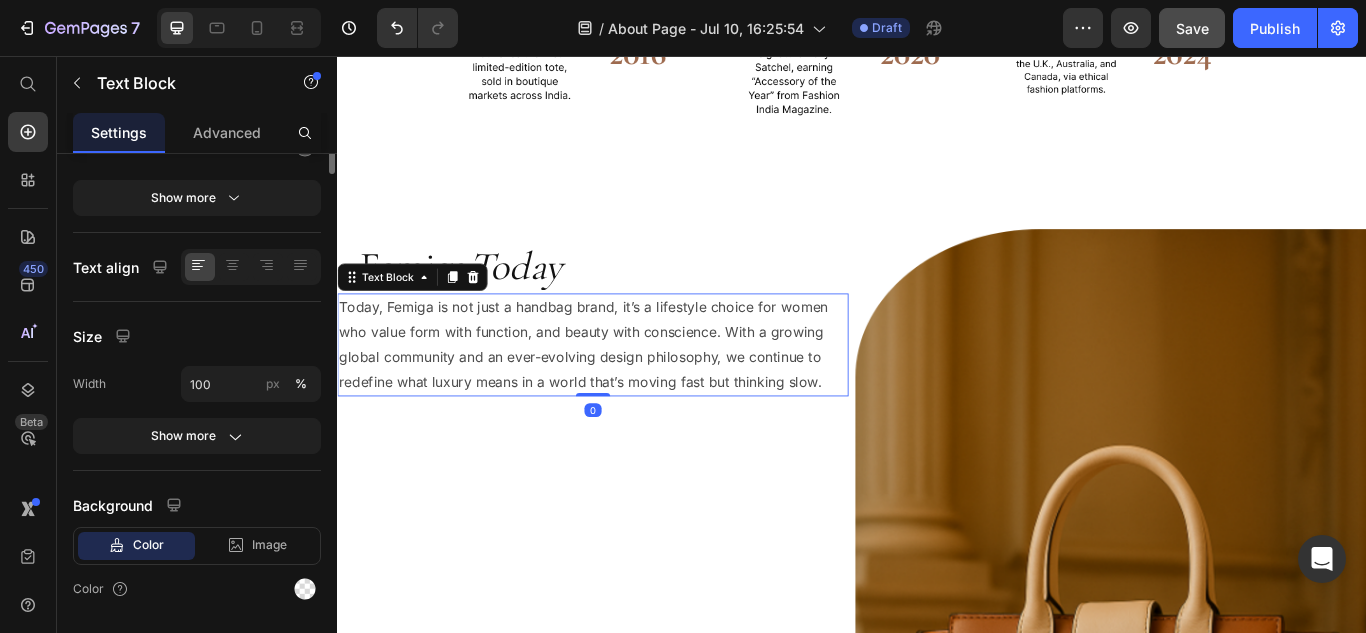 scroll, scrollTop: 0, scrollLeft: 0, axis: both 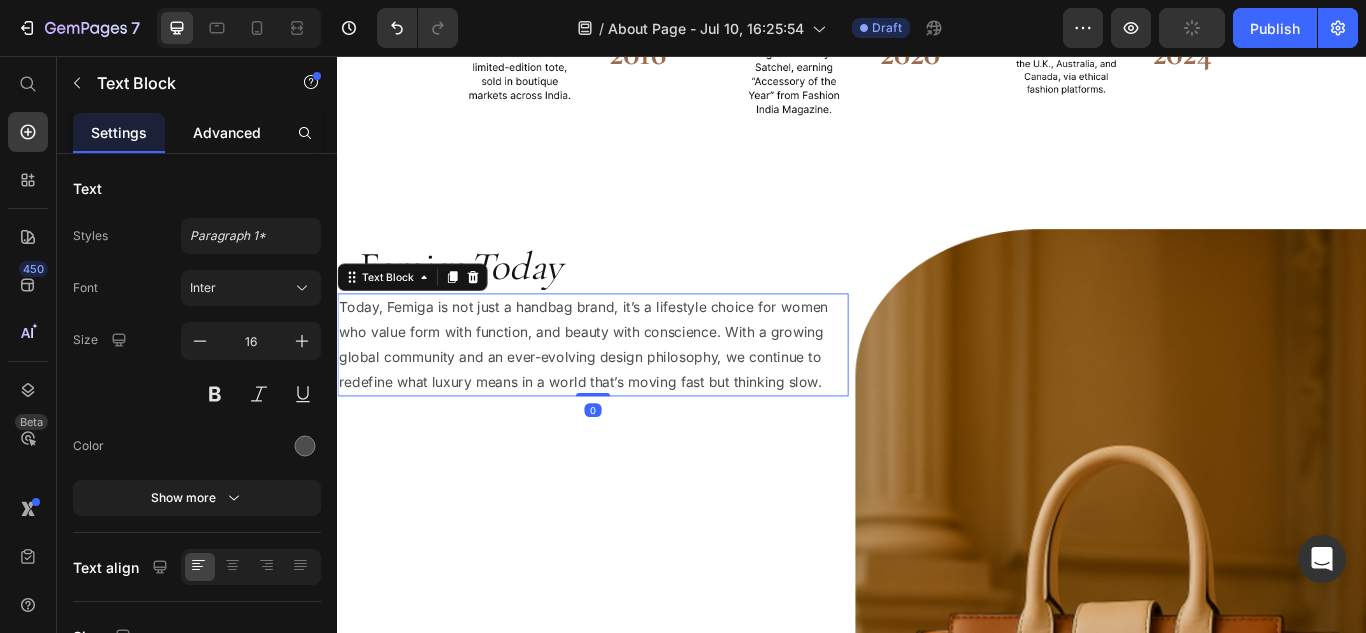 click on "Advanced" at bounding box center (227, 132) 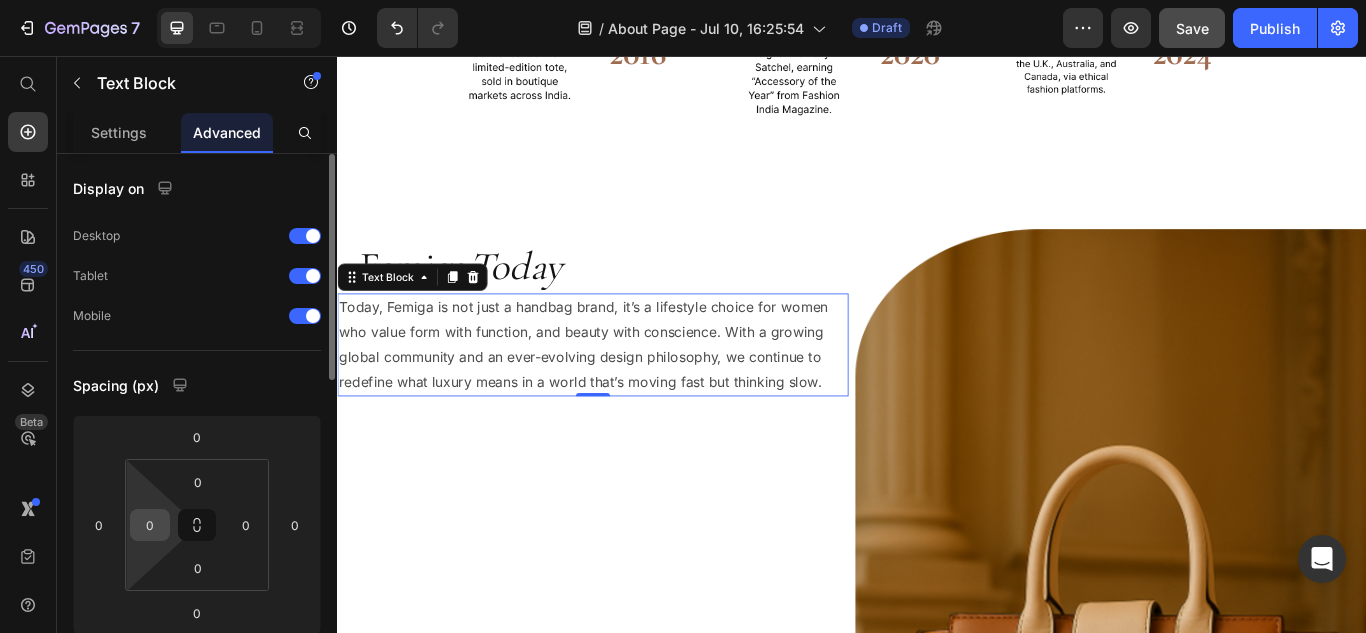 click on "0" at bounding box center (150, 525) 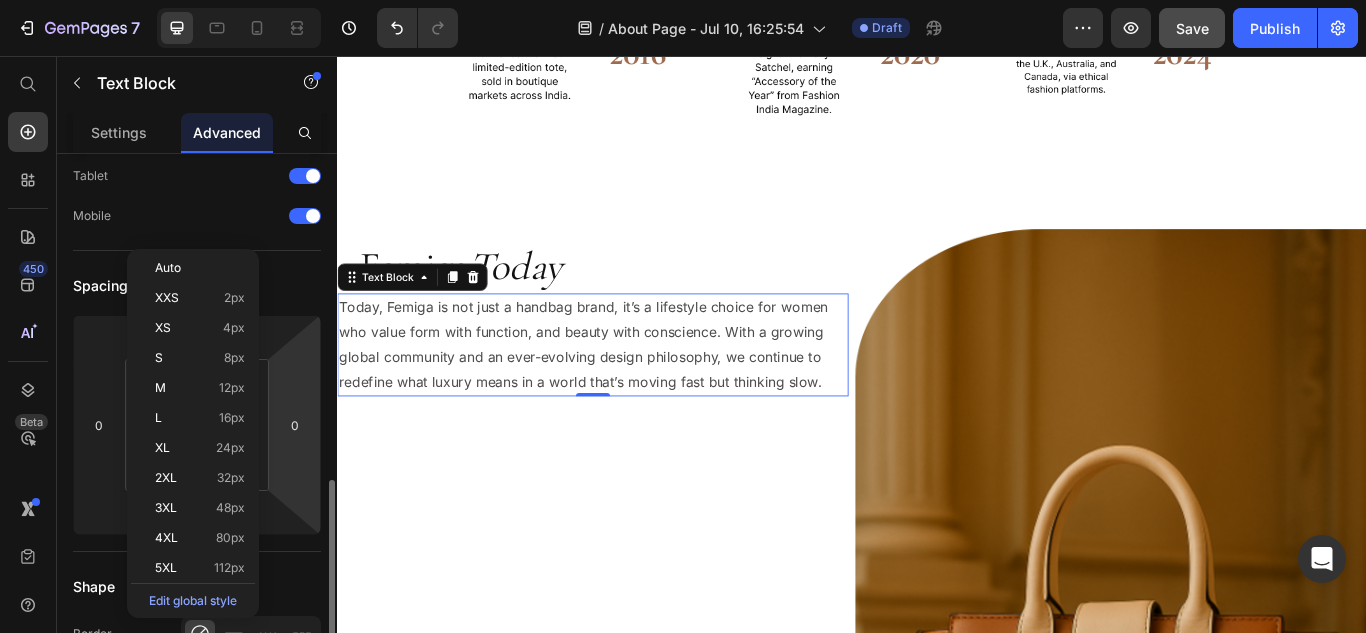 scroll, scrollTop: 400, scrollLeft: 0, axis: vertical 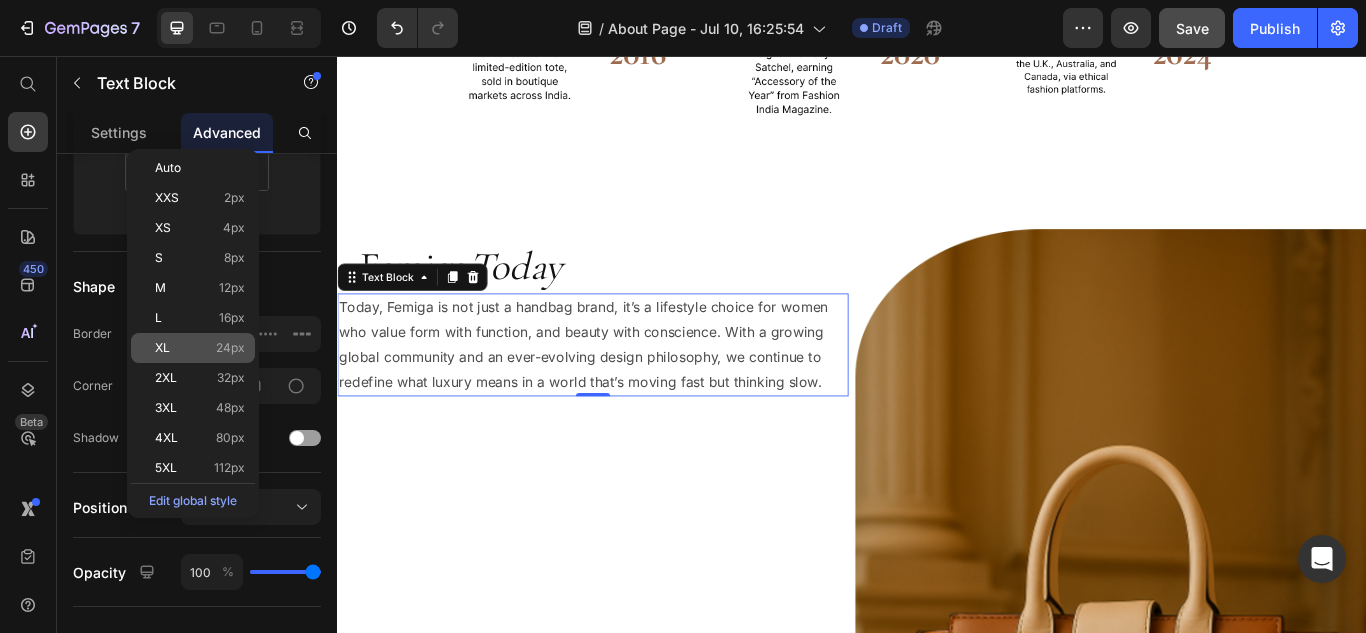 click on "24px" at bounding box center [230, 348] 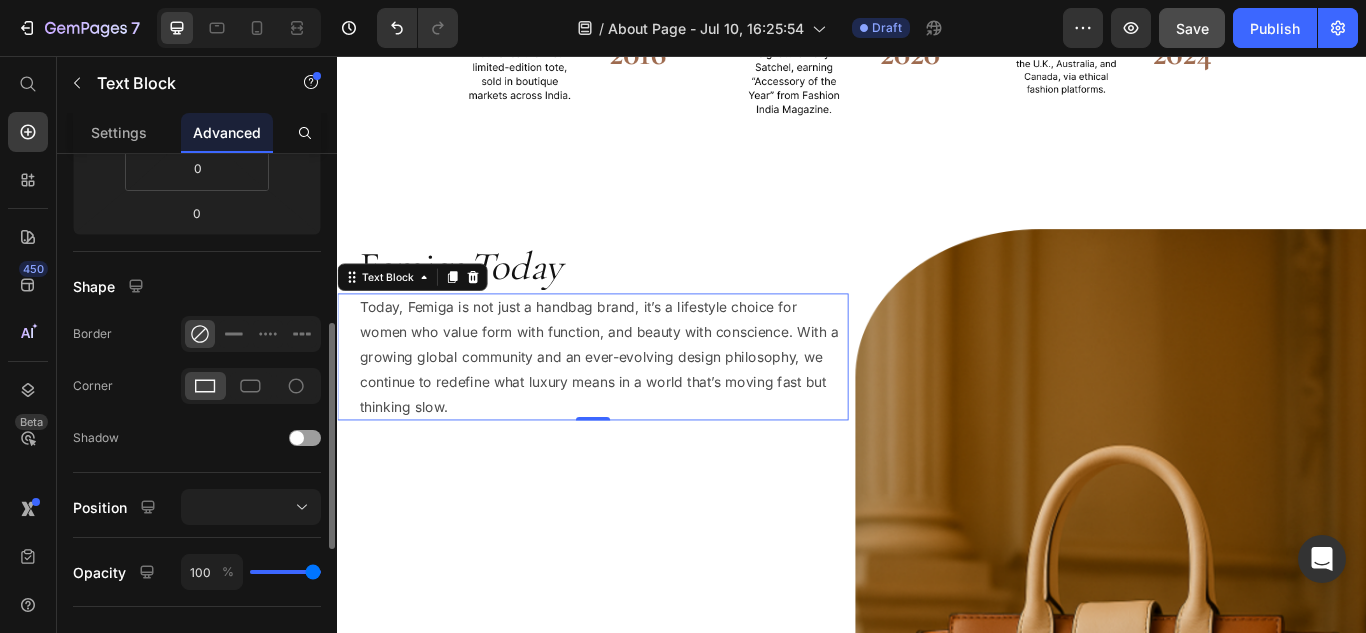 scroll, scrollTop: 100, scrollLeft: 0, axis: vertical 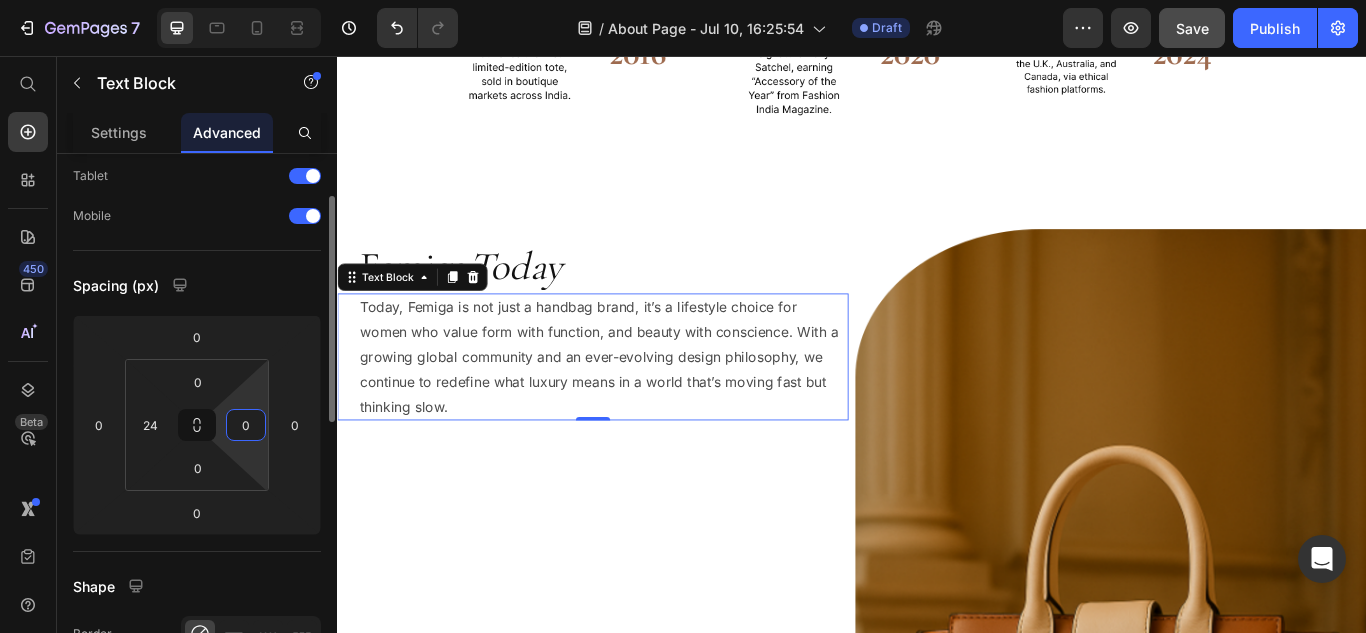 click on "0" at bounding box center (246, 425) 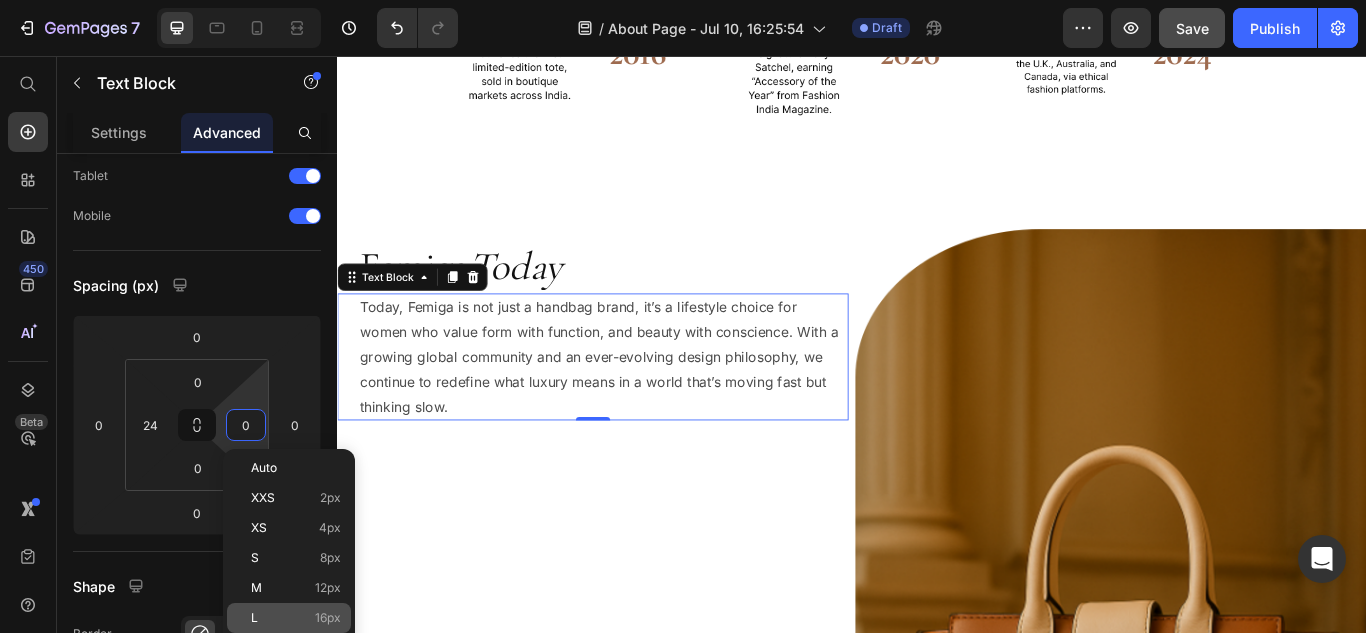 click on "L 16px" at bounding box center [296, 618] 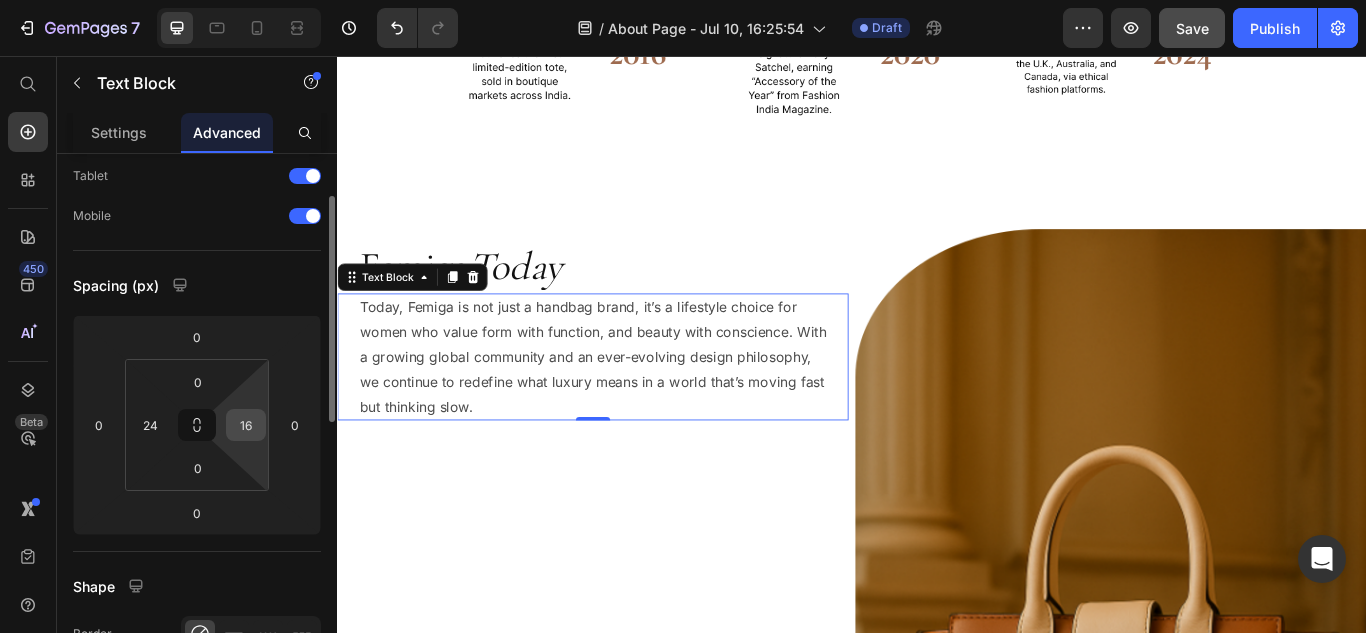 click on "16" at bounding box center (246, 425) 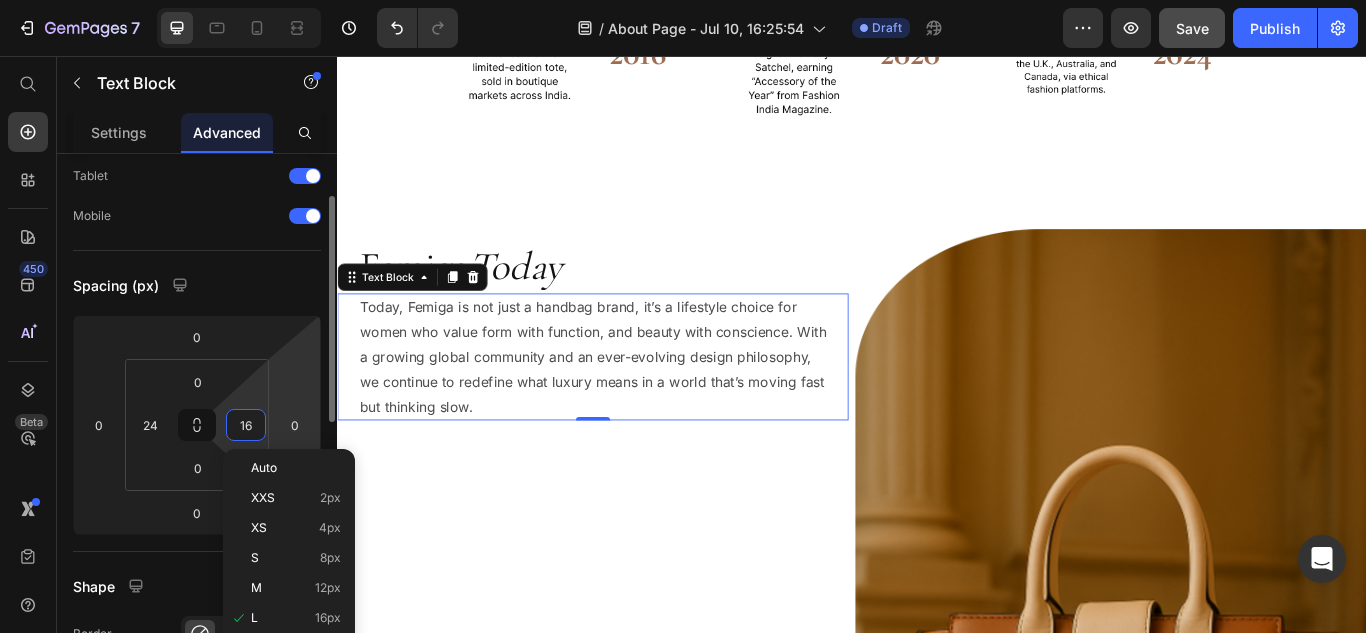 scroll, scrollTop: 200, scrollLeft: 0, axis: vertical 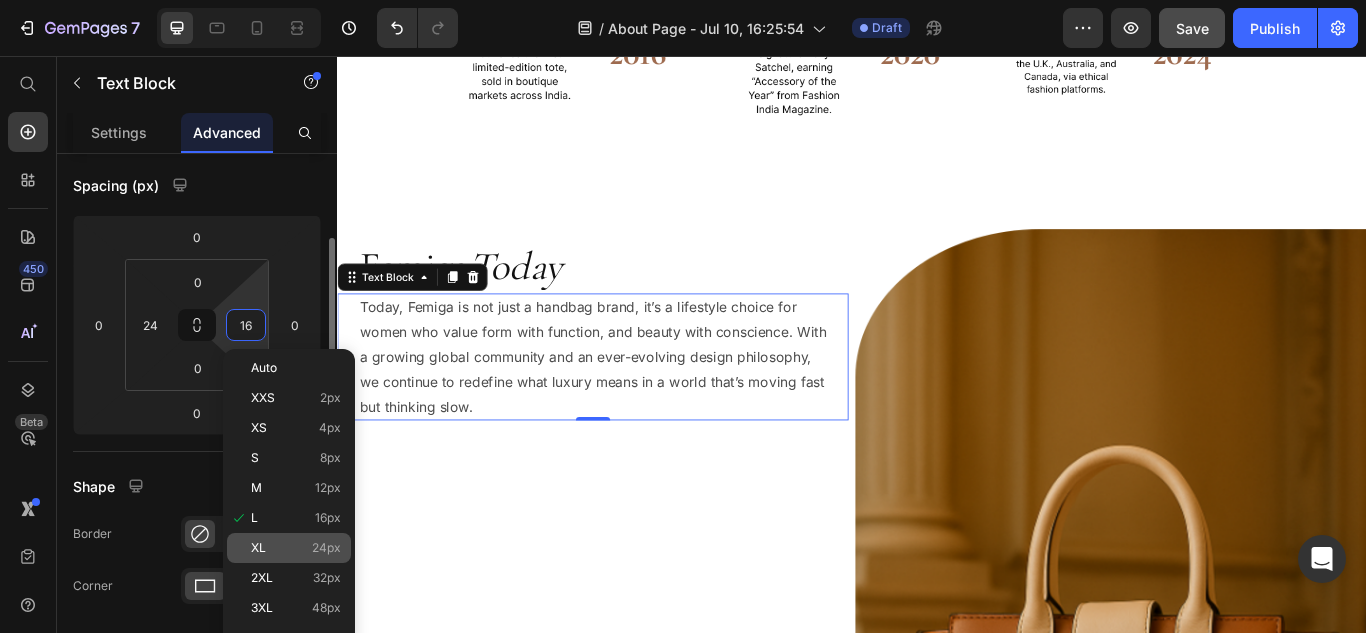click on "XL 24px" 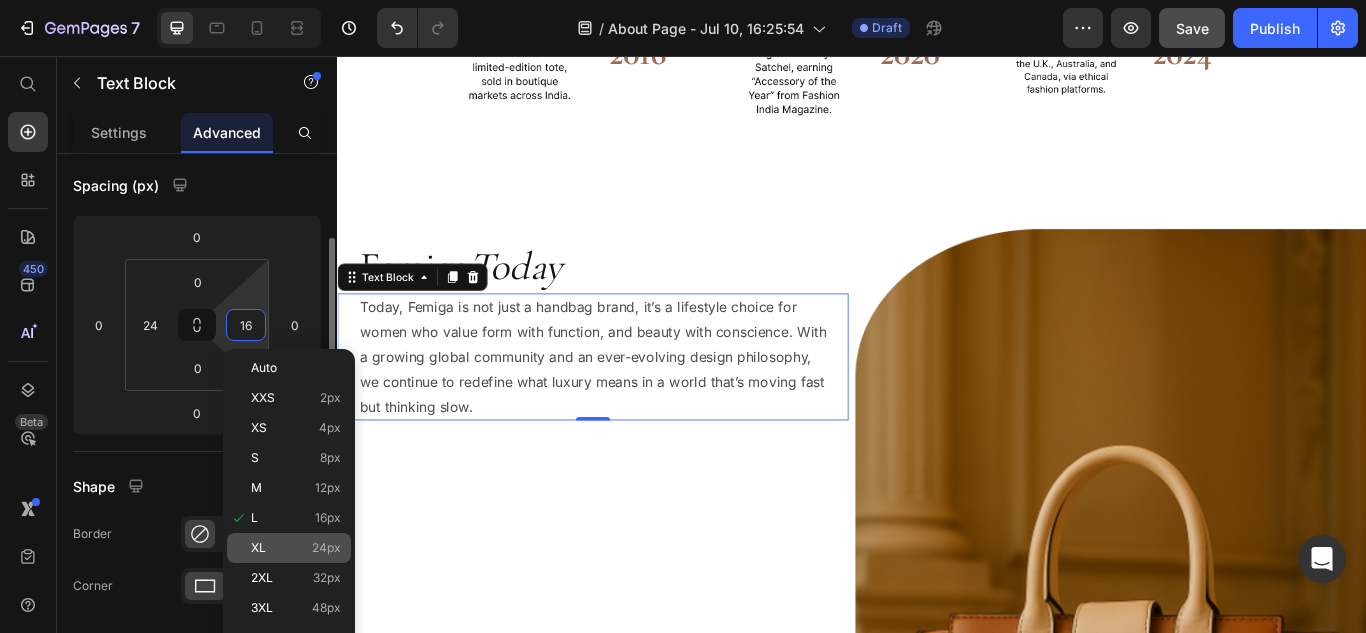 type on "24" 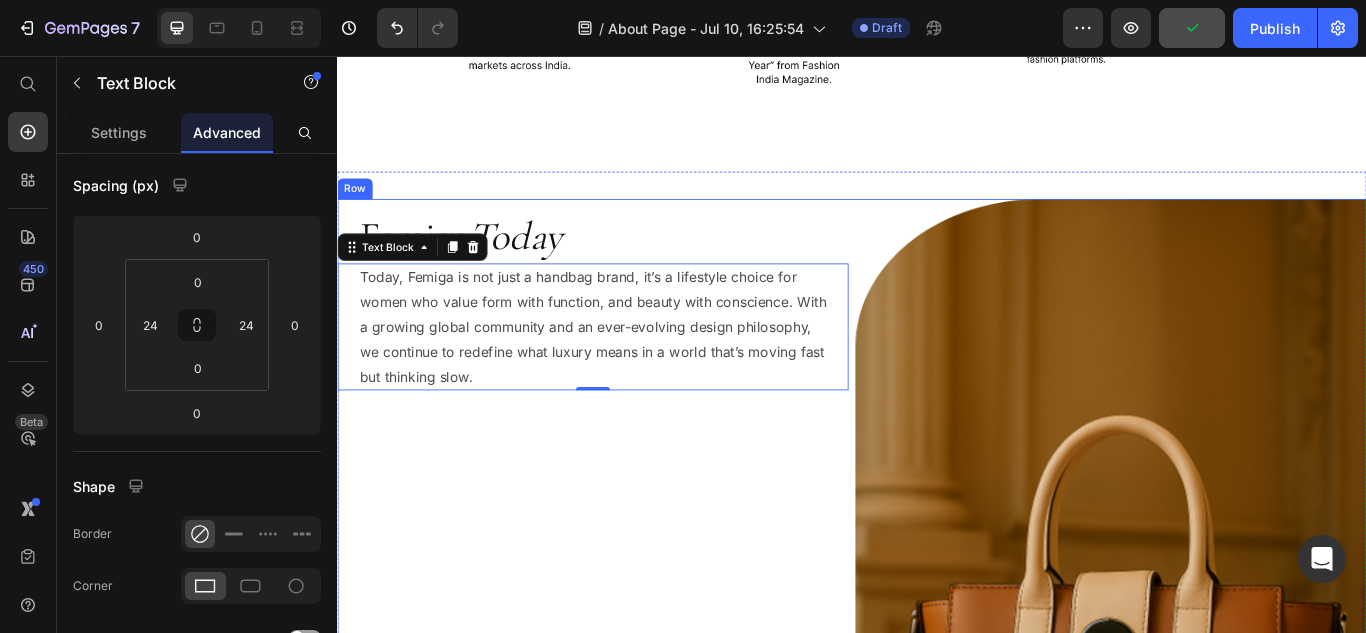 scroll, scrollTop: 2900, scrollLeft: 0, axis: vertical 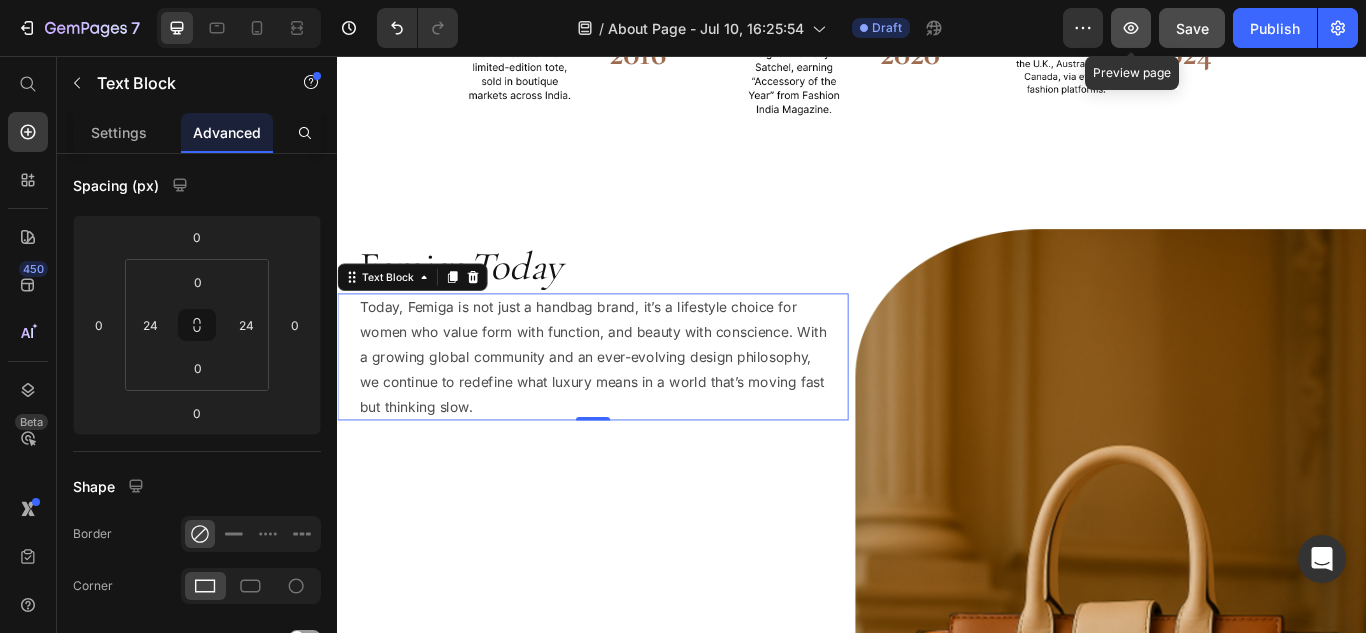 click 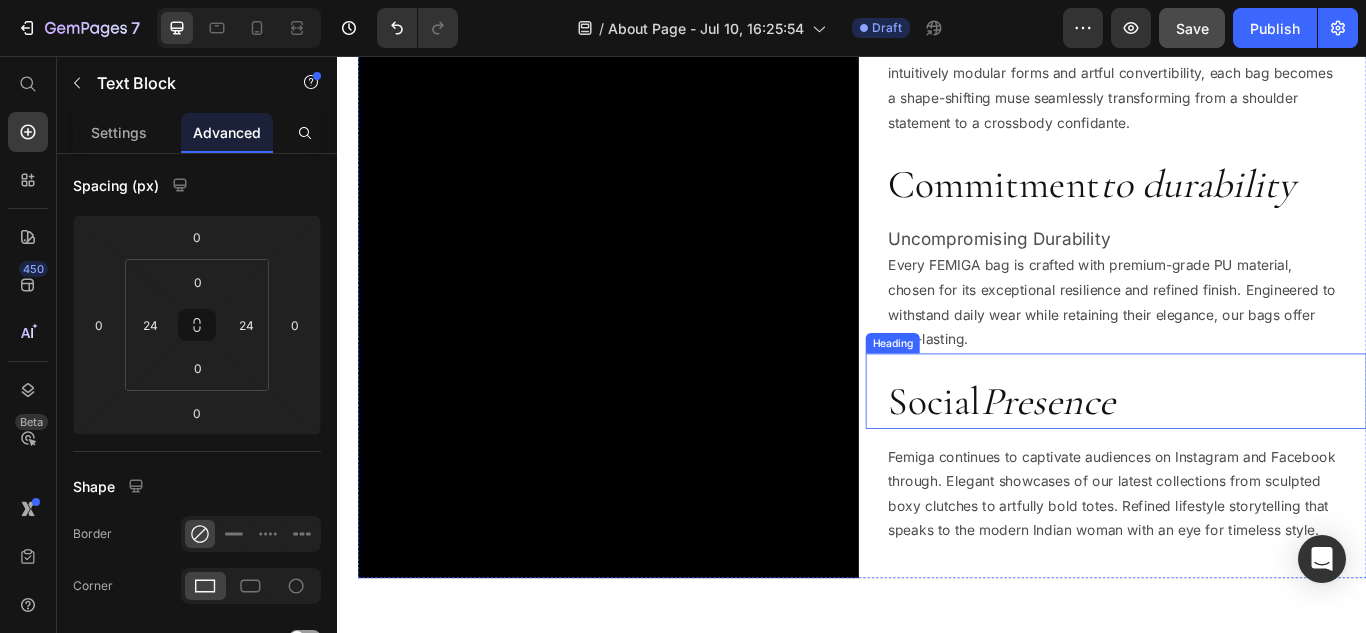 scroll, scrollTop: 2000, scrollLeft: 0, axis: vertical 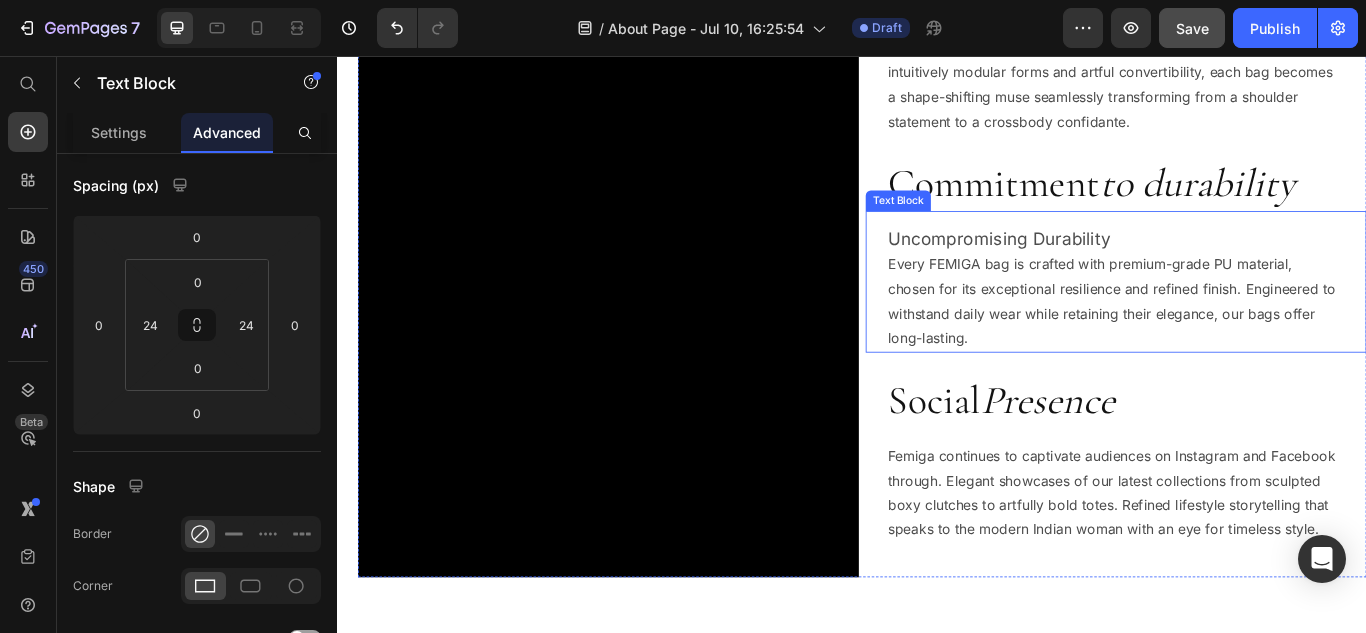click on "Uncompromising Durability Every FEMIGA bag is crafted with premium-grade PU material, chosen for its exceptional resilience and refined finish. Engineered to withstand daily wear while retaining their elegance, our bags offer long-lasting." at bounding box center [1241, 327] 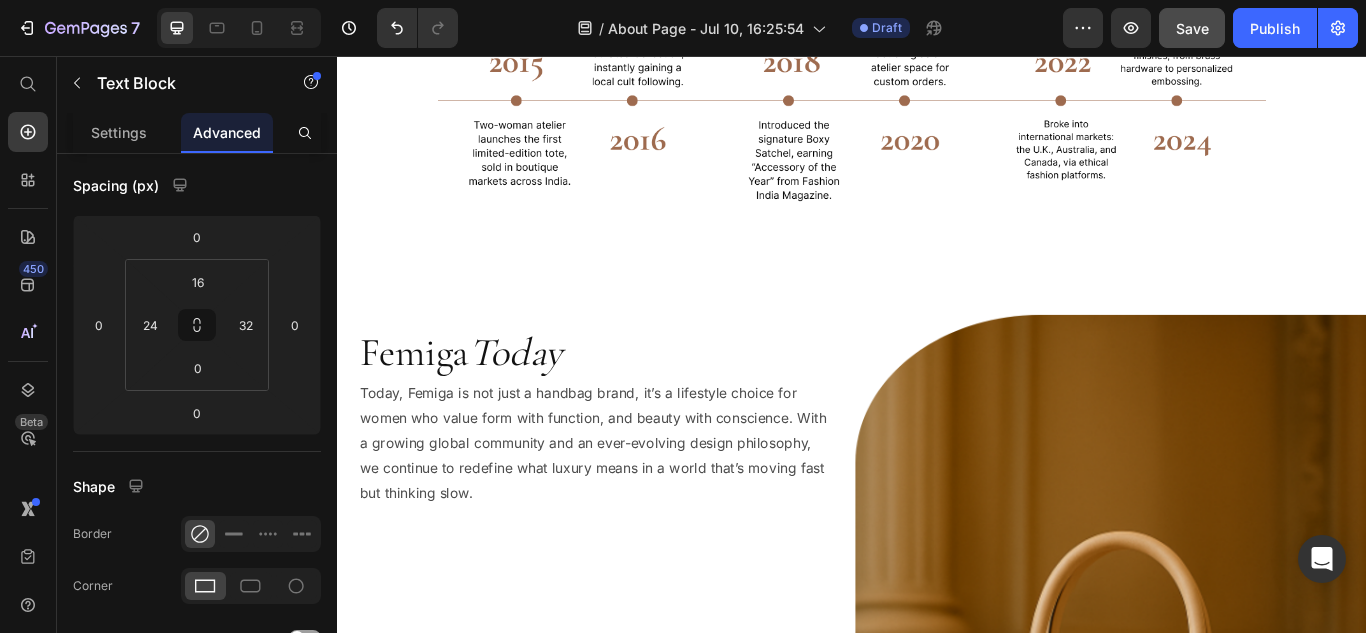 scroll, scrollTop: 3100, scrollLeft: 0, axis: vertical 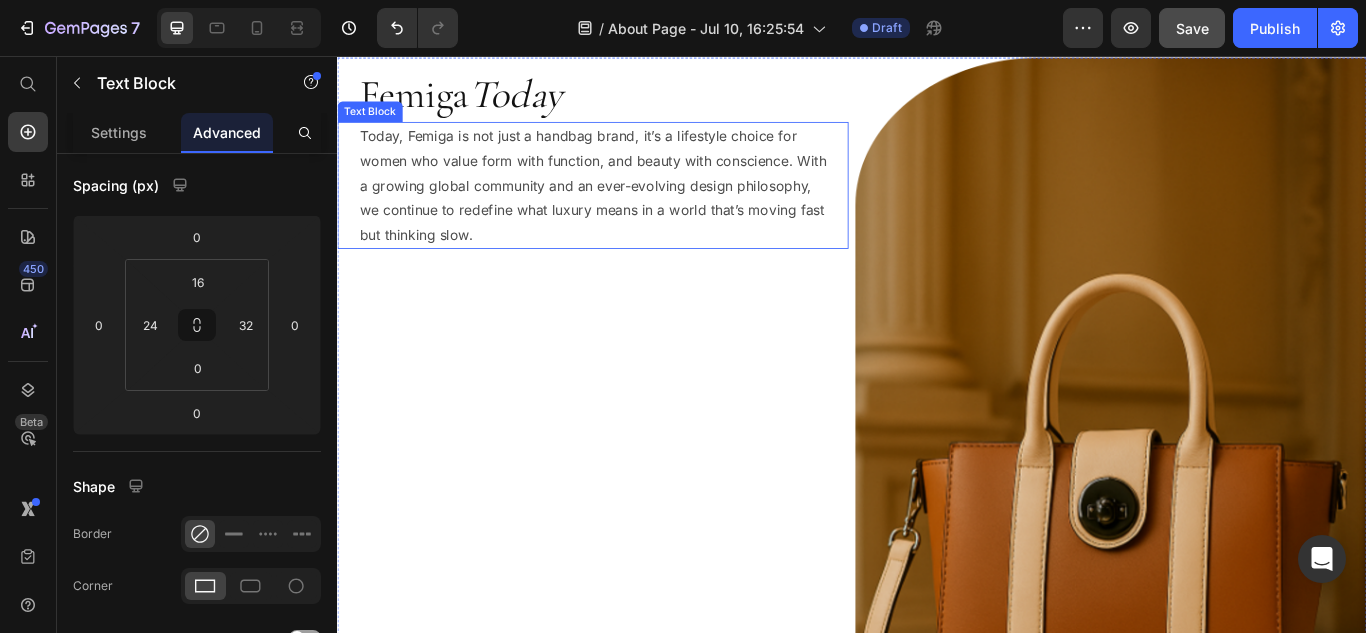 click on "Today, Femiga is not just a handbag brand, it’s a lifestyle choice for women who value form with function, and beauty with conscience. With a growing global community and an ever-evolving design philosophy, we continue to redefine what luxury means in a world that’s moving fast but thinking slow." at bounding box center (635, 207) 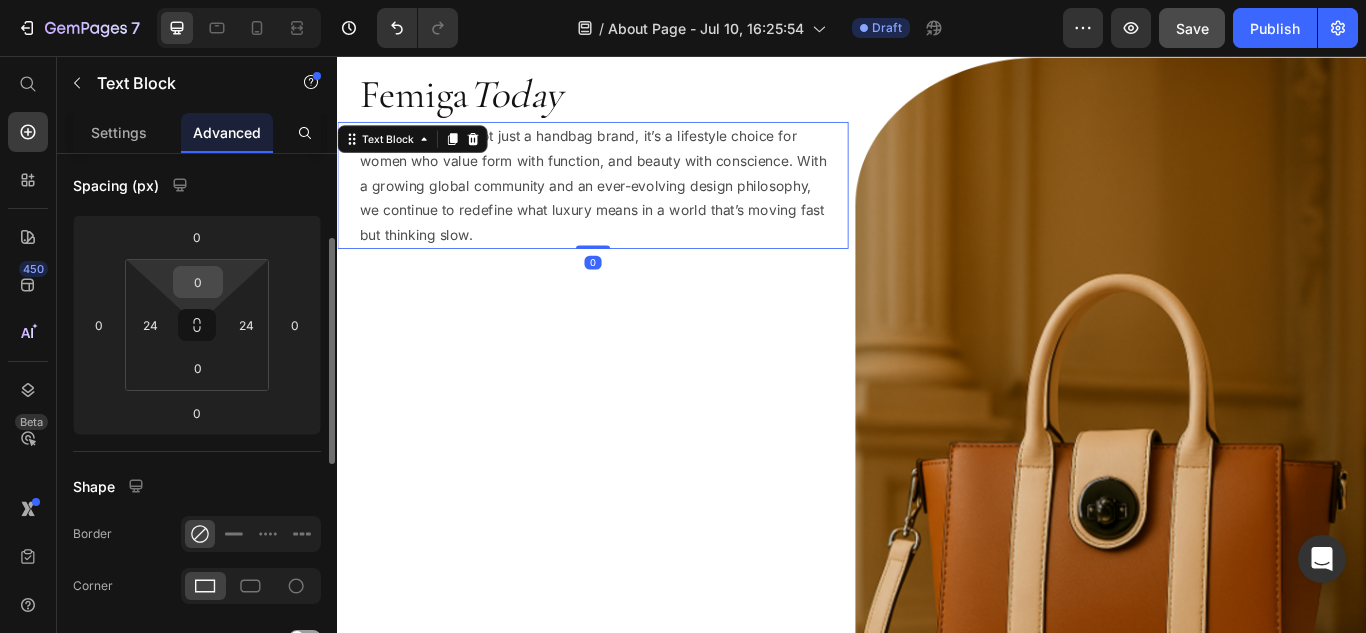 click on "0" at bounding box center [198, 282] 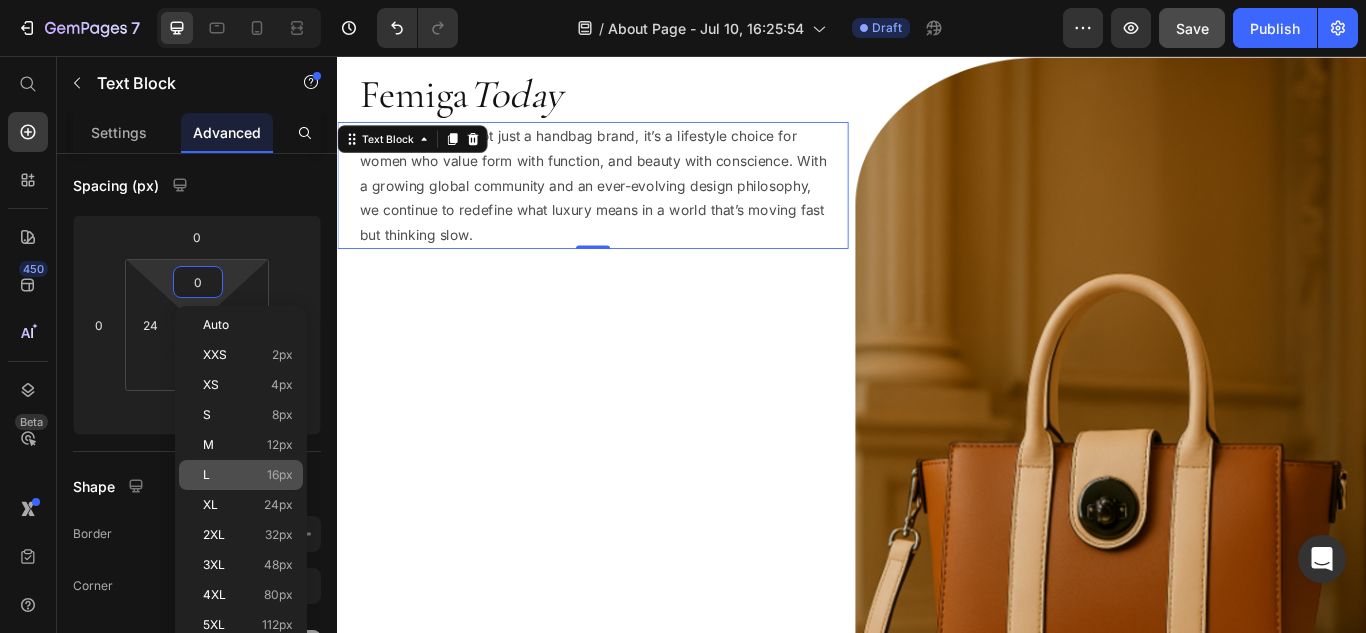 click on "L 16px" 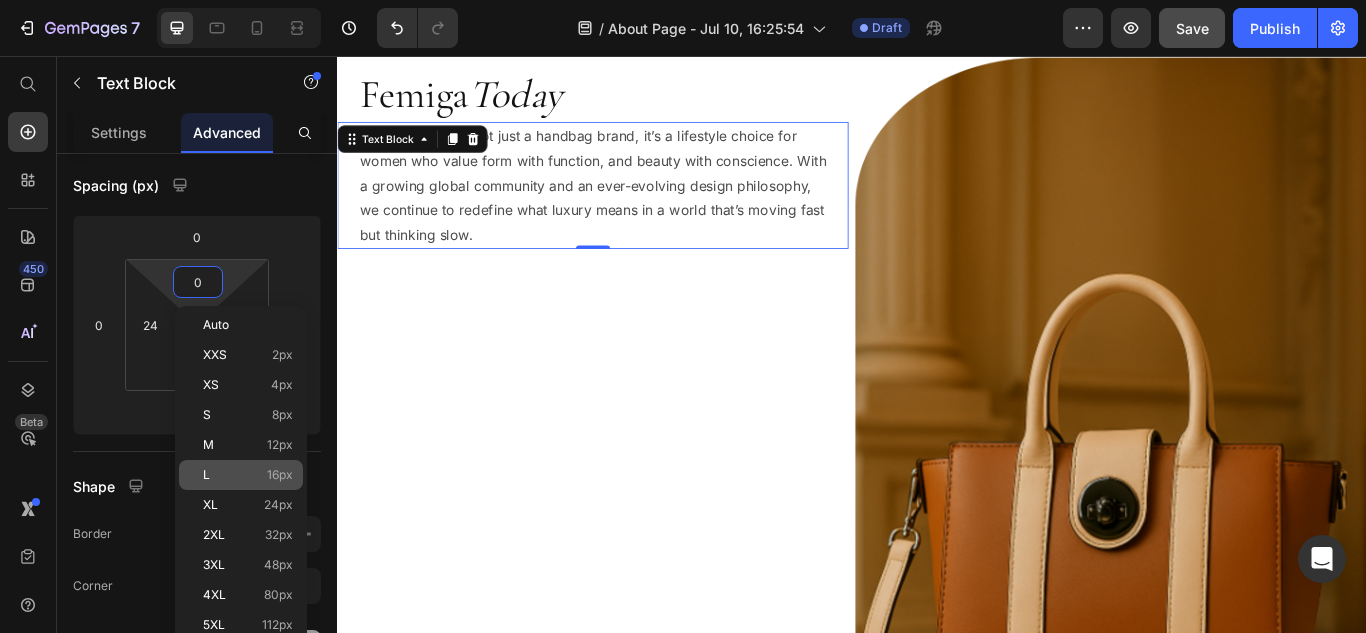 type on "16" 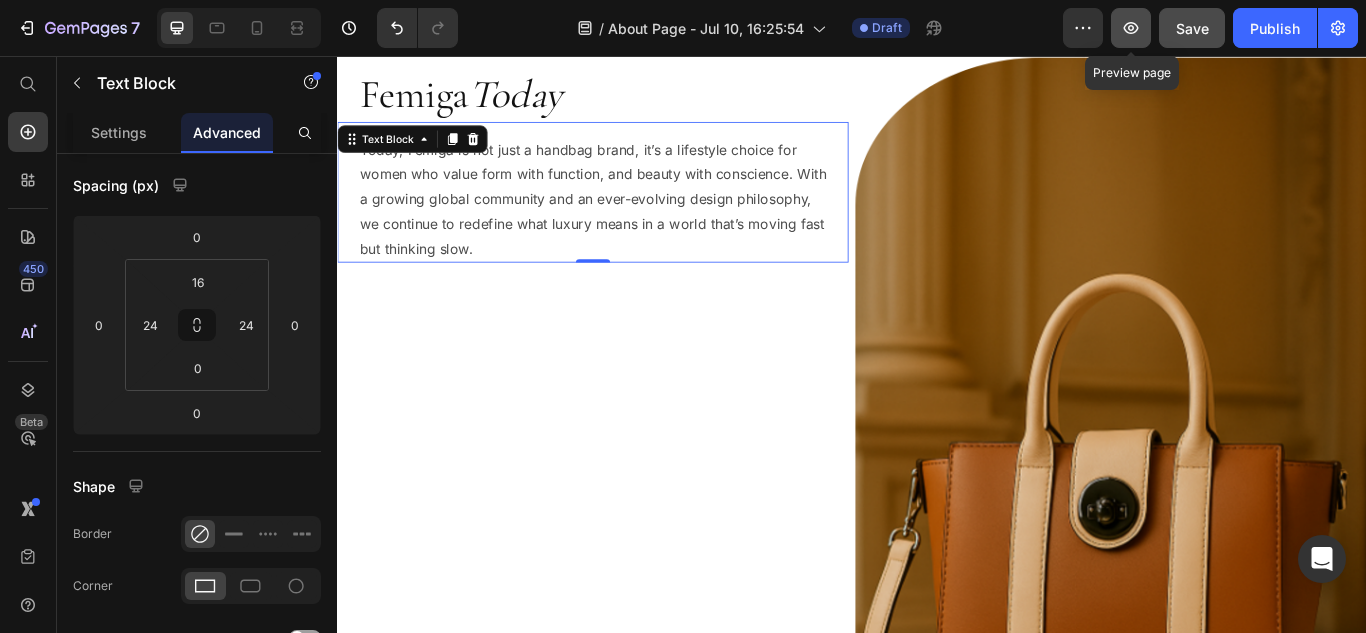 click 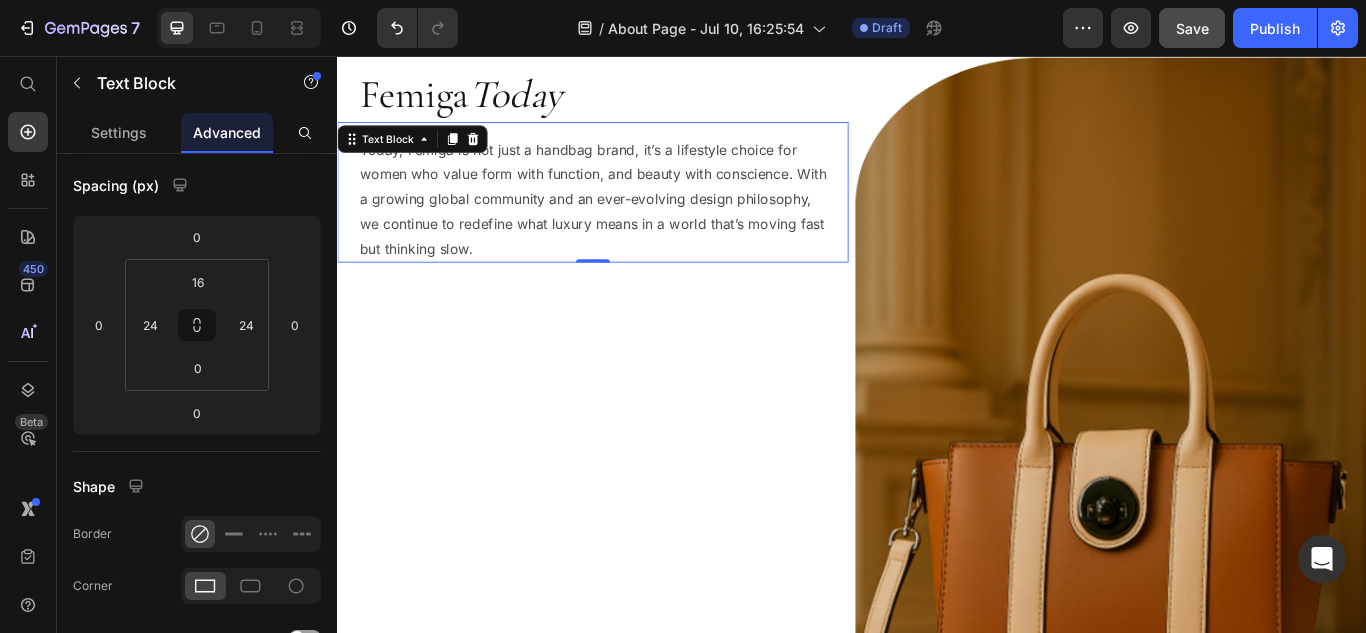 scroll, scrollTop: 3000, scrollLeft: 0, axis: vertical 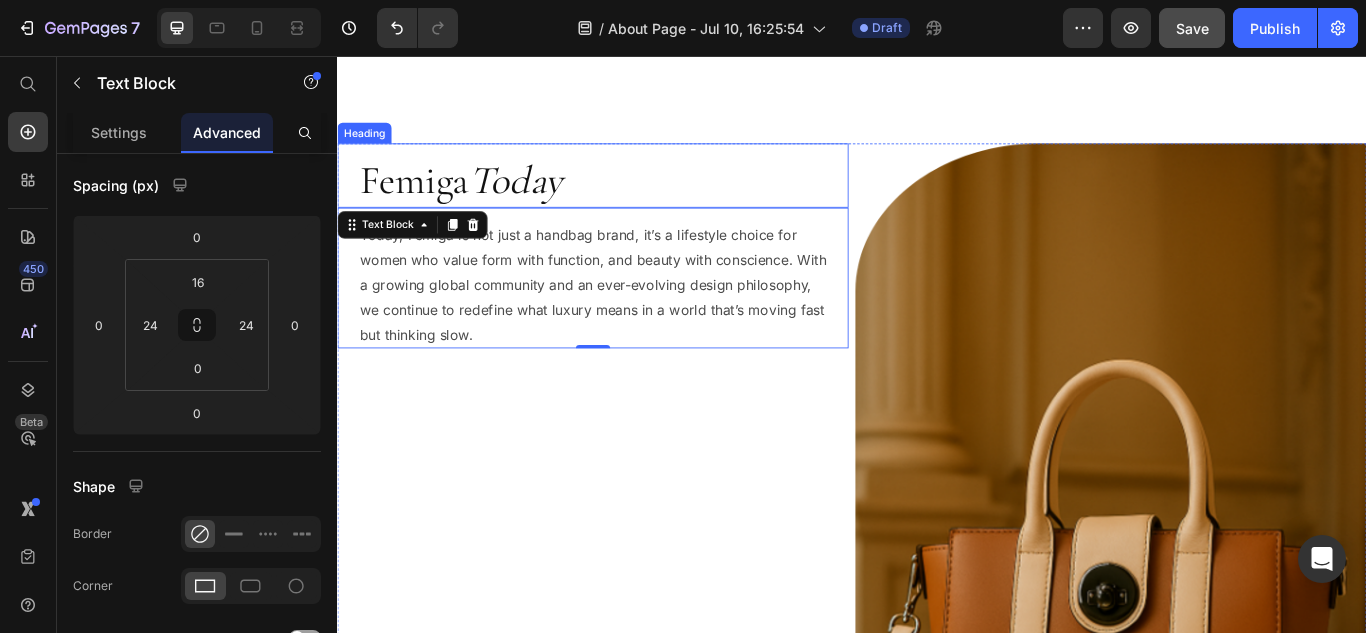 click on "Today" at bounding box center (544, 201) 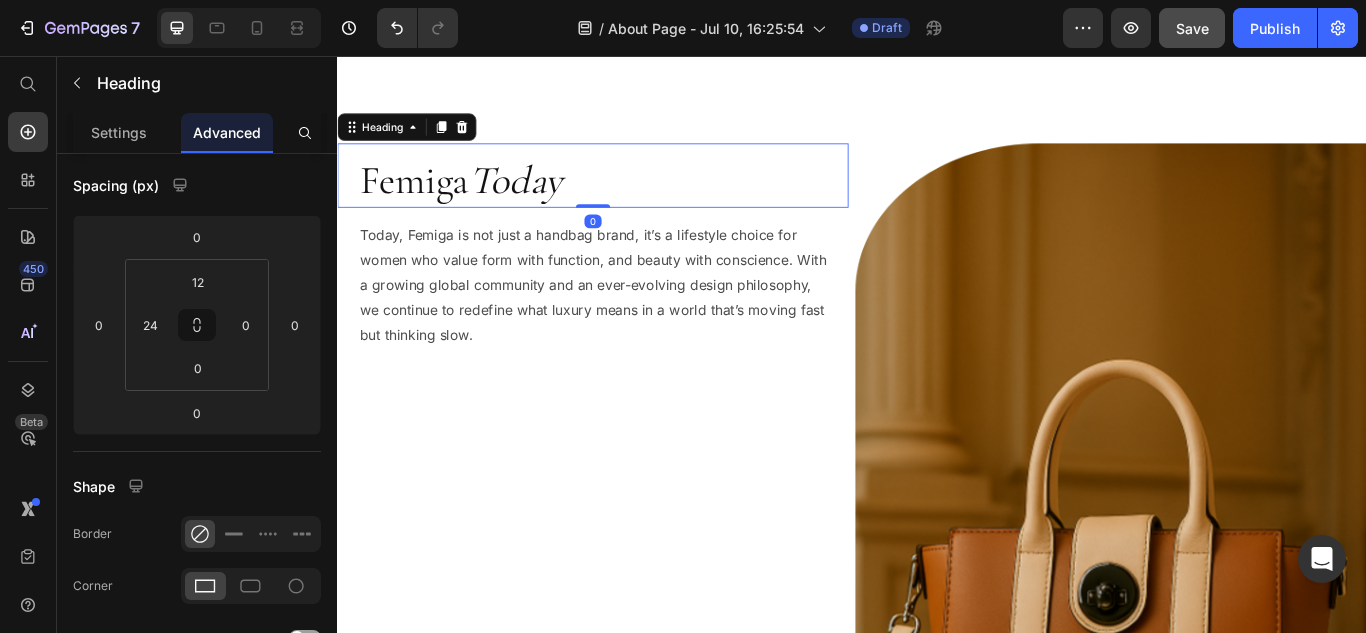scroll, scrollTop: 0, scrollLeft: 0, axis: both 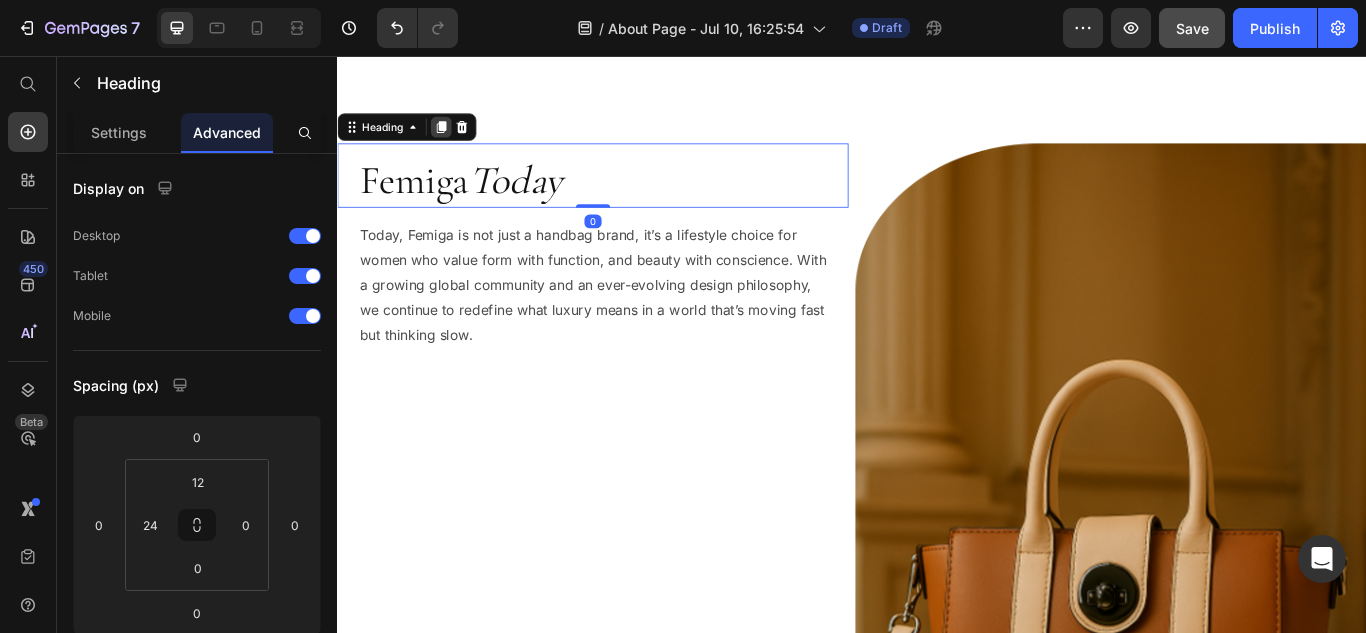 click 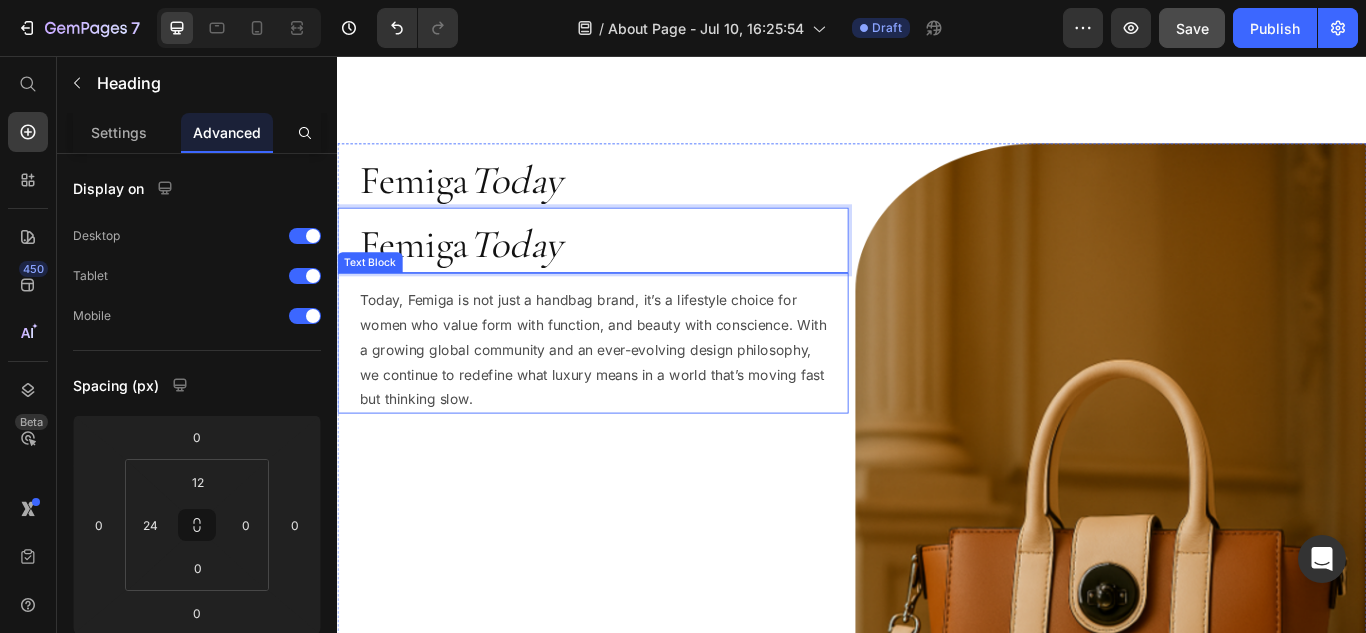drag, startPoint x: 520, startPoint y: 235, endPoint x: 525, endPoint y: 432, distance: 197.06345 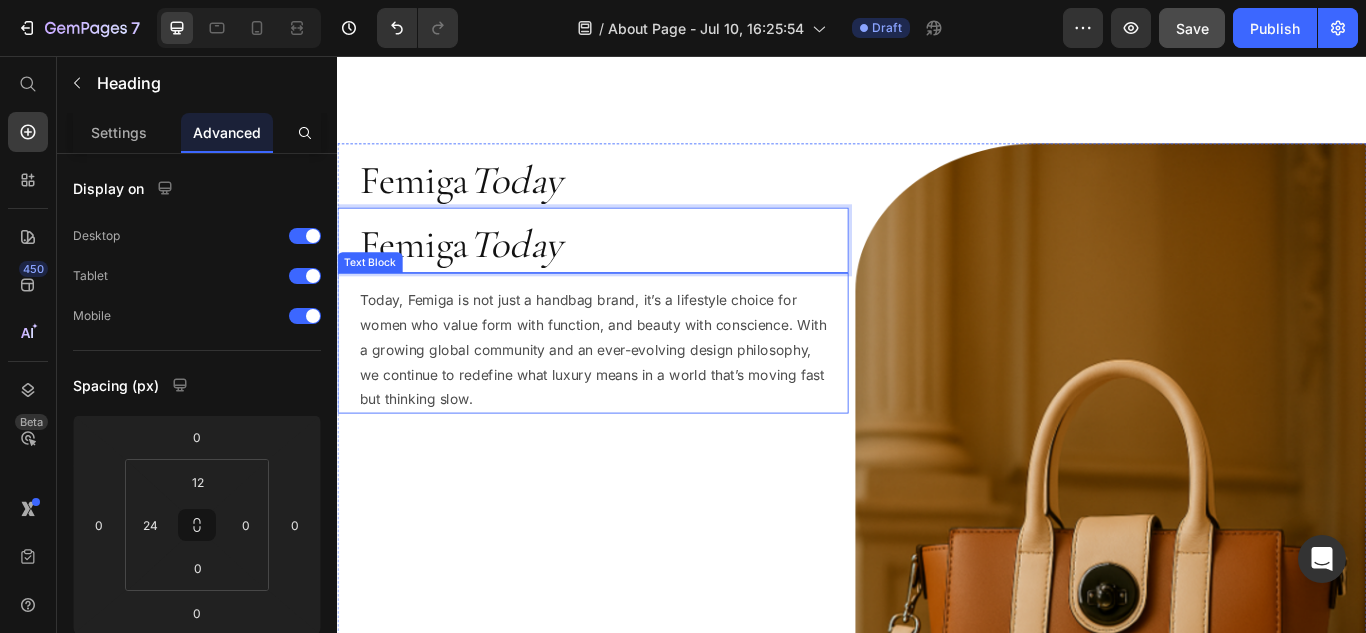 drag, startPoint x: 447, startPoint y: 235, endPoint x: 460, endPoint y: 331, distance: 96.87621 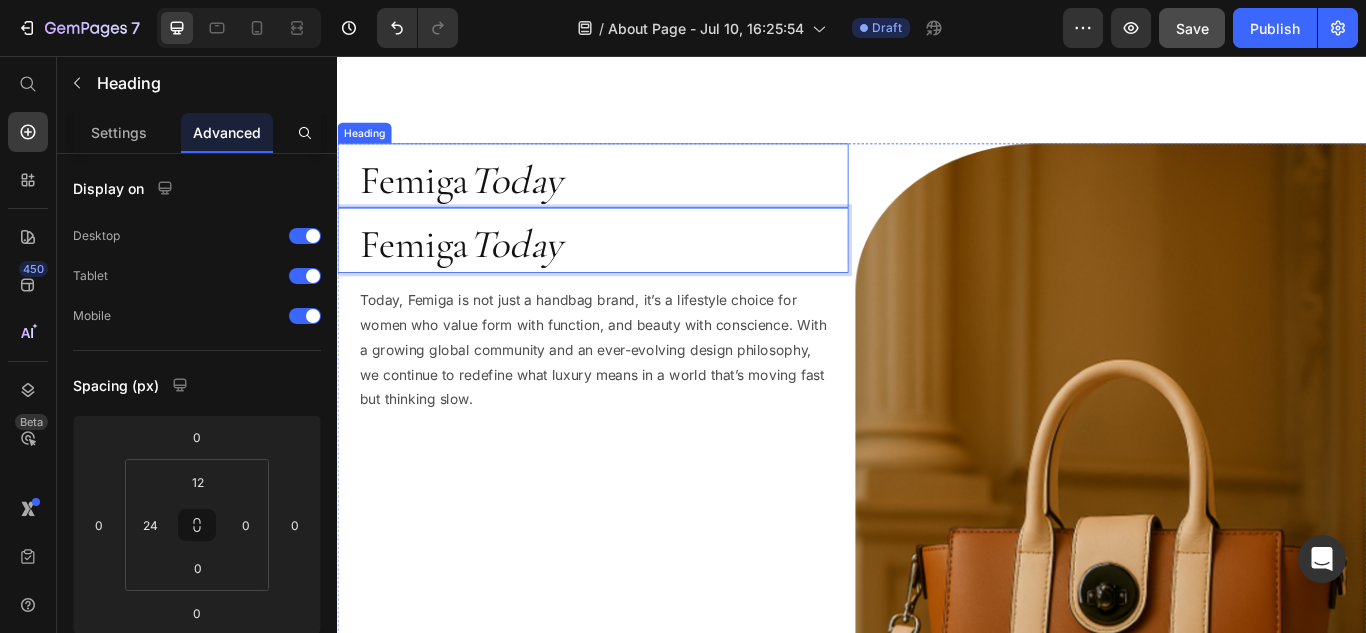 click on "Femiga  Today" at bounding box center [647, 202] 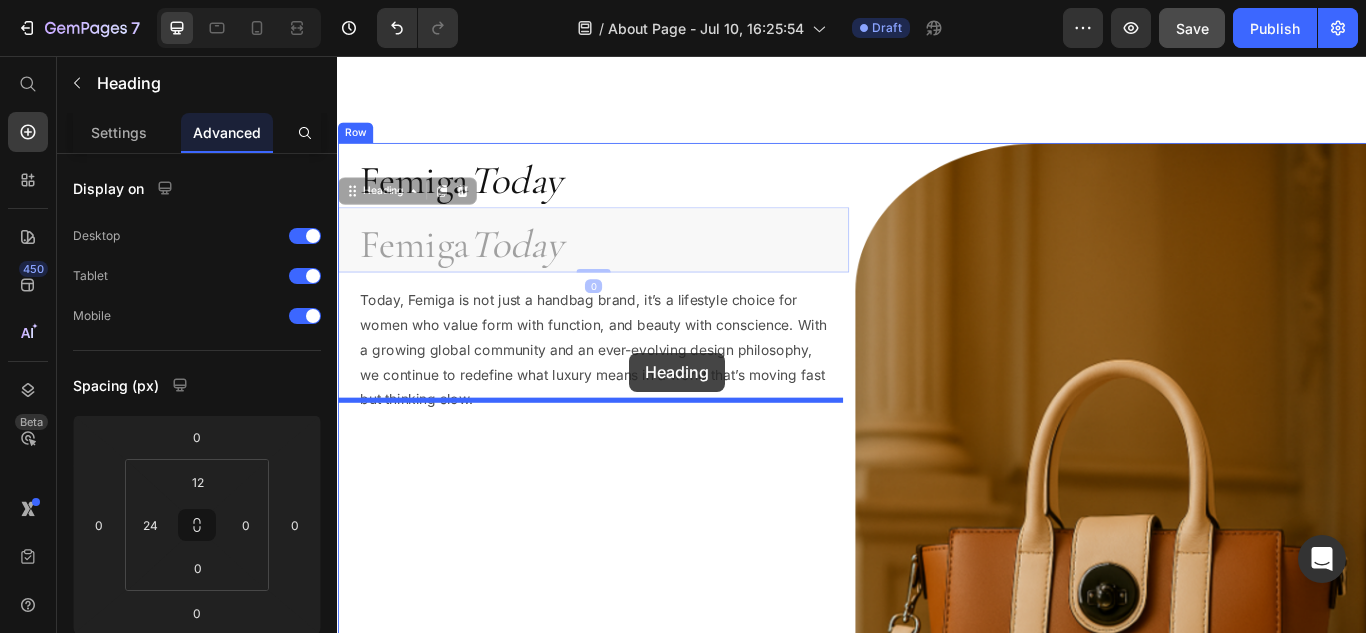 drag, startPoint x: 711, startPoint y: 251, endPoint x: 677, endPoint y: 402, distance: 154.78049 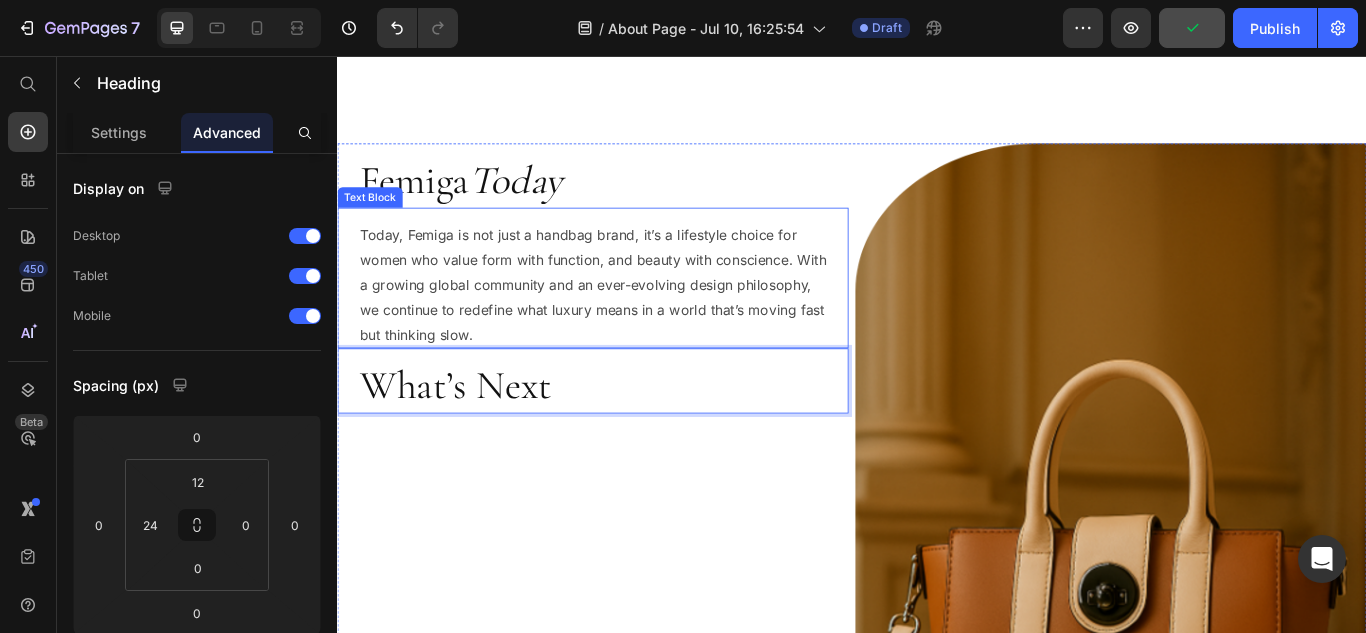 click on "Today, Femiga is not just a handbag brand, it’s a lifestyle choice for women who value form with function, and beauty with conscience. With a growing global community and an ever-evolving design philosophy, we continue to redefine what luxury means in a world that’s moving fast but thinking slow." at bounding box center [635, 323] 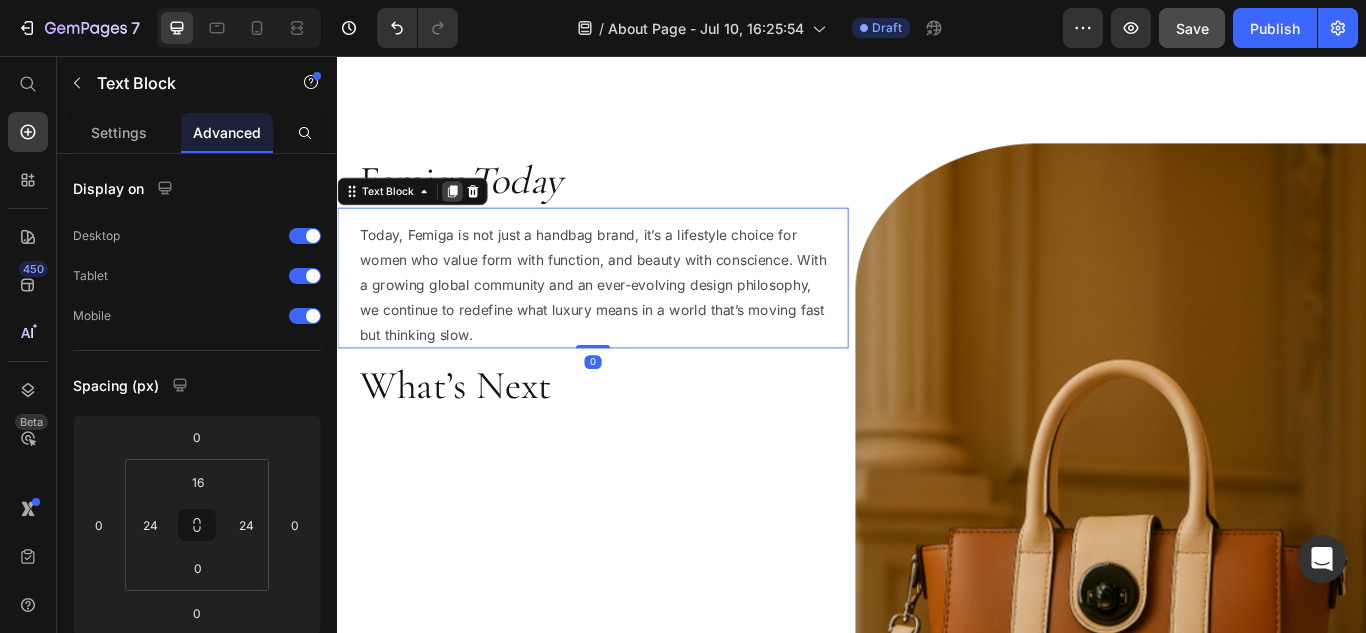 click 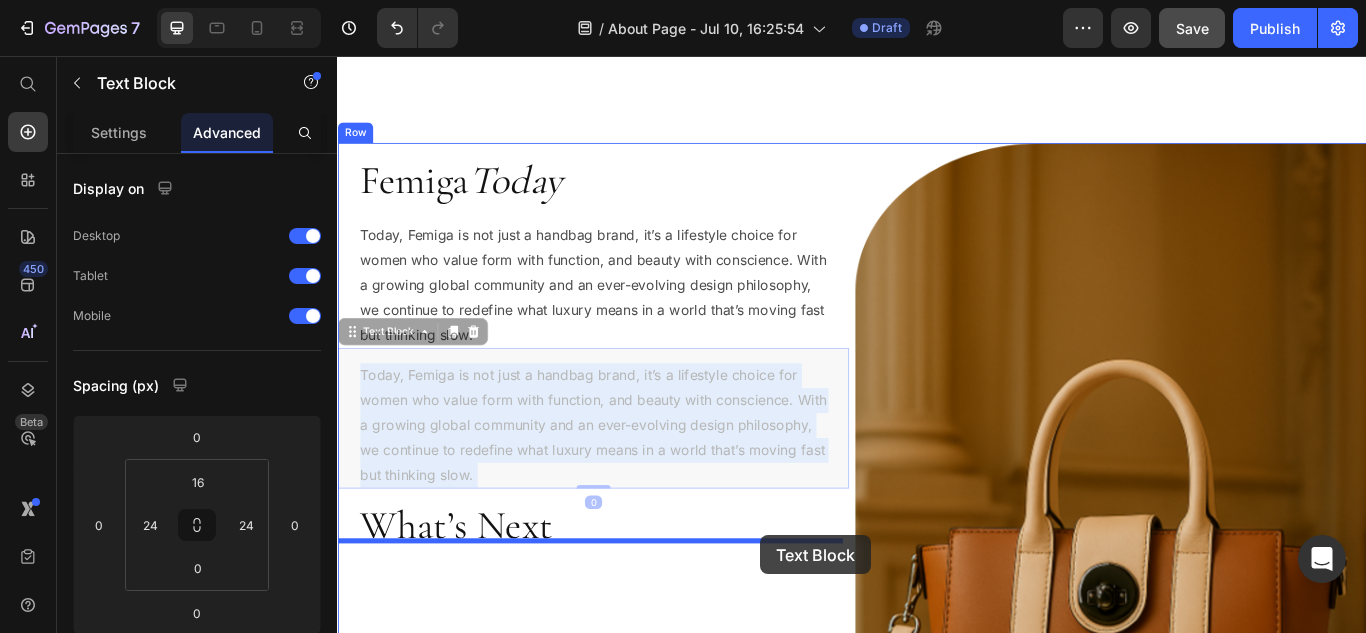 drag, startPoint x: 862, startPoint y: 430, endPoint x: 830, endPoint y: 615, distance: 187.74718 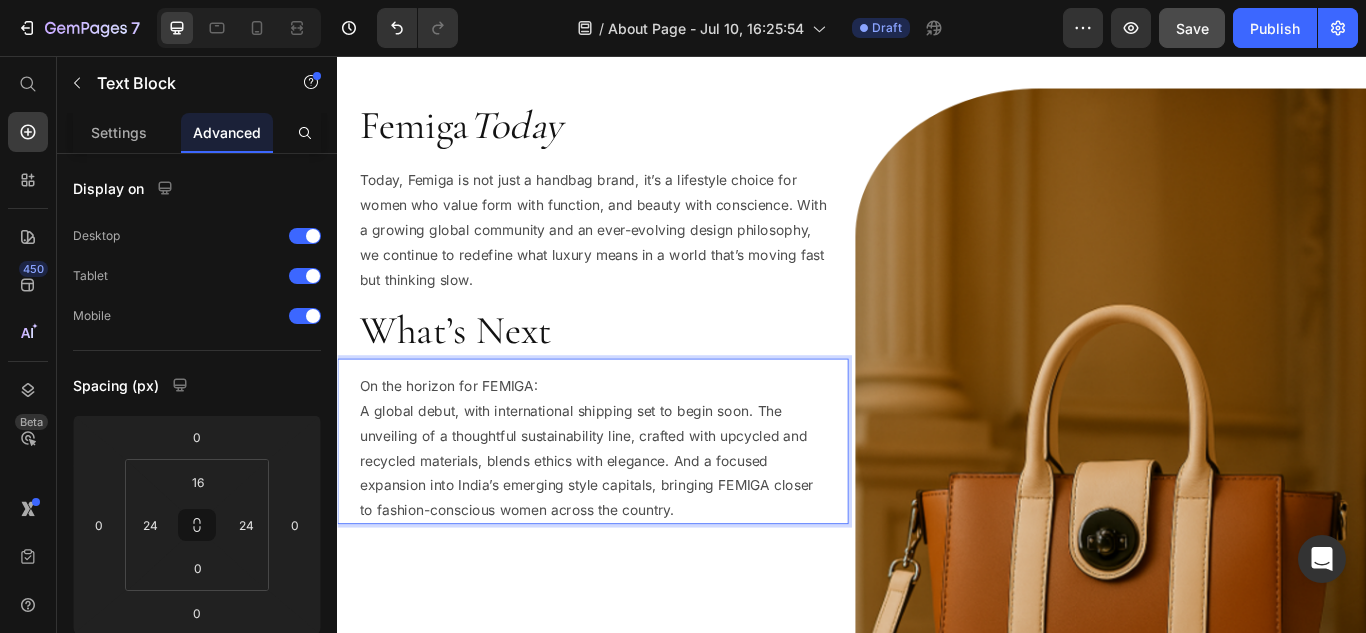 click on "On the horizon for FEMIGA: A global debut, with international shipping set to begin soon. The unveiling of a thoughtful sustainability line, crafted with upcycled and recycled materials, blends ethics with elegance. And a focused expansion into India’s emerging style capitals, bringing FEMIGA closer to fashion-conscious women across the country." at bounding box center (635, 513) 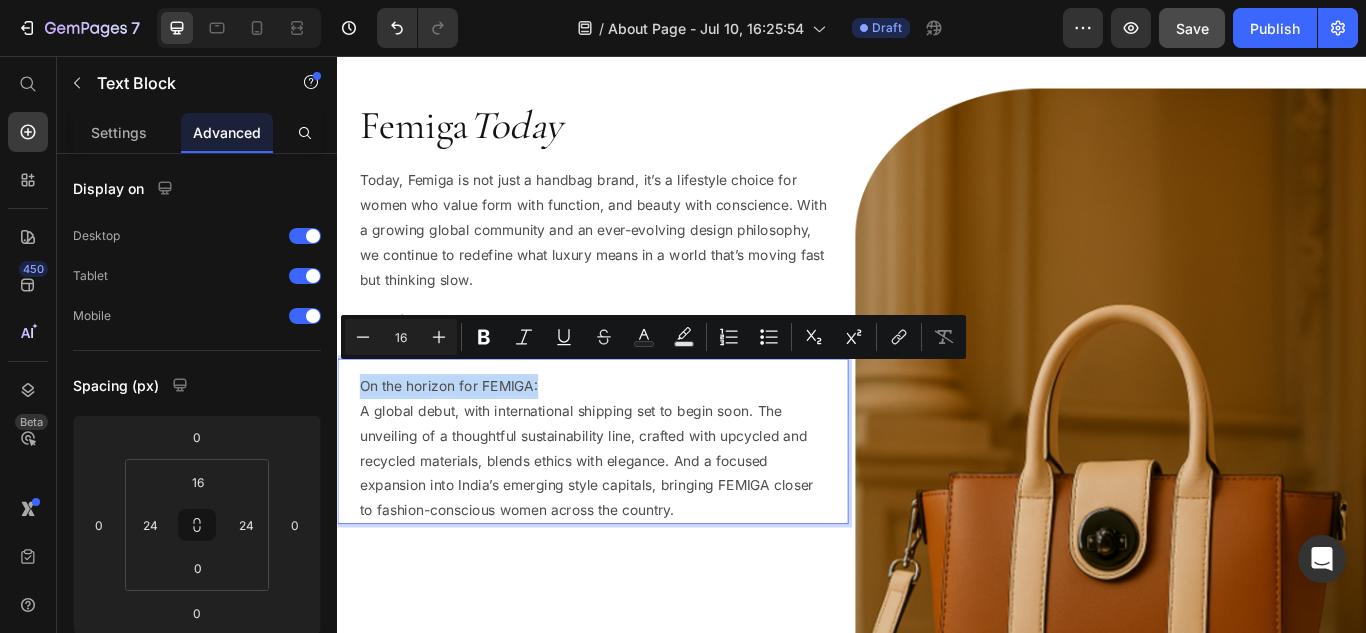 drag, startPoint x: 573, startPoint y: 418, endPoint x: 360, endPoint y: 418, distance: 213 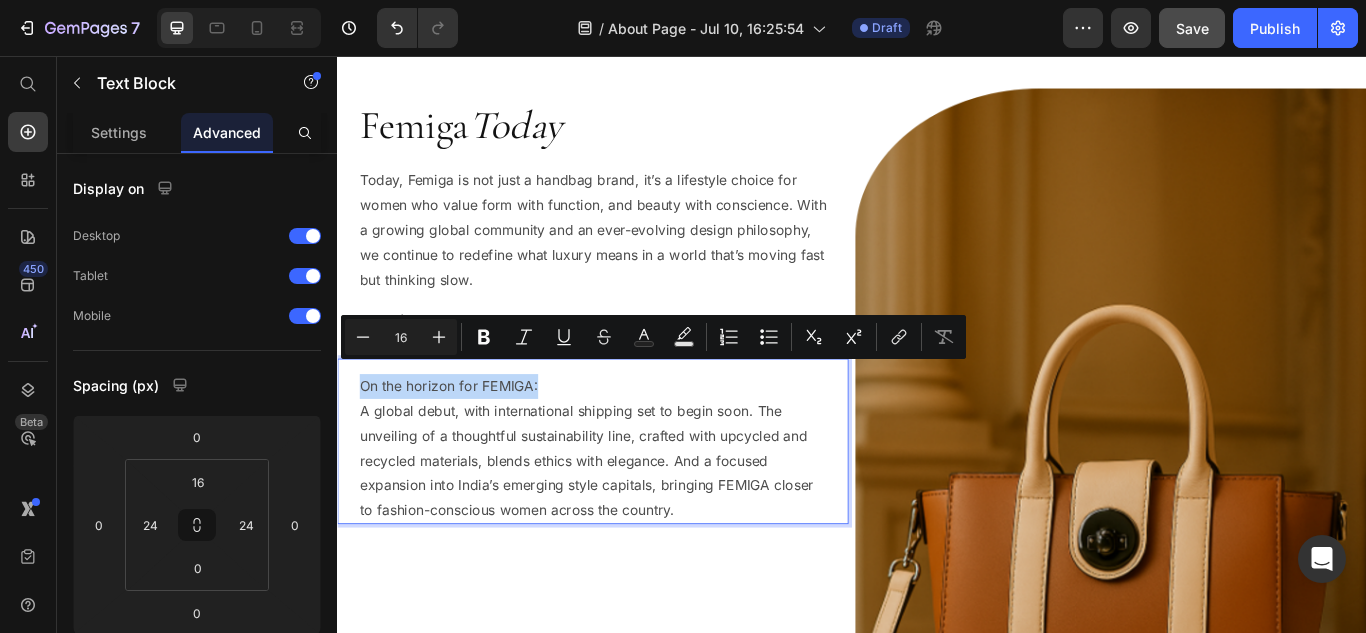 click on "On the horizon for FEMIGA: A global debut, with international shipping set to begin soon. The unveiling of a thoughtful sustainability line, crafted with upcycled and recycled materials, blends ethics with elegance. And a focused expansion into India’s emerging style capitals, bringing FEMIGA closer to fashion-conscious women across the country." at bounding box center (635, 513) 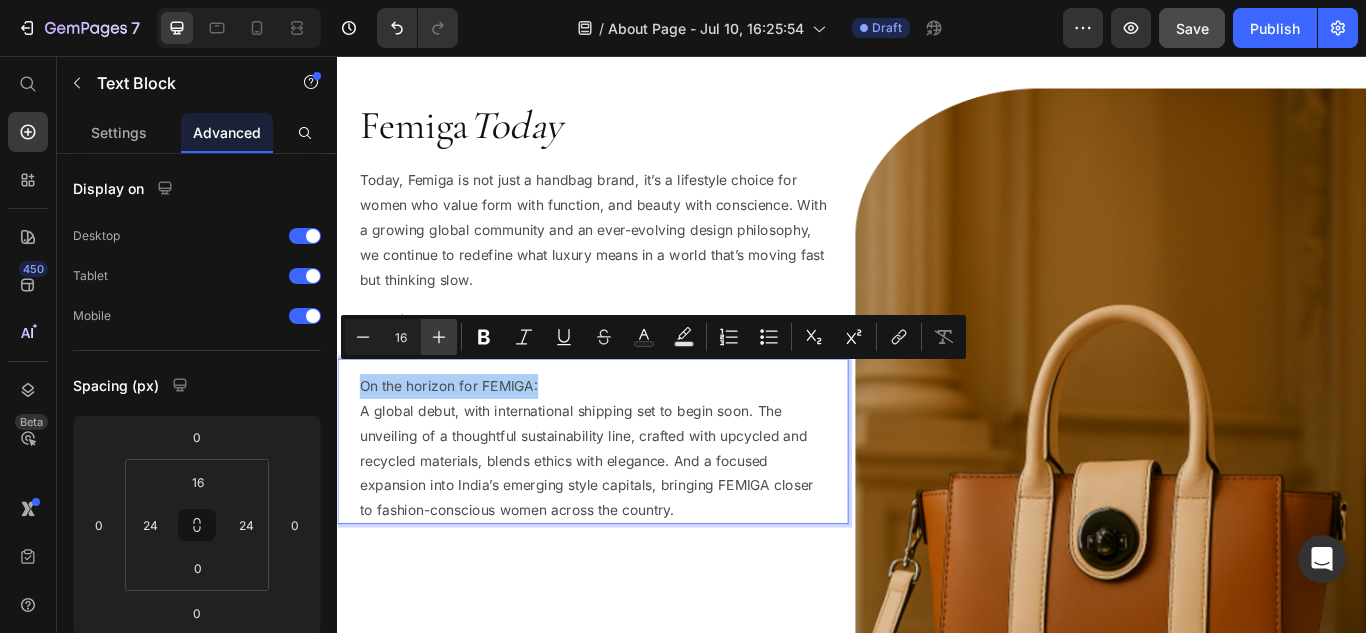 click 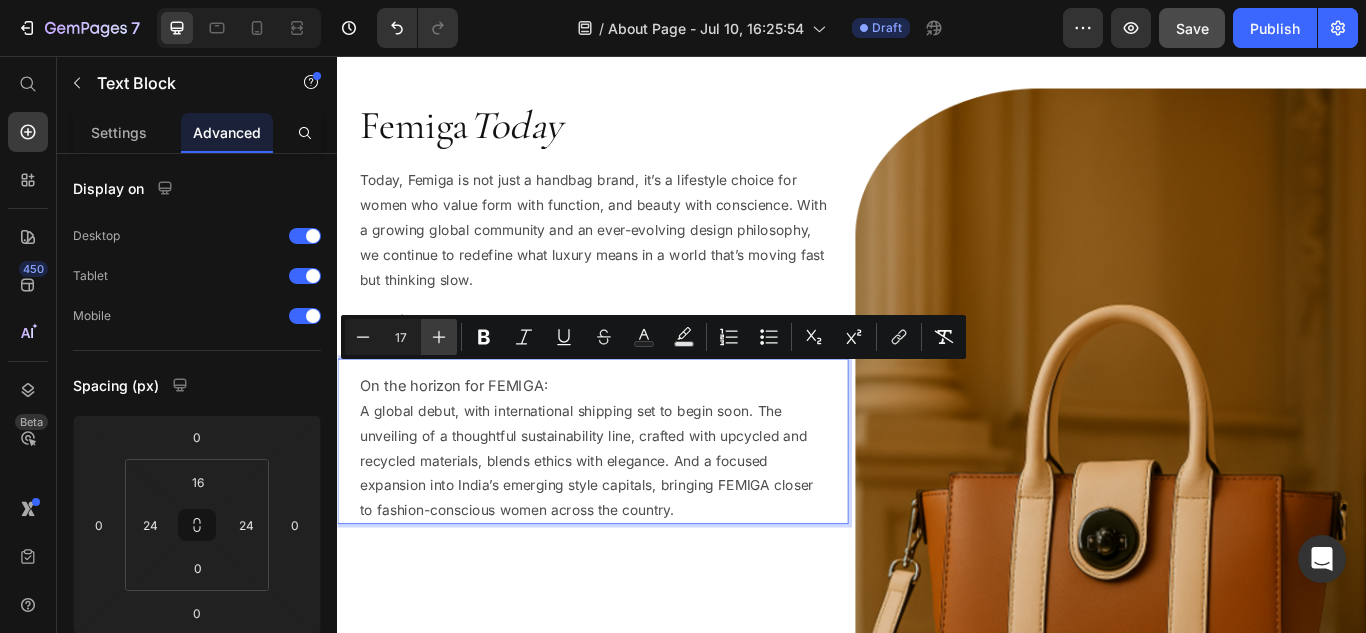 click 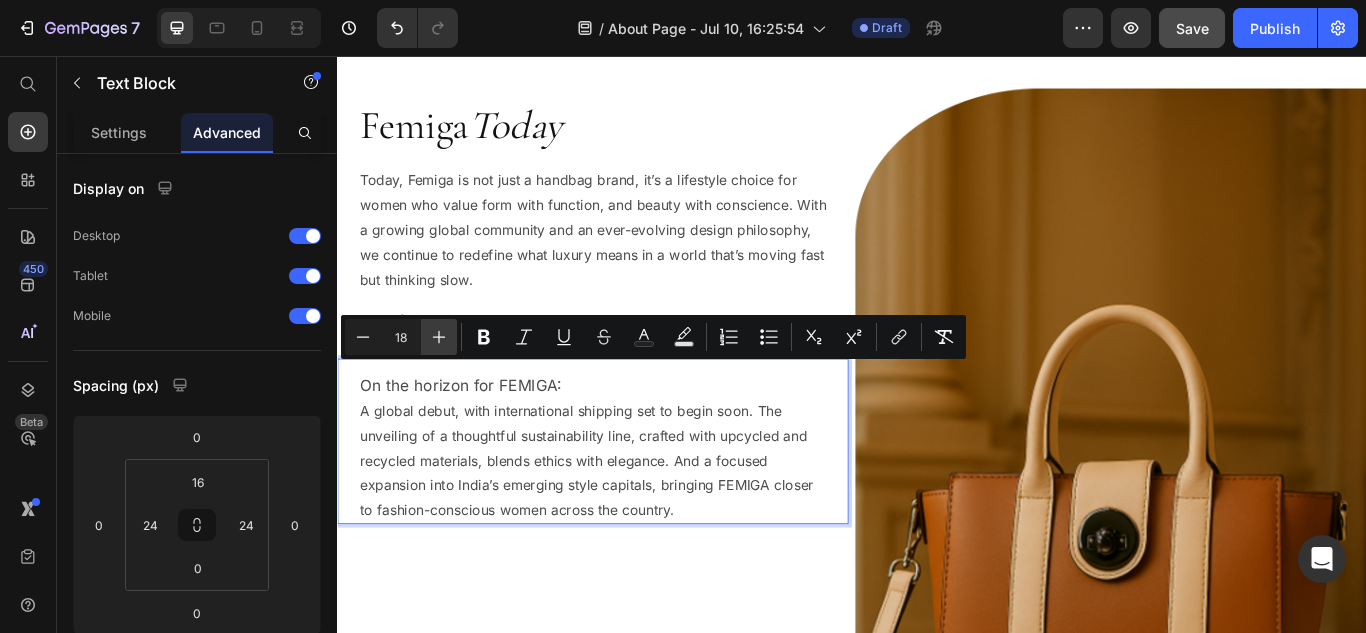 click 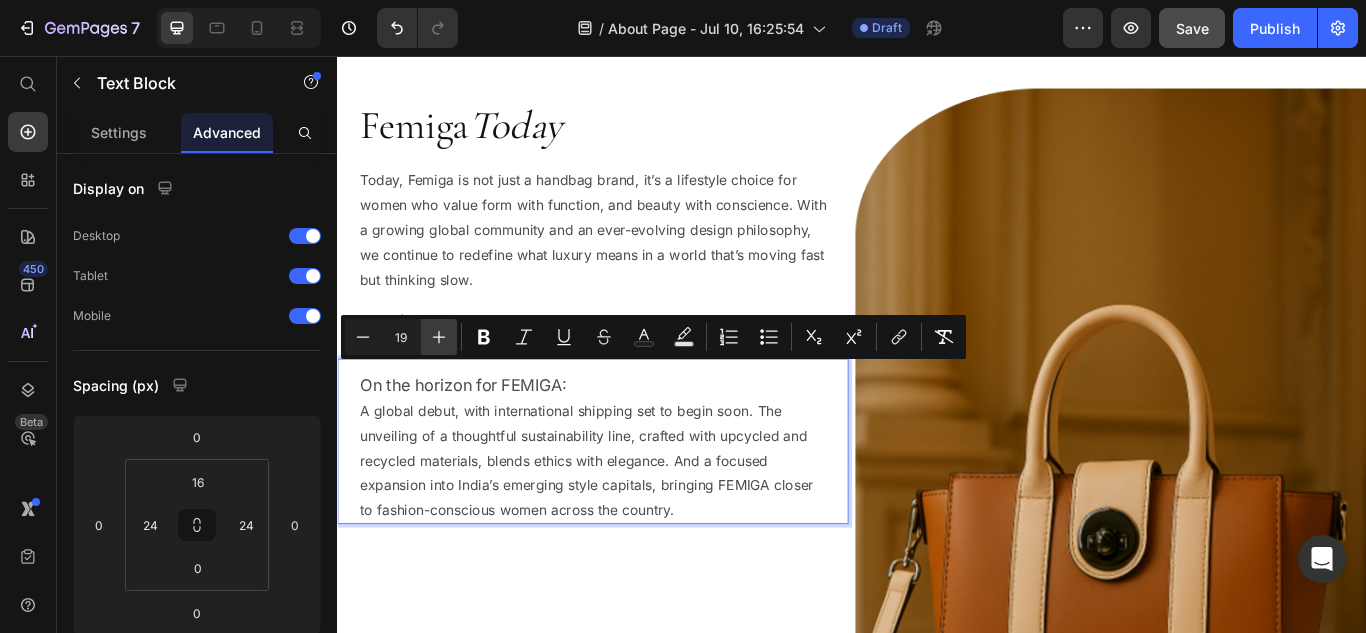 click 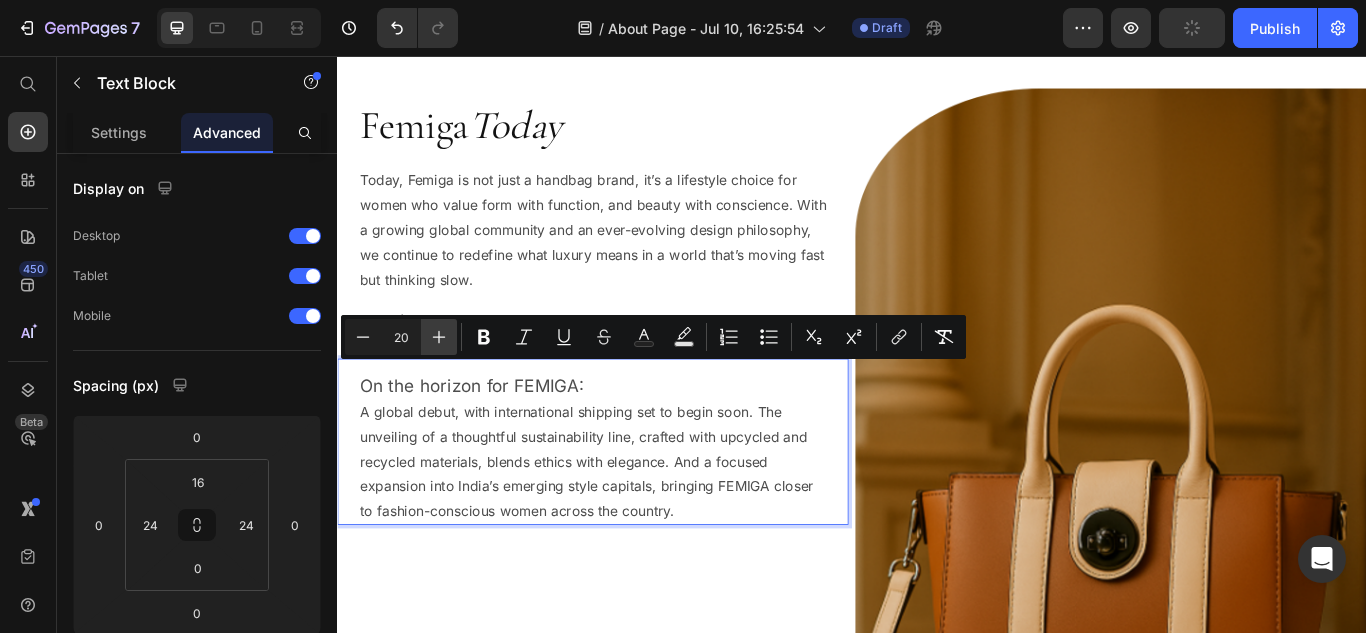 click 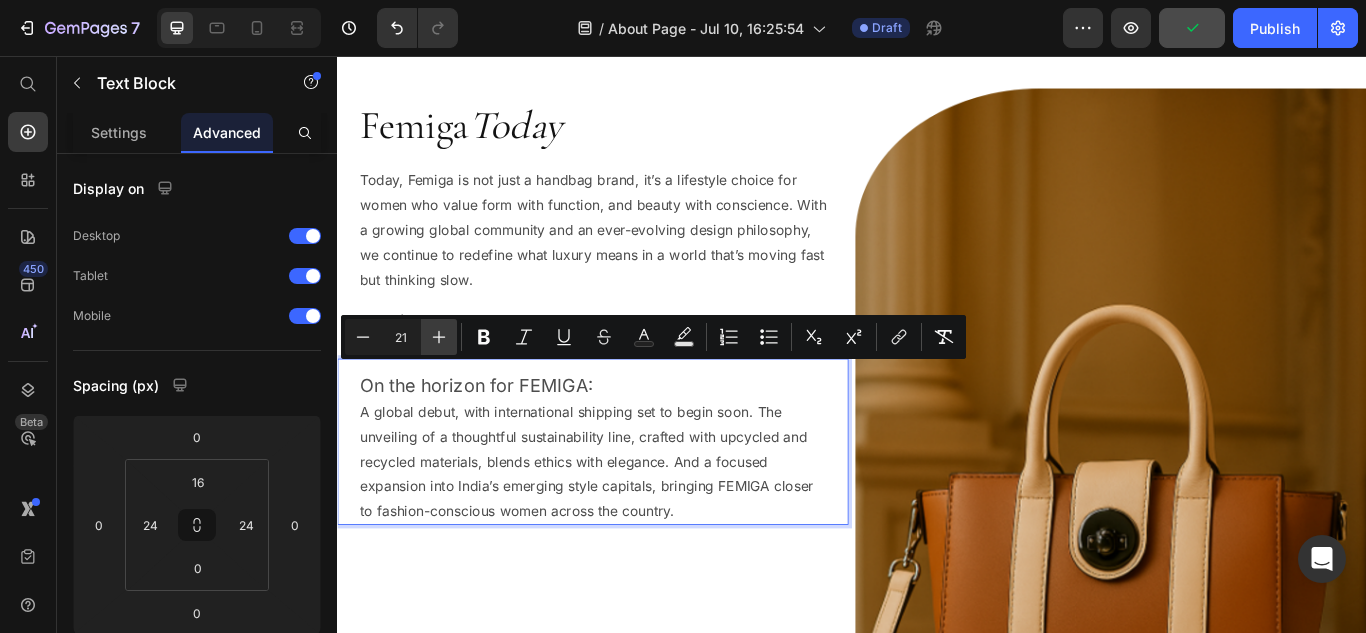 click 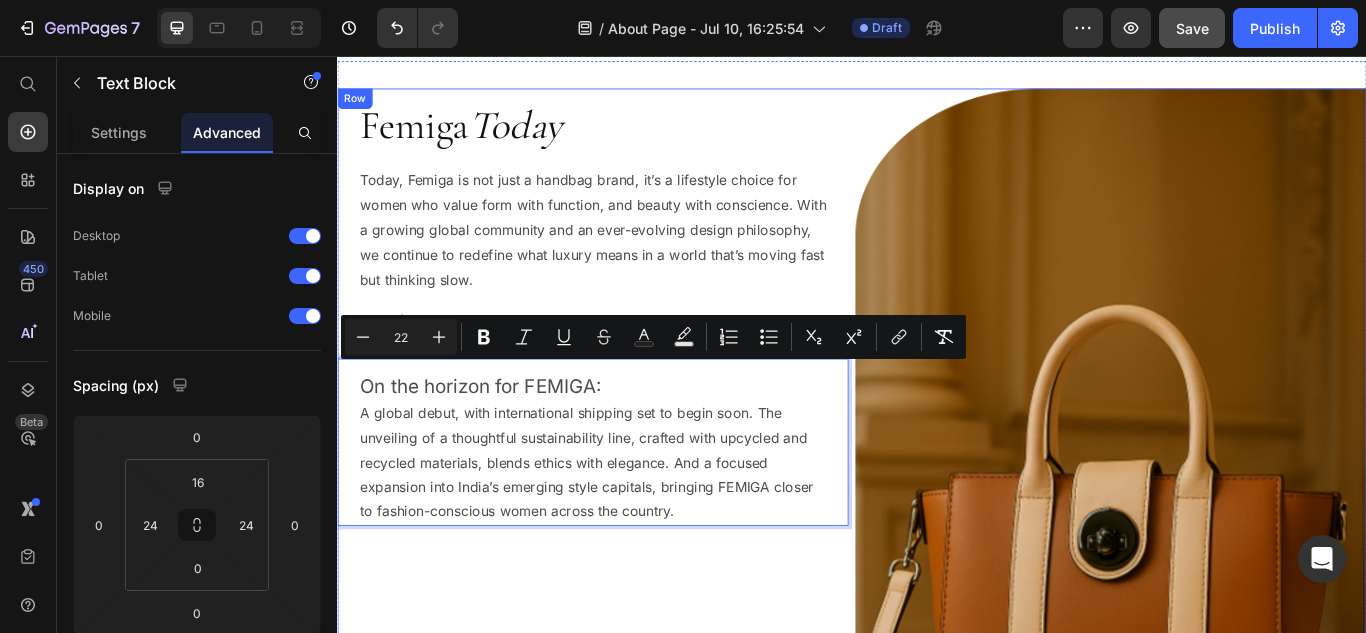 click on "Femiga  Today Heading Today, Femiga is not just a handbag brand, it’s a lifestyle choice for women who value form with function, and beauty with conscience. With a growing global community and an ever-evolving design philosophy, we continue to redefine what luxury means in a world that’s moving fast but thinking slow. Text Block What’s Next Heading On the horizon for FEMIGA: A global debut, with international shipping set to begin soon. The unveiling of a thoughtful sustainability line, crafted with upcycled and recycled materials, blends ethics with elegance. And a focused expansion into India’s emerging style capitals, bringing FEMIGA closer to fashion-conscious women across the country. Text Block   0" at bounding box center (635, 624) 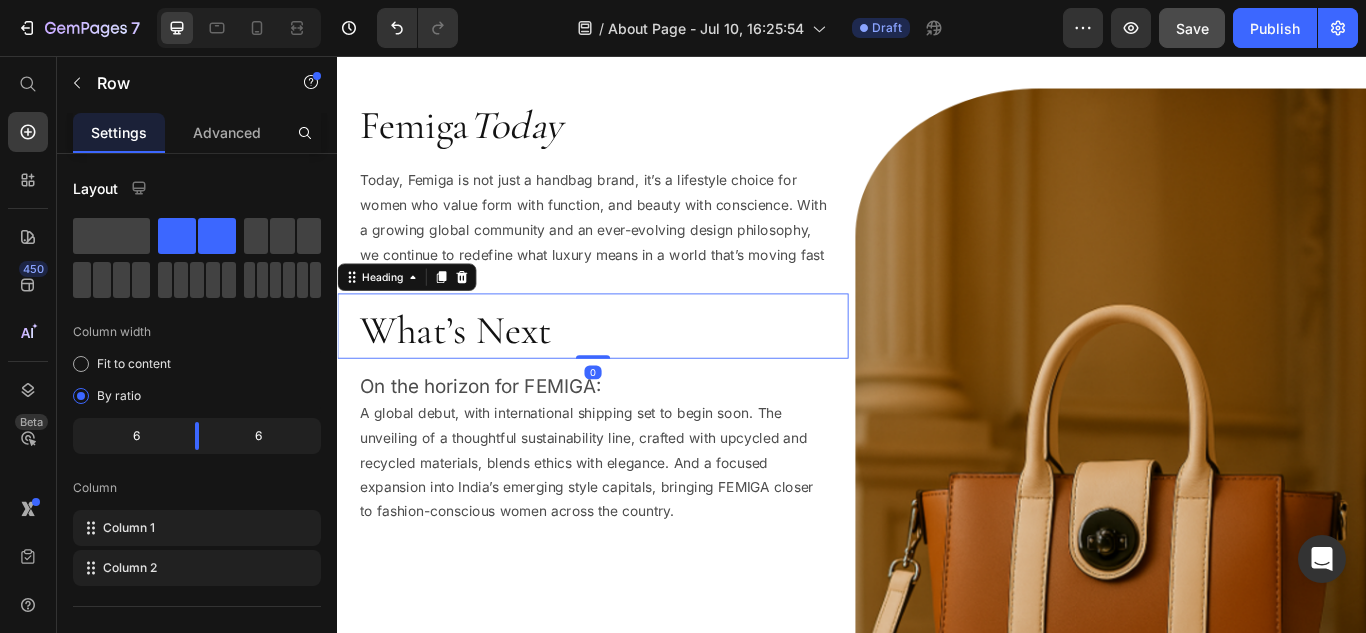 click on "What’s Next" at bounding box center (647, 377) 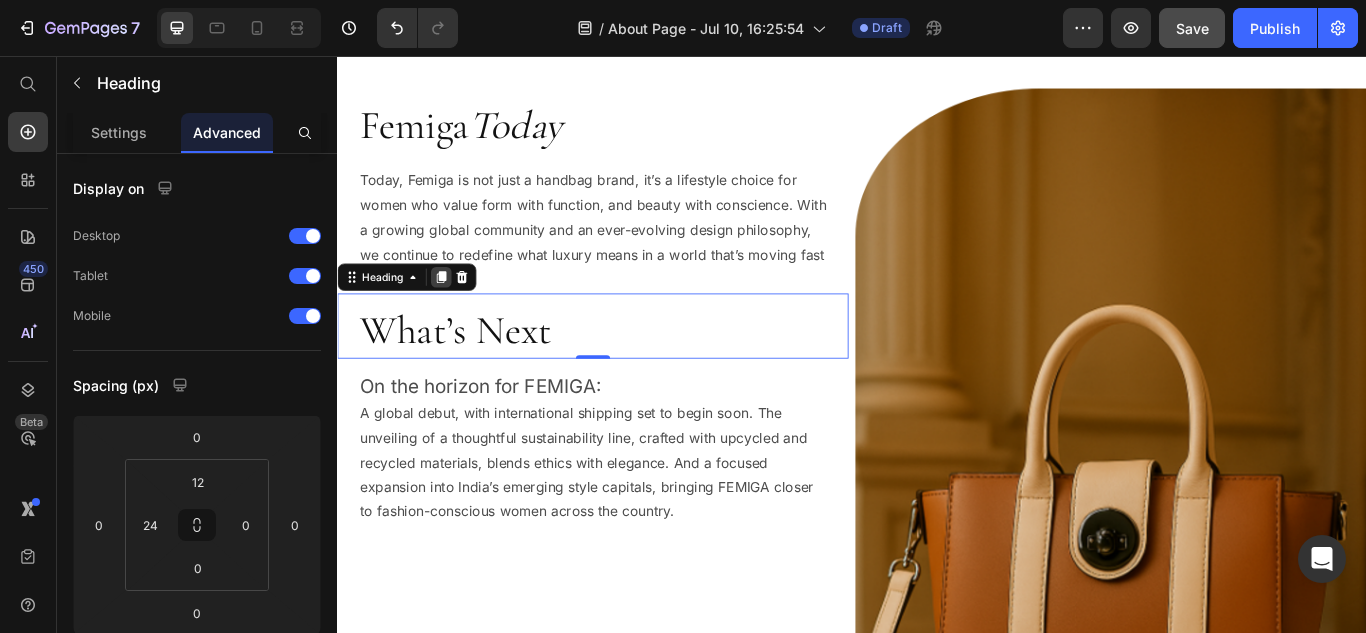 click 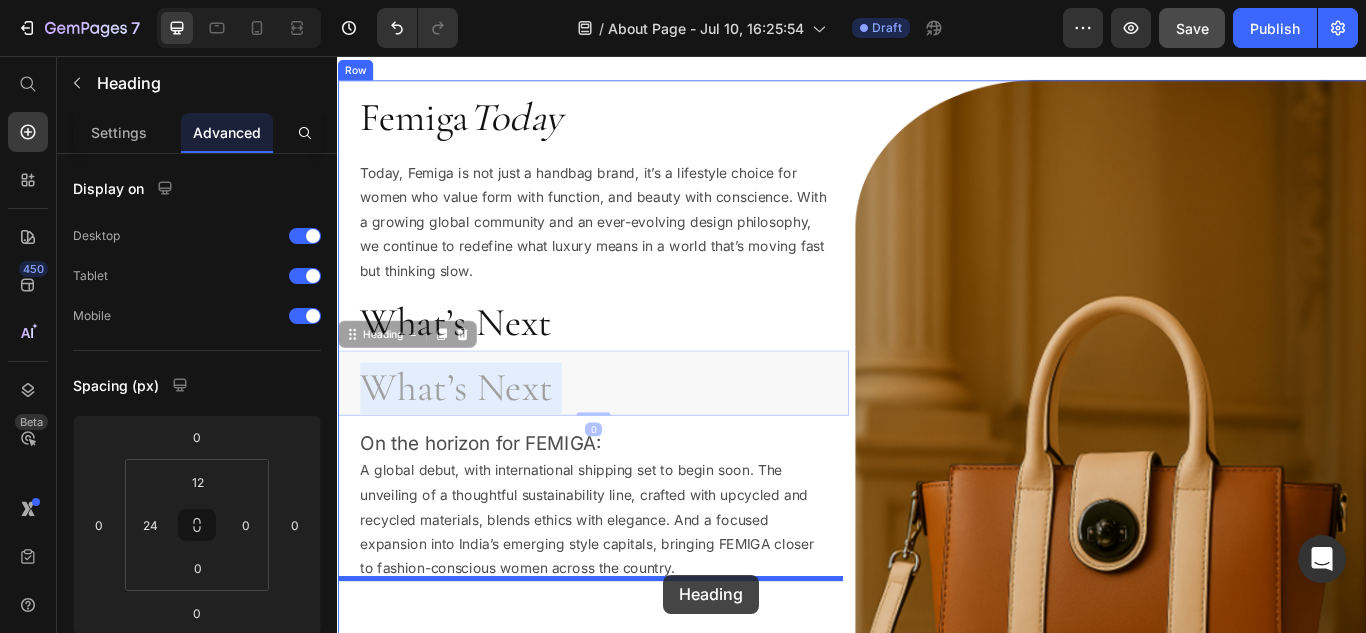 drag, startPoint x: 731, startPoint y: 428, endPoint x: 717, endPoint y: 661, distance: 233.42023 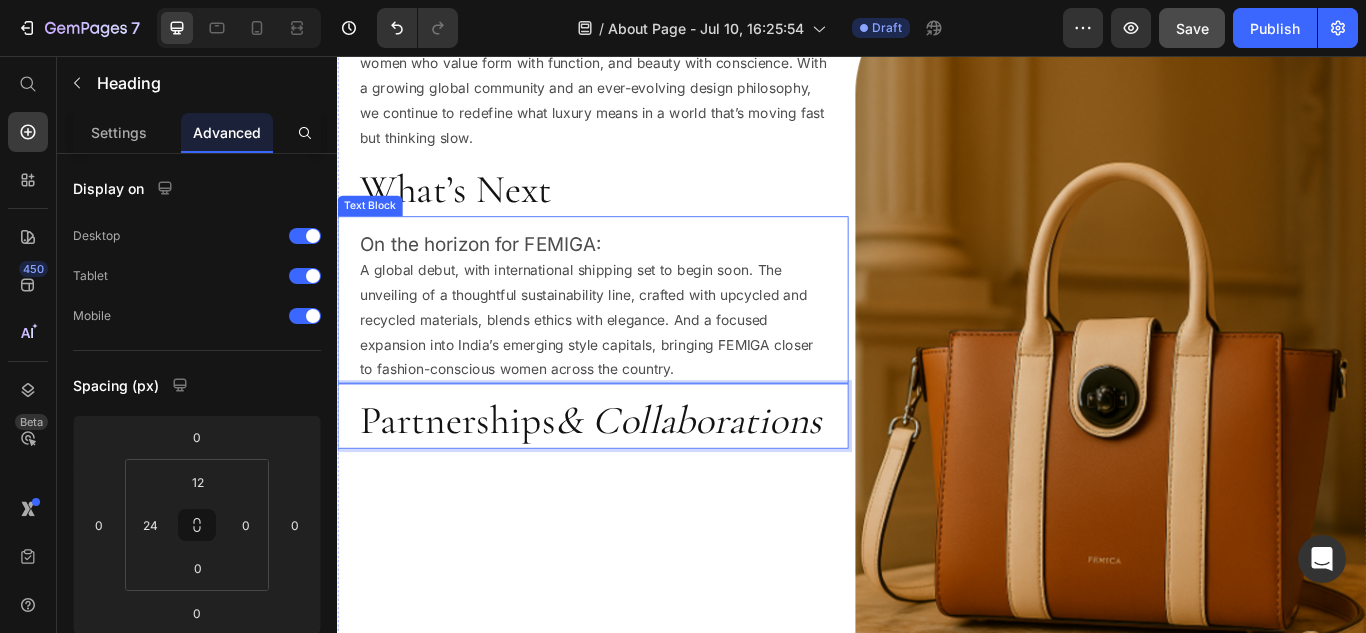 click on "On the horizon for FEMIGA: A global debut, with international shipping set to begin soon. The unveiling of a thoughtful sustainability line, crafted with upcycled and recycled materials, blends ethics with elegance. And a focused expansion into India’s emerging style capitals, bringing FEMIGA closer to fashion-conscious women across the country." at bounding box center [635, 348] 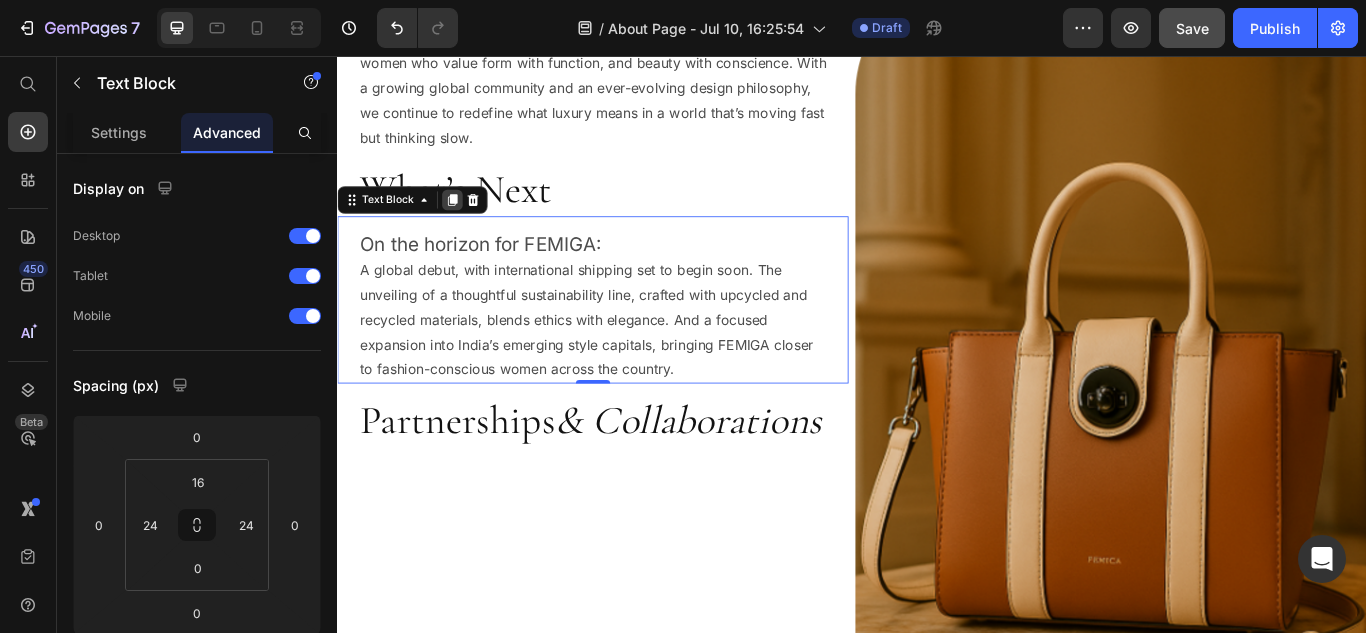 click 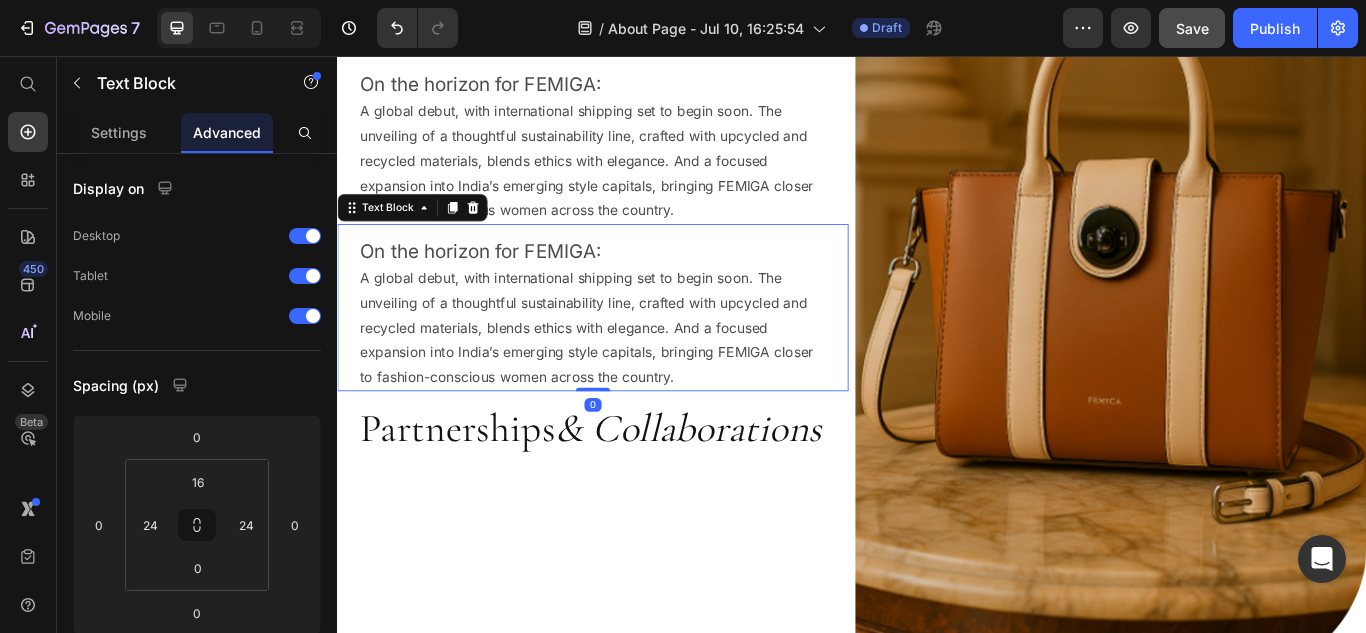 scroll, scrollTop: 3420, scrollLeft: 0, axis: vertical 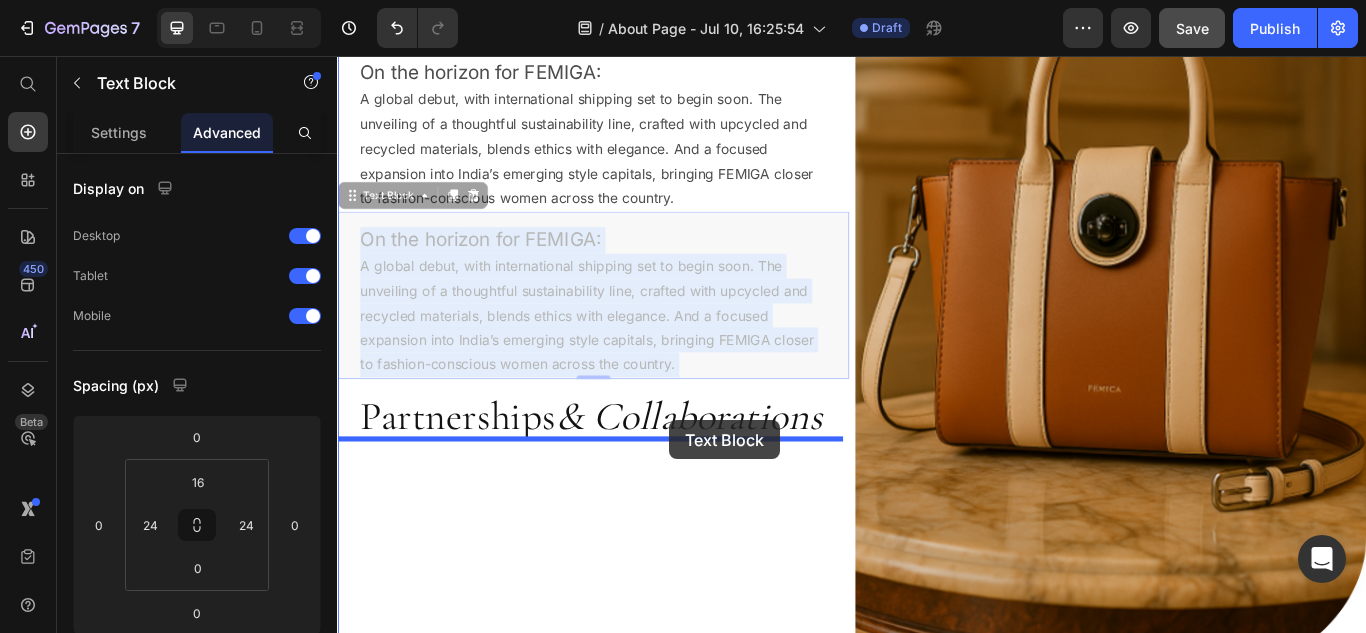drag, startPoint x: 713, startPoint y: 326, endPoint x: 724, endPoint y: 481, distance: 155.38983 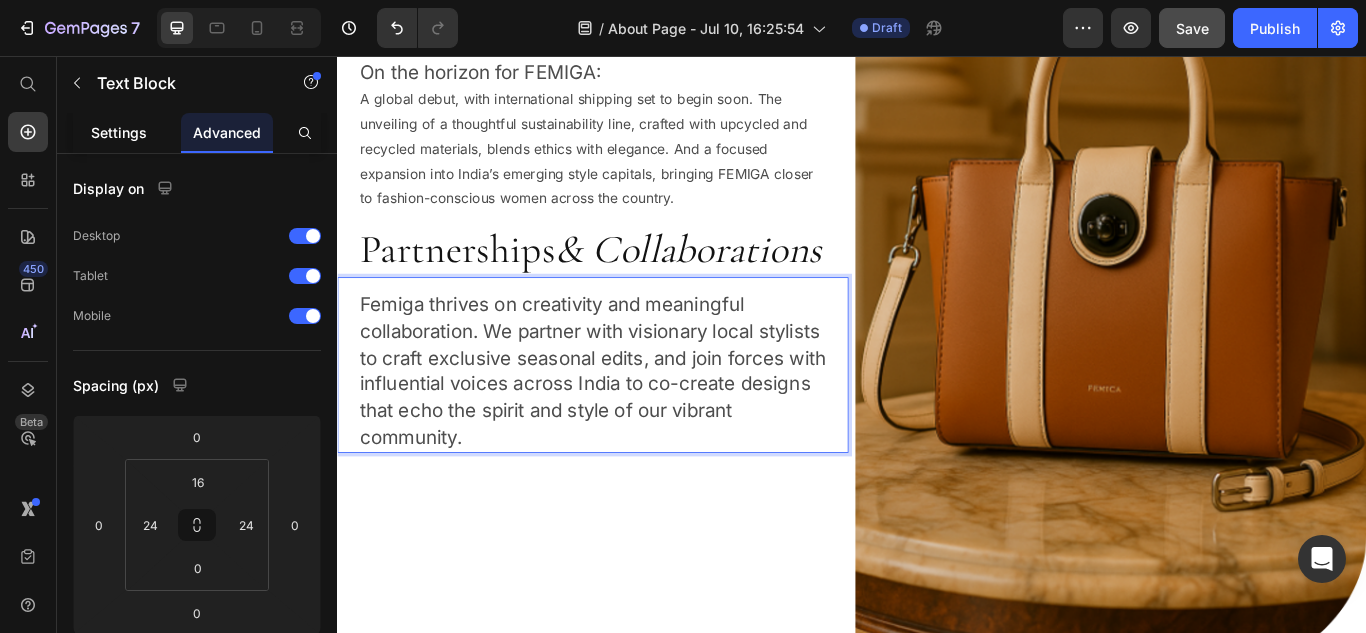 click on "Settings" 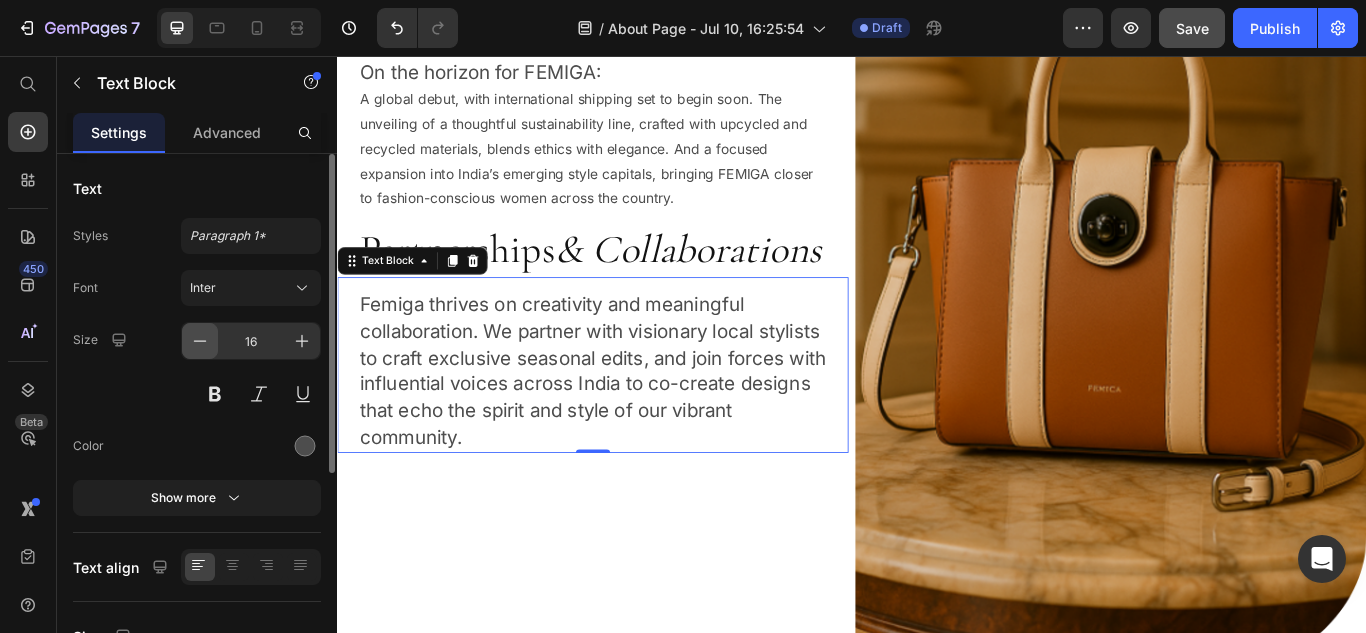 click 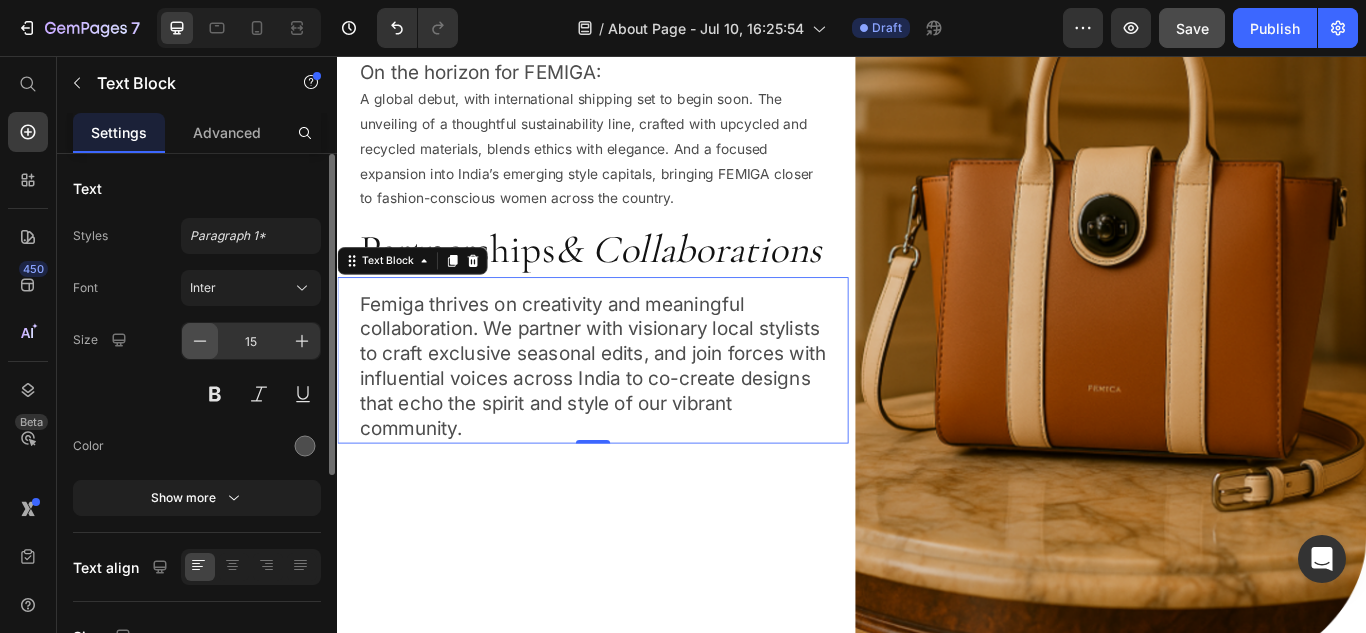 click 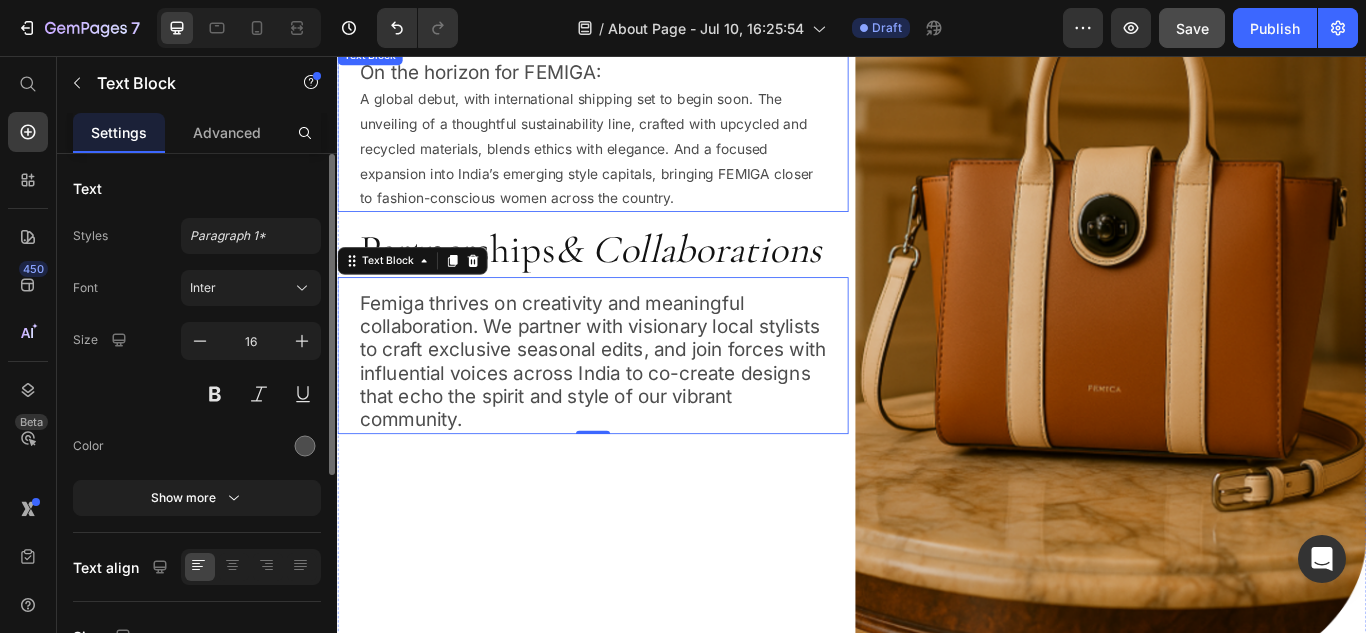 click on "On the horizon for FEMIGA: A global debut, with international shipping set to begin soon. The unveiling of a thoughtful sustainability line, crafted with upcycled and recycled materials, blends ethics with elegance. And a focused expansion into India’s emerging style capitals, bringing FEMIGA closer to fashion-conscious women across the country." at bounding box center (635, 148) 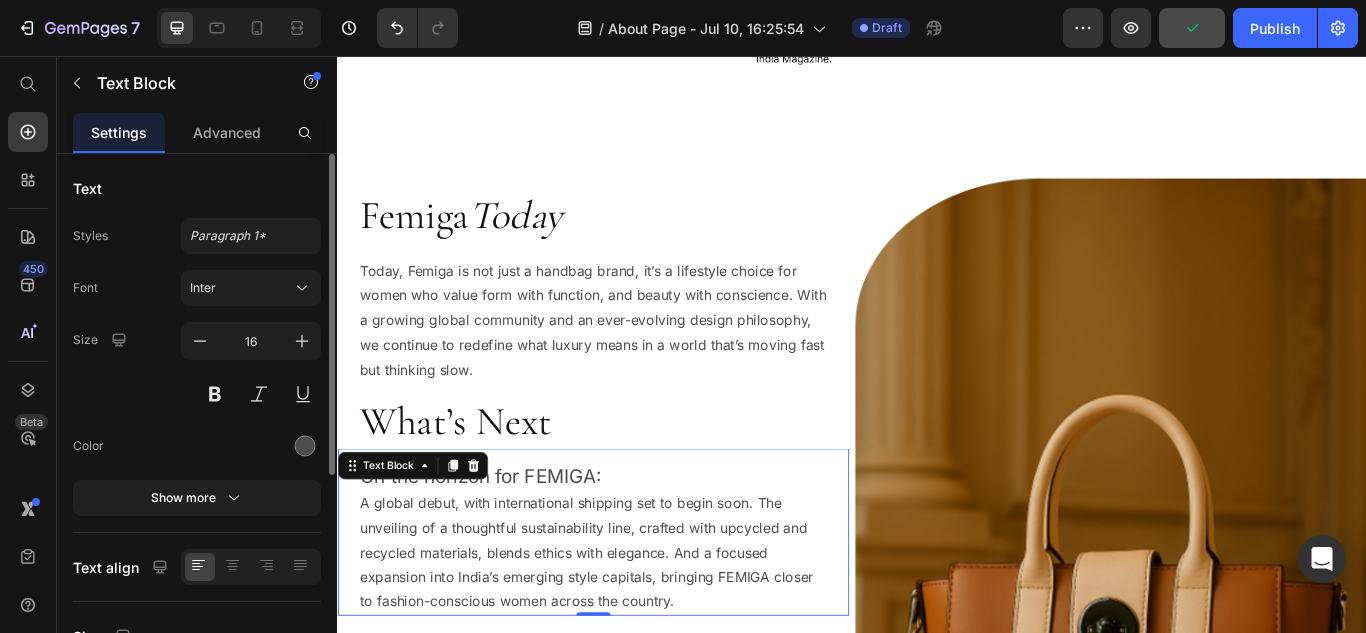 scroll, scrollTop: 2920, scrollLeft: 0, axis: vertical 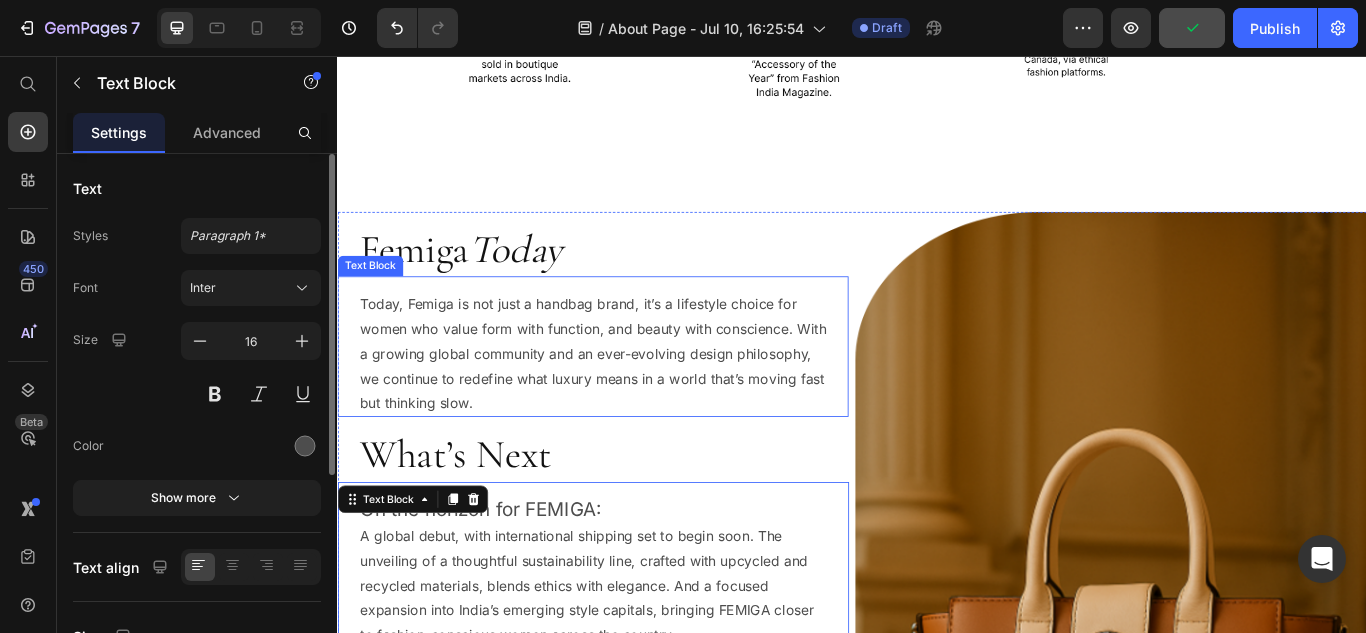 click on "Today, Femiga is not just a handbag brand, it’s a lifestyle choice for women who value form with function, and beauty with conscience. With a growing global community and an ever-evolving design philosophy, we continue to redefine what luxury means in a world that’s moving fast but thinking slow." at bounding box center (635, 403) 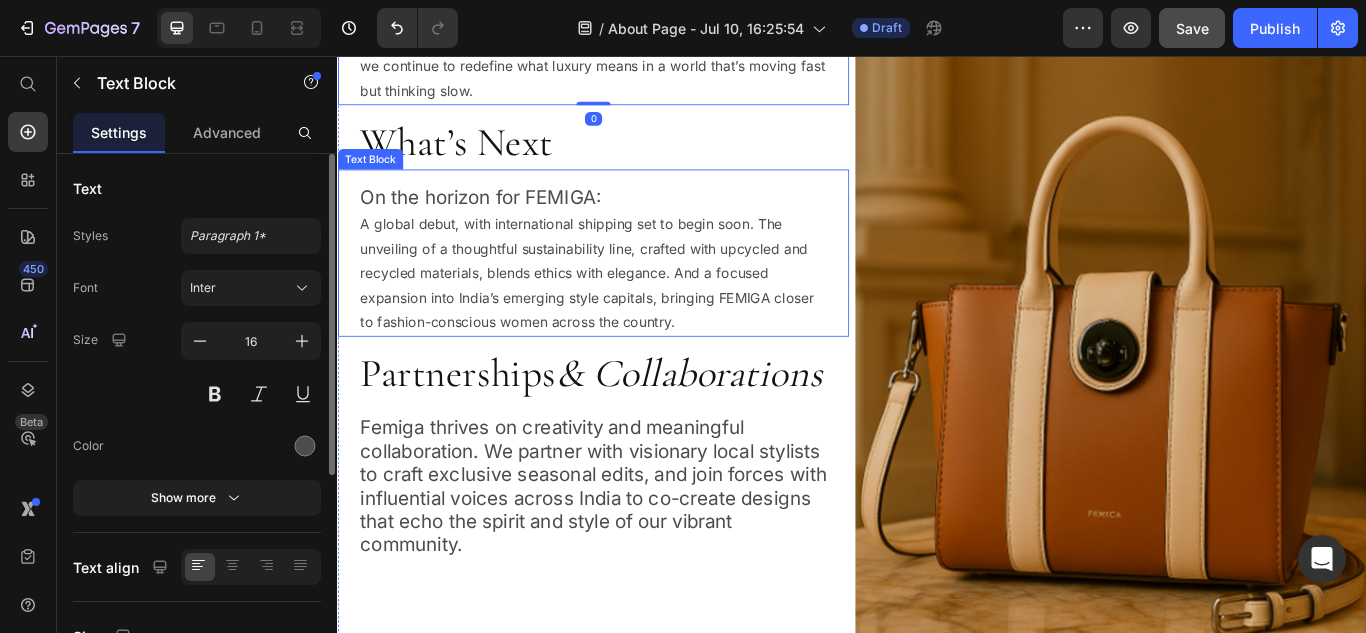 scroll, scrollTop: 3420, scrollLeft: 0, axis: vertical 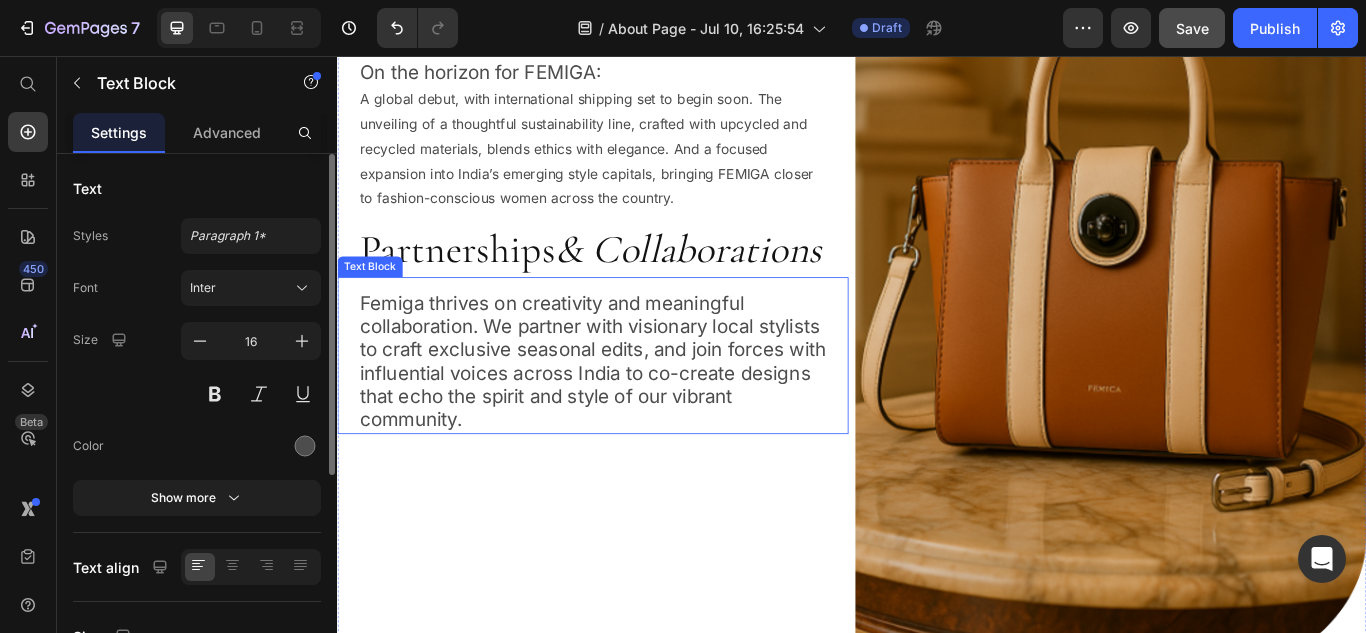 click on "Femiga thrives on creativity and meaningful collaboration. We partner with visionary local stylists to craft exclusive seasonal edits, and join forces with influential voices across India to co-create designs that echo the spirit and style of our vibrant community." at bounding box center [635, 412] 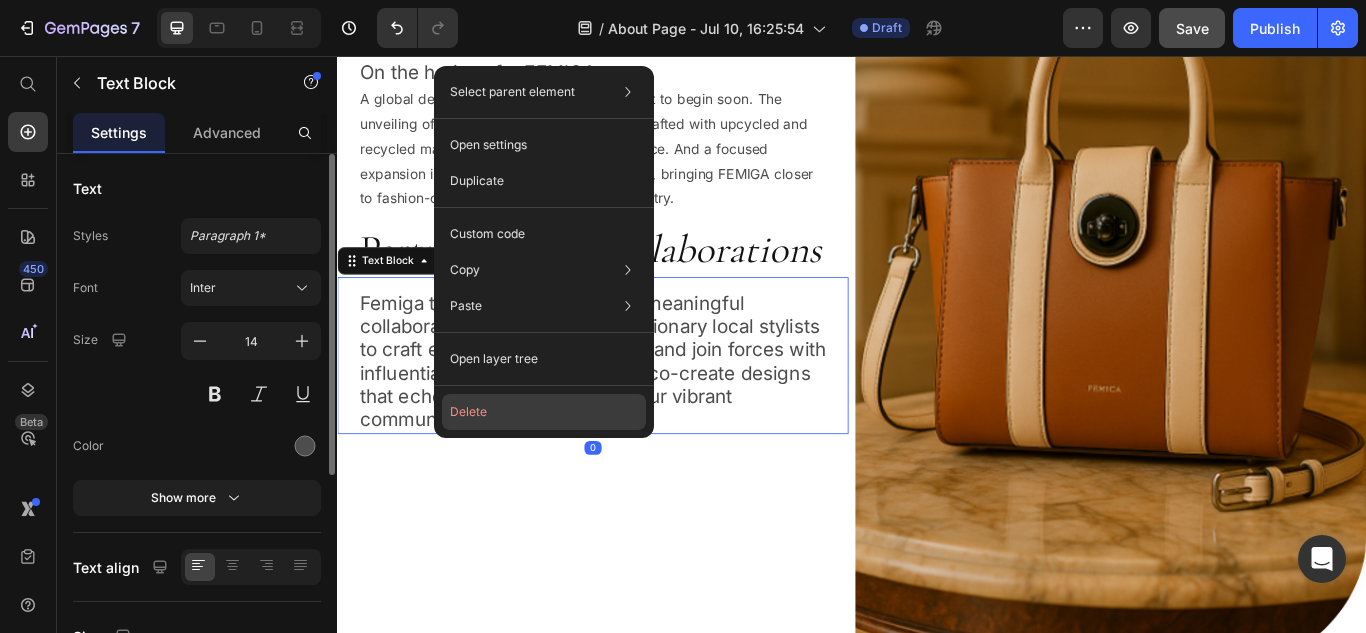 click on "Delete" 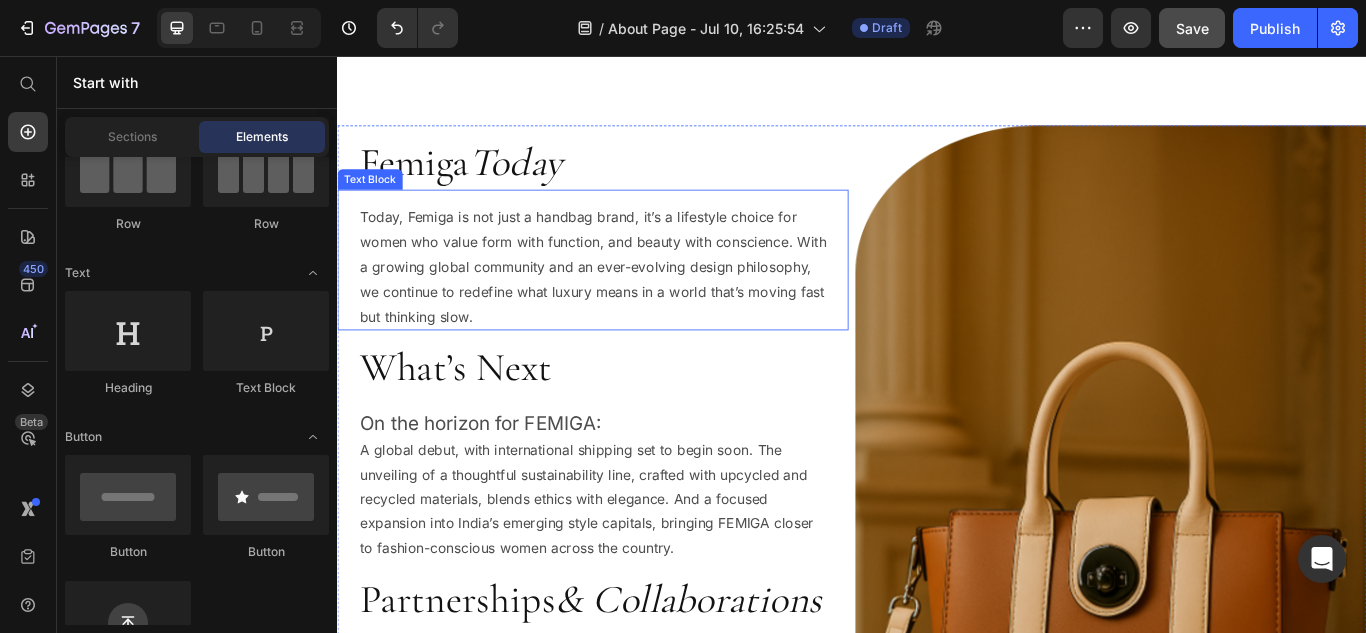 scroll, scrollTop: 3020, scrollLeft: 0, axis: vertical 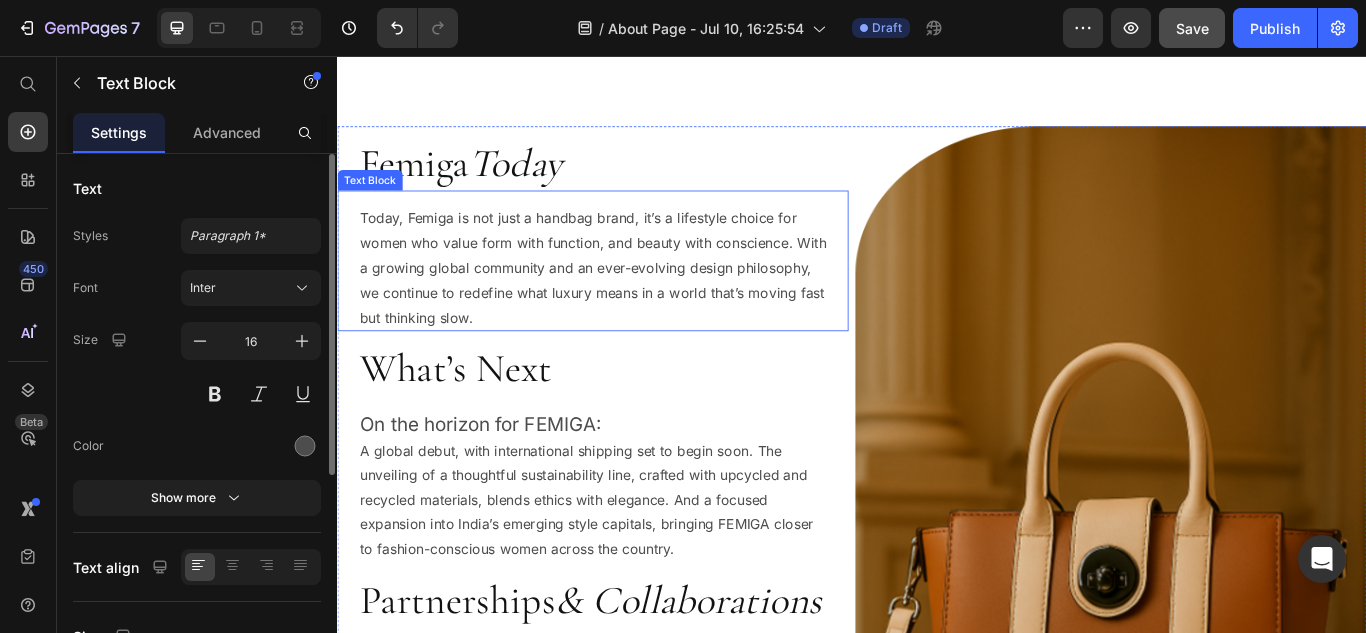 click on "Today, Femiga is not just a handbag brand, it’s a lifestyle choice for women who value form with function, and beauty with conscience. With a growing global community and an ever-evolving design philosophy, we continue to redefine what luxury means in a world that’s moving fast but thinking slow." at bounding box center [635, 303] 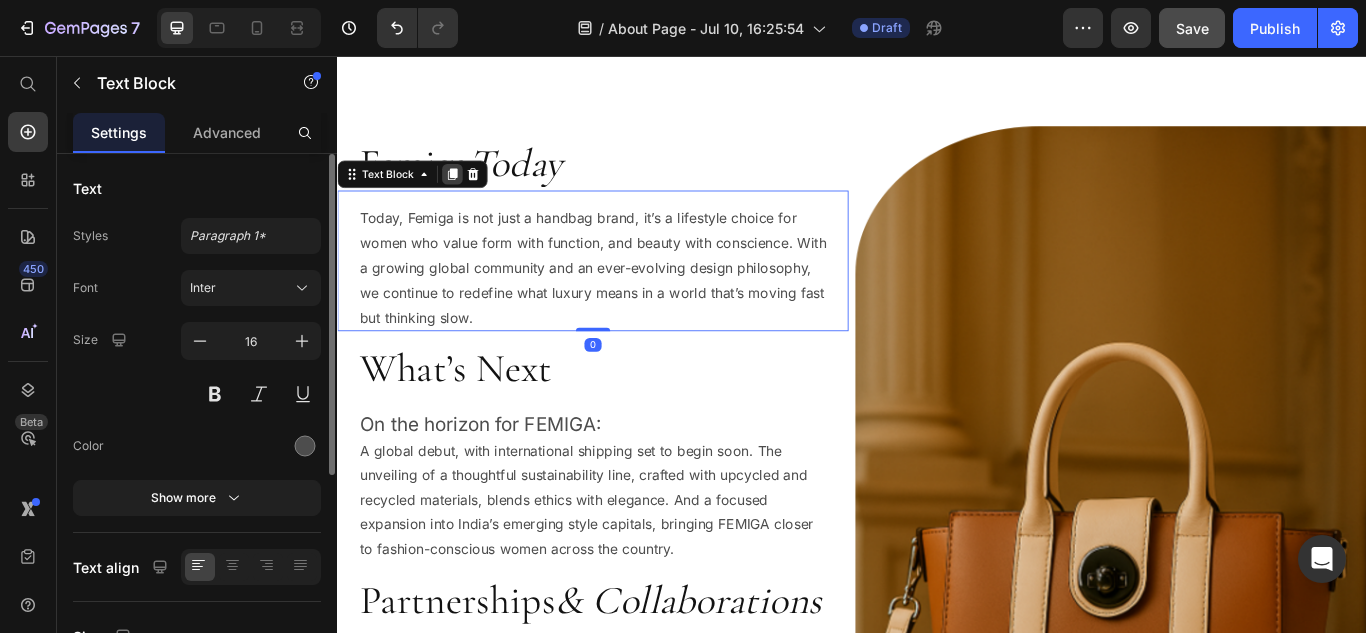 click 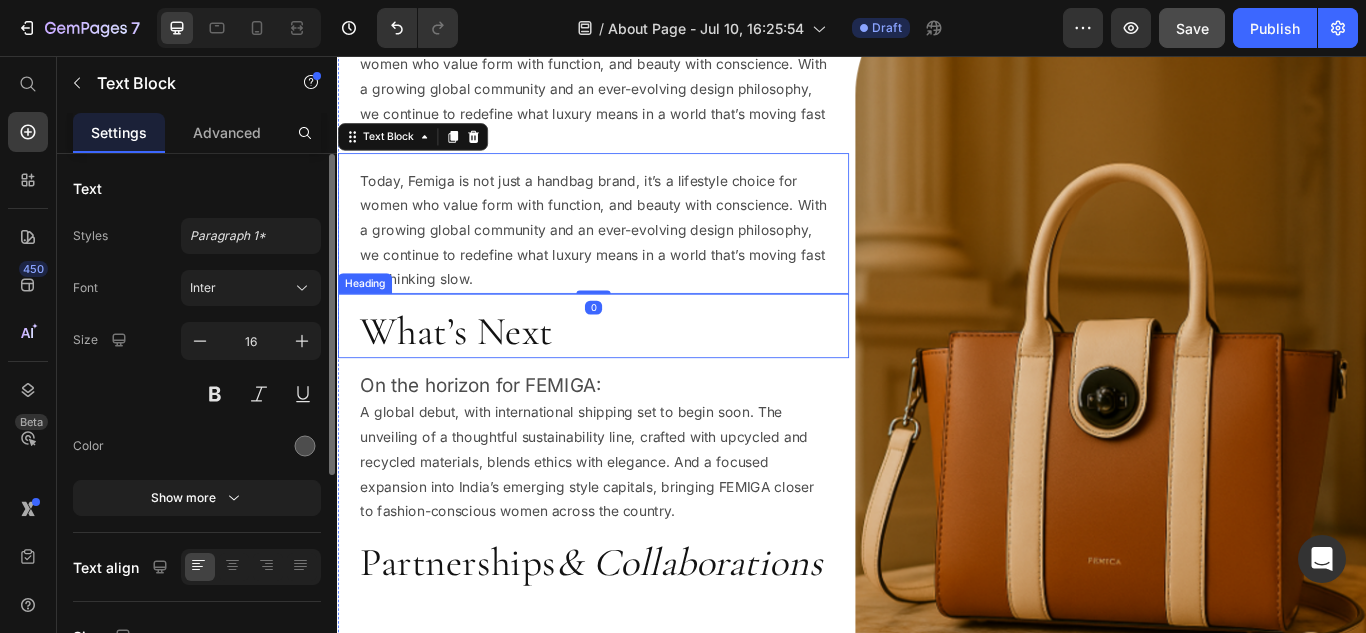 scroll, scrollTop: 3220, scrollLeft: 0, axis: vertical 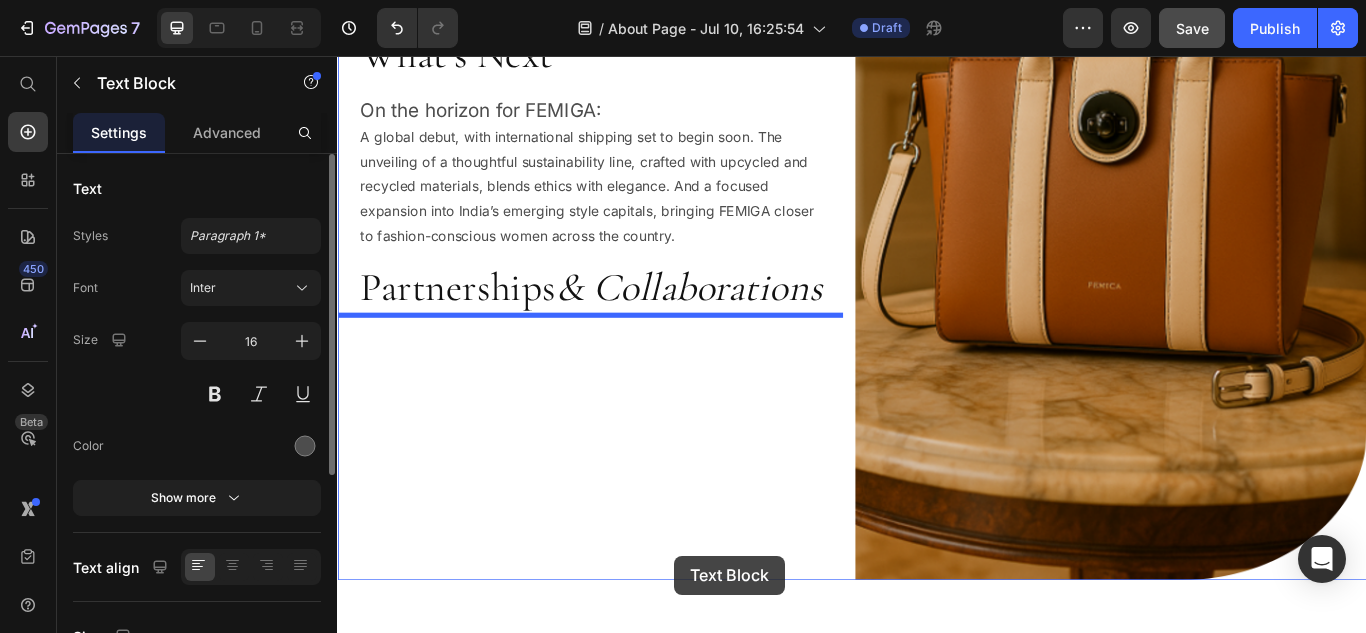 drag, startPoint x: 759, startPoint y: 254, endPoint x: 730, endPoint y: 639, distance: 386.09067 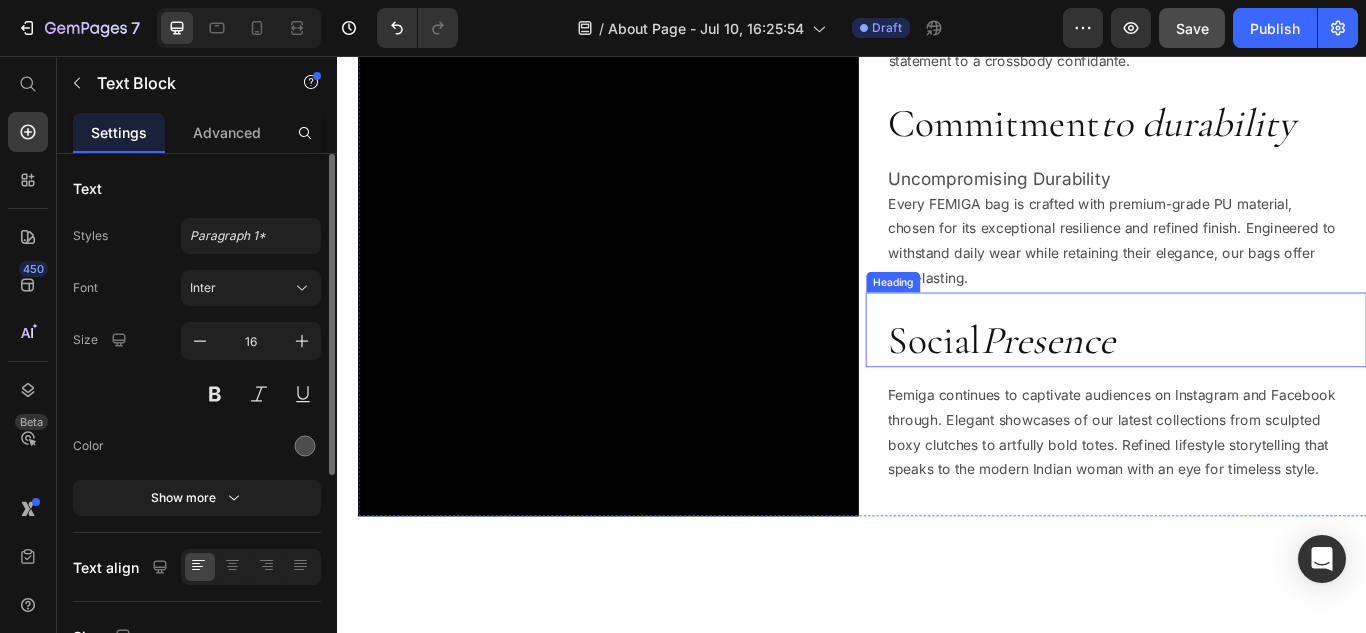 scroll, scrollTop: 2055, scrollLeft: 0, axis: vertical 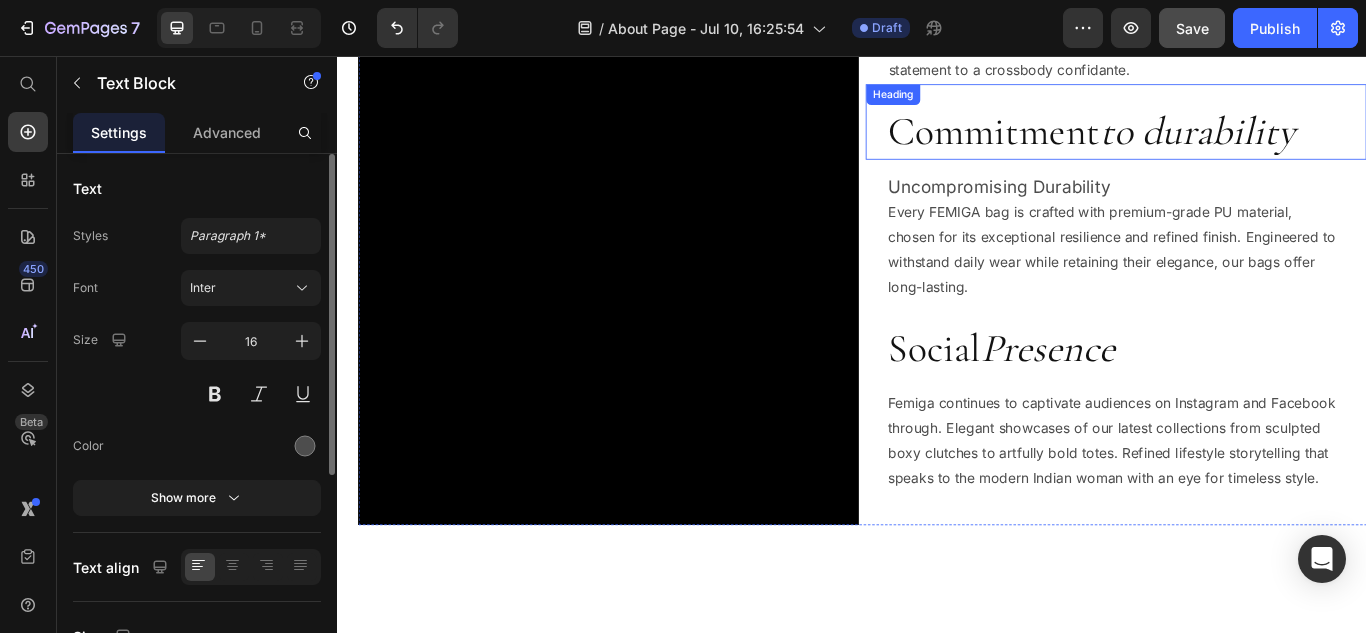 click on "to durability" at bounding box center (1340, 144) 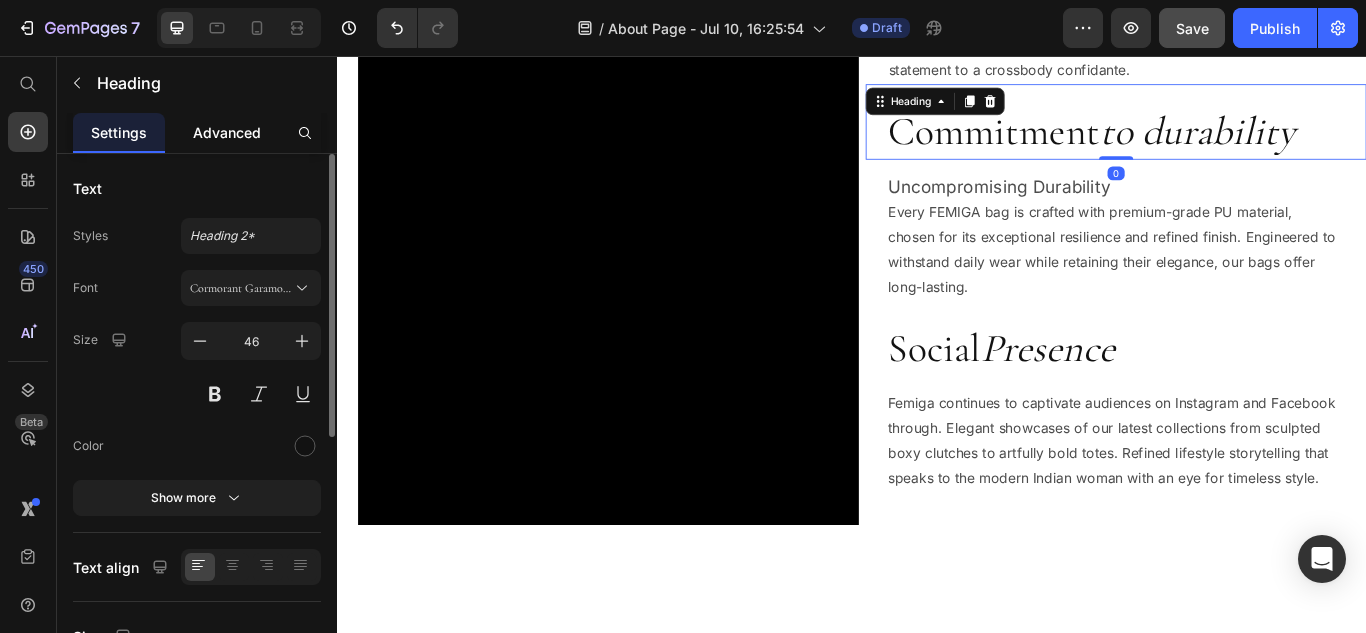 click on "Advanced" at bounding box center [227, 132] 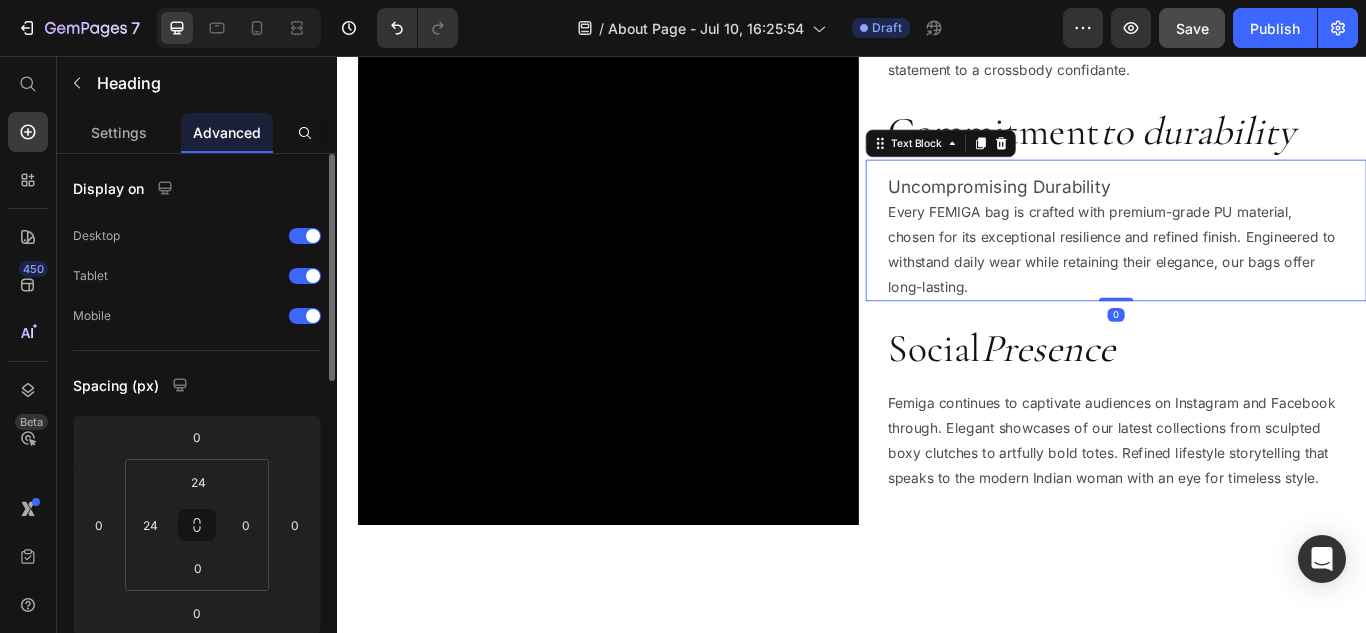 click on "Uncompromising Durability Every FEMIGA bag is crafted with premium-grade PU material, chosen for its exceptional resilience and refined finish. Engineered to withstand daily wear while retaining their elegance, our bags offer long-lasting." at bounding box center (1241, 267) 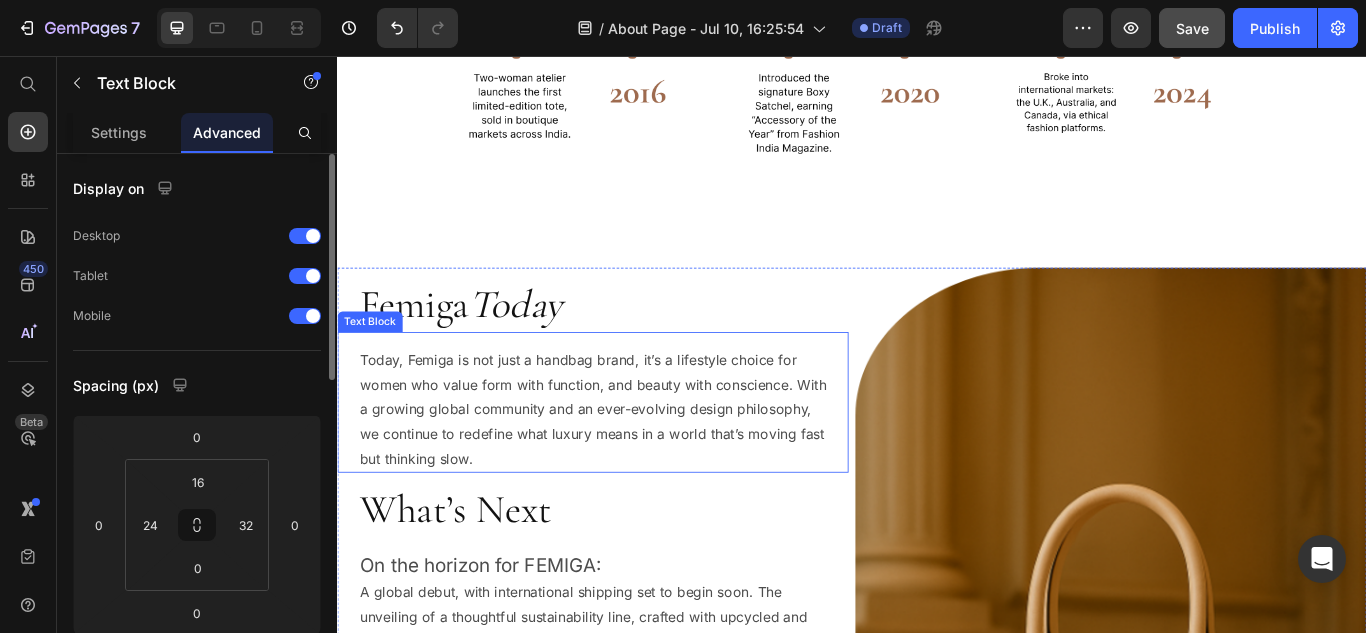scroll, scrollTop: 3155, scrollLeft: 0, axis: vertical 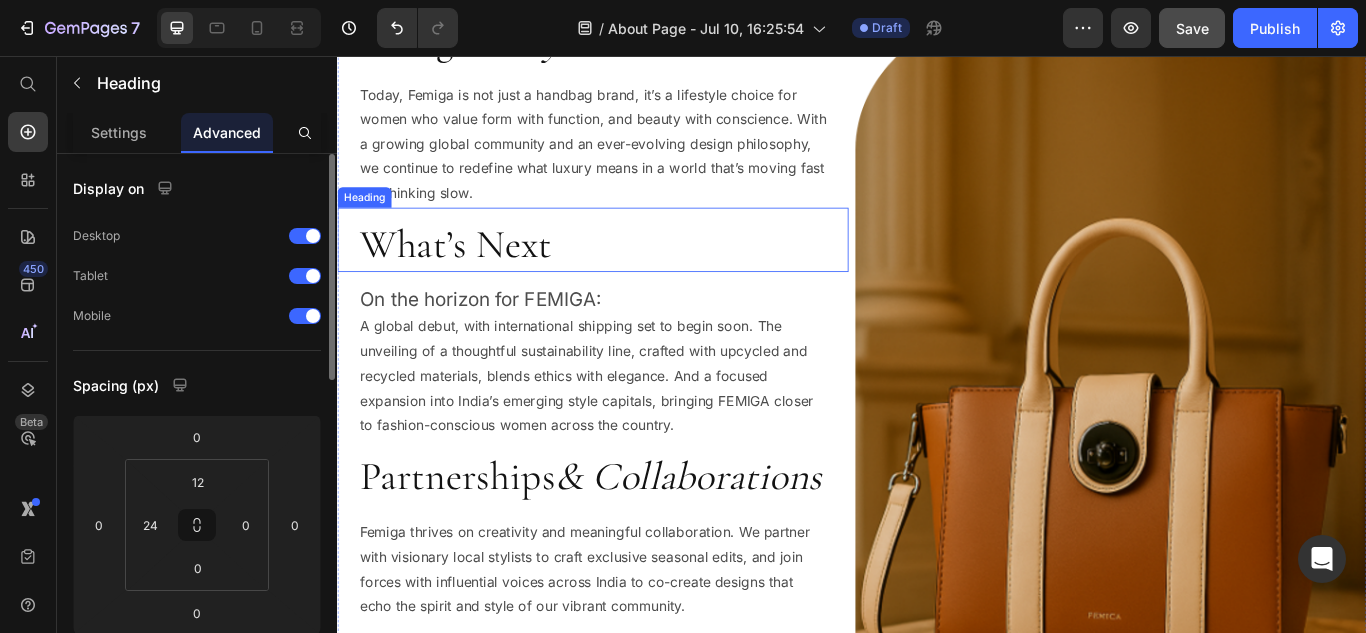 click on "What’s Next" at bounding box center [647, 277] 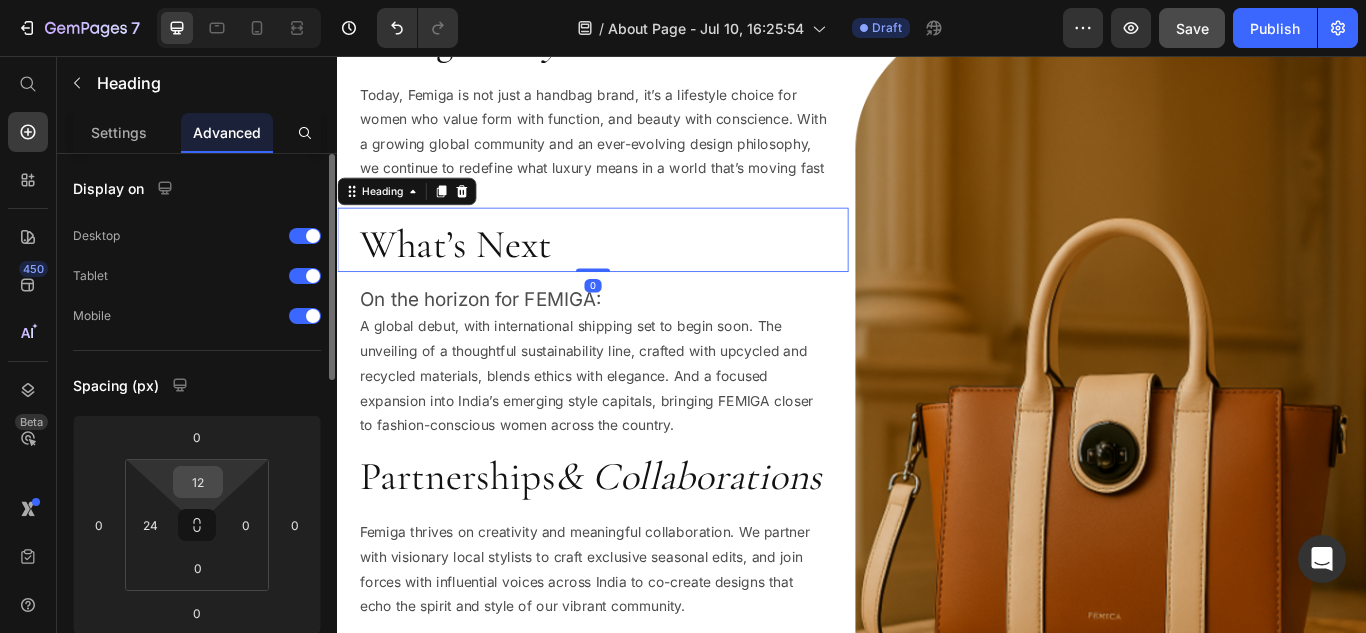 click on "12" at bounding box center (198, 482) 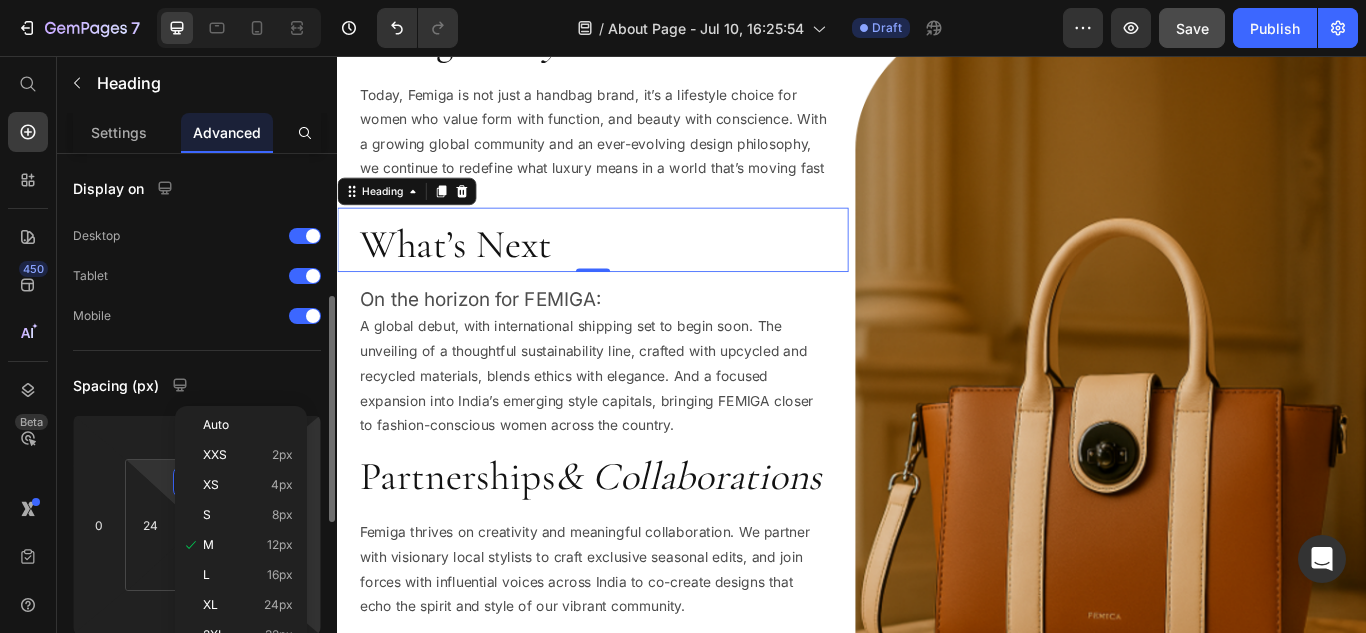 scroll, scrollTop: 200, scrollLeft: 0, axis: vertical 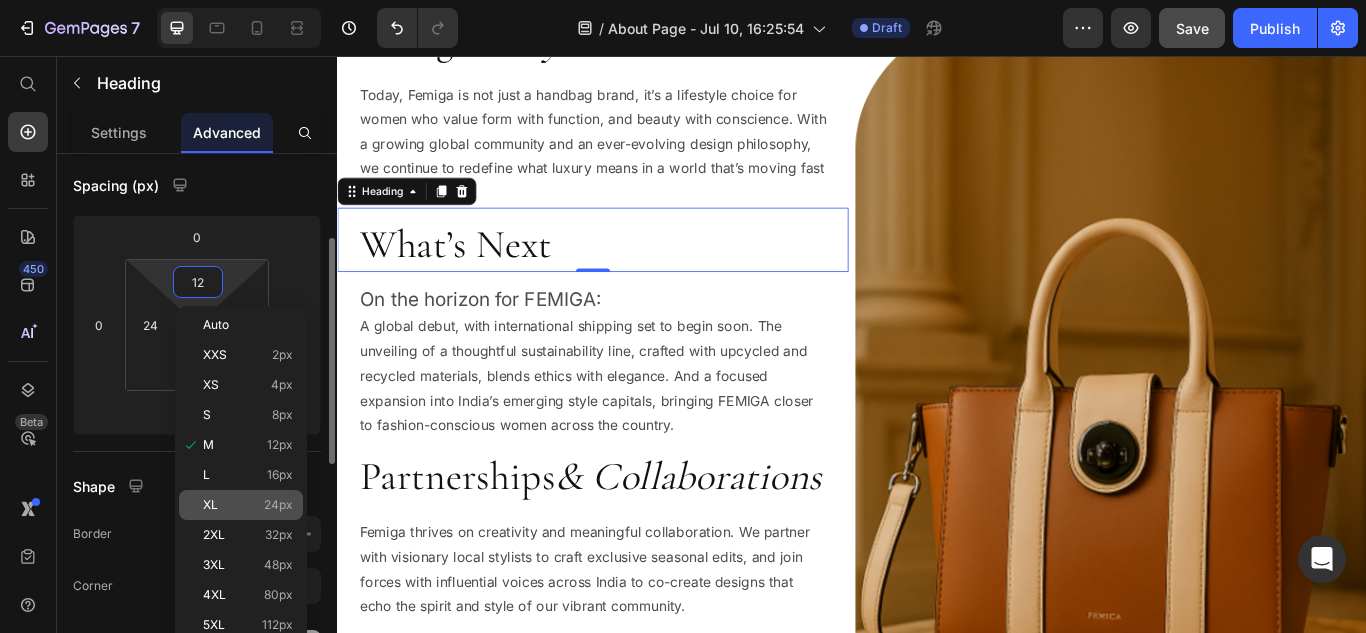 click on "XL 24px" 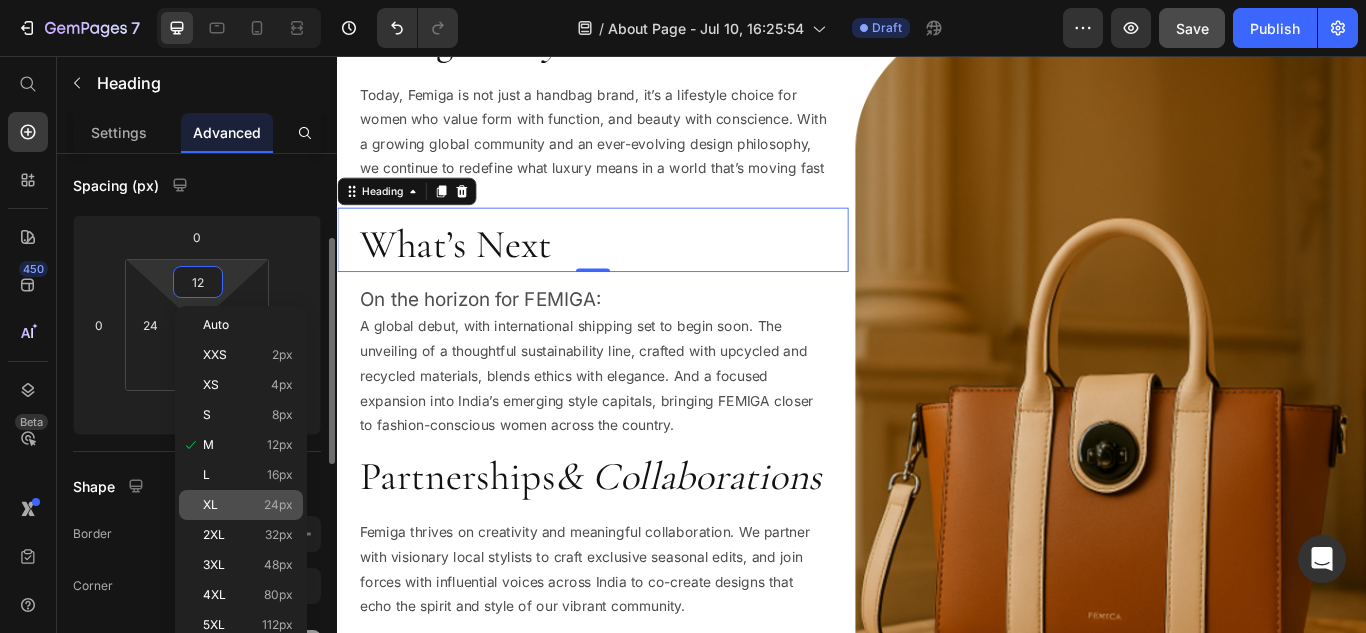type on "24" 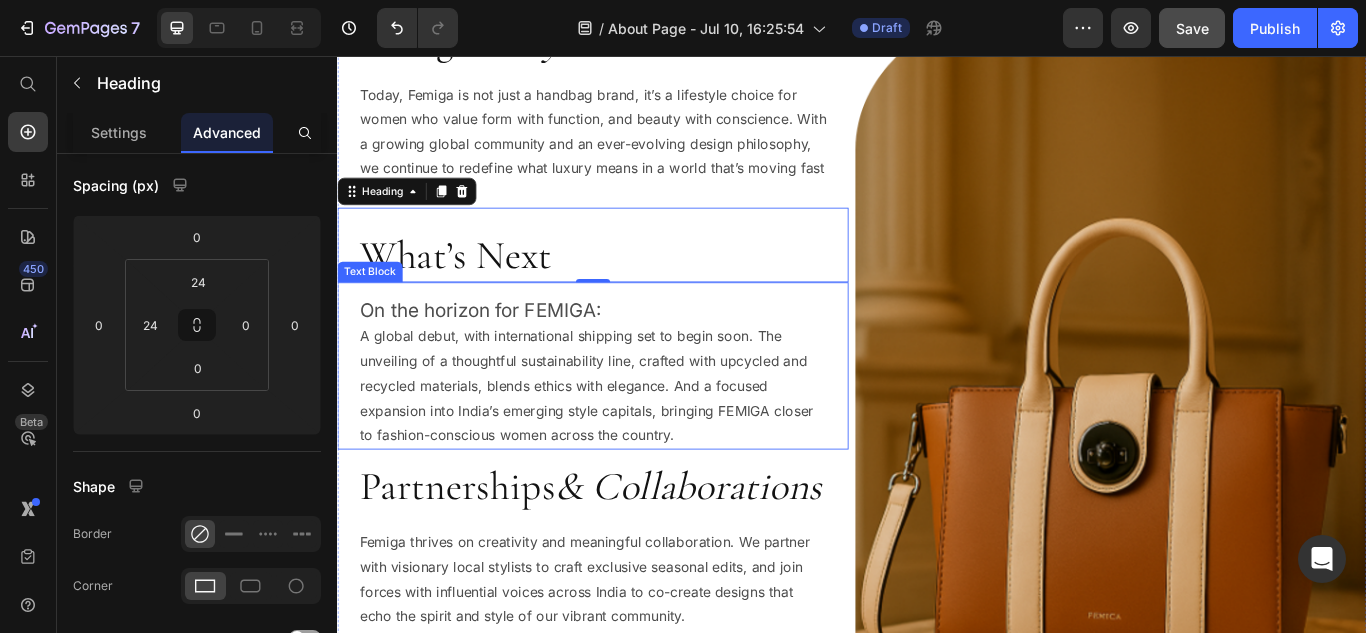 click on "On the horizon for FEMIGA:" at bounding box center [503, 352] 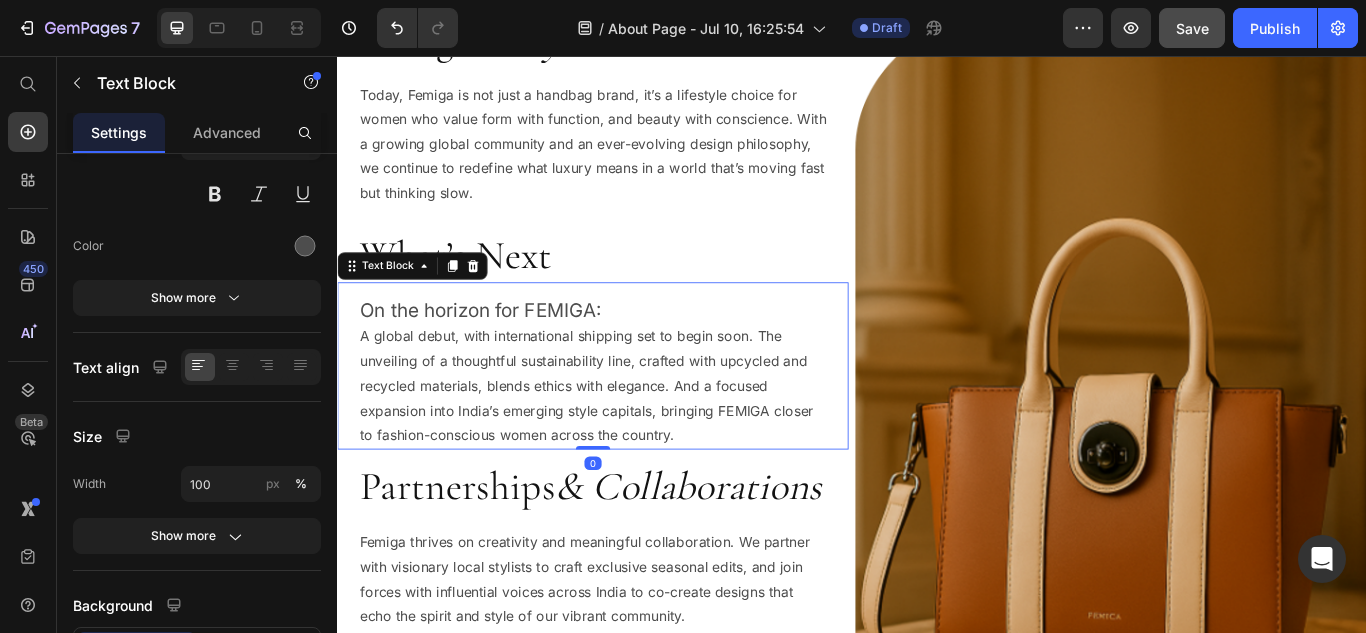 scroll, scrollTop: 0, scrollLeft: 0, axis: both 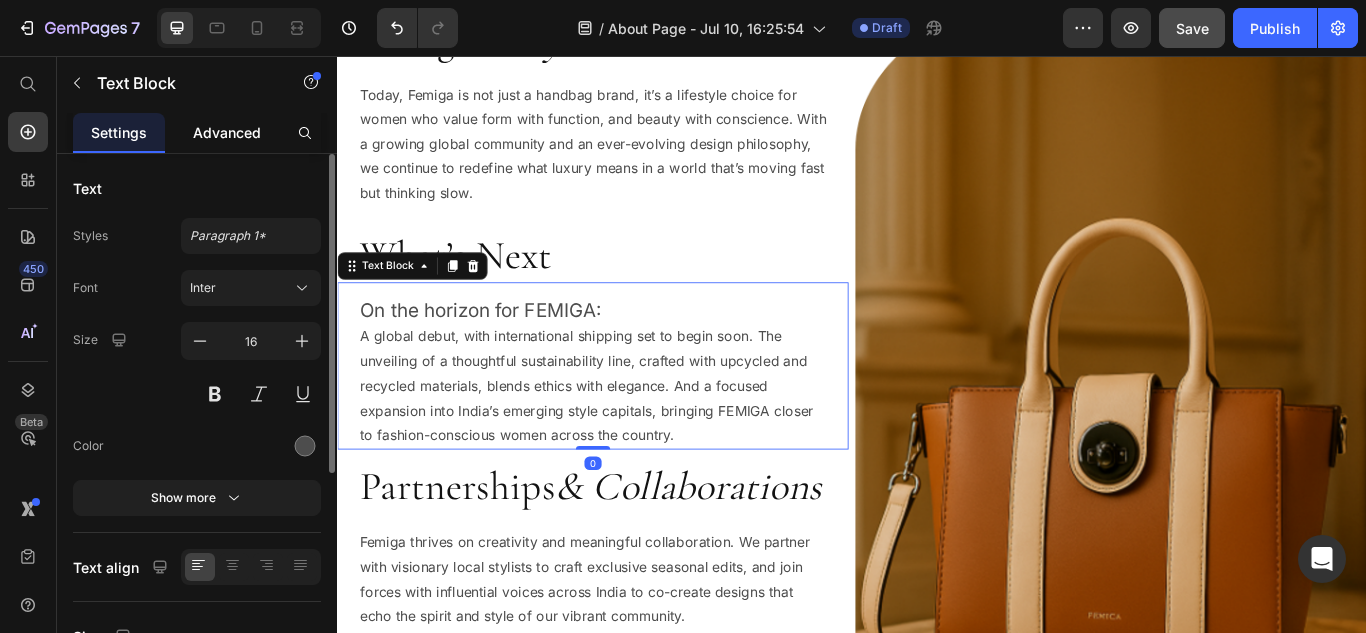 click on "Advanced" 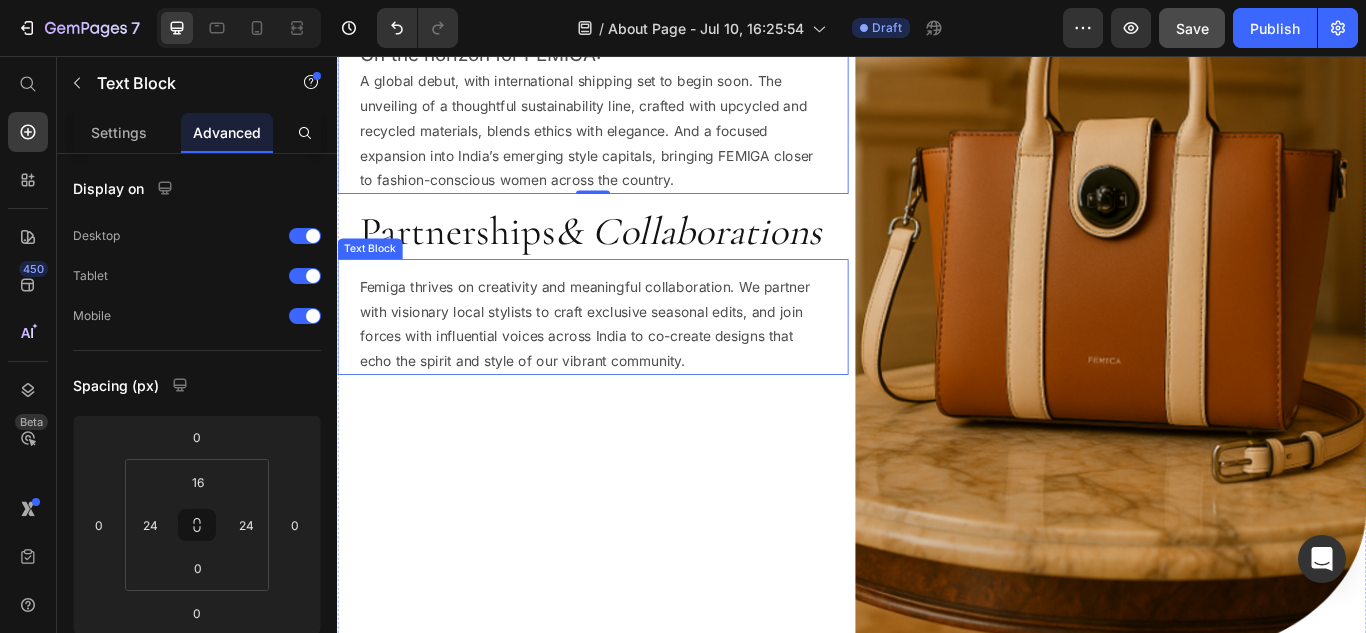 scroll, scrollTop: 3455, scrollLeft: 0, axis: vertical 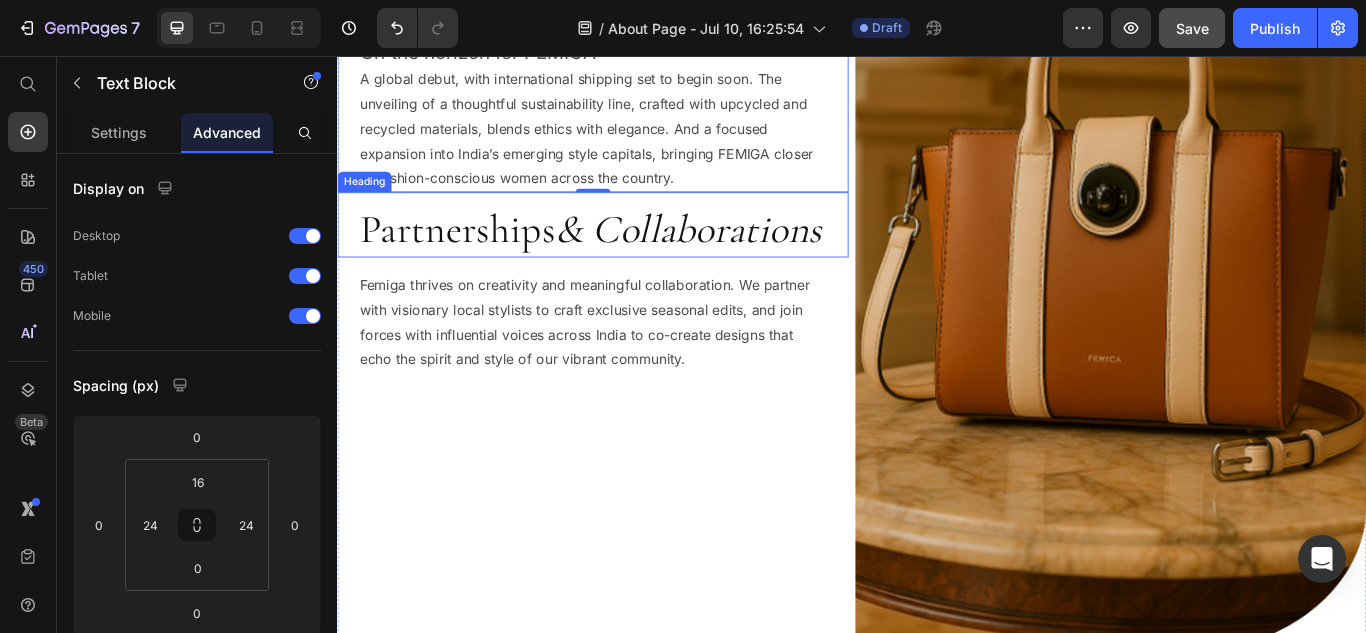 click on "& Collaborations" at bounding box center (746, 258) 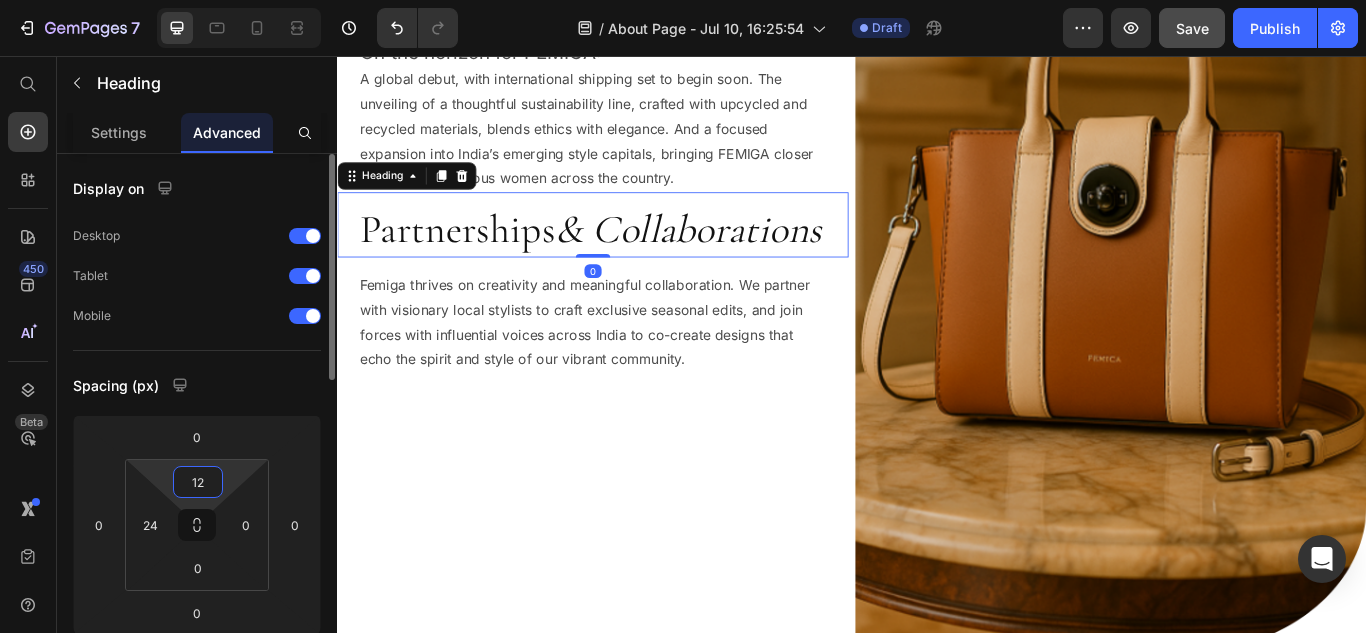 click on "12" at bounding box center [198, 482] 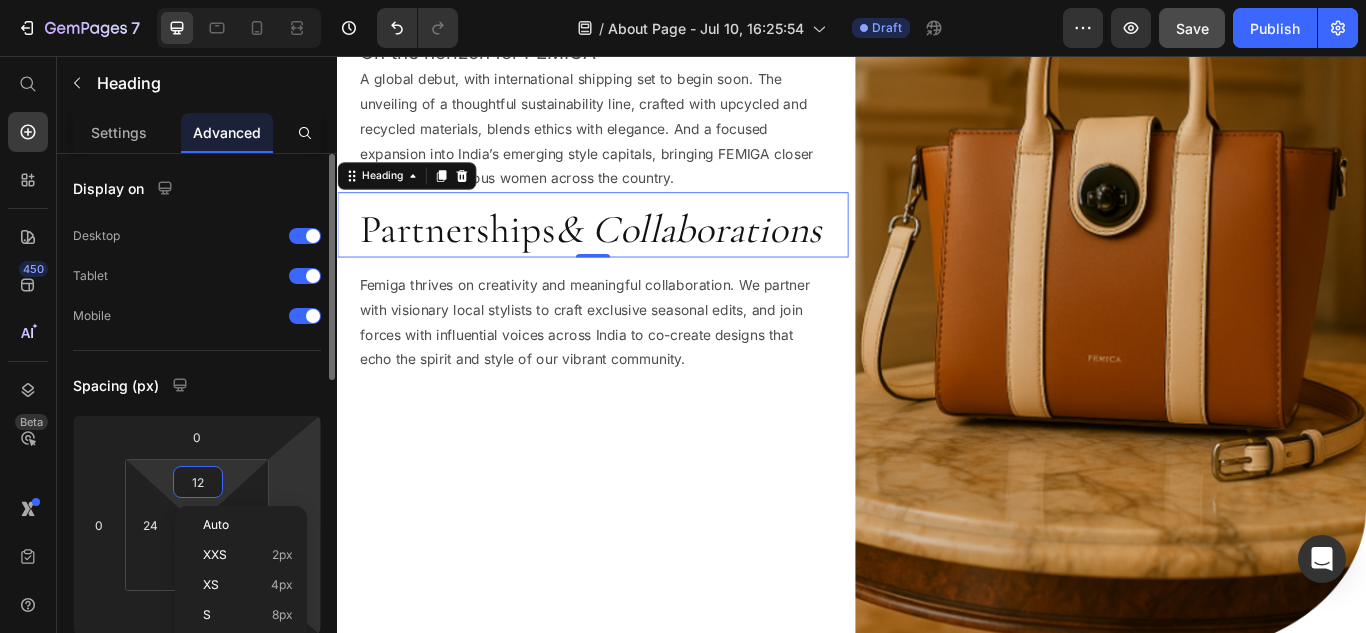 scroll, scrollTop: 200, scrollLeft: 0, axis: vertical 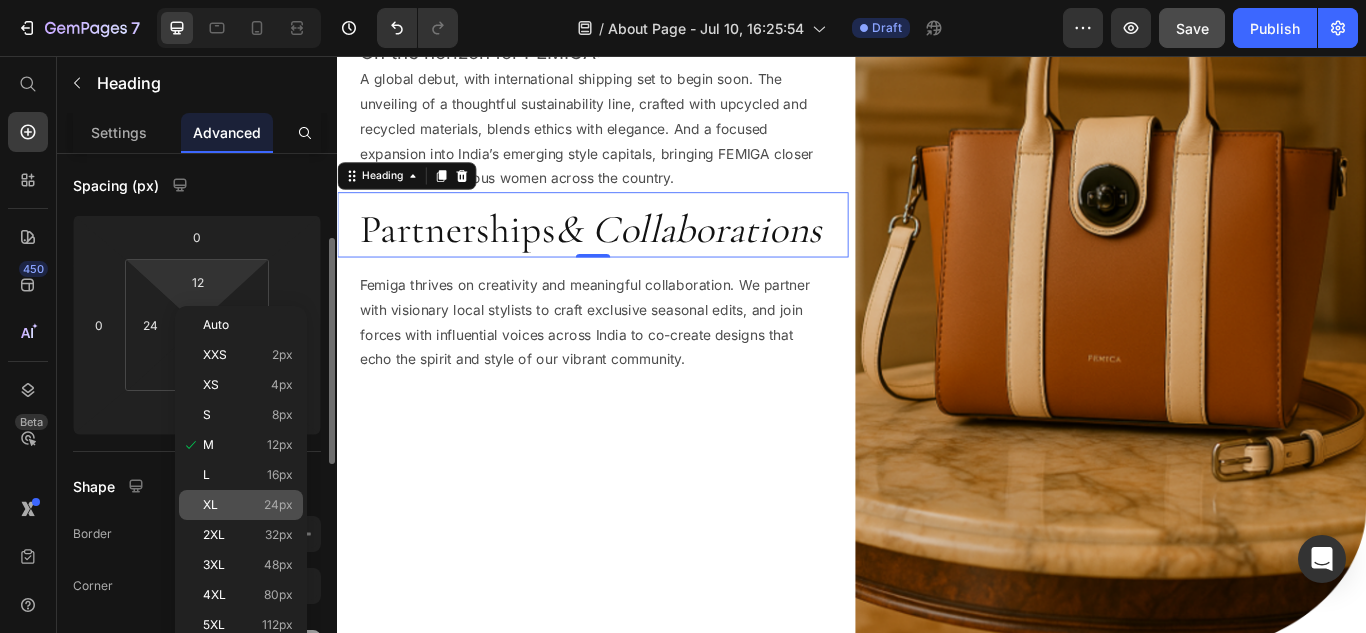 click on "24px" at bounding box center (278, 505) 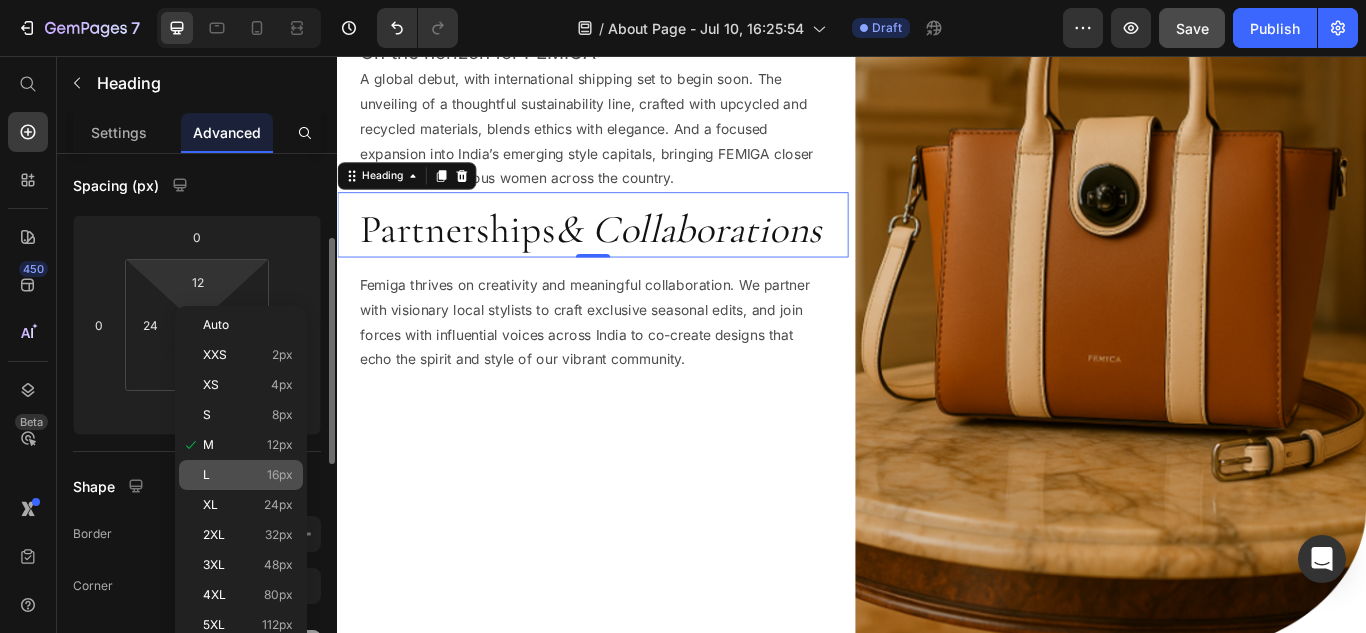 type on "24" 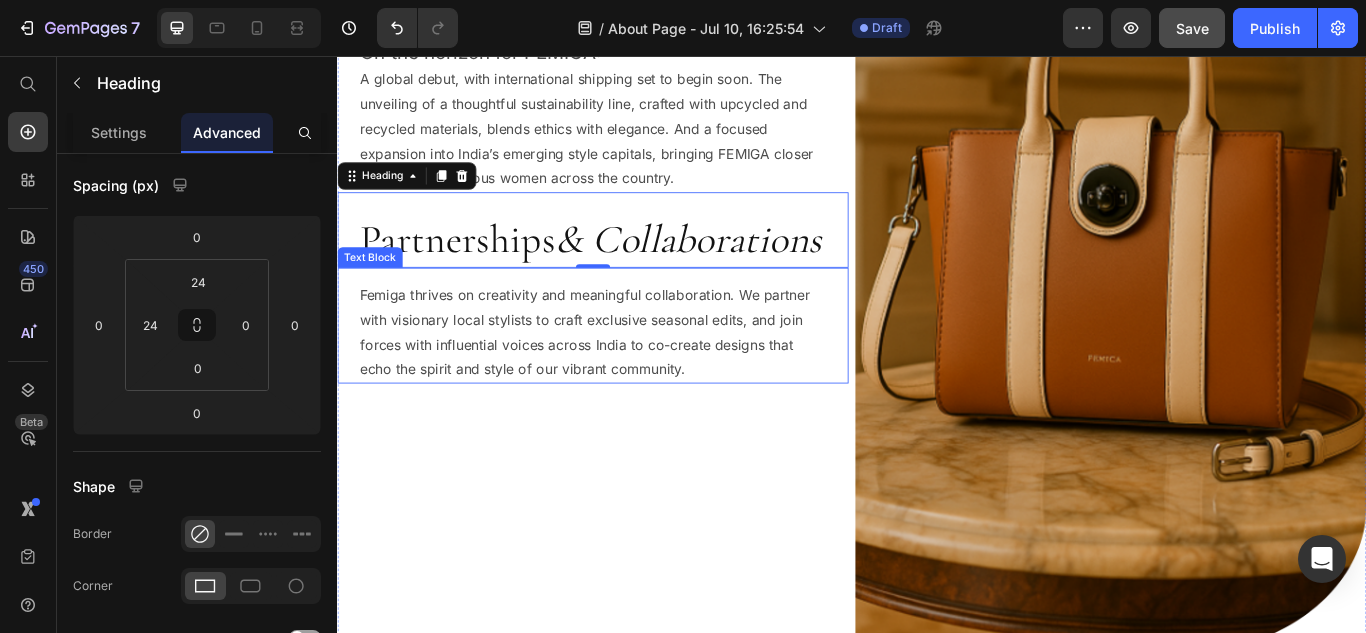click on "Femiga thrives on creativity and meaningful collaboration. We partner with visionary local stylists to craft exclusive seasonal edits, and join forces with influential voices across India to co-create designs that echo the spirit and style of our vibrant community." at bounding box center [635, 378] 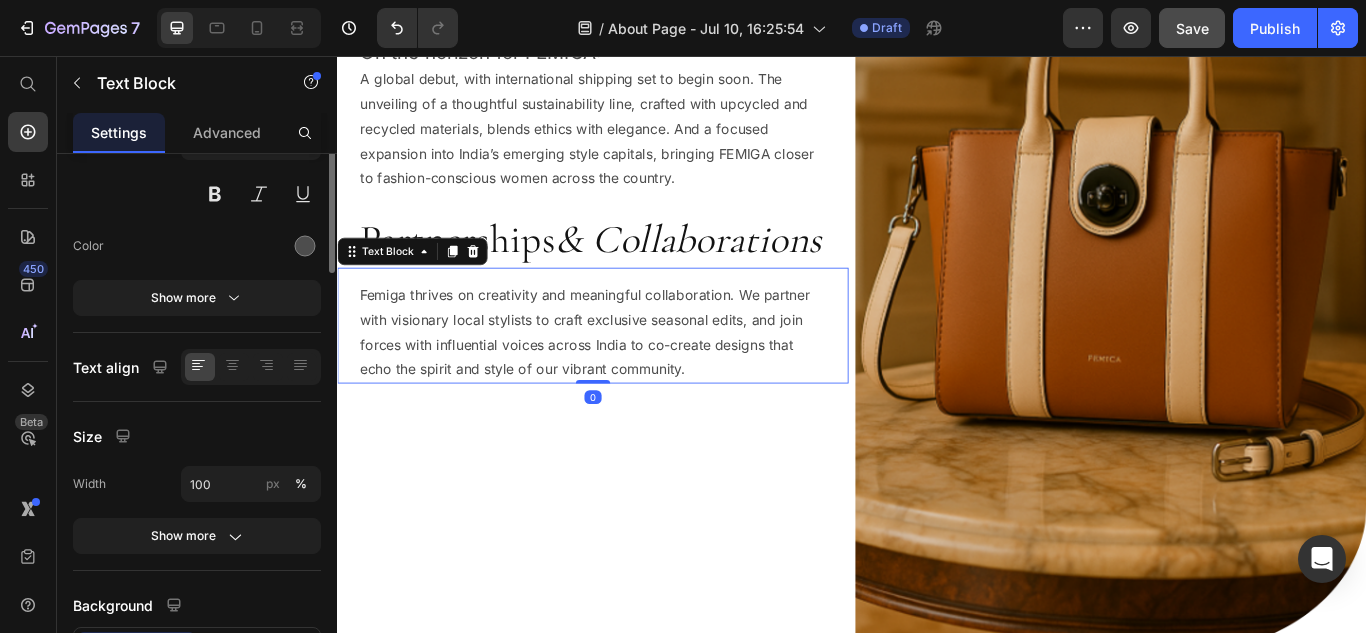 scroll, scrollTop: 0, scrollLeft: 0, axis: both 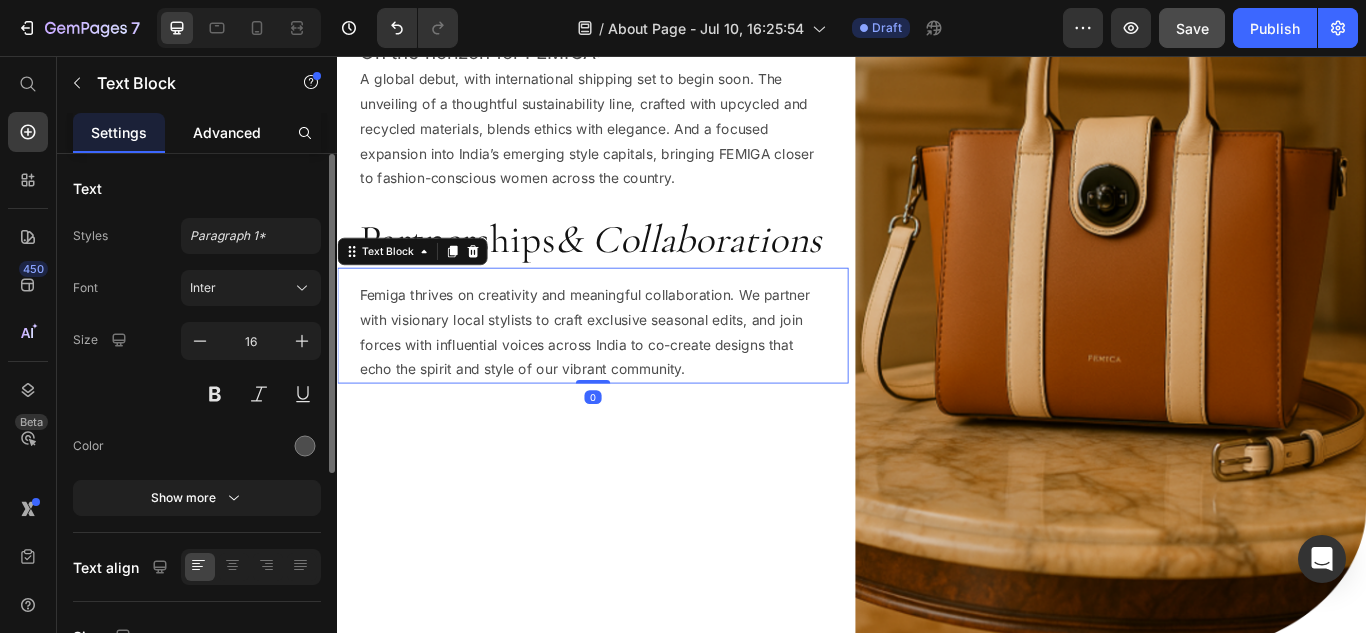 click on "Advanced" at bounding box center [227, 132] 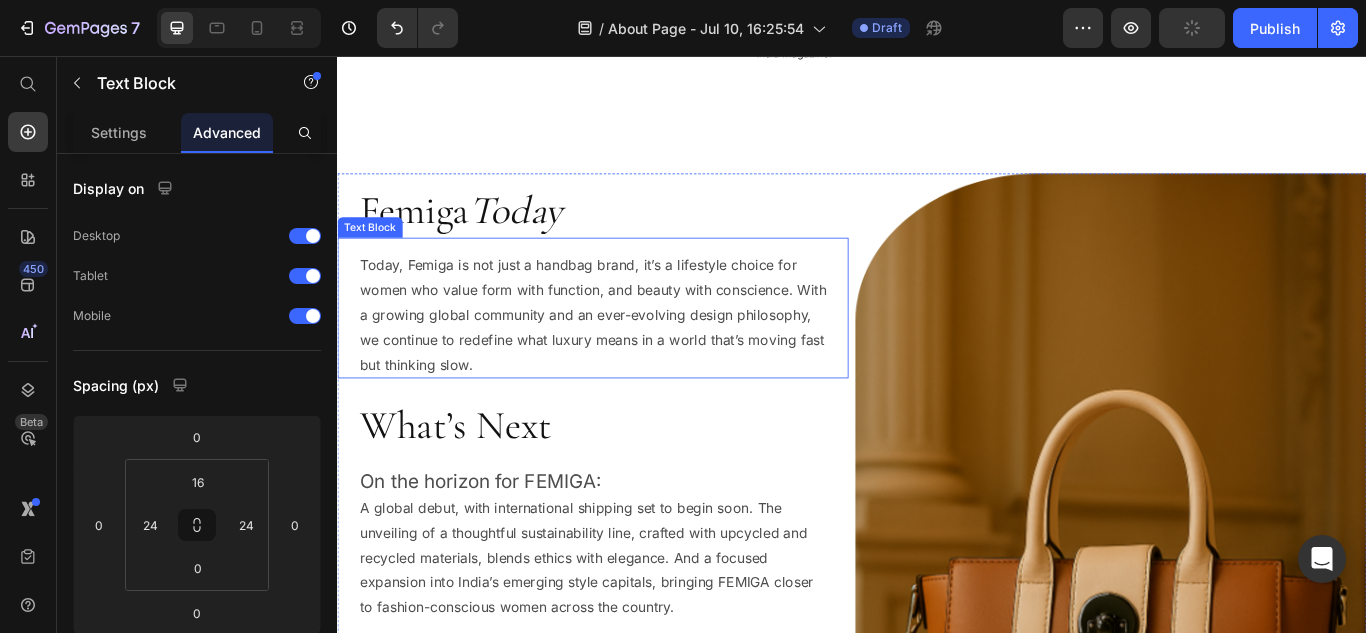 scroll, scrollTop: 2755, scrollLeft: 0, axis: vertical 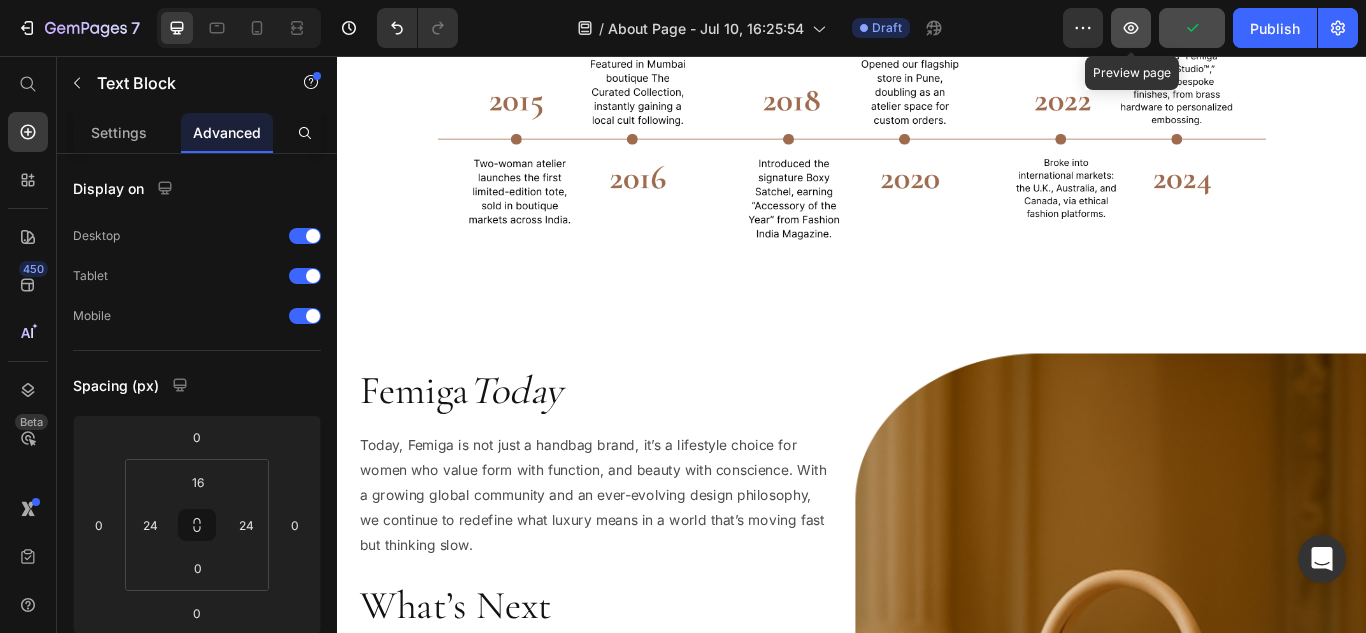 click 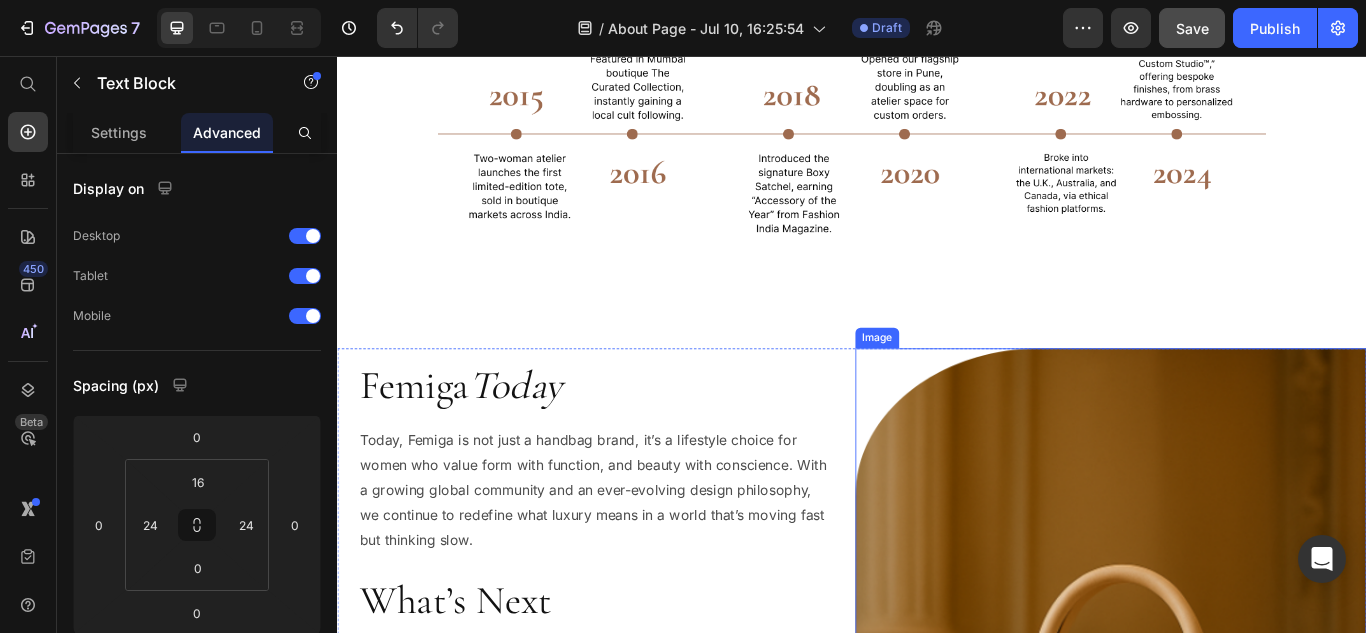 scroll, scrollTop: 2955, scrollLeft: 0, axis: vertical 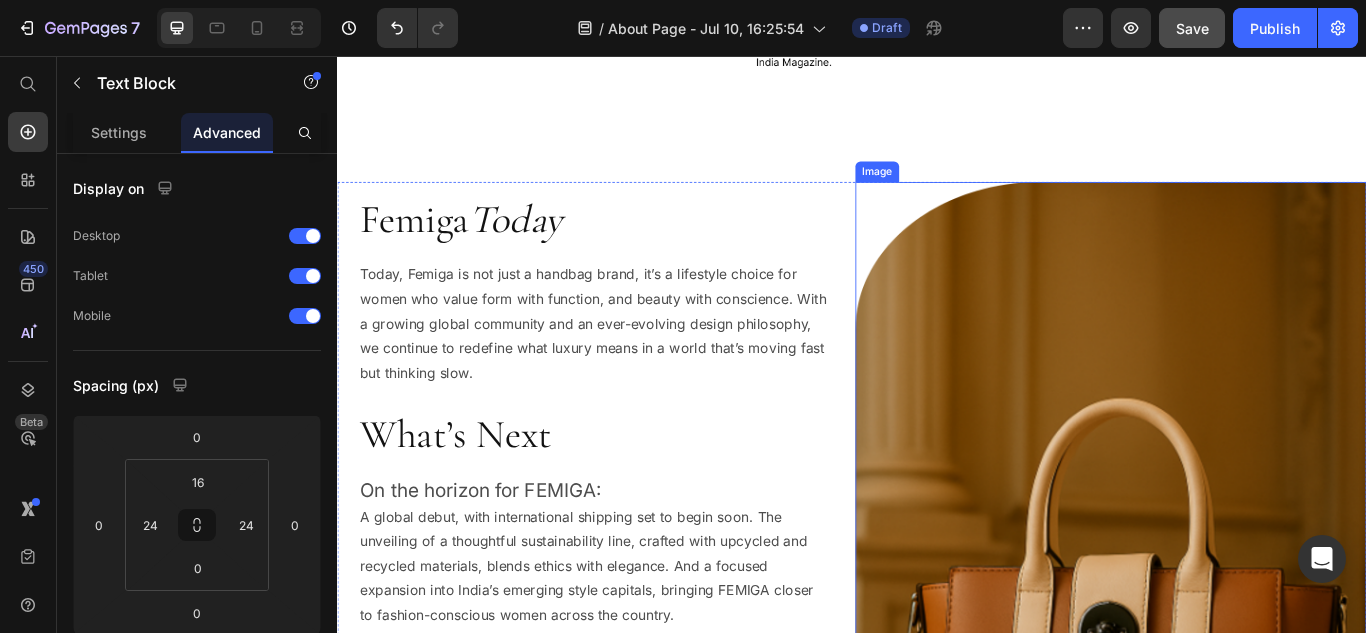 click at bounding box center (1239, 733) 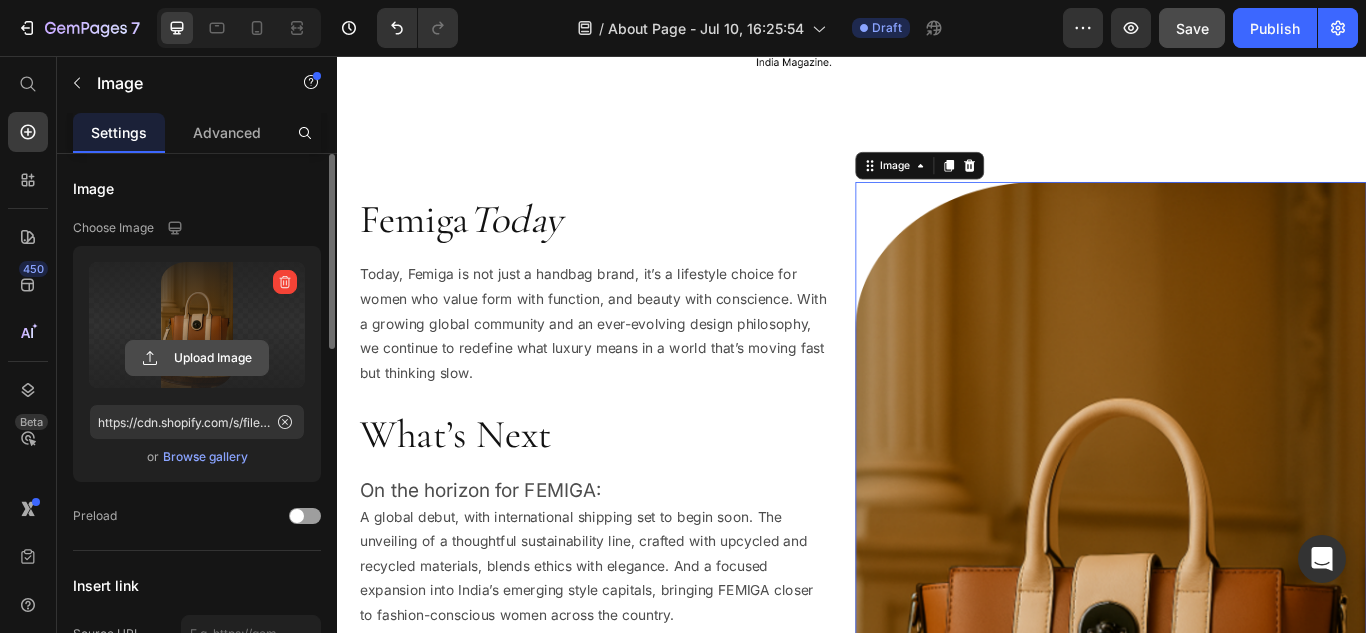 click 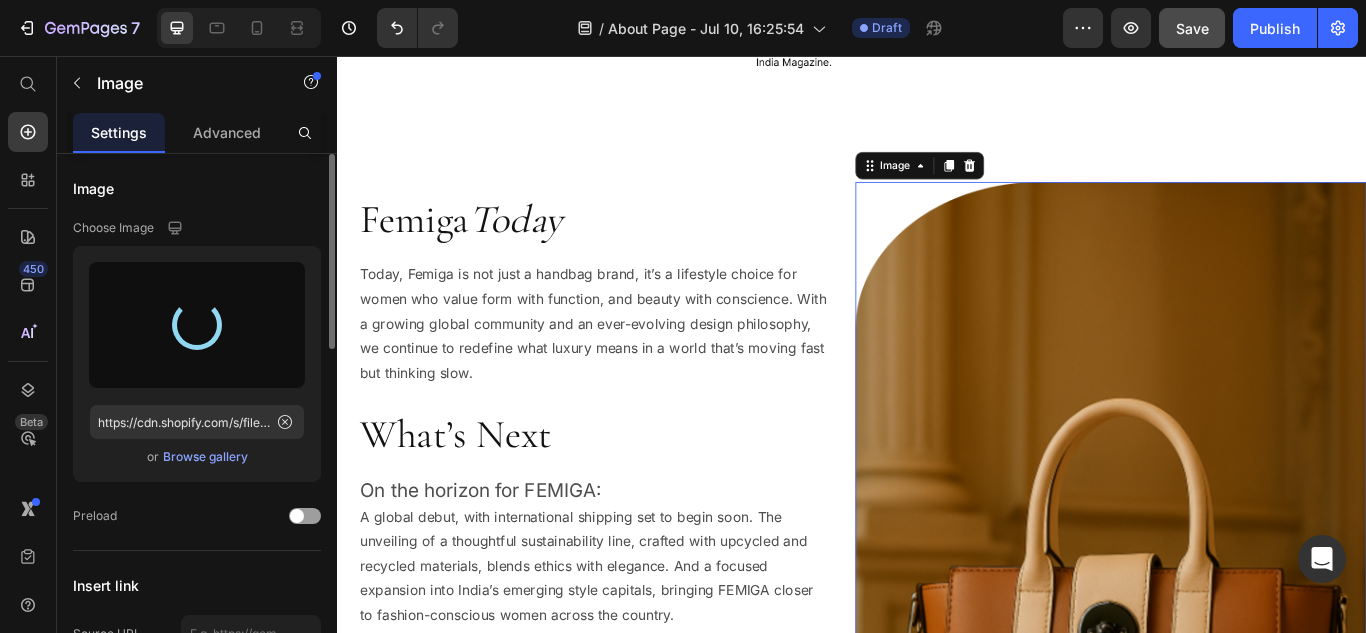 type on "https://cdn.shopify.com/s/files/1/0751/5589/8590/files/gempages_573524599011017635-8236b33a-233e-4470-a314-79ec40208742.png" 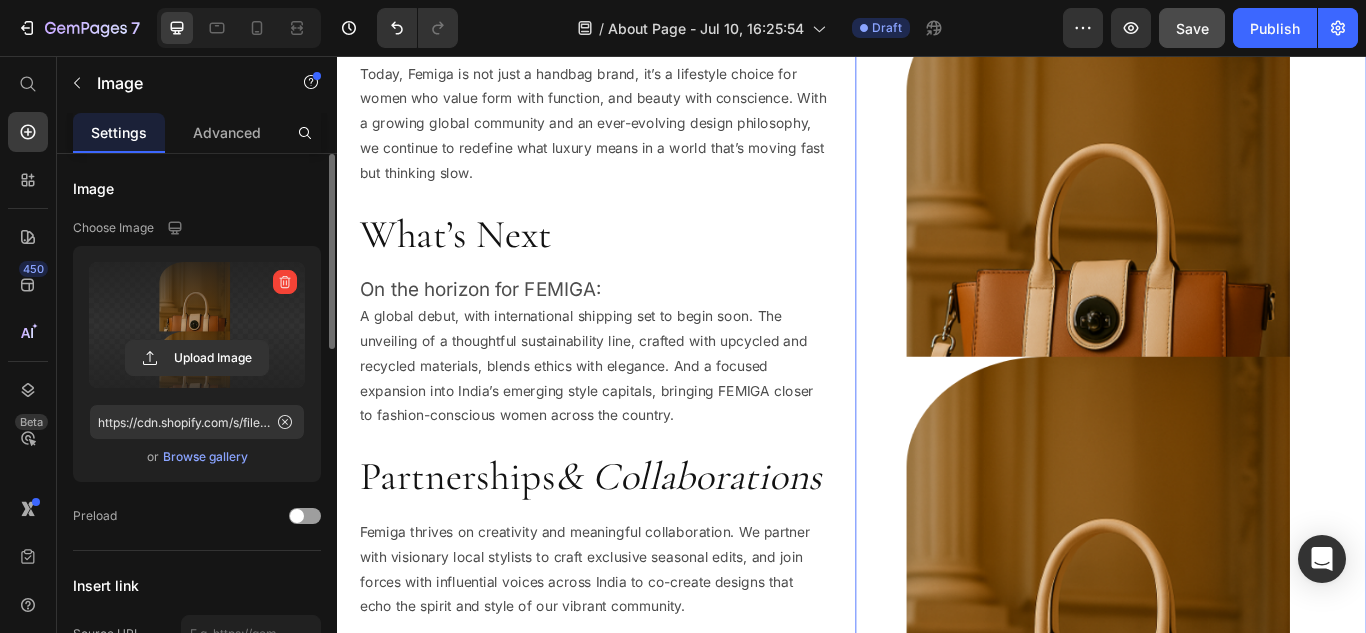 scroll, scrollTop: 3155, scrollLeft: 0, axis: vertical 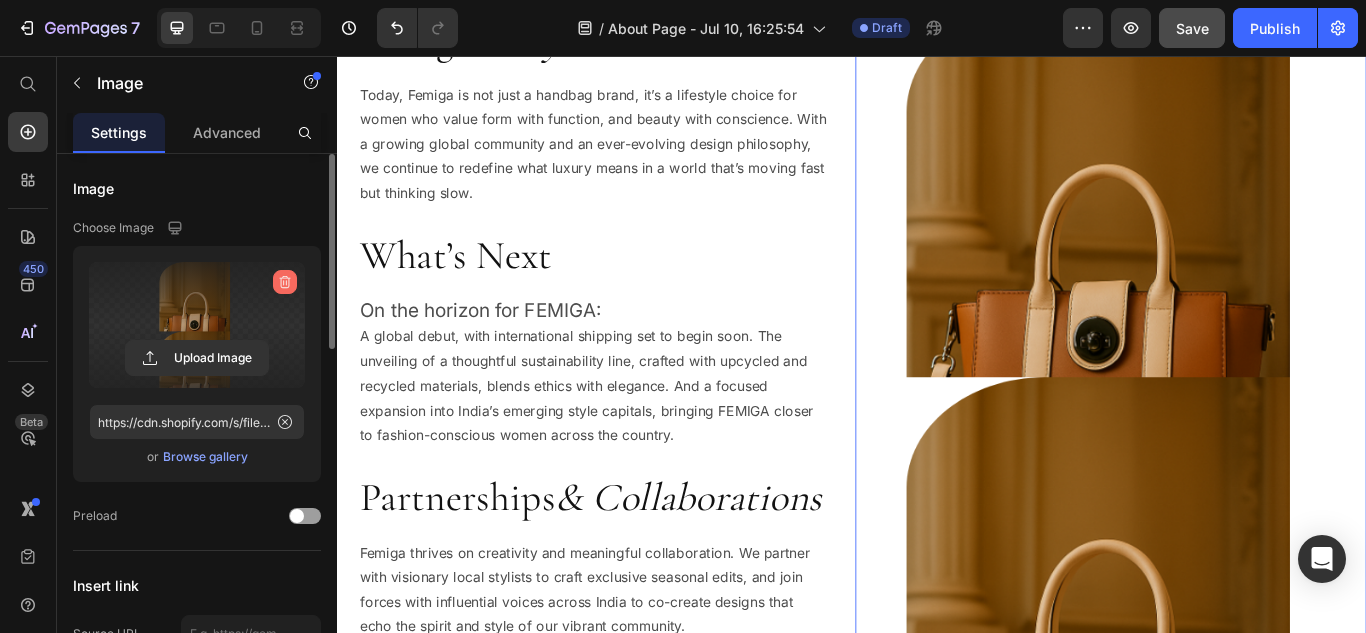 click at bounding box center [285, 282] 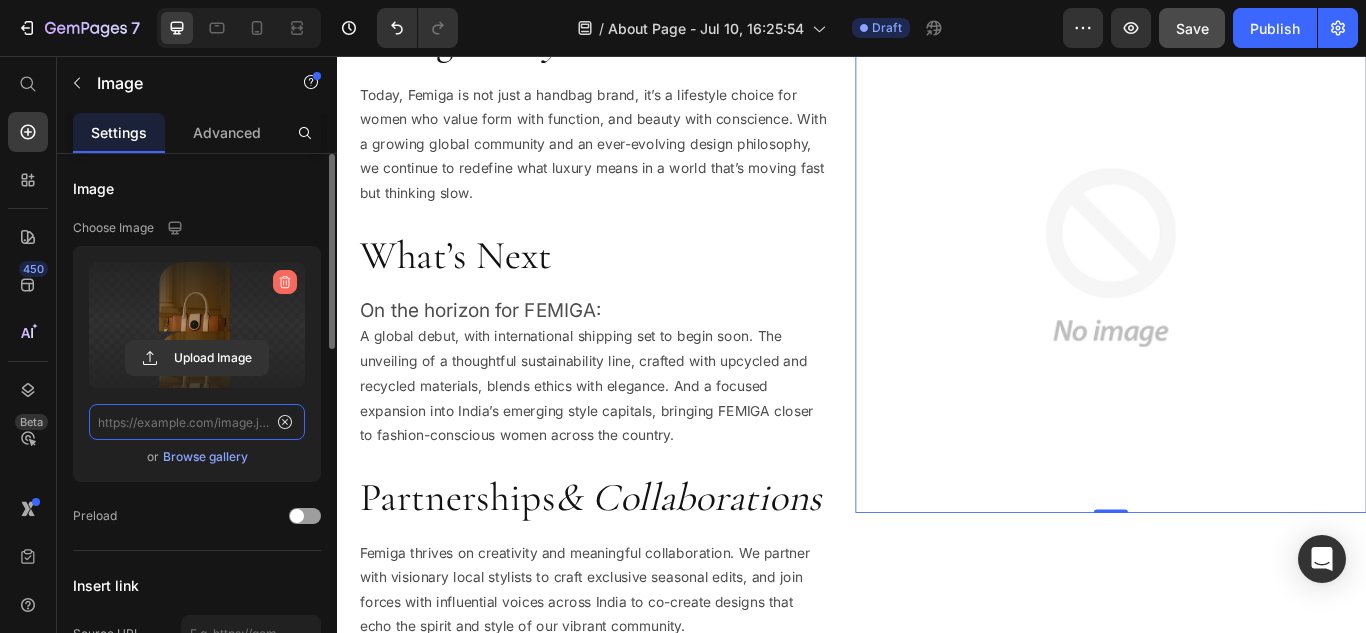 scroll, scrollTop: 0, scrollLeft: 0, axis: both 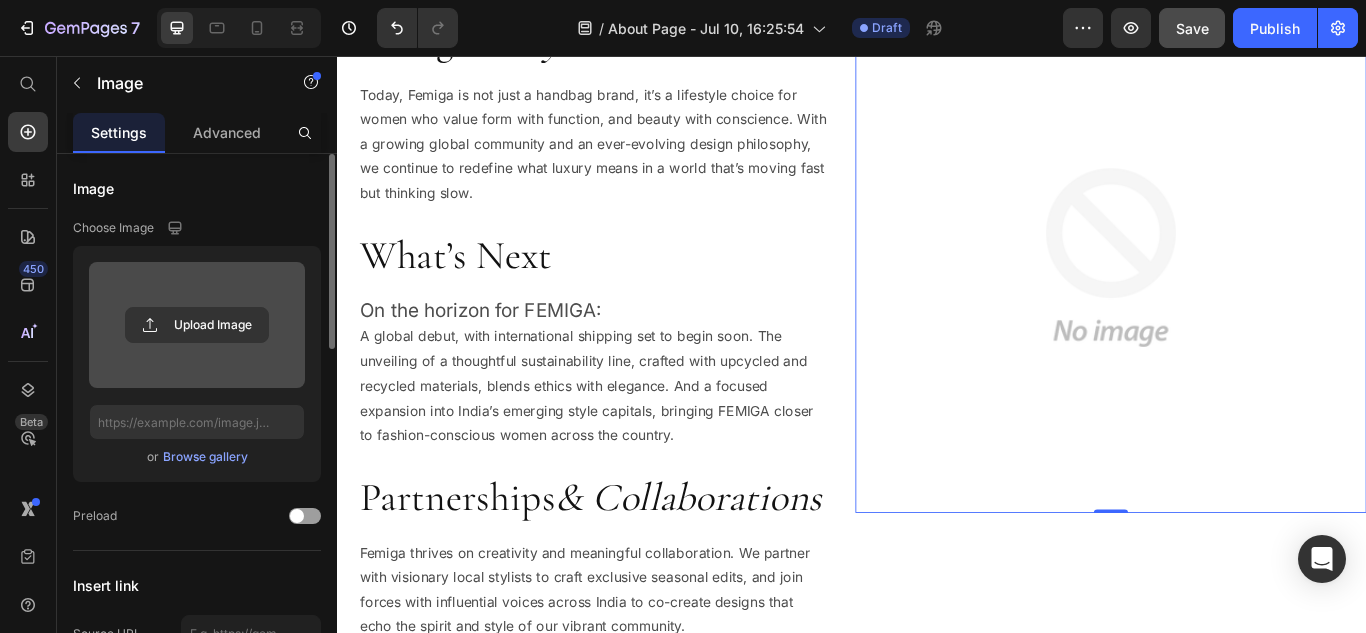 click at bounding box center (1239, 291) 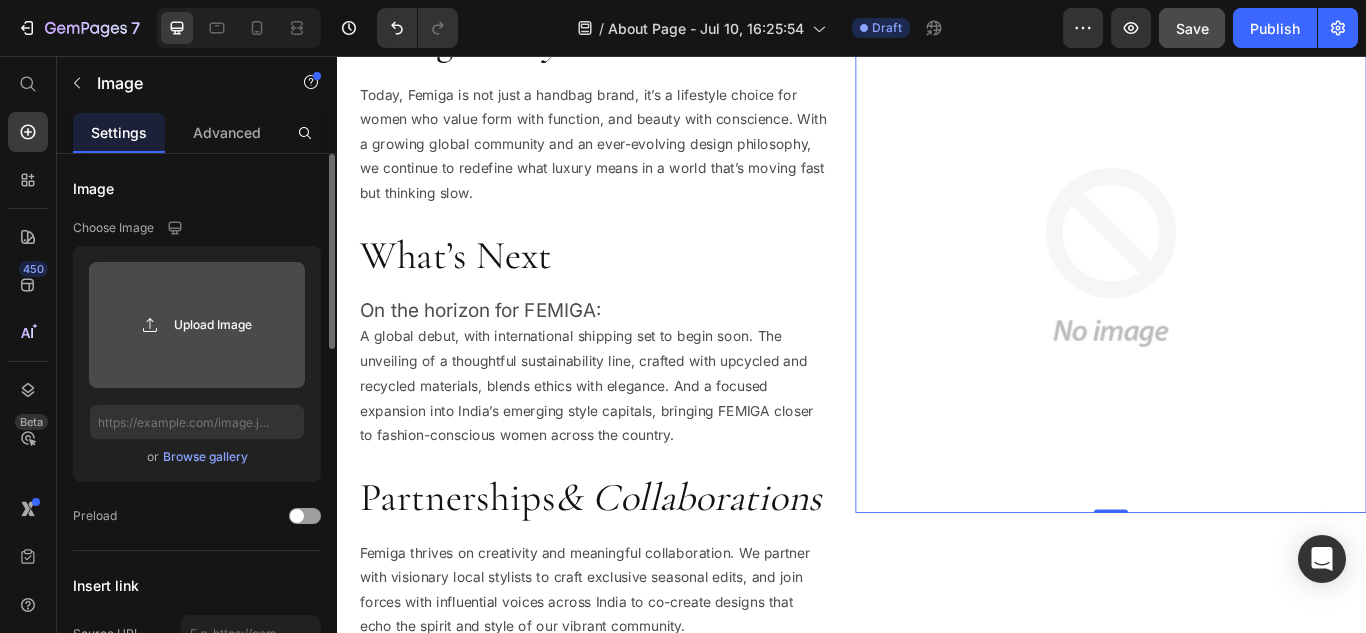 click 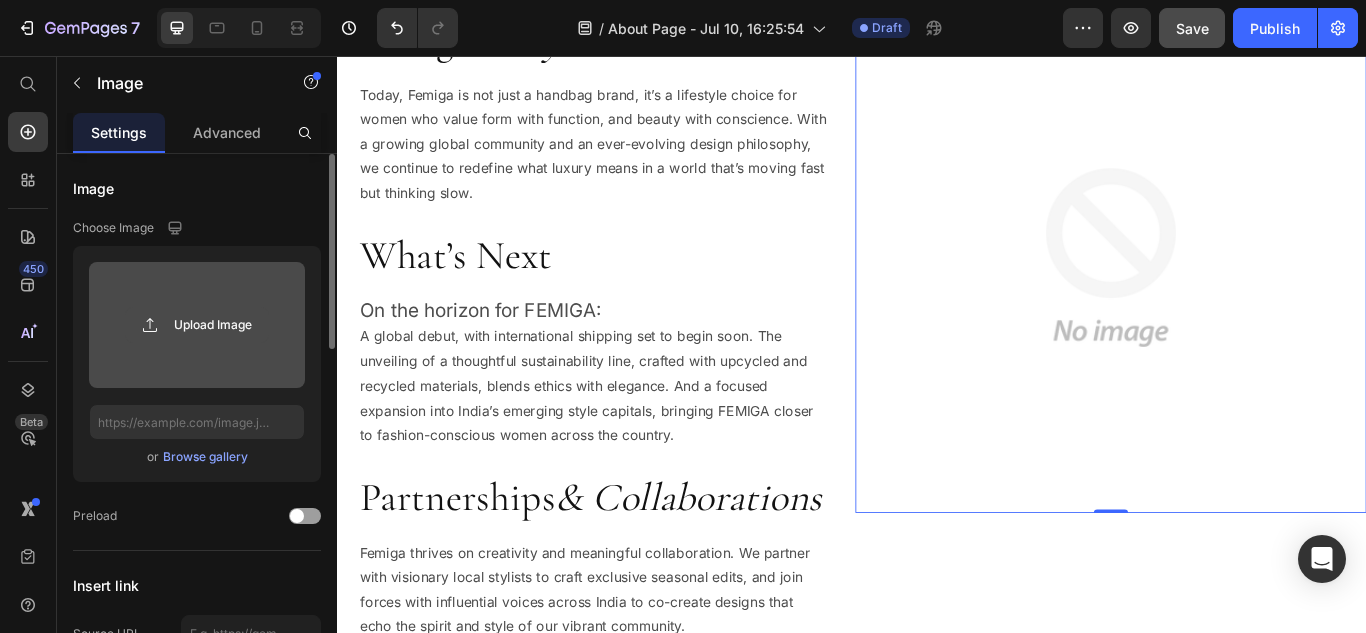 click 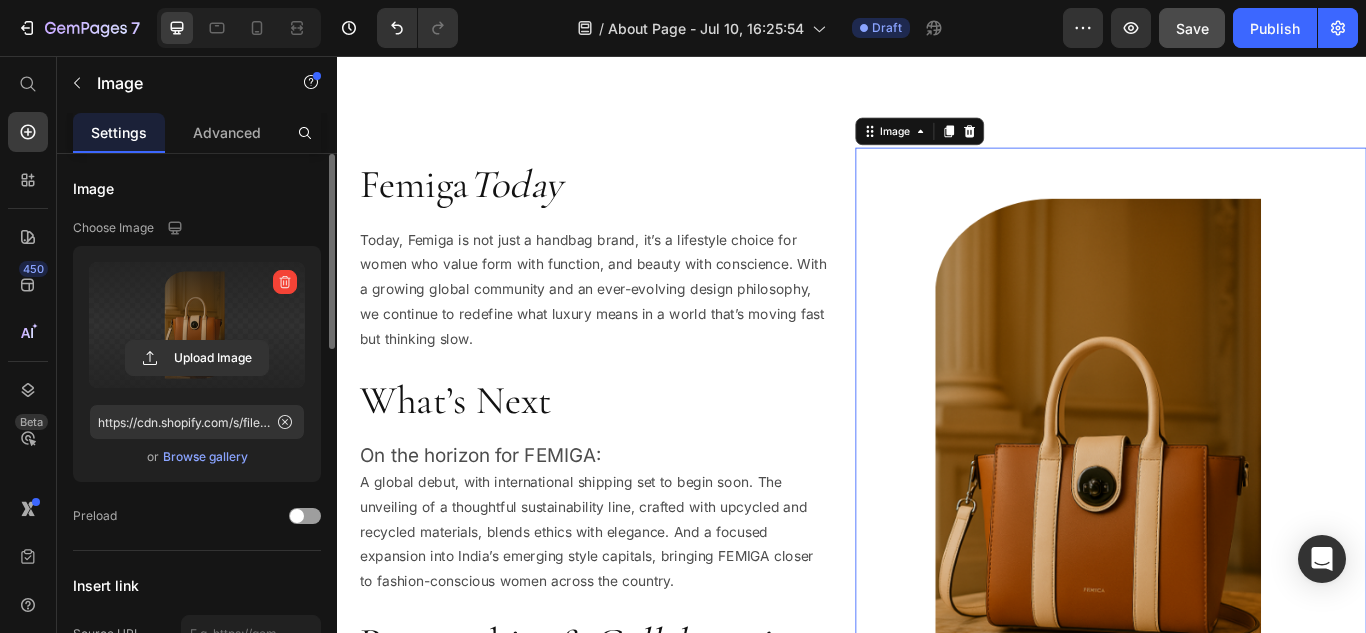 scroll, scrollTop: 2918, scrollLeft: 0, axis: vertical 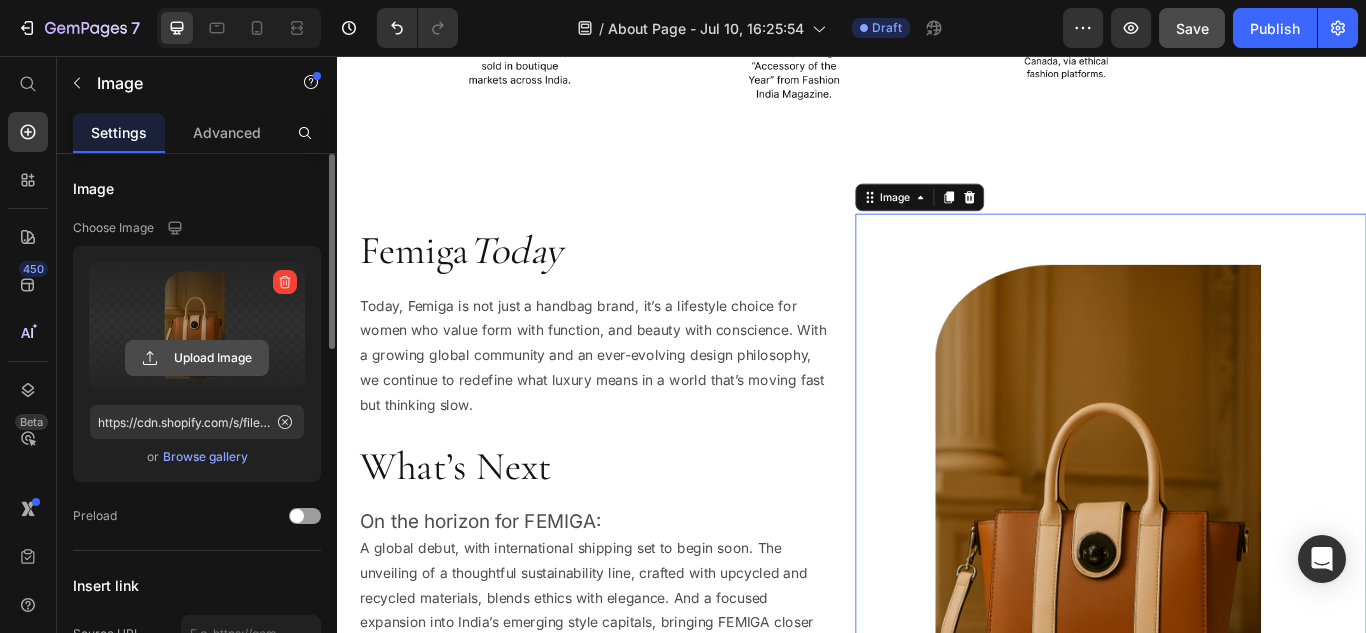 click 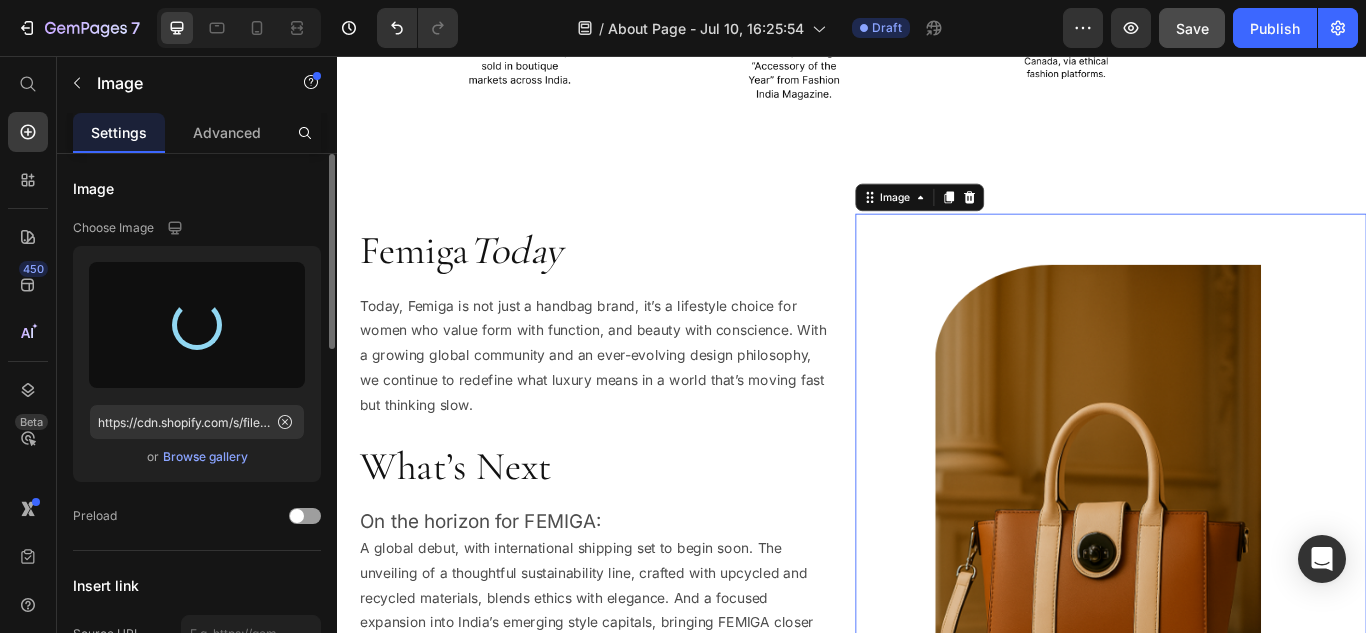 type on "https://cdn.shopify.com/s/files/1/0751/5589/8590/files/gempages_573524599011017635-d2edf1c9-d583-4203-ad5a-ec4a0c586874.png" 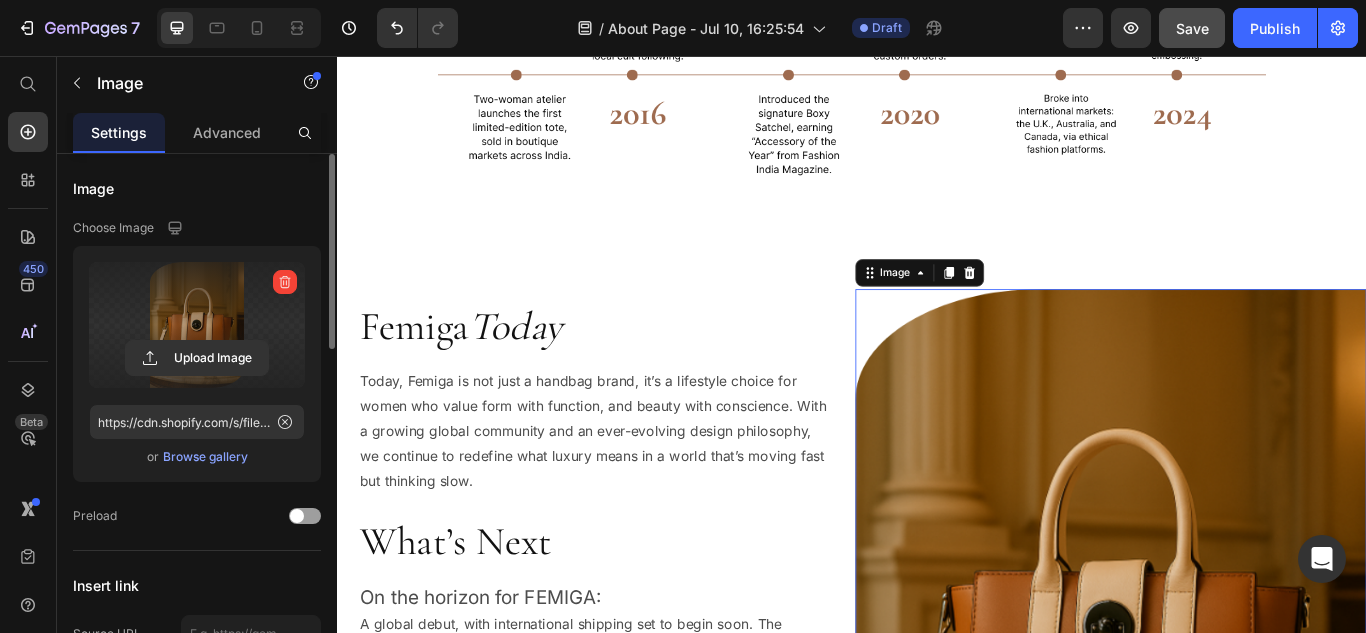 scroll, scrollTop: 2818, scrollLeft: 0, axis: vertical 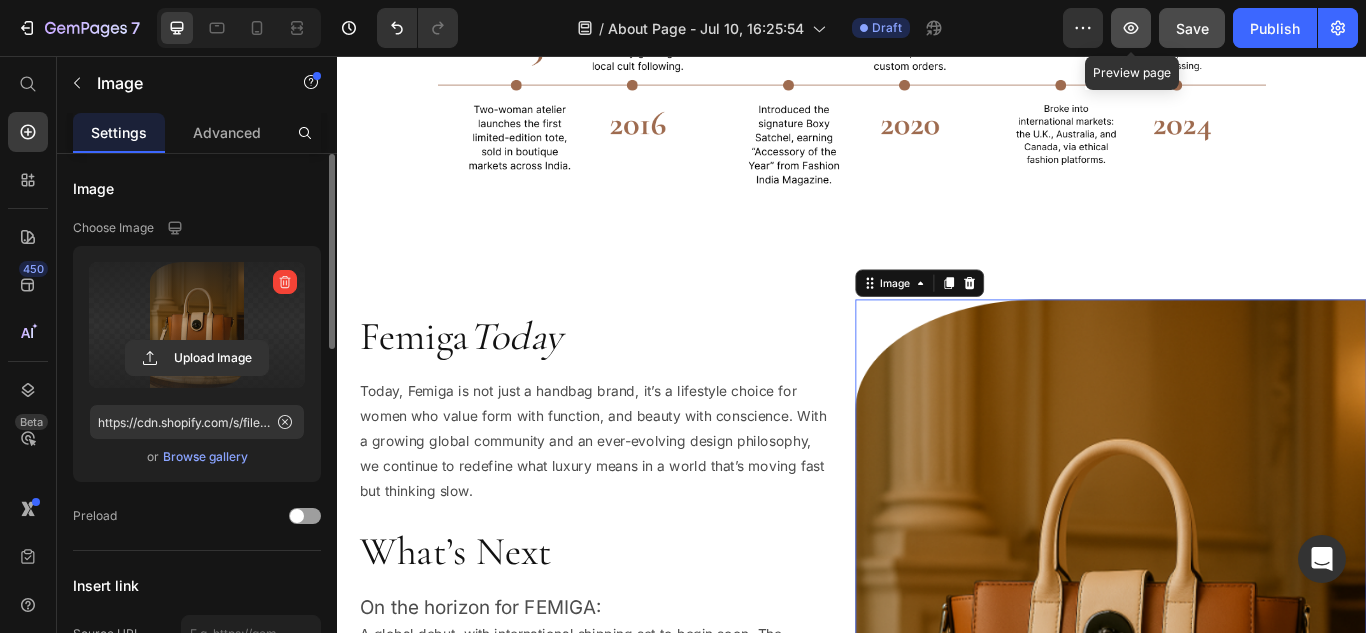 click 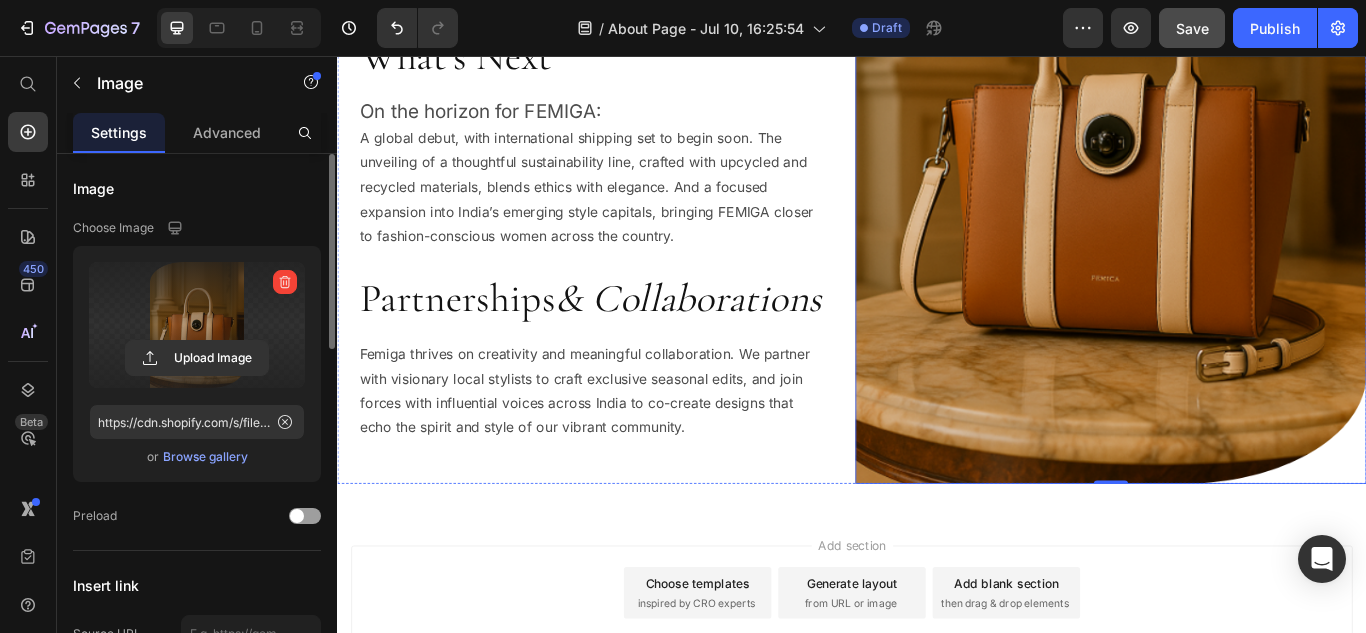 scroll, scrollTop: 3418, scrollLeft: 0, axis: vertical 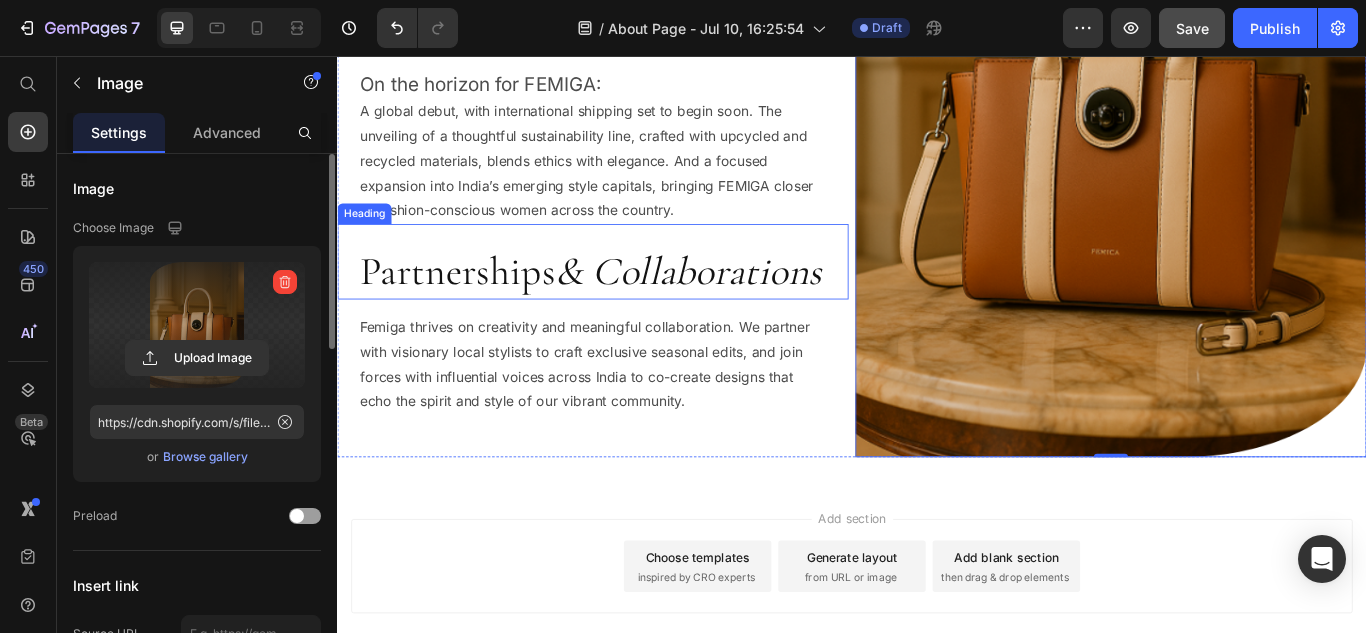 click on "& Collaborations" at bounding box center [746, 307] 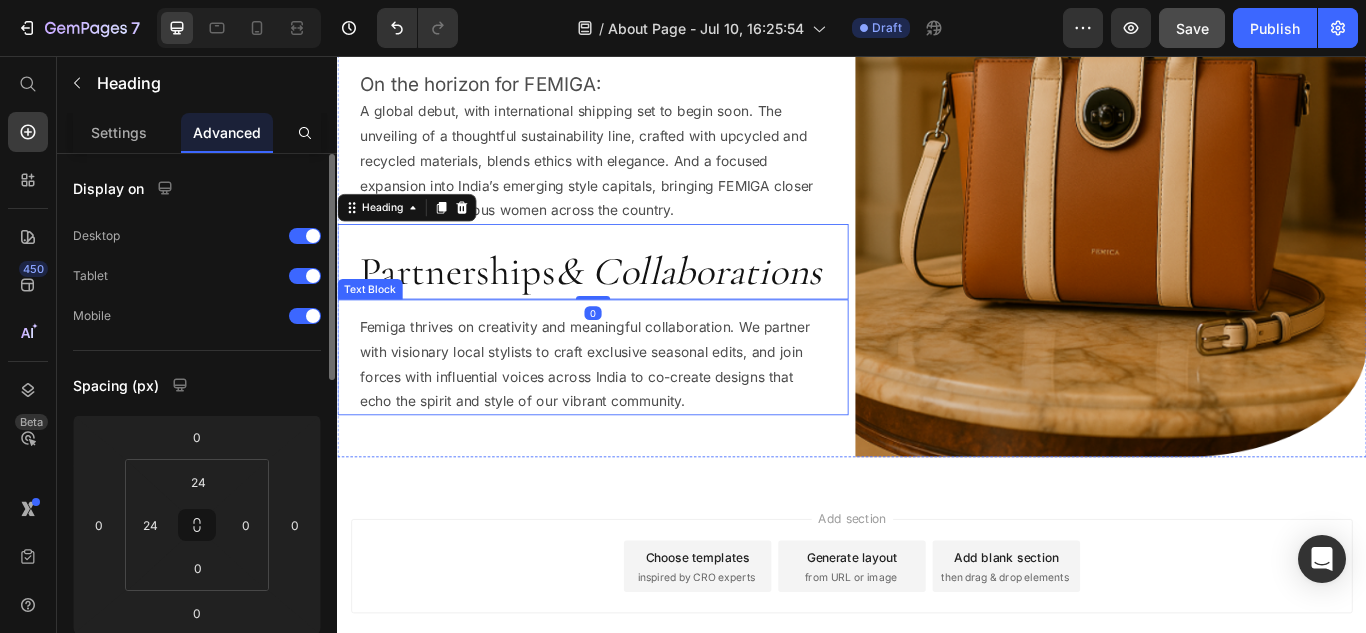 click on "Femiga thrives on creativity and meaningful collaboration. We partner with visionary local stylists to craft exclusive seasonal edits, and join forces with influential voices across India to co-create designs that echo the spirit and style of our vibrant community." at bounding box center (635, 415) 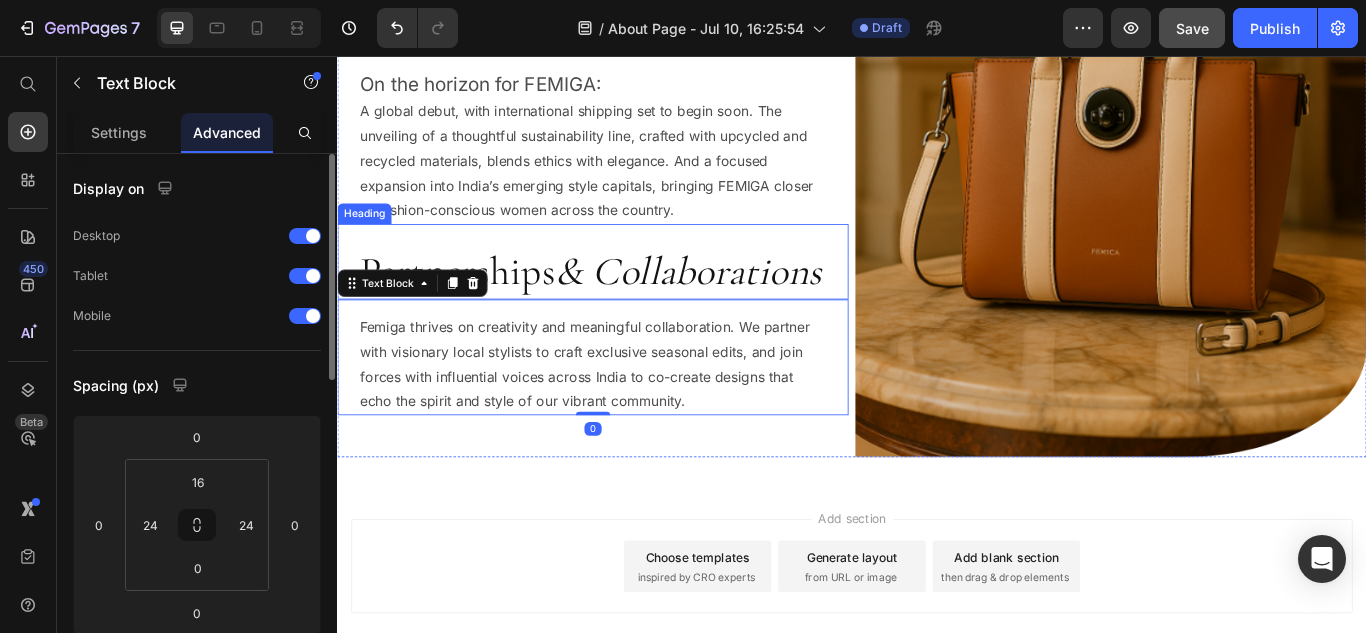 click on "& Collaborations" at bounding box center (746, 307) 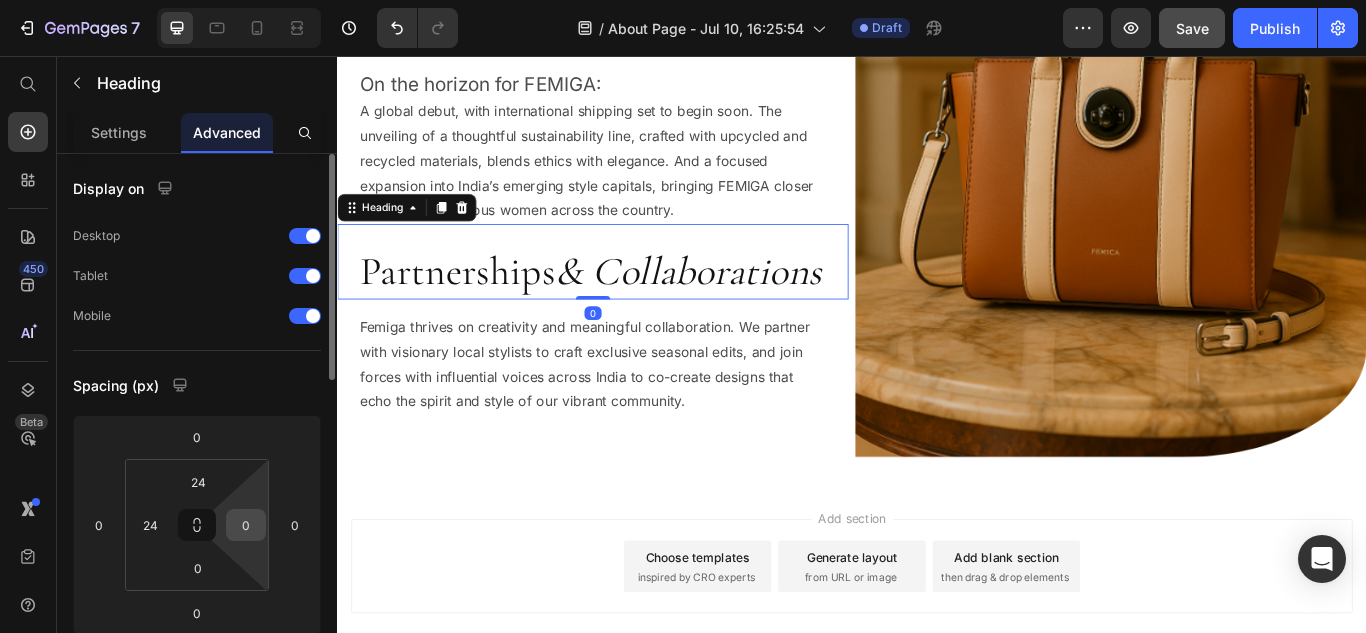 click on "0" at bounding box center (246, 525) 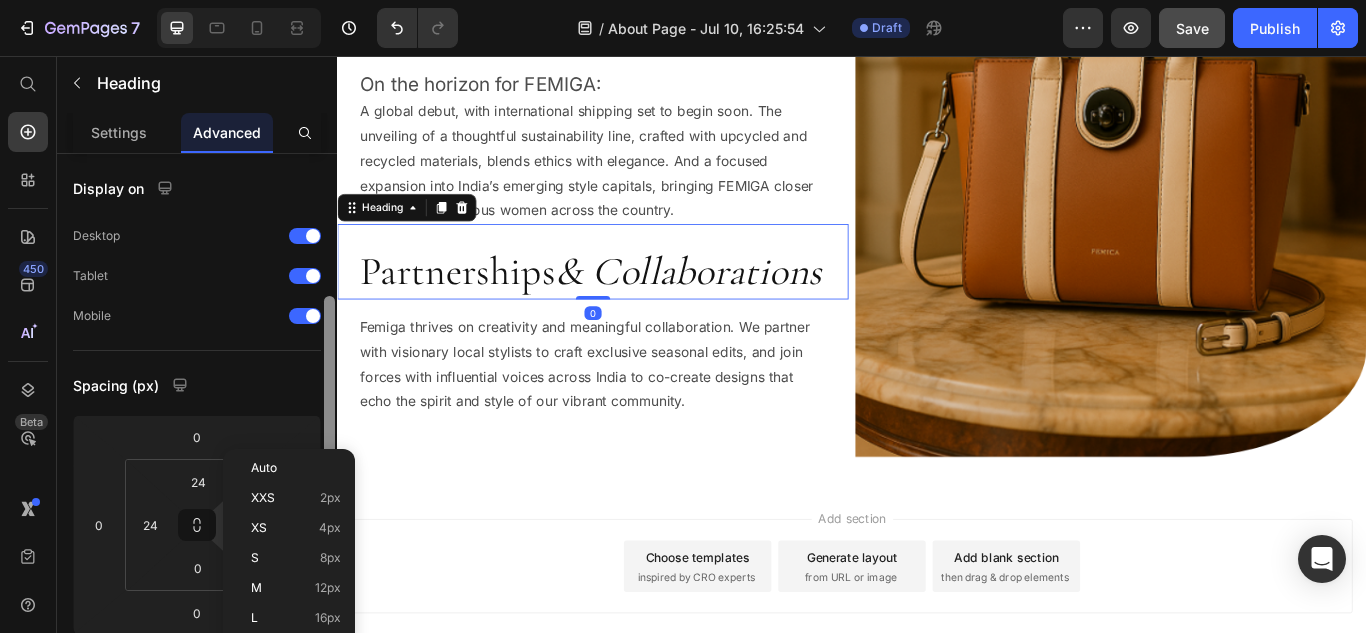 scroll, scrollTop: 200, scrollLeft: 0, axis: vertical 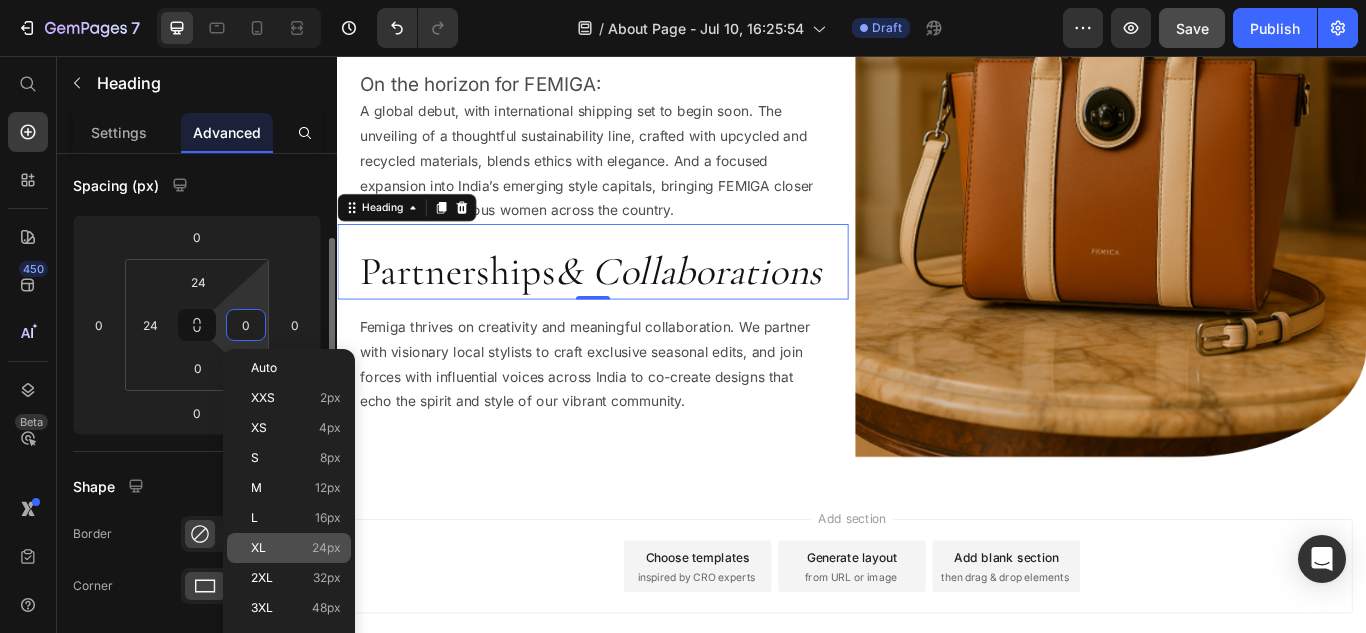 click on "XL 24px" 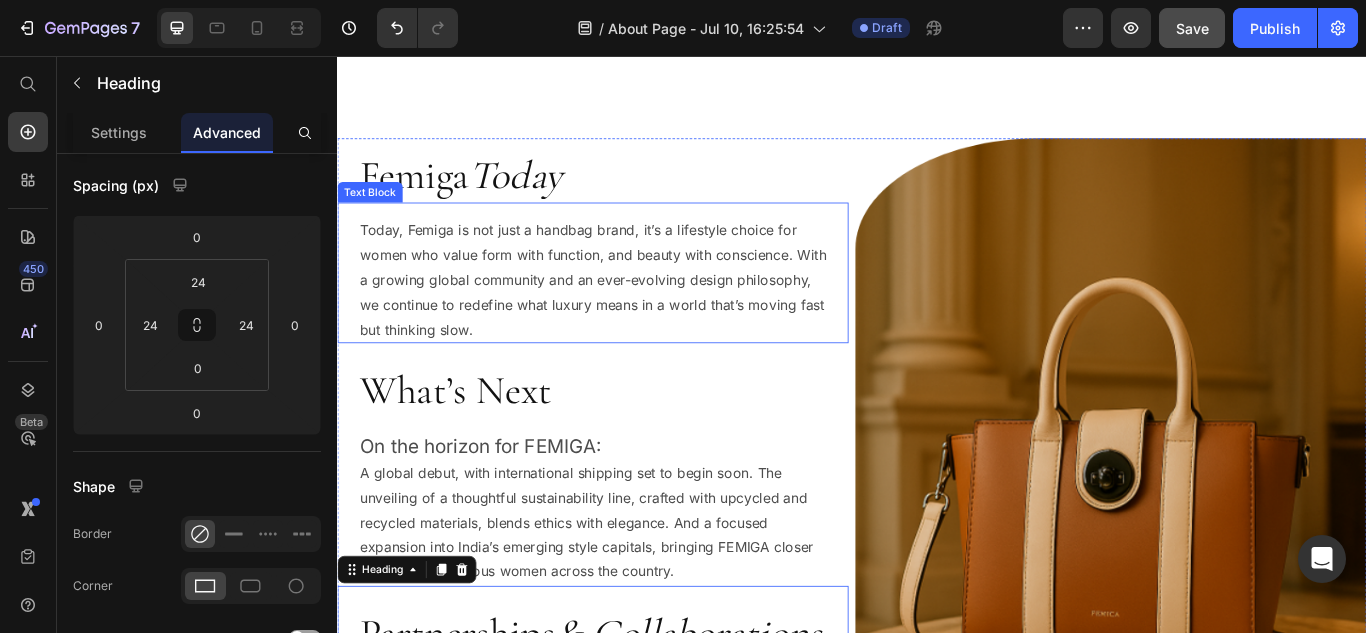 scroll, scrollTop: 3018, scrollLeft: 0, axis: vertical 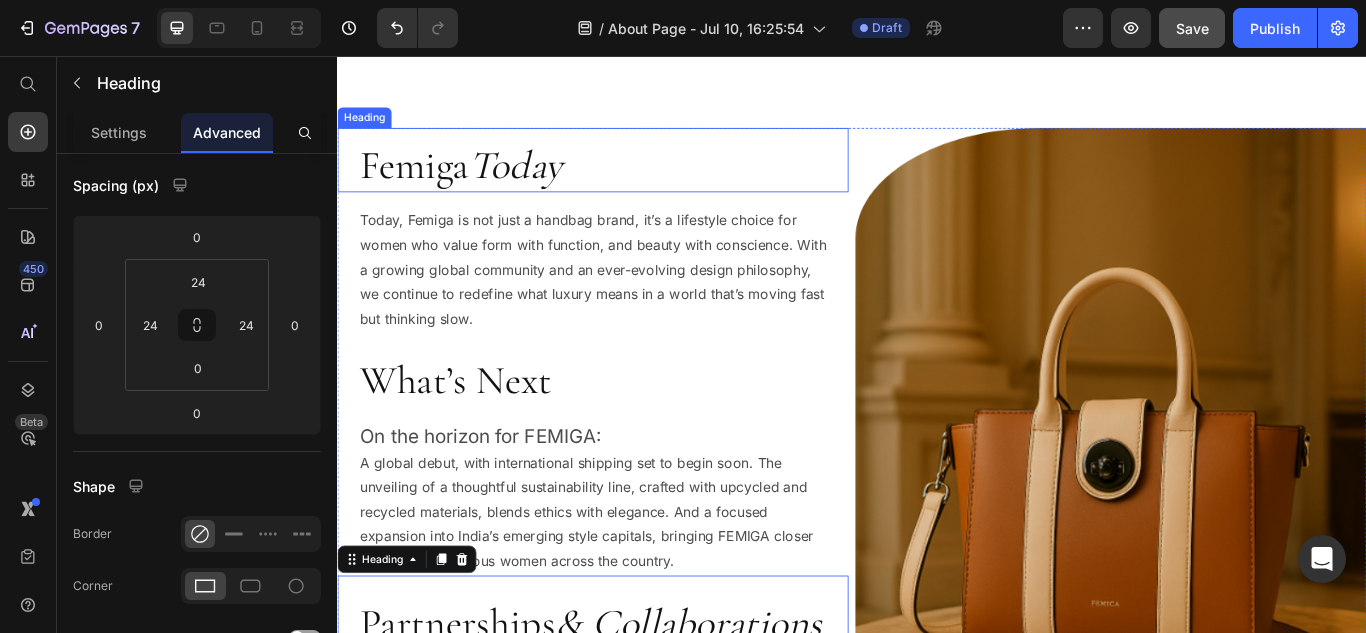 click on "Femiga  Today" at bounding box center [647, 184] 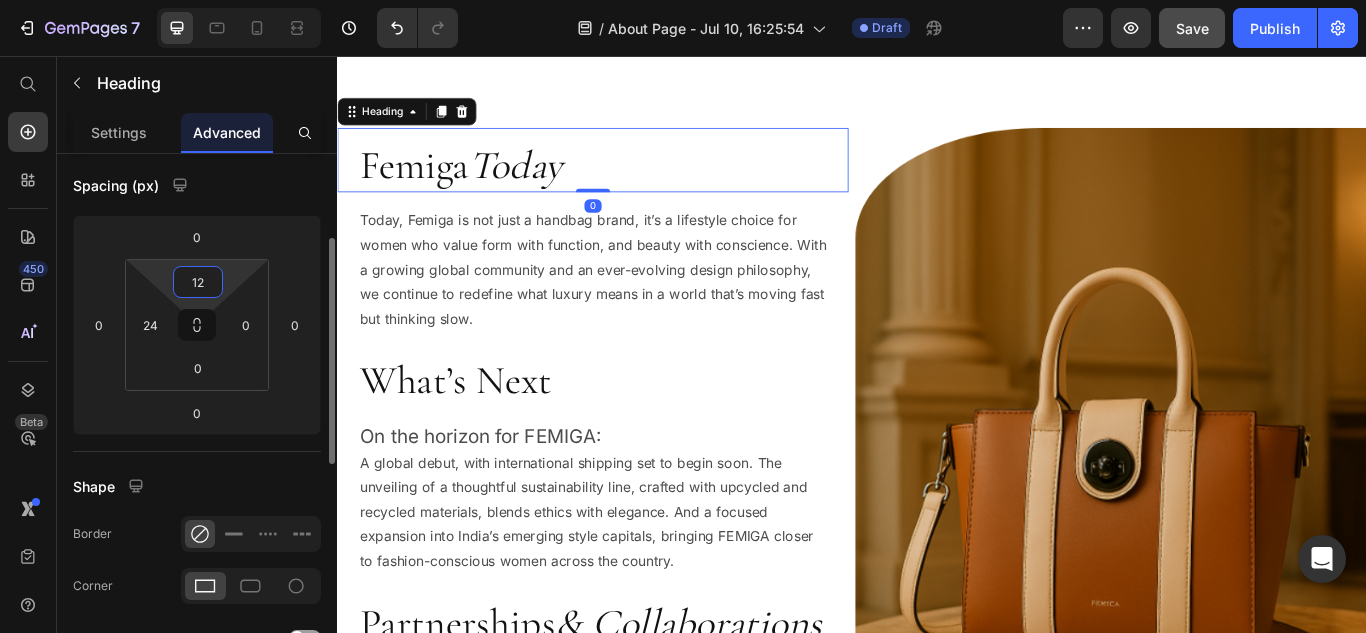 click on "12" at bounding box center [198, 282] 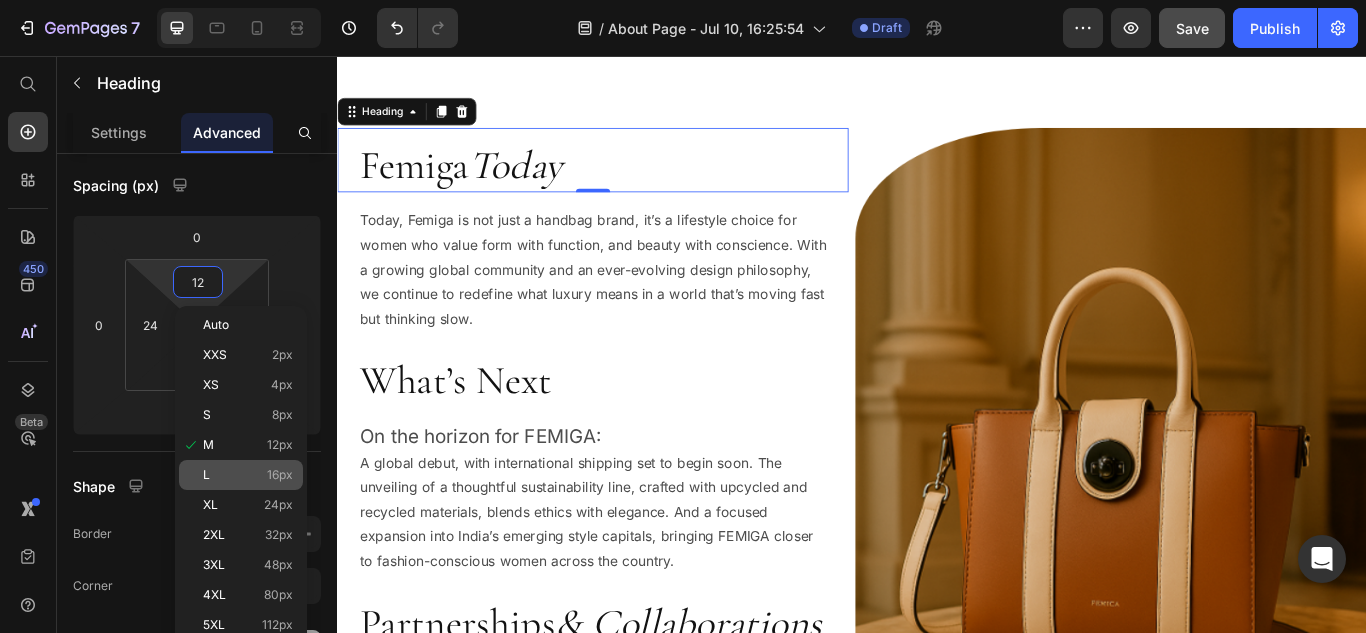 click on "L 16px" 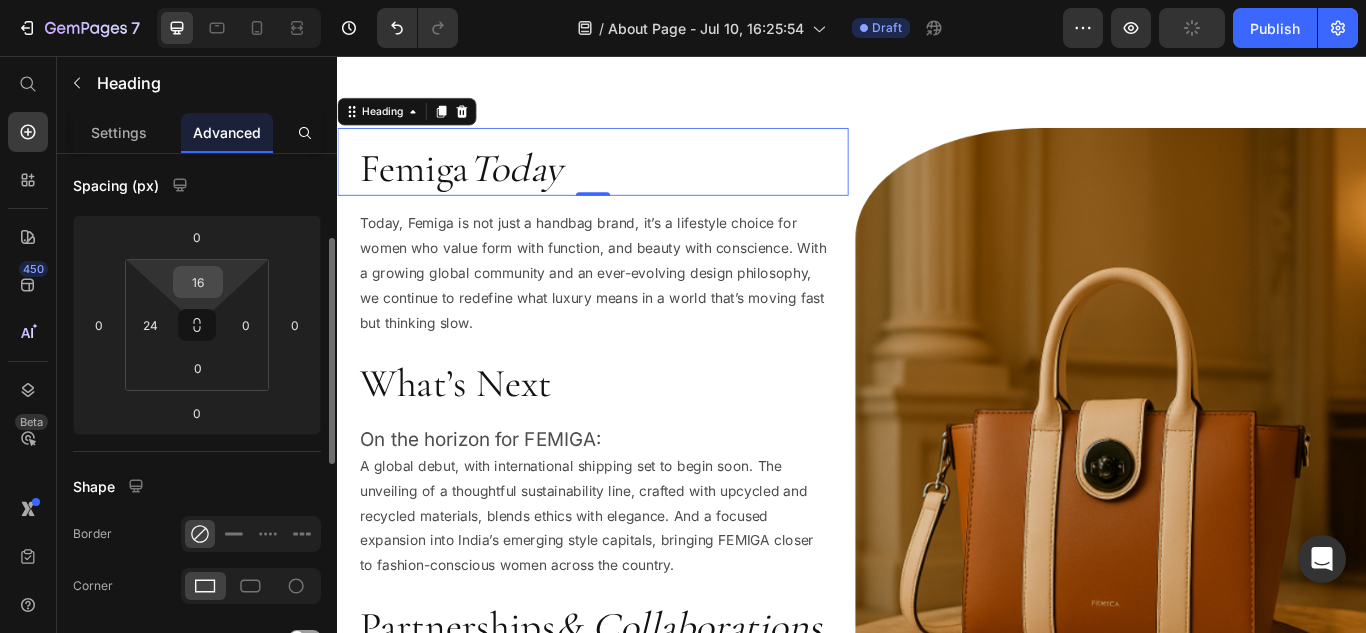 click on "16" at bounding box center (198, 282) 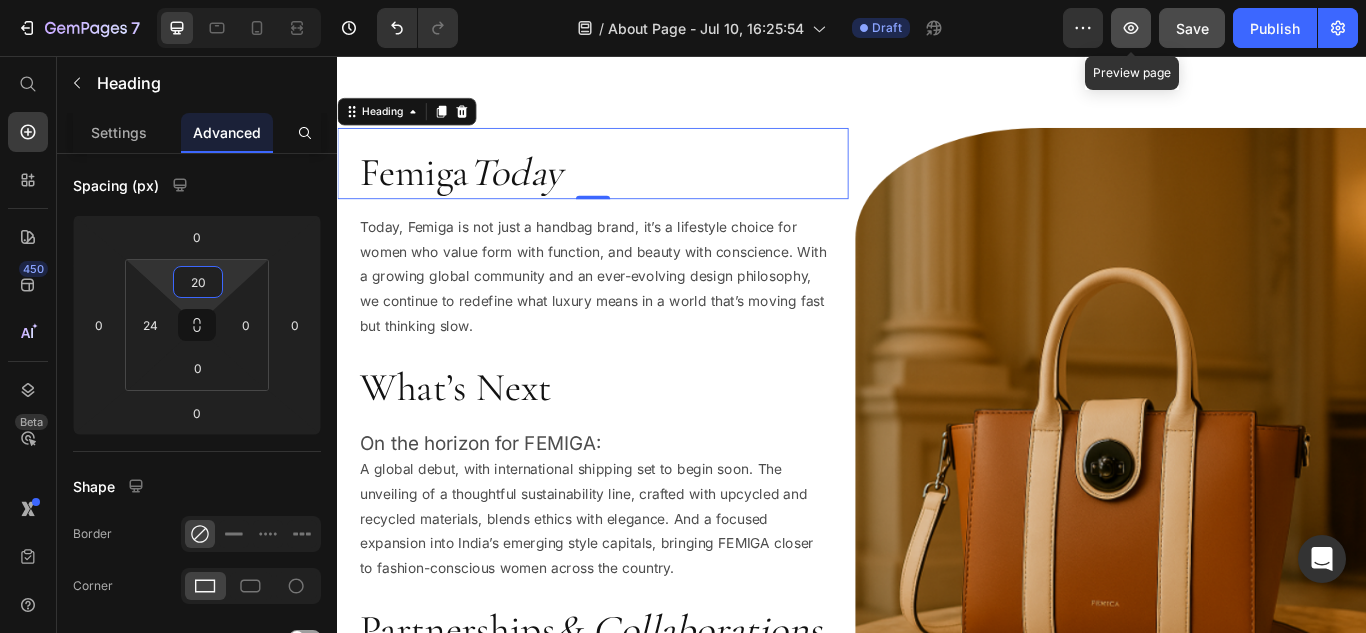 click 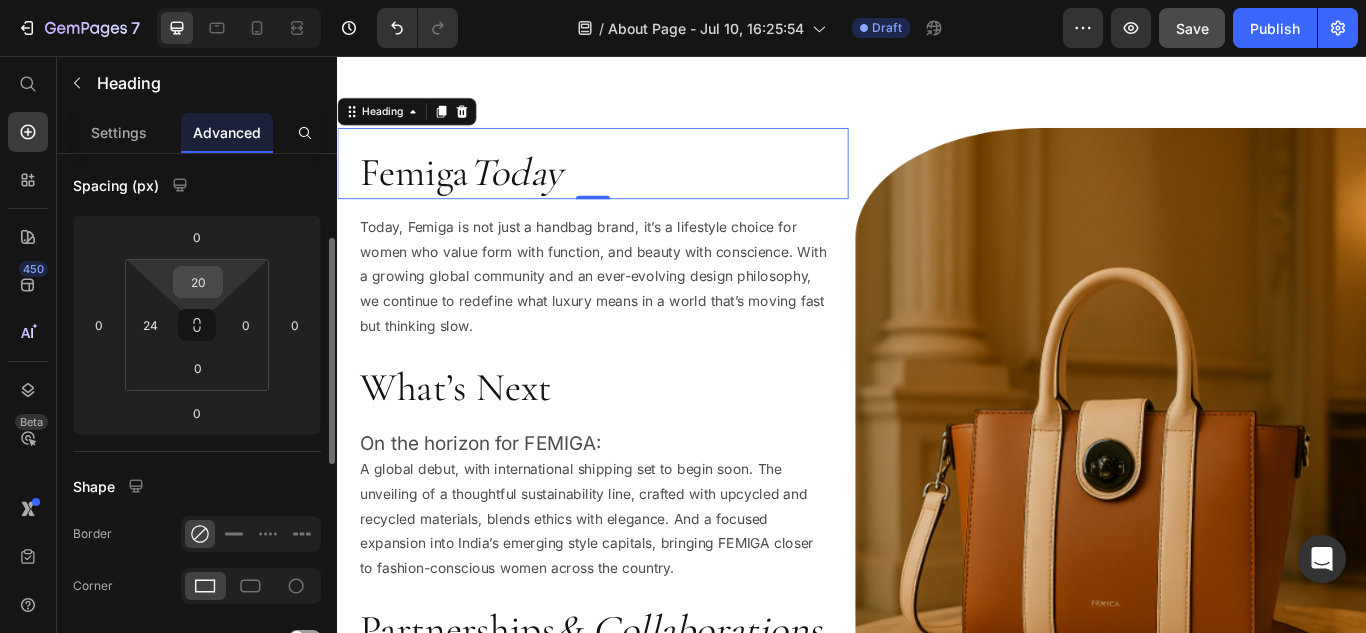 click on "20" at bounding box center [198, 282] 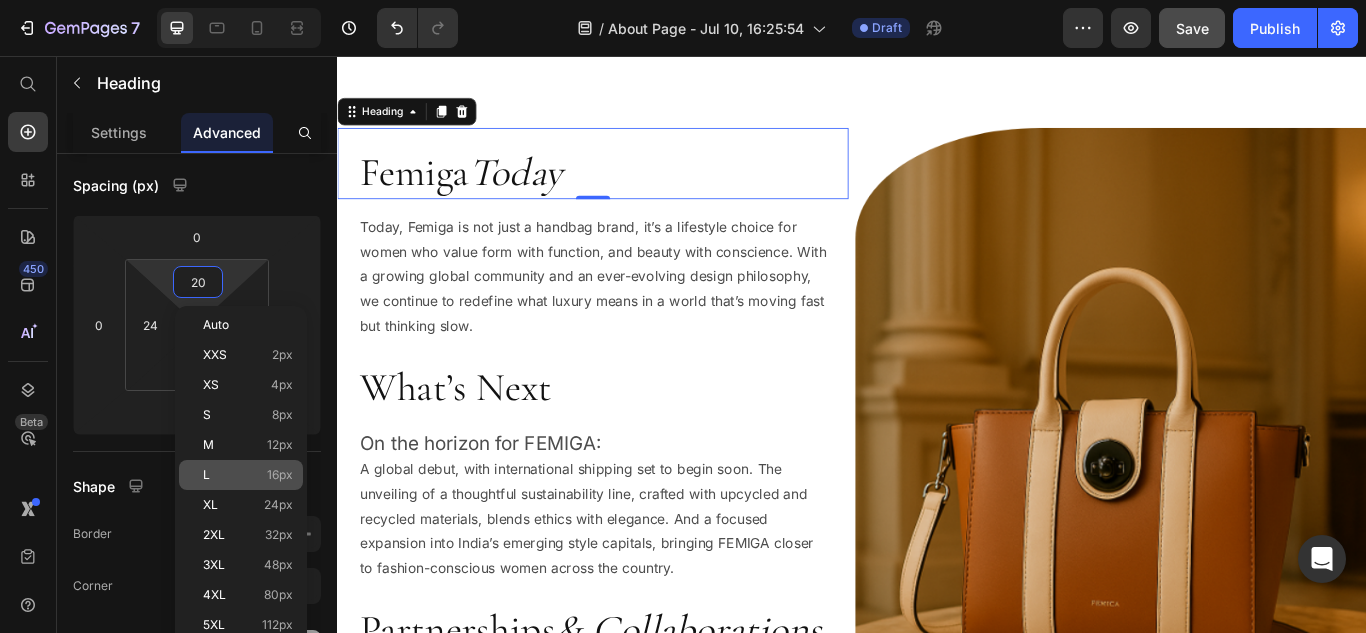 click on "L 16px" 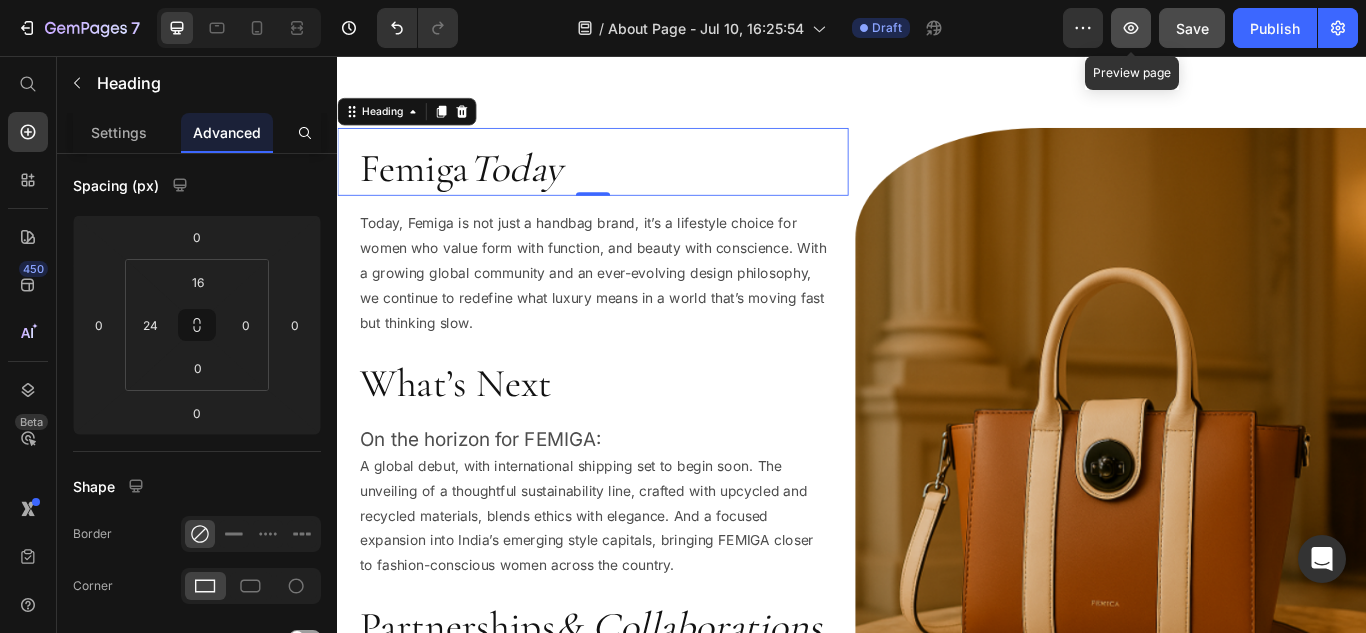 click 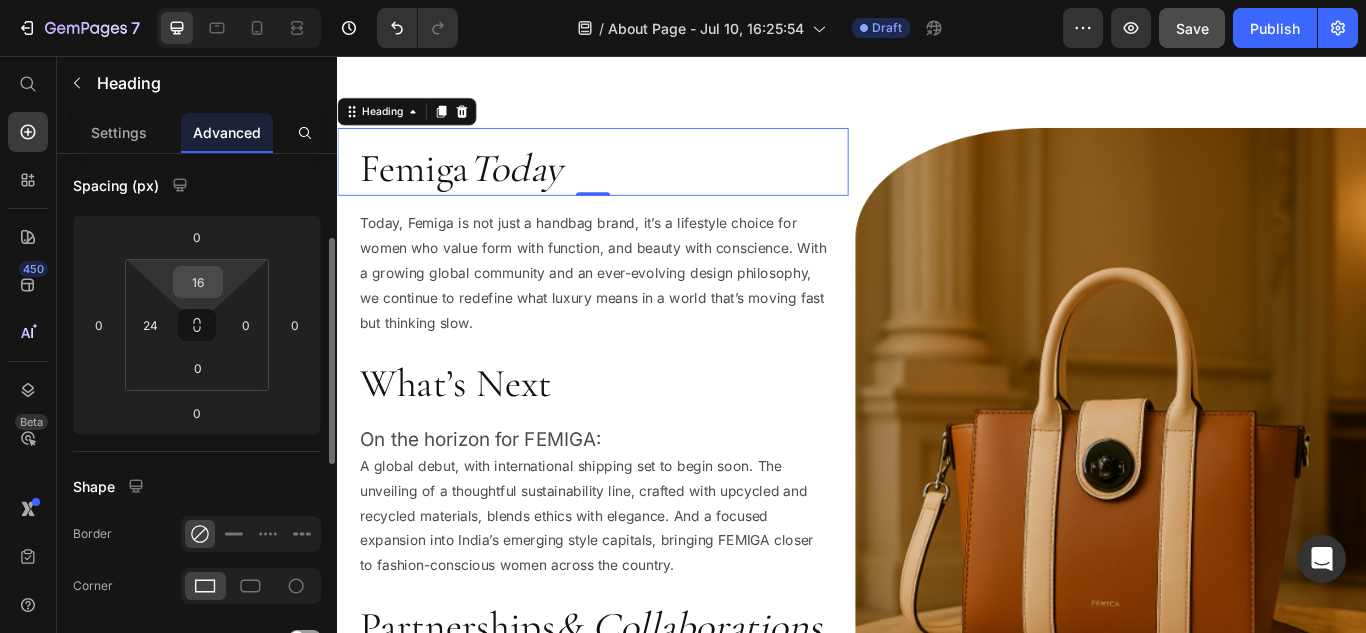click on "16" at bounding box center [198, 282] 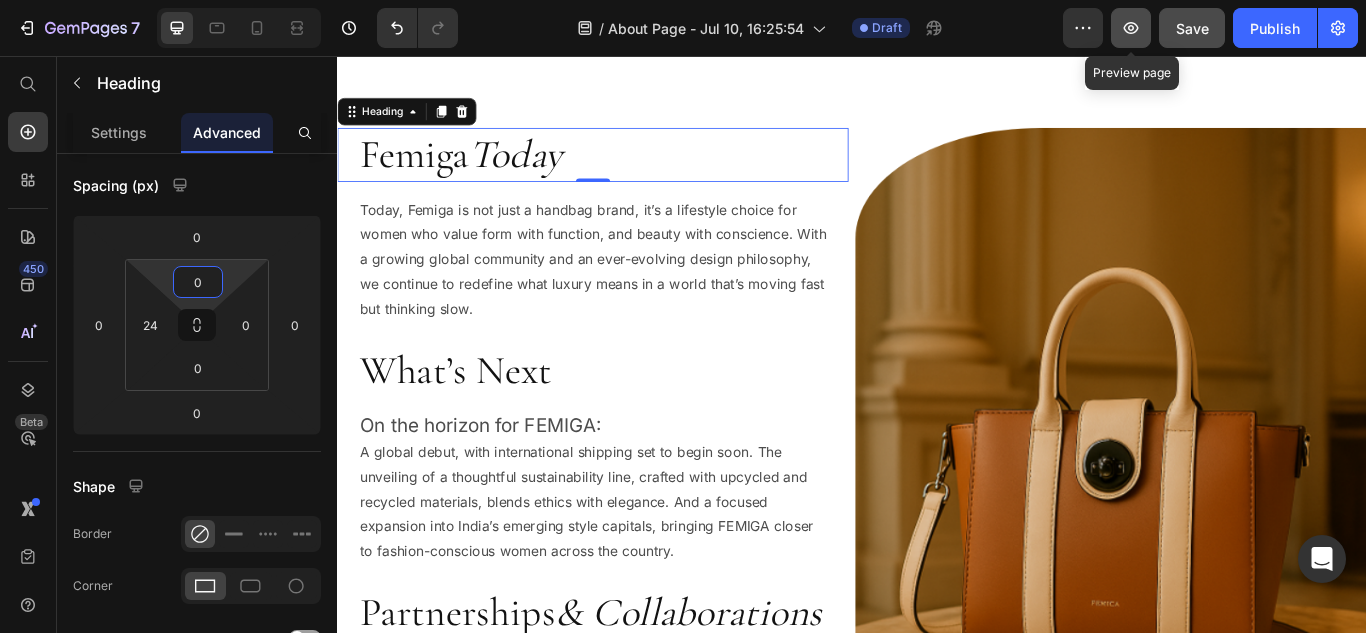 type on "0" 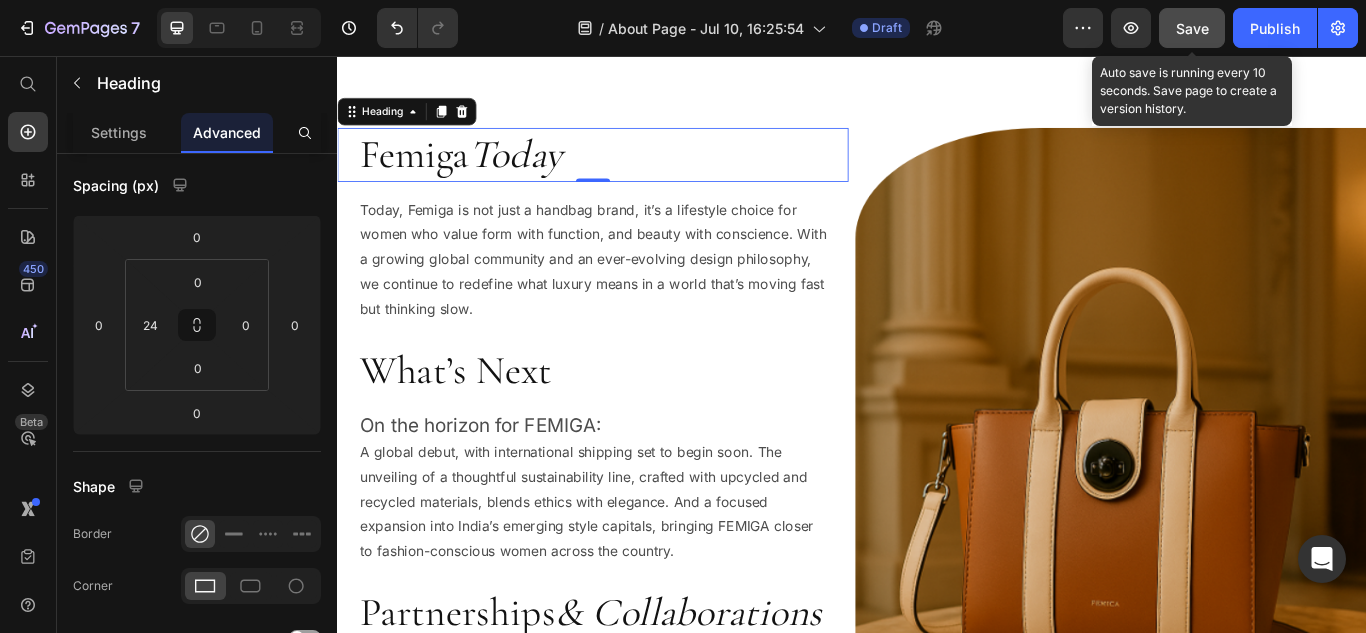 click on "Save" at bounding box center [1192, 28] 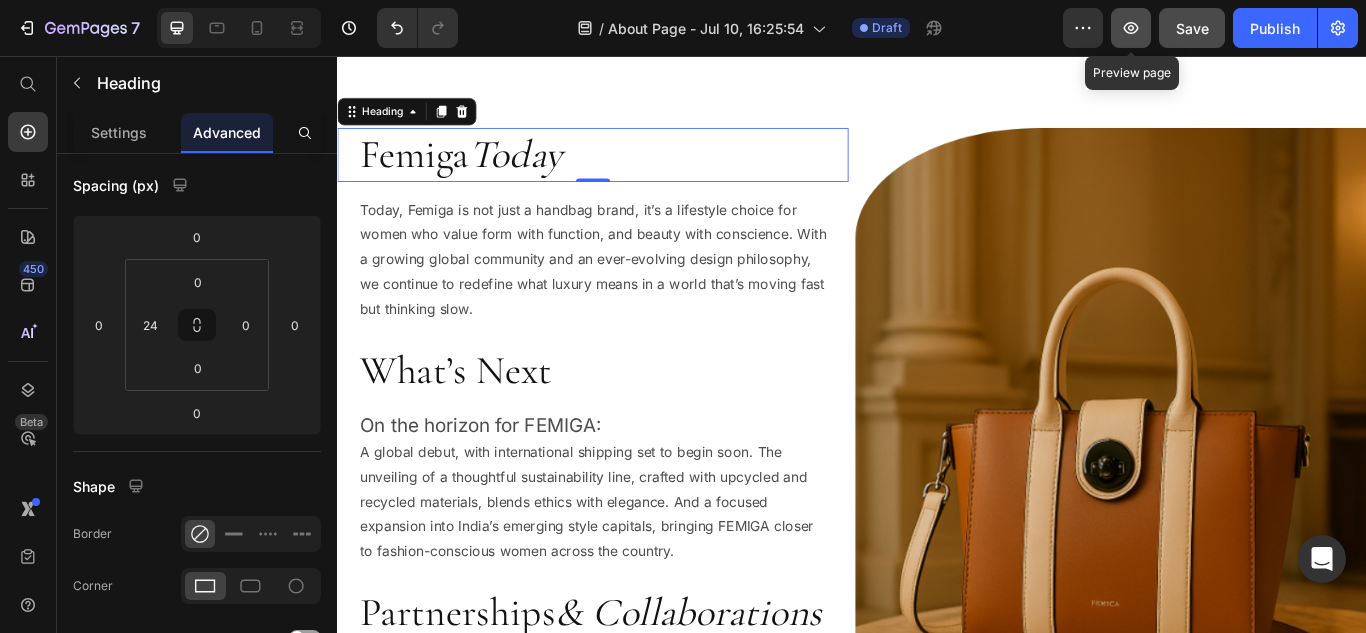 click 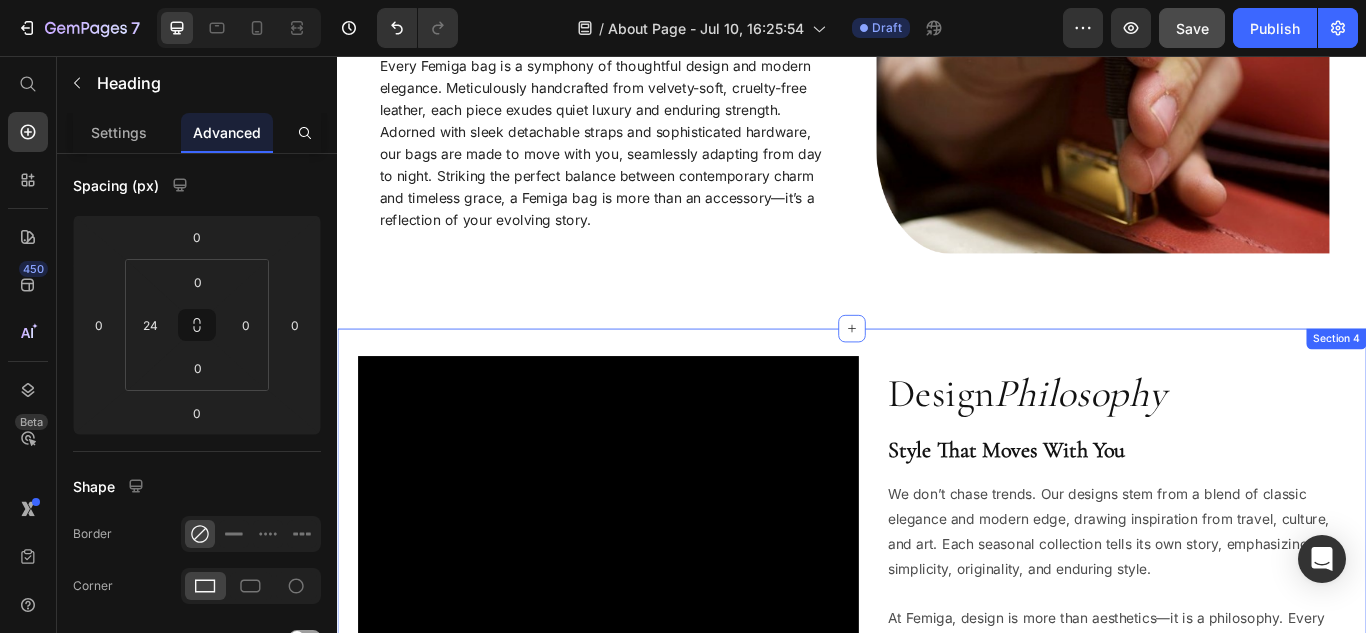 scroll, scrollTop: 1218, scrollLeft: 0, axis: vertical 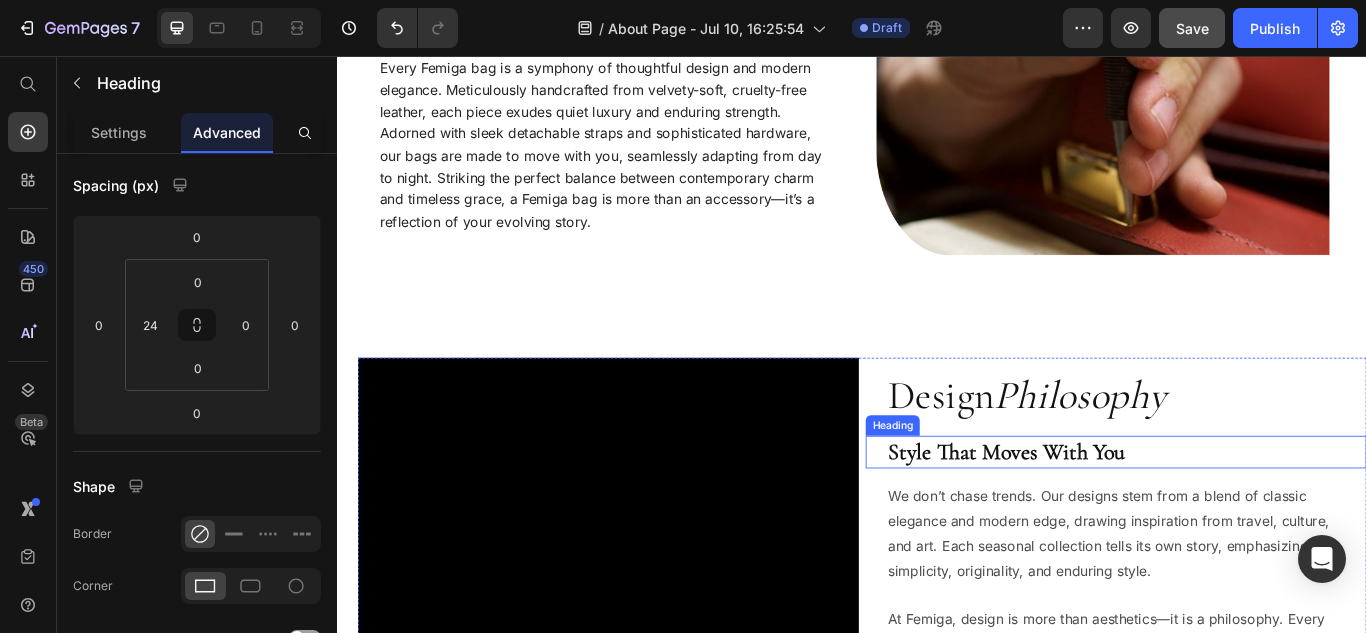 click on "Style That Moves With You" at bounding box center (1257, 518) 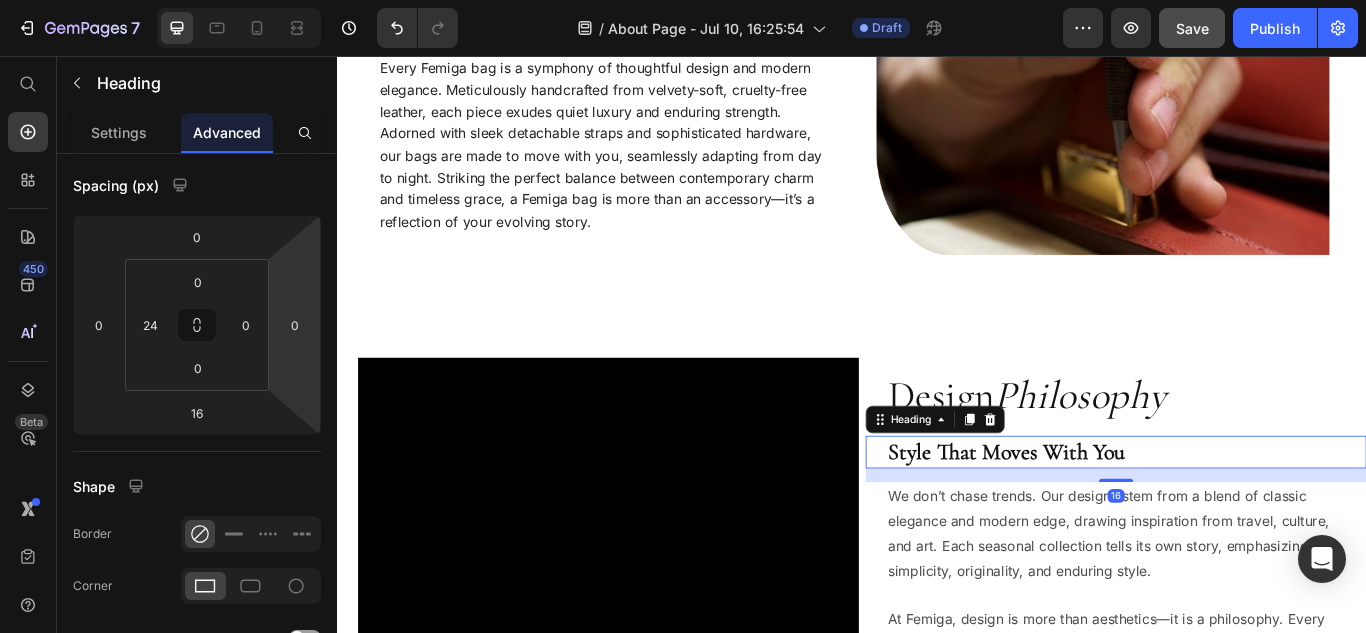 click on "Style That Moves With You" at bounding box center [1257, 518] 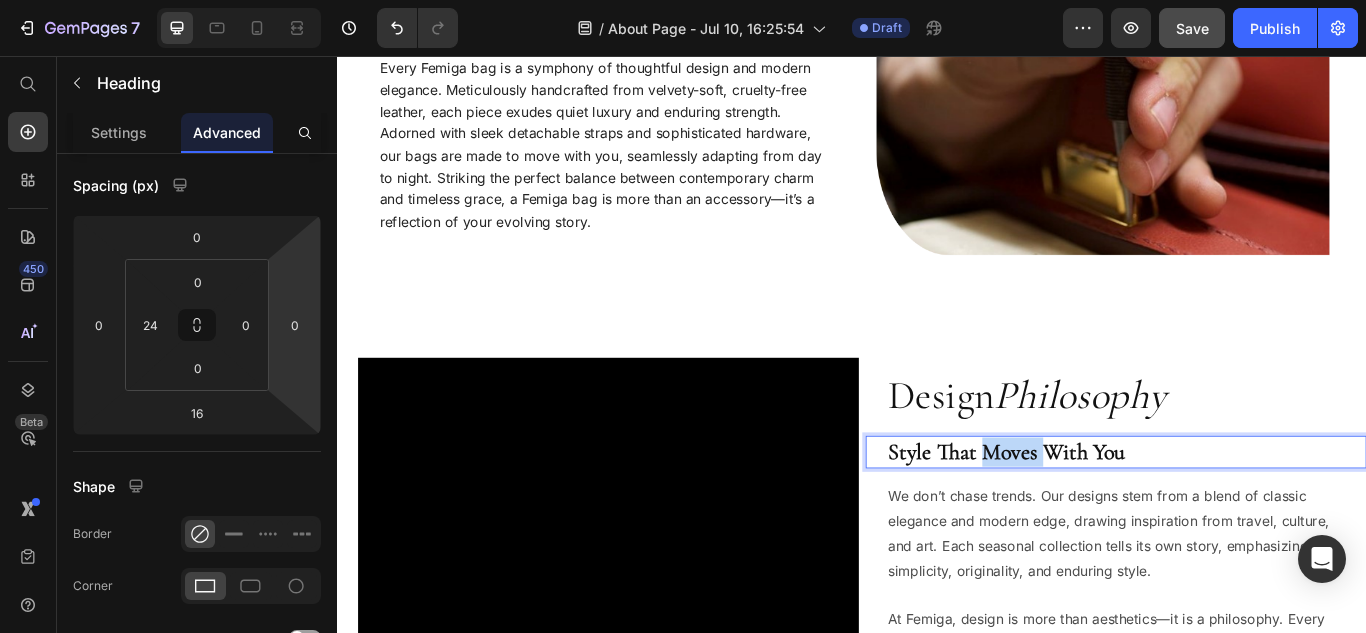 click on "Style That Moves With You" at bounding box center (1257, 518) 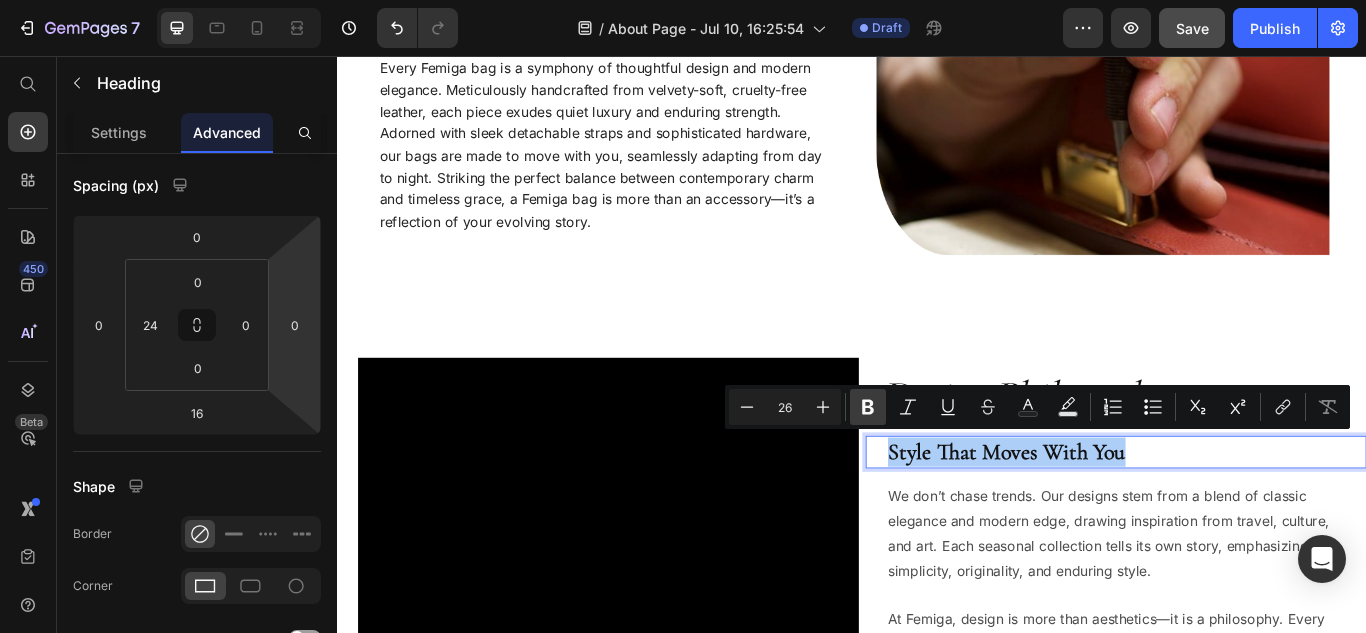 click 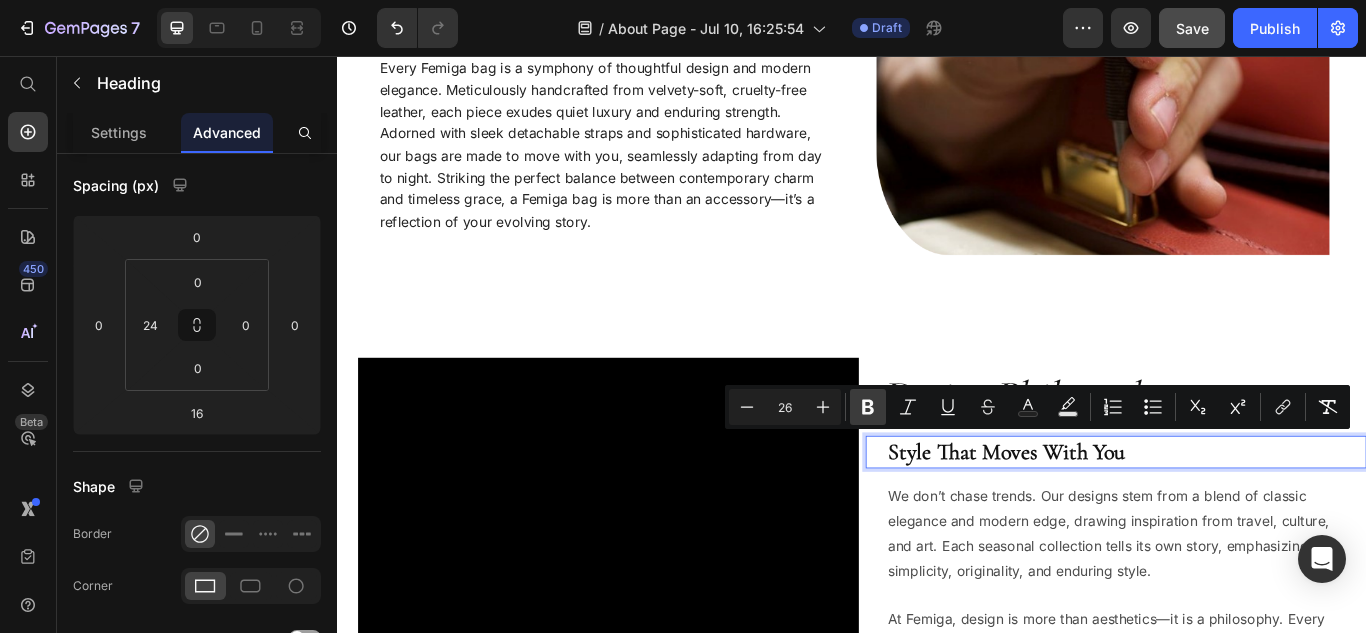 click 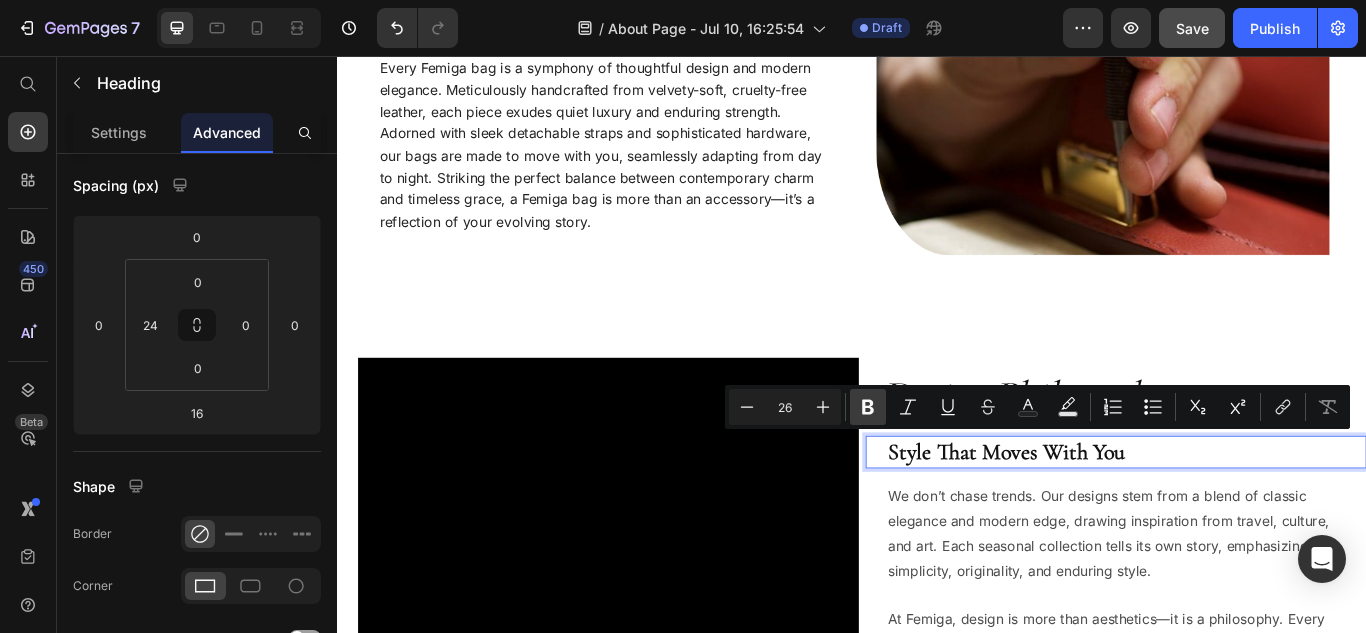 click 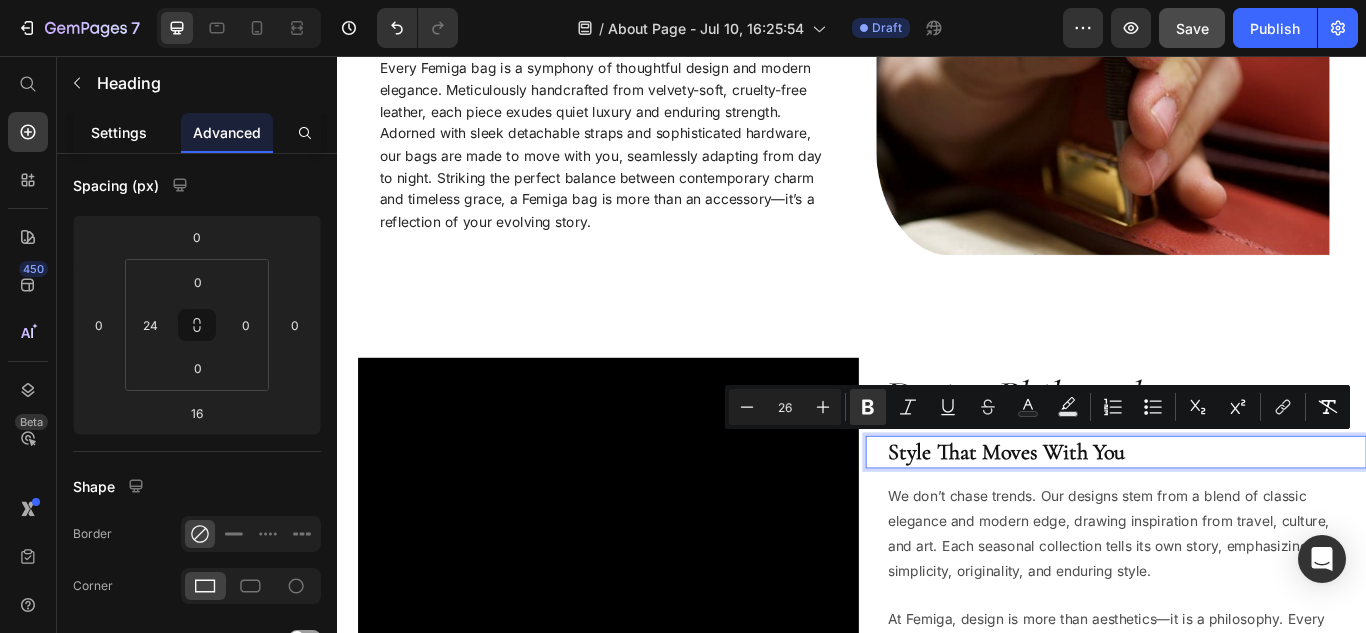 click on "Settings" 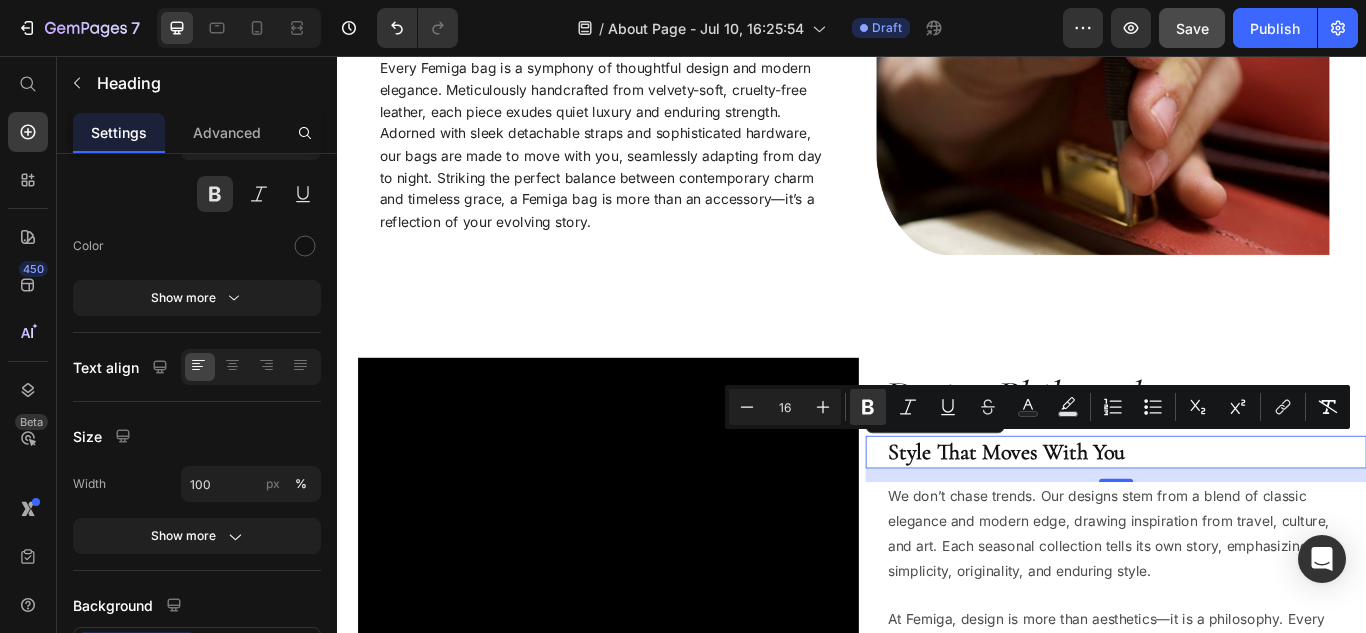 scroll, scrollTop: 0, scrollLeft: 0, axis: both 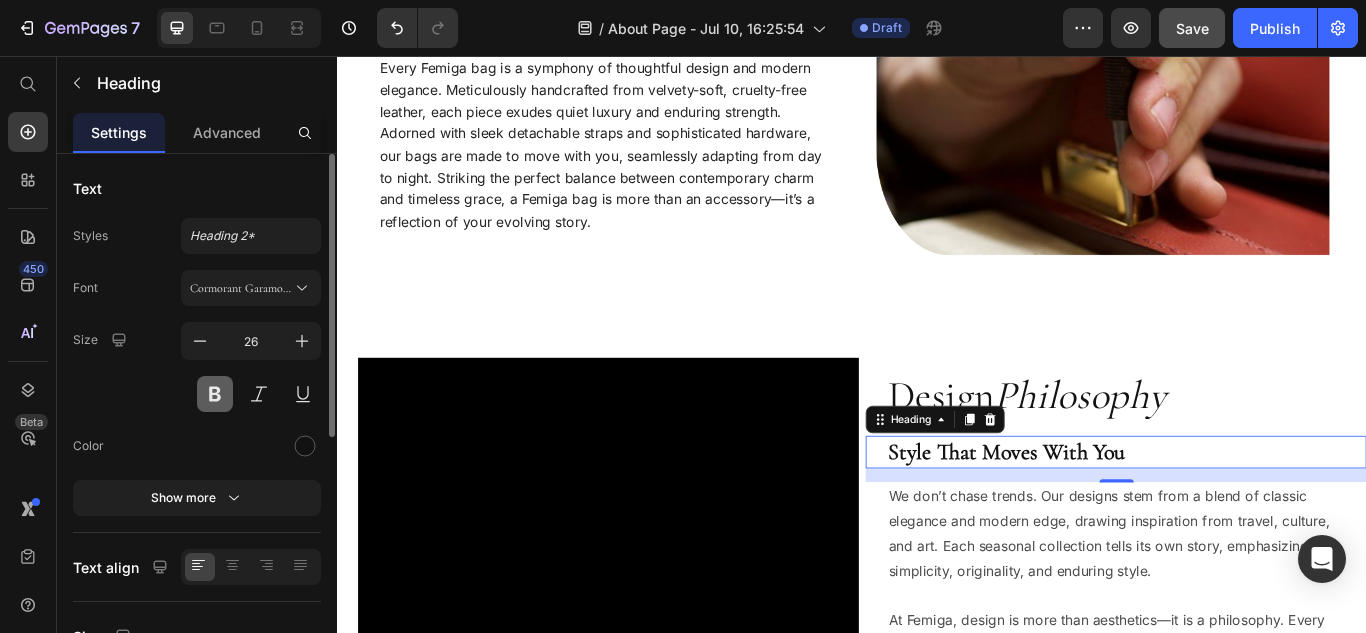 click at bounding box center [215, 394] 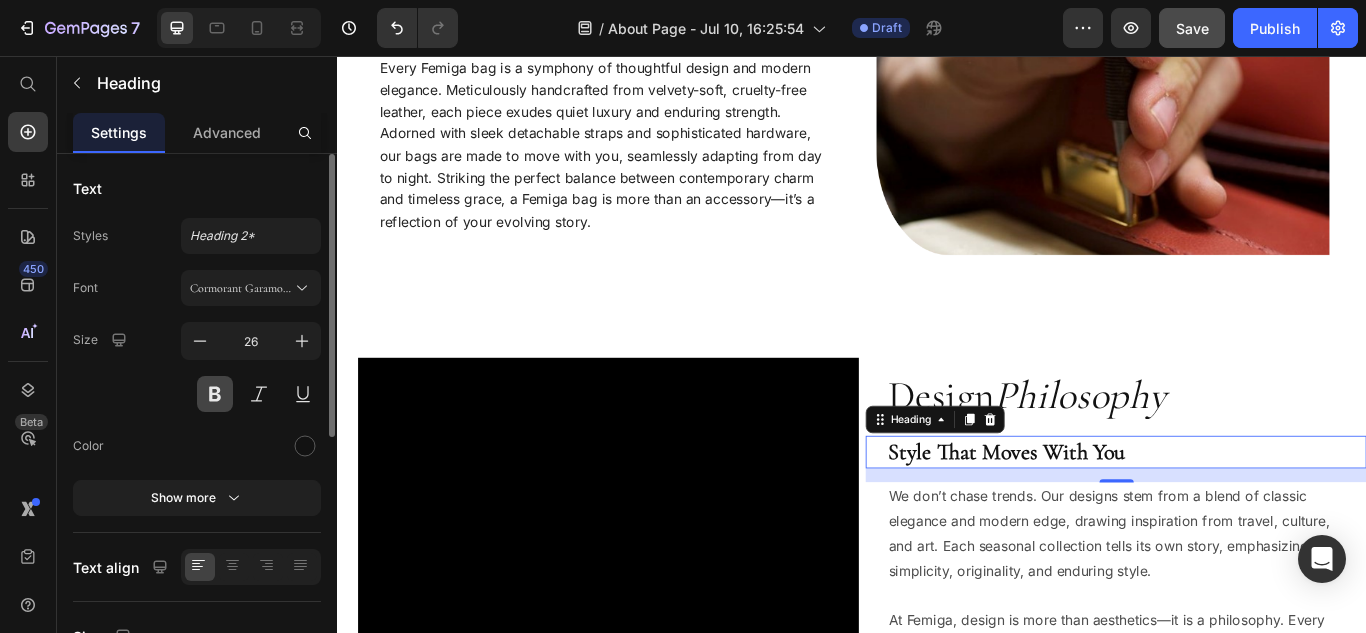 click at bounding box center (215, 394) 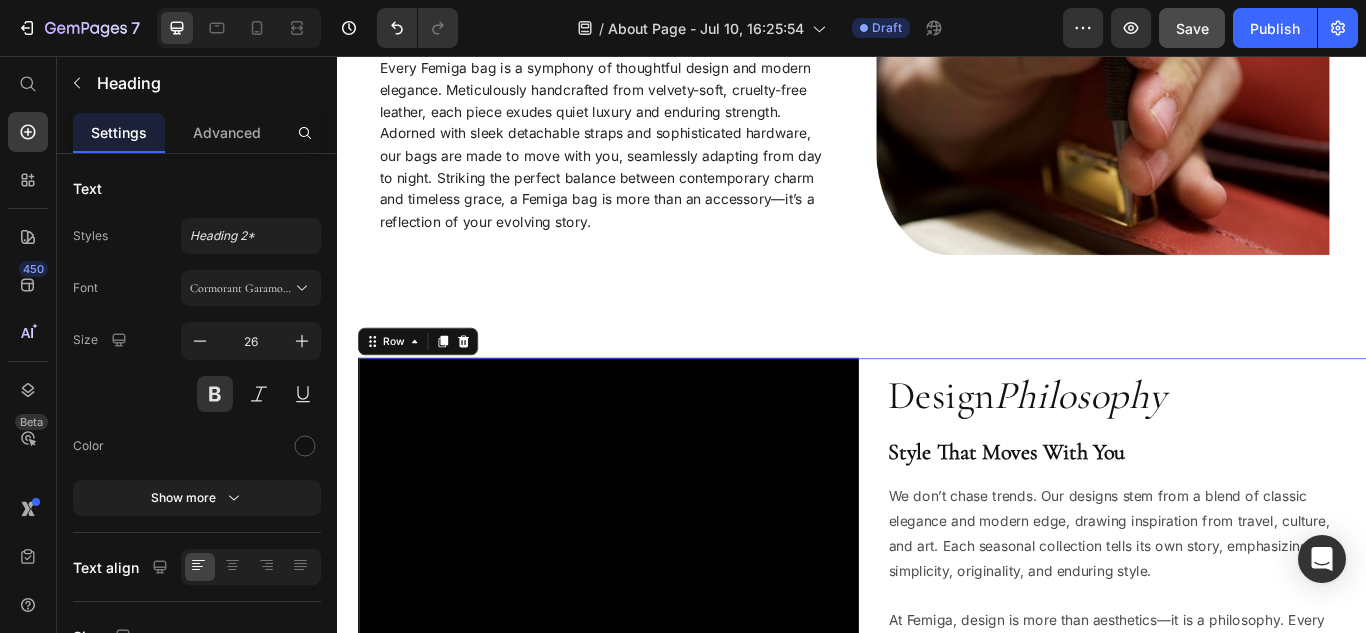 click on "Design  Philosophy Heading ⁠⁠⁠⁠⁠⁠⁠ Style That Moves With You Heading We don’t chase trends. Our designs stem from a blend of classic elegance and modern edge, drawing inspiration from travel, culture, and art. Each seasonal collection tells its own story, emphasizing simplicity, originality, and enduring style.   At Femiga, design is more than aesthetics—it is a philosophy. Every silhouette is thoughtfully sculpted where function dances with elegance, carrying you from bustling city mornings to candlelit evenings with effortless charm. Our hues are a poetic blend of bold and graceful, curated to breathe life into any ensemble. With intuitively modular forms and artful convertibility, each bag becomes a shape-shifting muse seamlessly transforming from a shoulder statement to a crossbody confidante. Text Block Commitment  to durability Heading Uncompromising Durability Text Block Social  Presence Heading Text Block" at bounding box center [1245, 927] 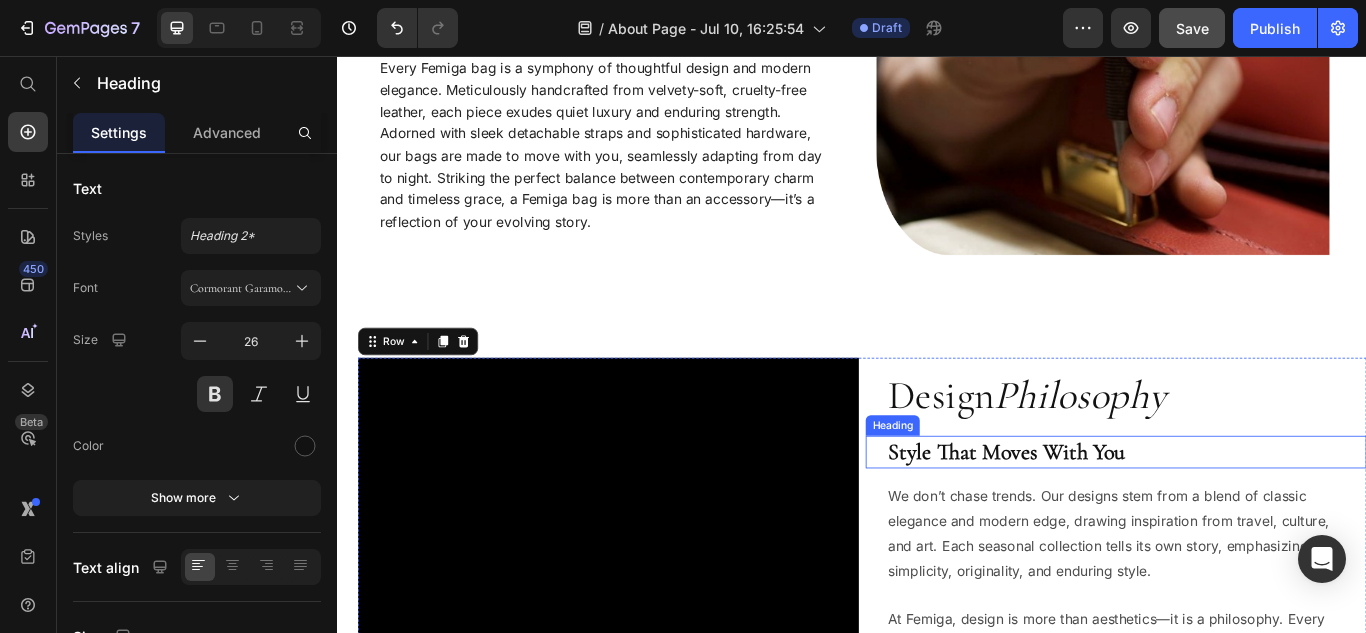click on "Style That Moves With You" at bounding box center [1117, 517] 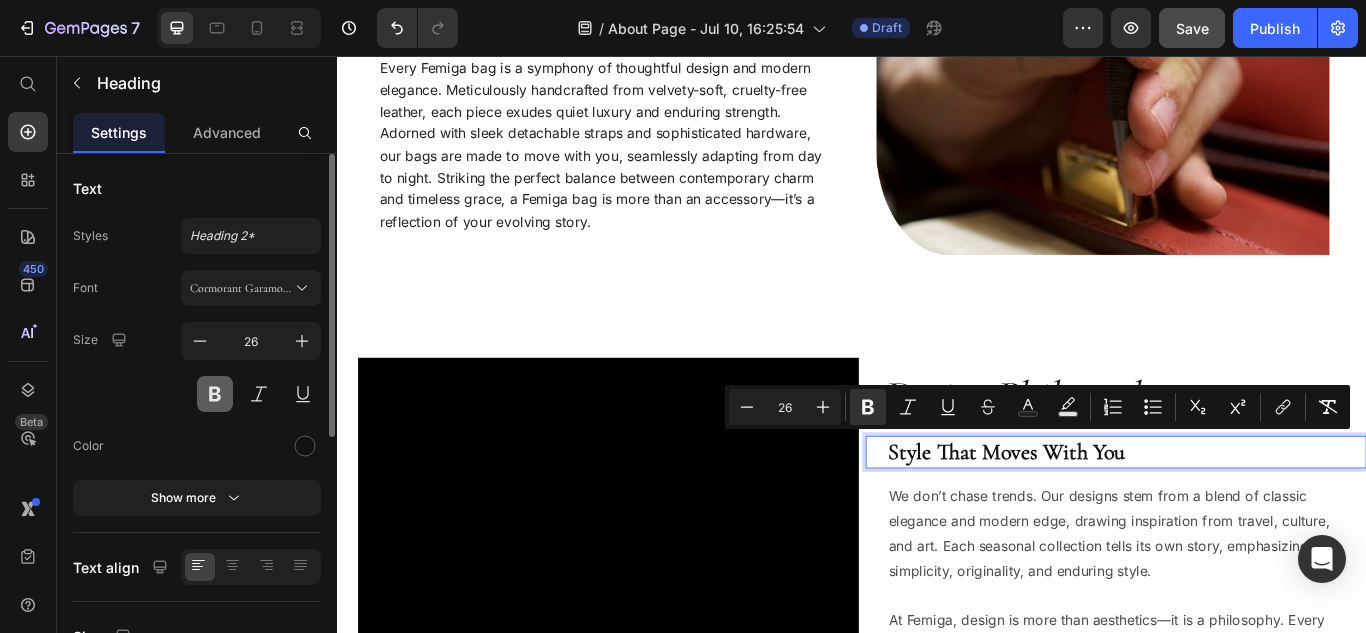 click at bounding box center [215, 394] 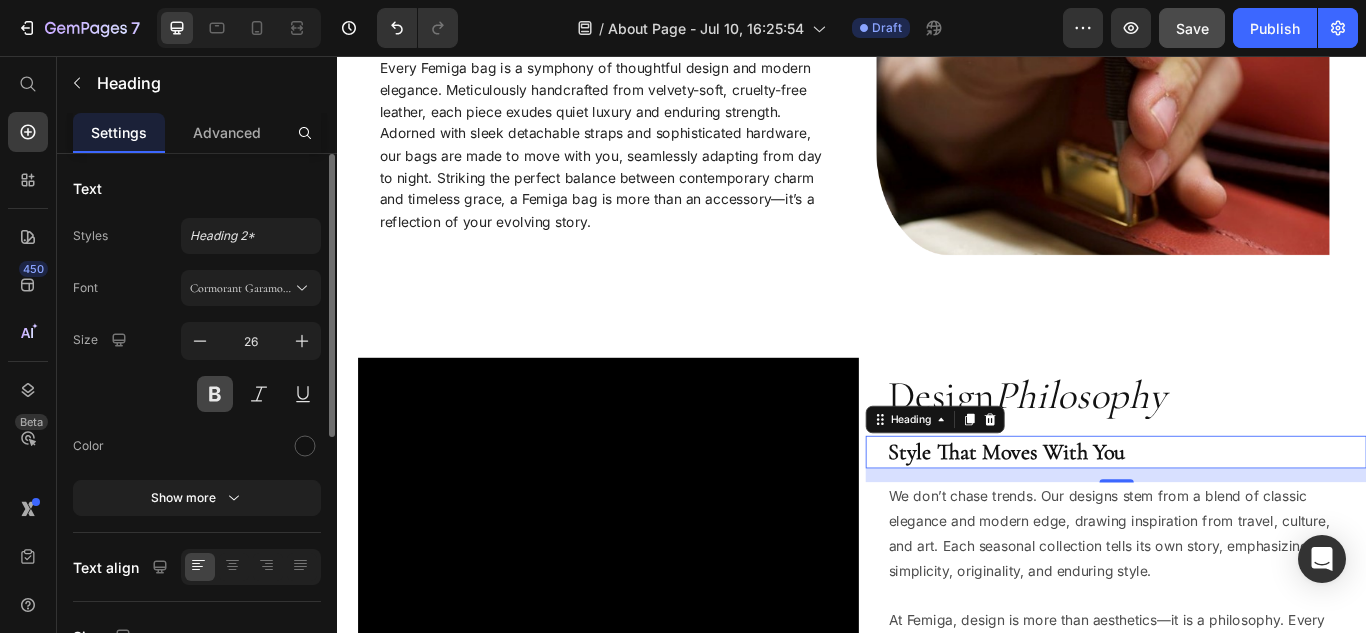 click at bounding box center (215, 394) 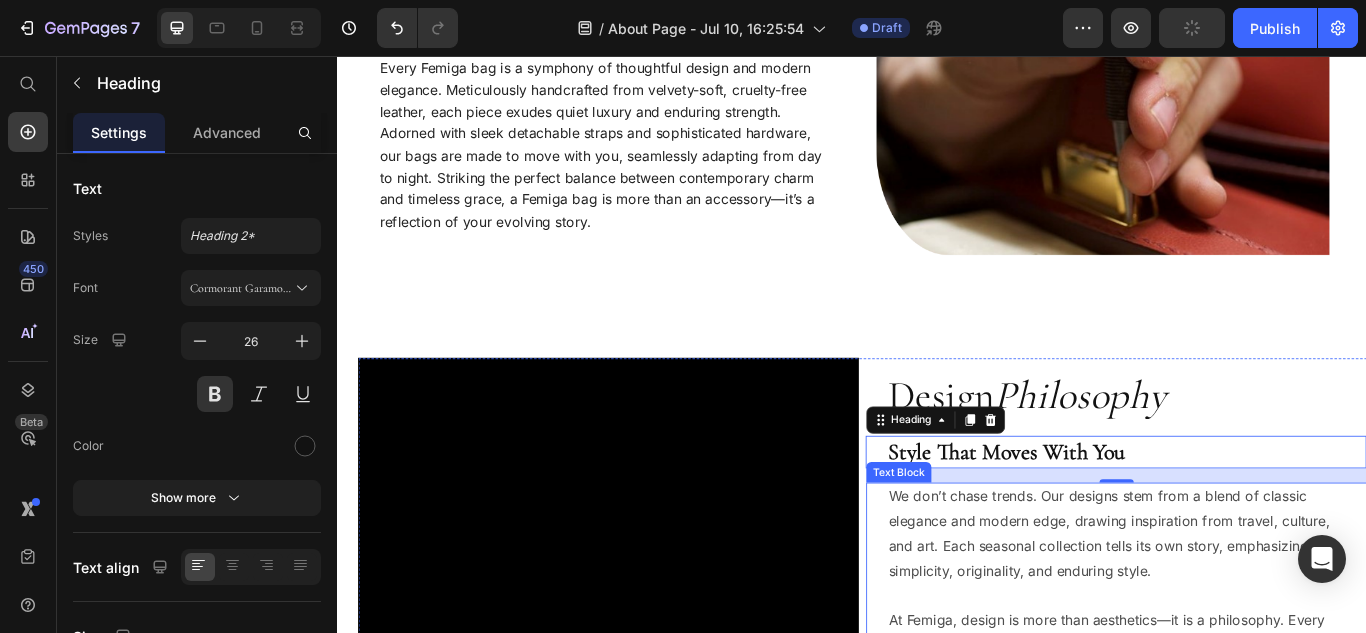 click on "We don’t chase trends. Our designs stem from a blend of classic elegance and modern edge, drawing inspiration from travel, culture, and art. Each seasonal collection tells its own story, emphasizing simplicity, originality, and enduring style." at bounding box center (1241, 612) 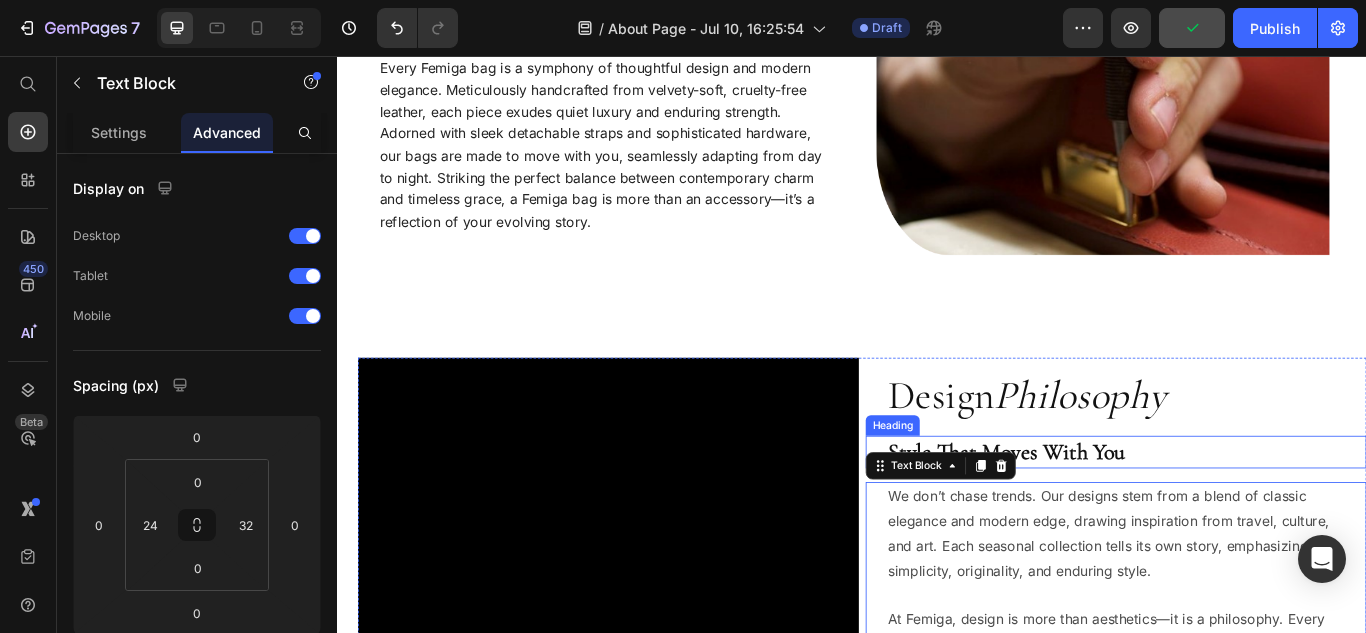 click on "⁠⁠⁠⁠⁠⁠⁠ Style That Moves With You" at bounding box center (1257, 518) 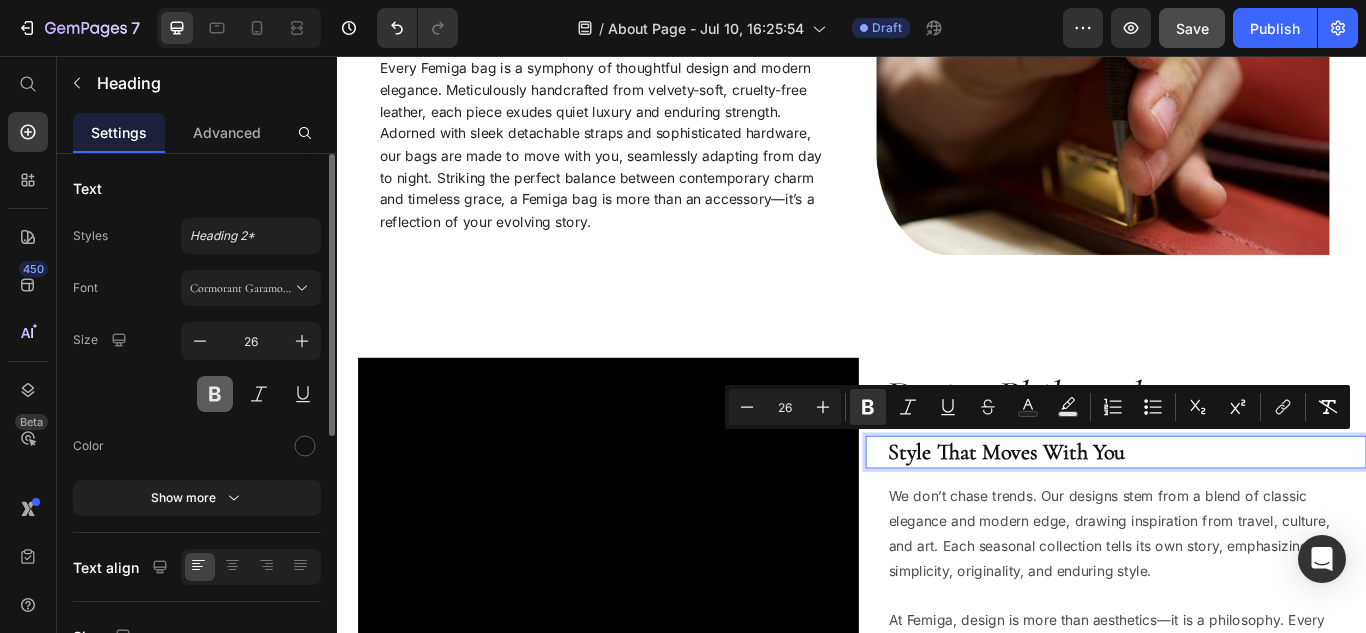 click at bounding box center (215, 394) 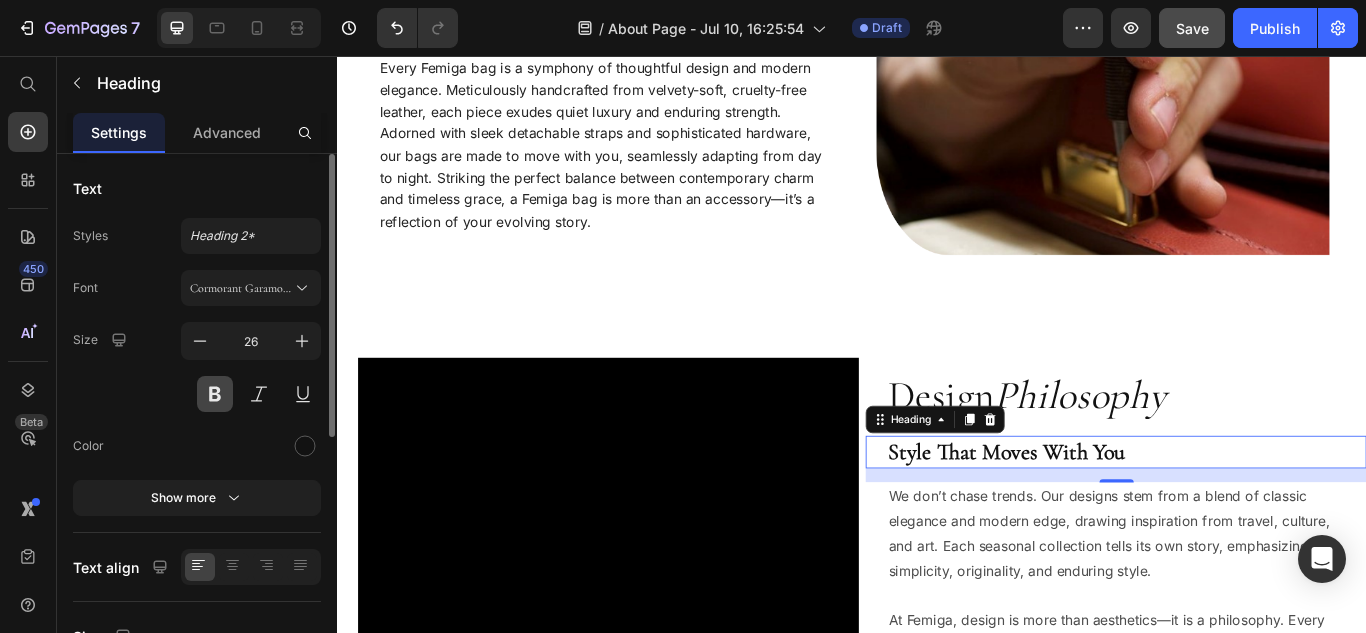 click at bounding box center [215, 394] 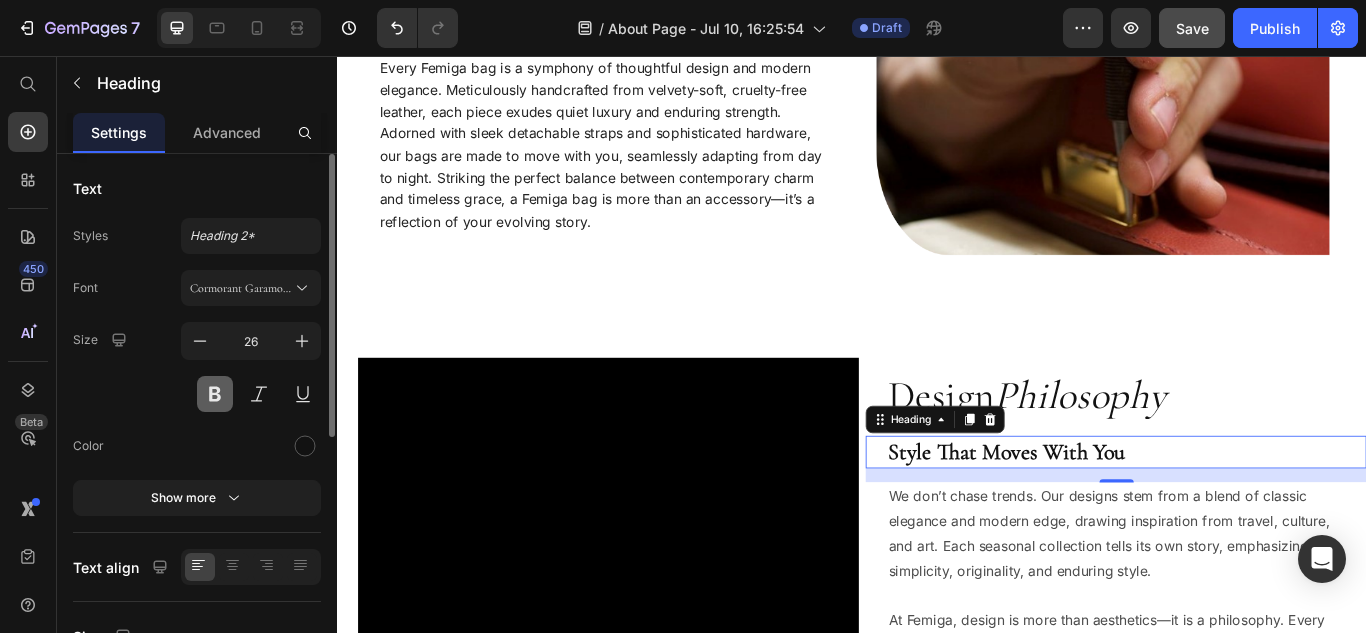 click at bounding box center (215, 394) 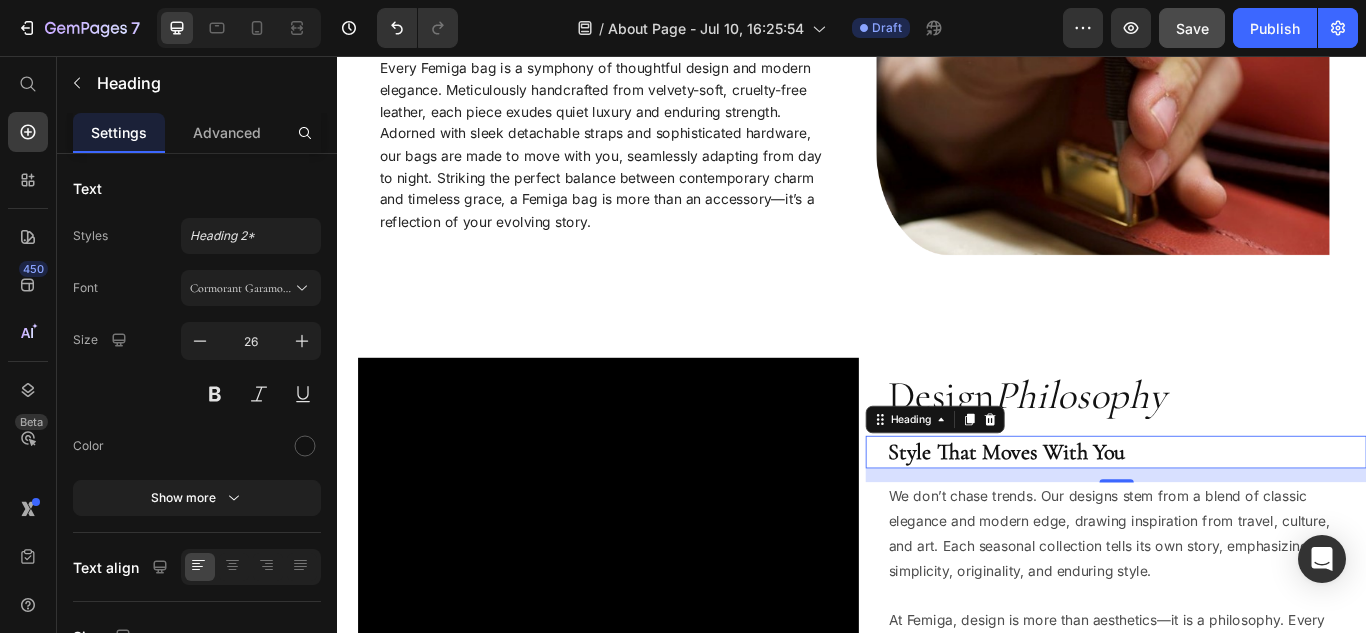 click on "Style That Moves With You" at bounding box center (1257, 518) 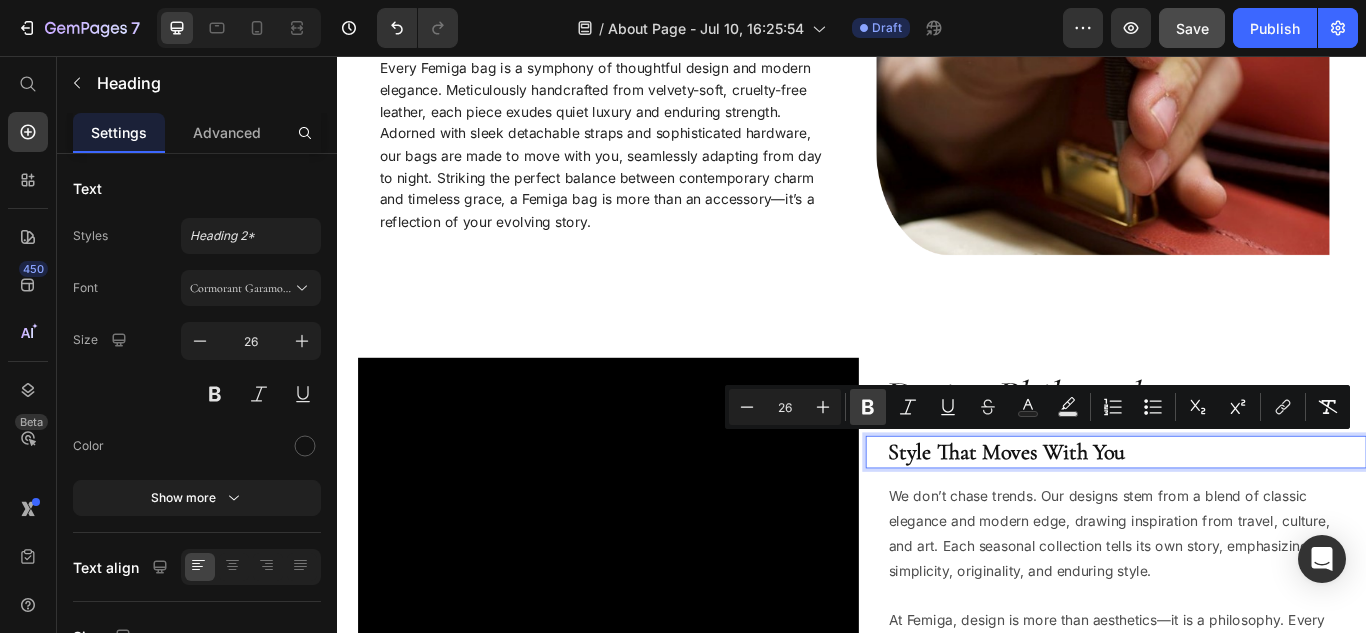 click 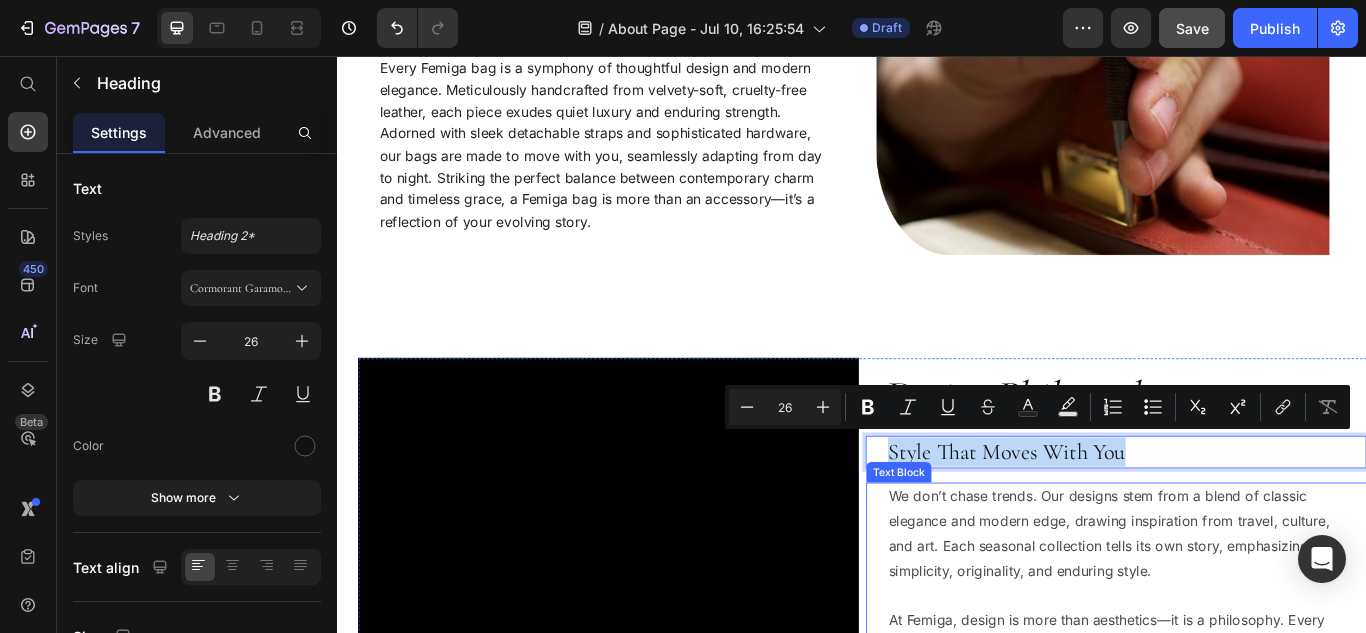 click on "We don’t chase trends. Our designs stem from a blend of classic elegance and modern edge, drawing inspiration from travel, culture, and art. Each seasonal collection tells its own story, emphasizing simplicity, originality, and enduring style." at bounding box center [1241, 612] 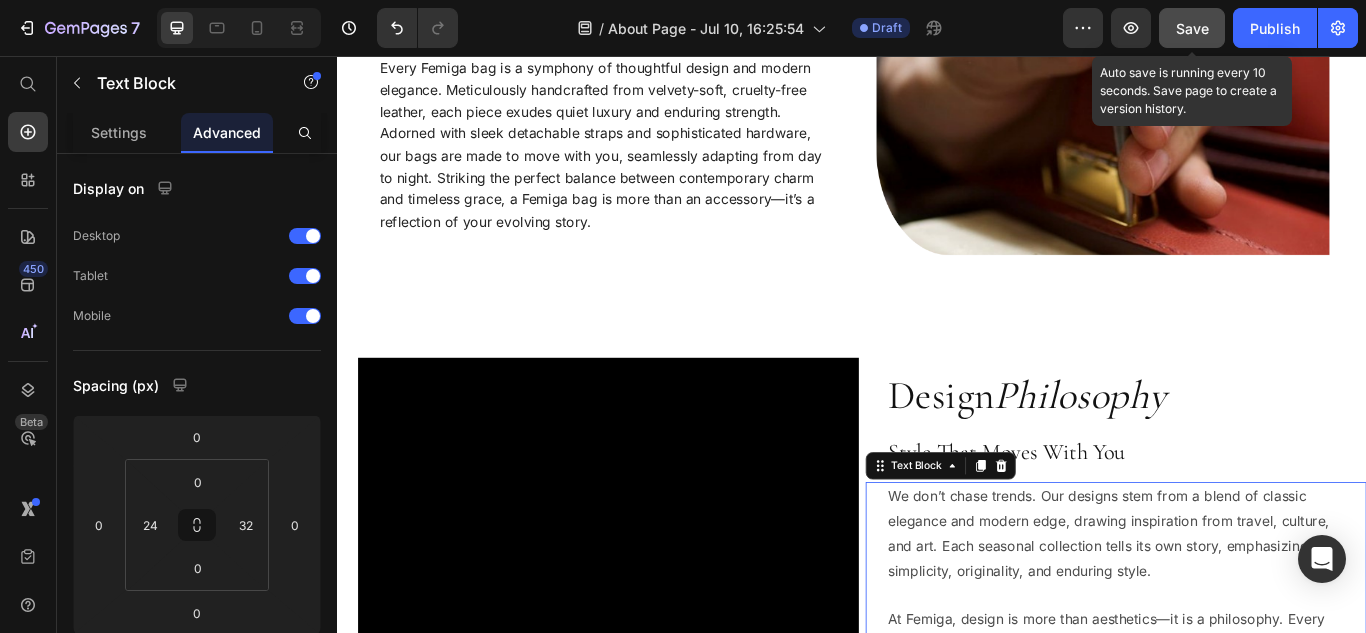 click on "Save" at bounding box center [1192, 28] 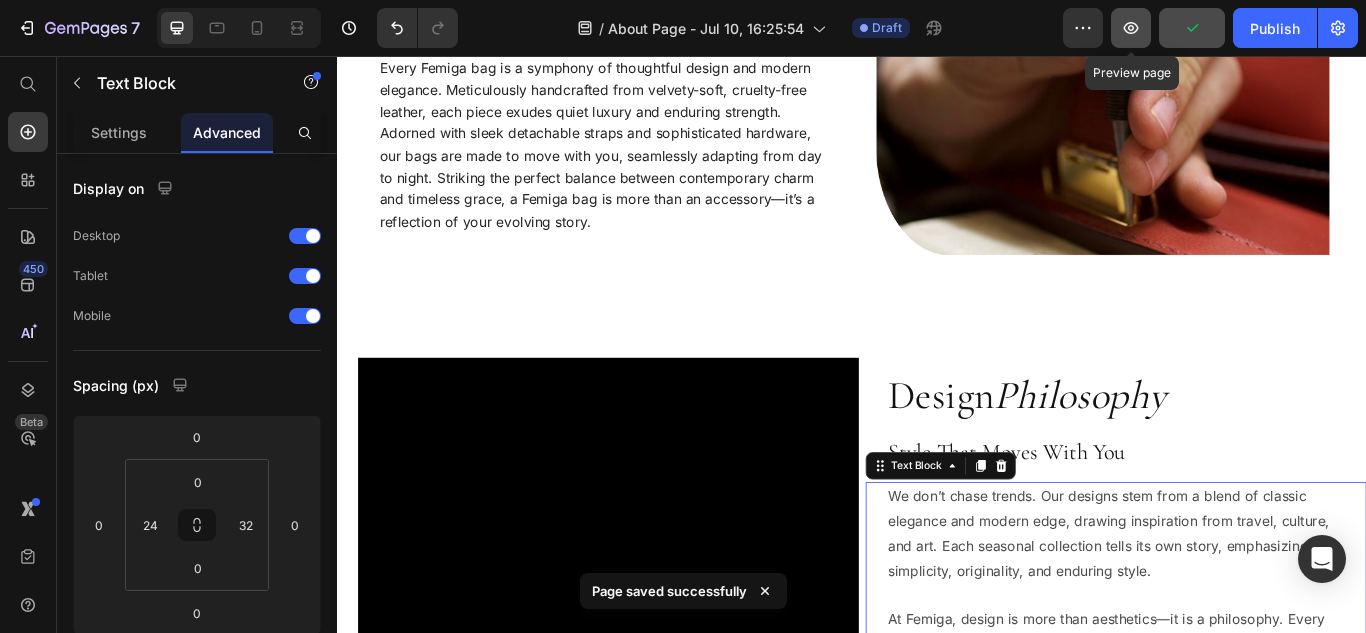 click 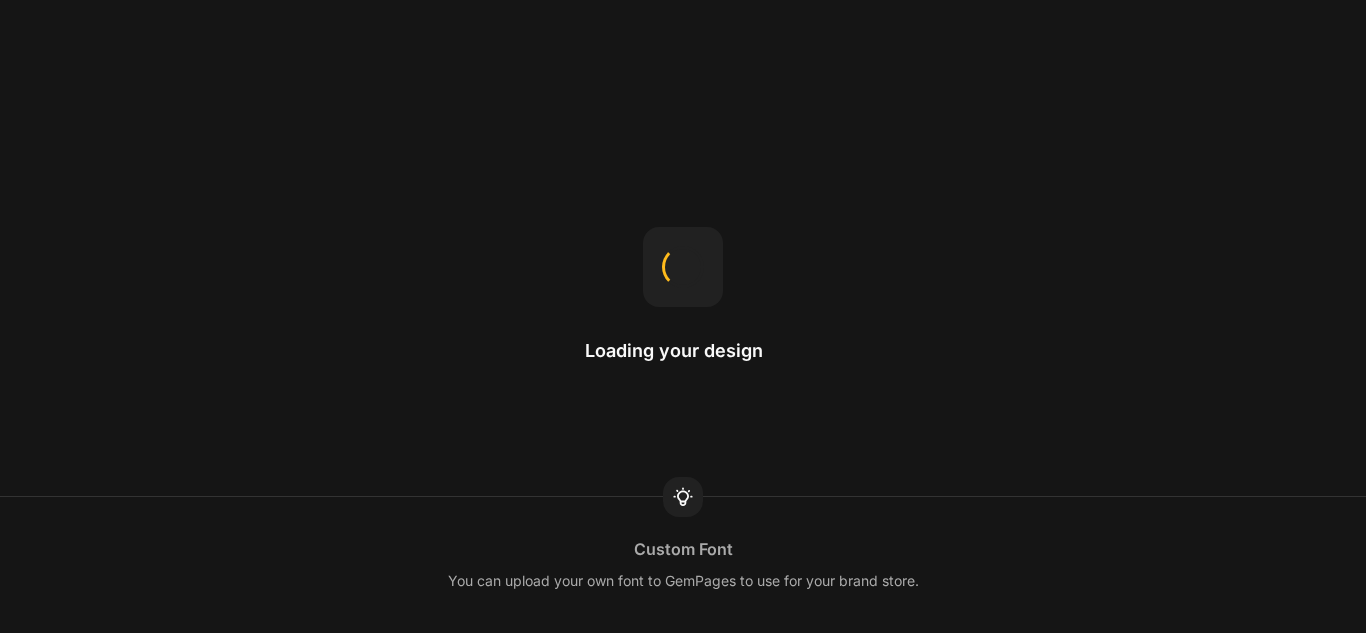 scroll, scrollTop: 0, scrollLeft: 0, axis: both 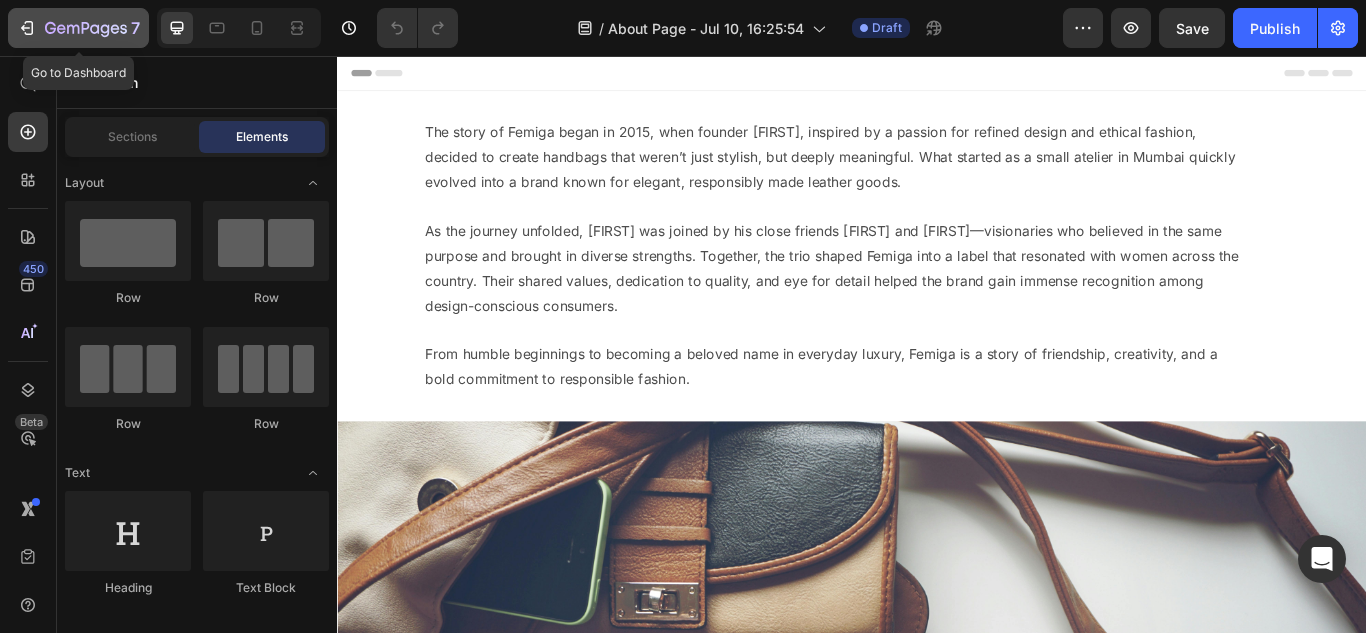 click 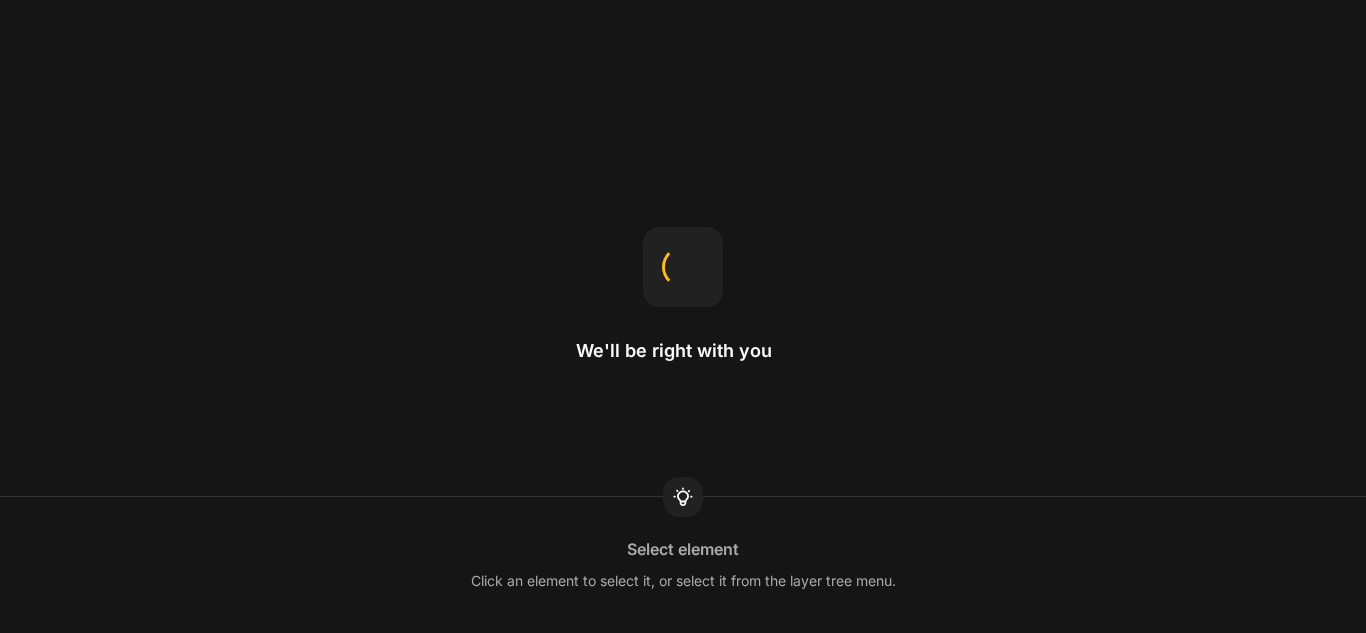 scroll, scrollTop: 0, scrollLeft: 0, axis: both 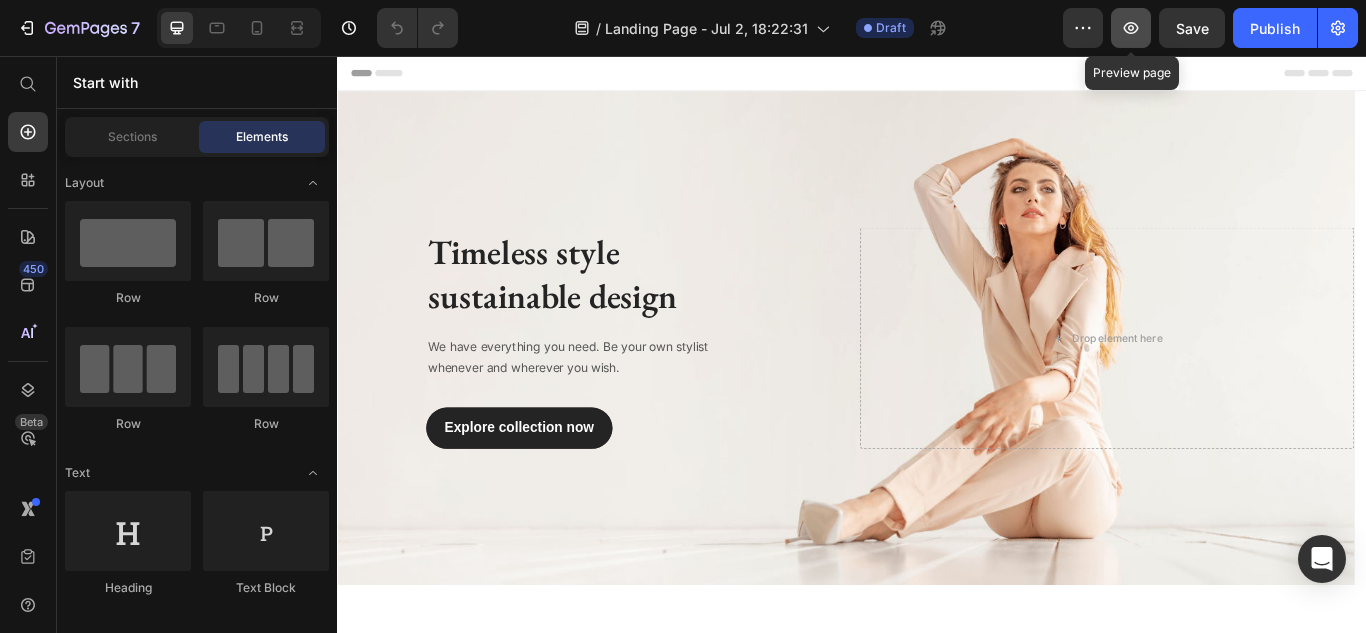 click 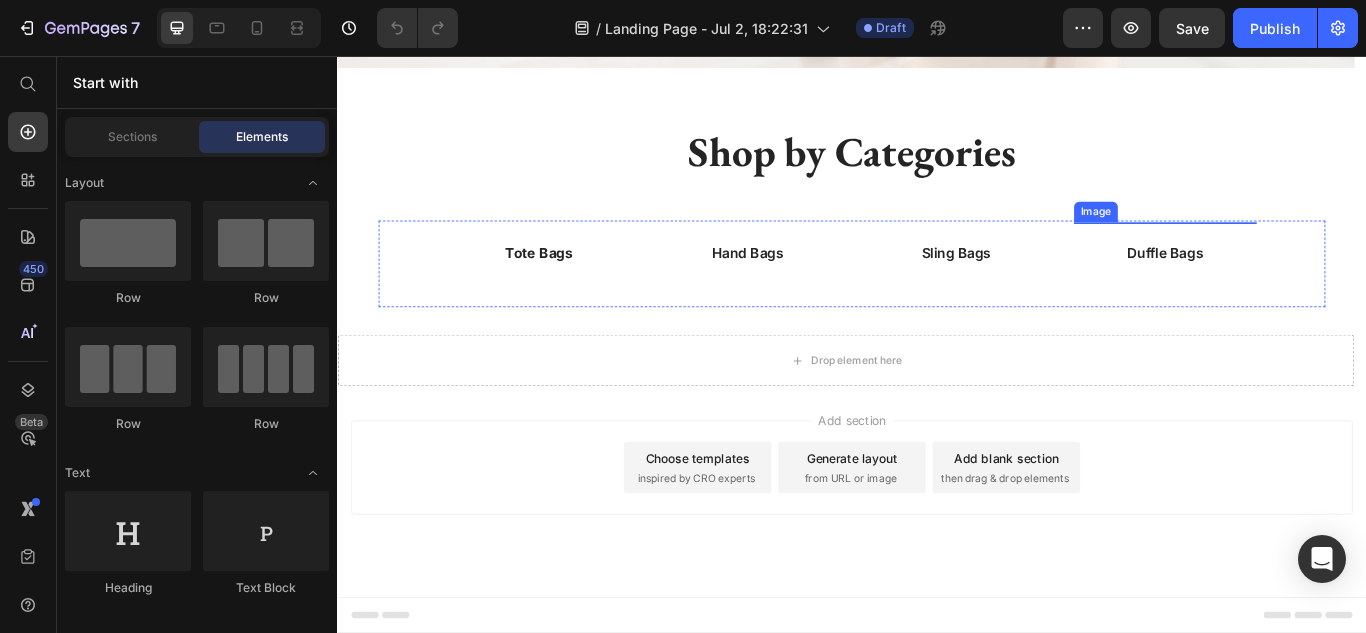 scroll, scrollTop: 813, scrollLeft: 0, axis: vertical 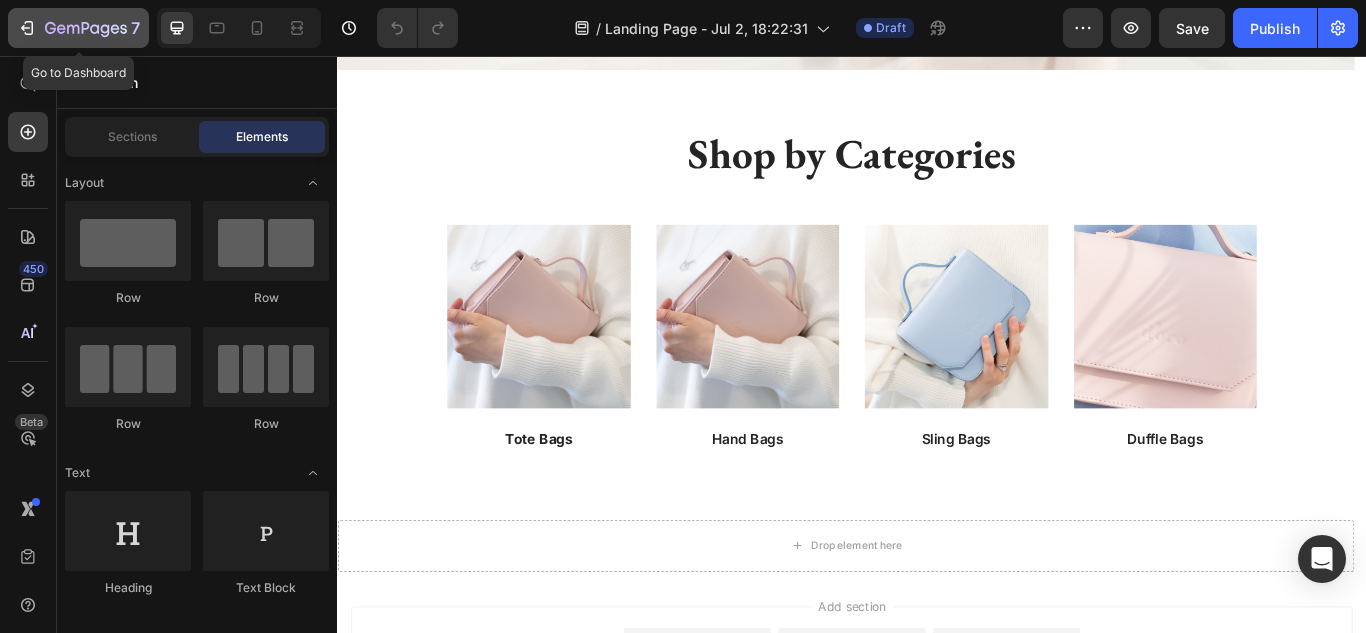 click on "7" 